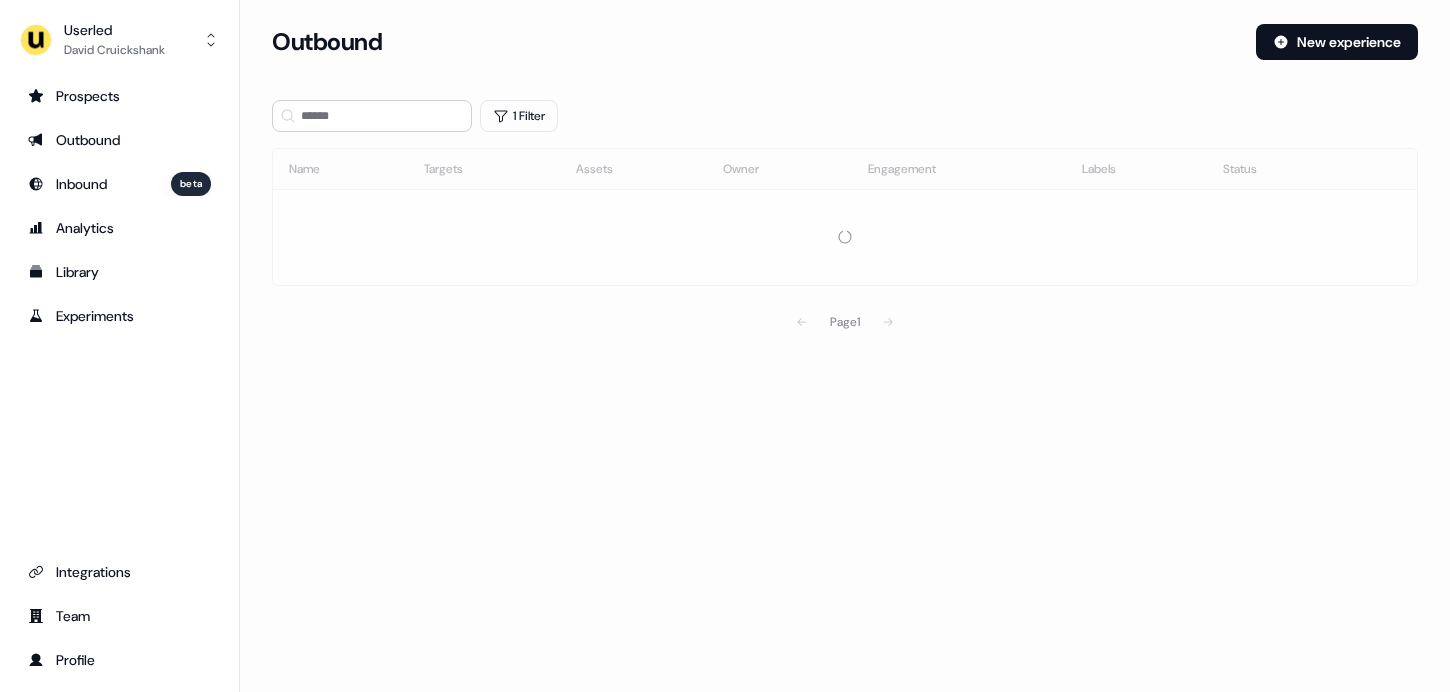 scroll, scrollTop: 0, scrollLeft: 0, axis: both 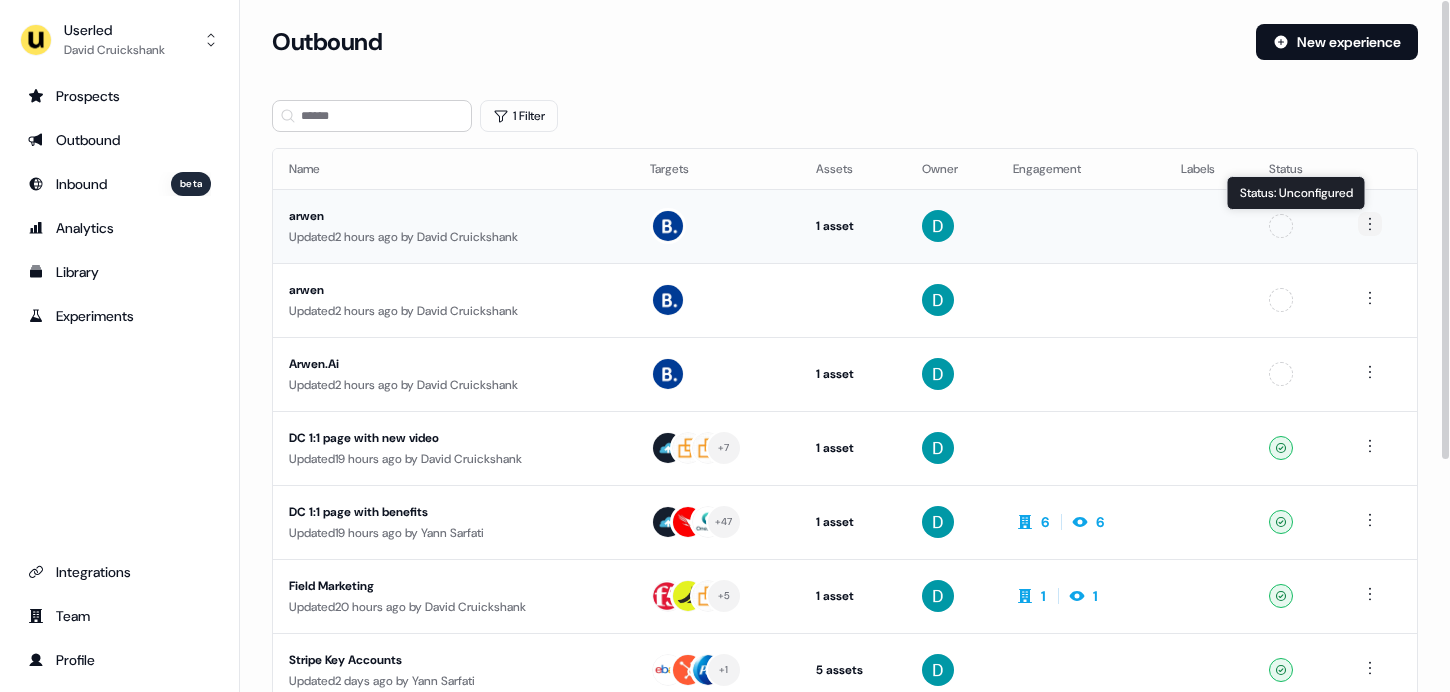 click on "For the best experience switch devices to a bigger screen. Go to Userled.io Userled David Cruickshank Prospects Outbound Inbound beta Analytics Library Experiments Integrations Team Profile Loading... Outbound New experience 1   Filter Name Targets Assets Owner Engagement Labels Status arwen Updated  2 hours ago   by   David Cruickshank 1   asset Outreach (Starter) Unconfigured Status: Unconfigured Status: Unconfigured arwen Updated  2 hours ago   by   David Cruickshank Unconfigured Arwen.Ai Updated  2 hours ago   by   David Cruickshank 1   asset Outreach (Starter) Unconfigured DC 1:1 page with new video Updated  19 hours ago   by   David Cruickshank + 7 1   asset Outreach (Starter) Ready DC 1:1 page with benefits Updated  19 hours ago   by   Yann Sarfati + 47 1   asset Outreach (Starter) 6 6 Ready Field Marketing  Updated  20 hours ago   by   David Cruickshank + 5 1   asset Outreach (Starter) 1 1 Ready Stripe Key Accounts Updated  2 days ago   by   Yann Sarfati + 1 5   assets Ready Fortinet example" at bounding box center [725, 346] 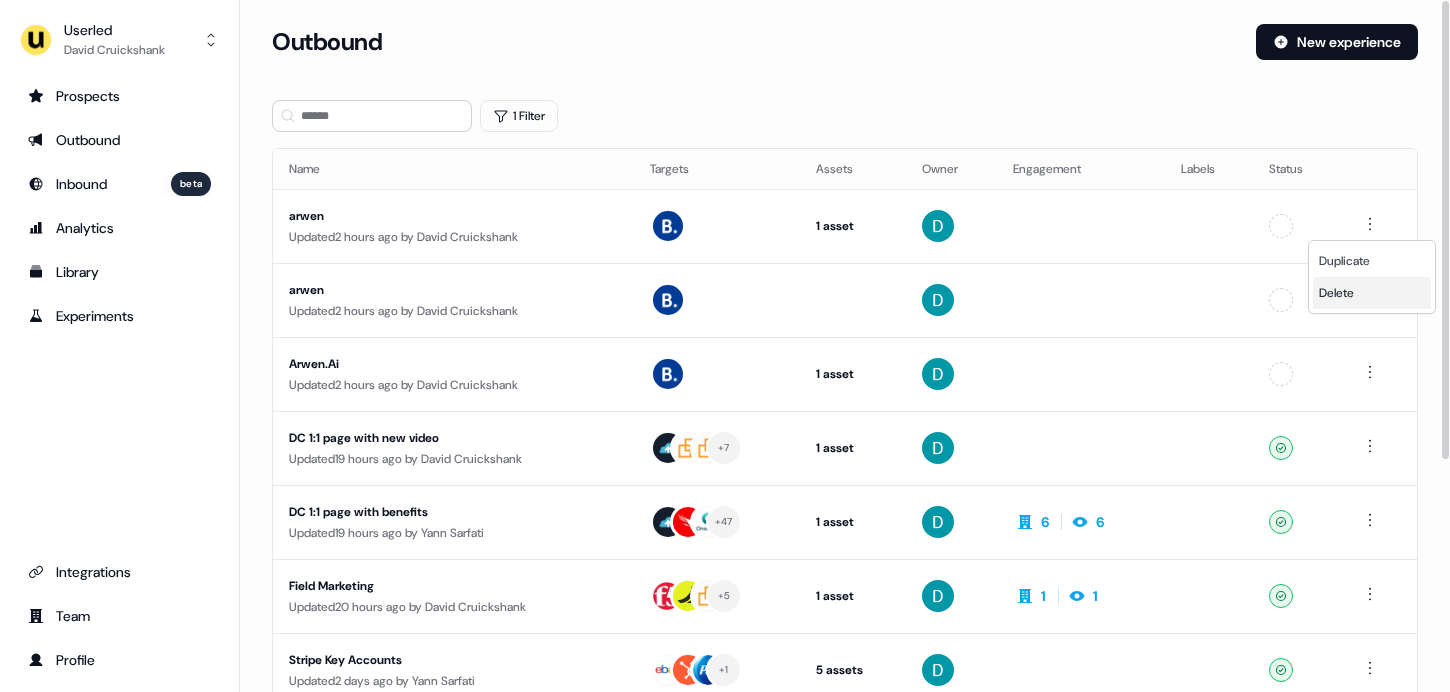 click on "Delete" at bounding box center [1372, 293] 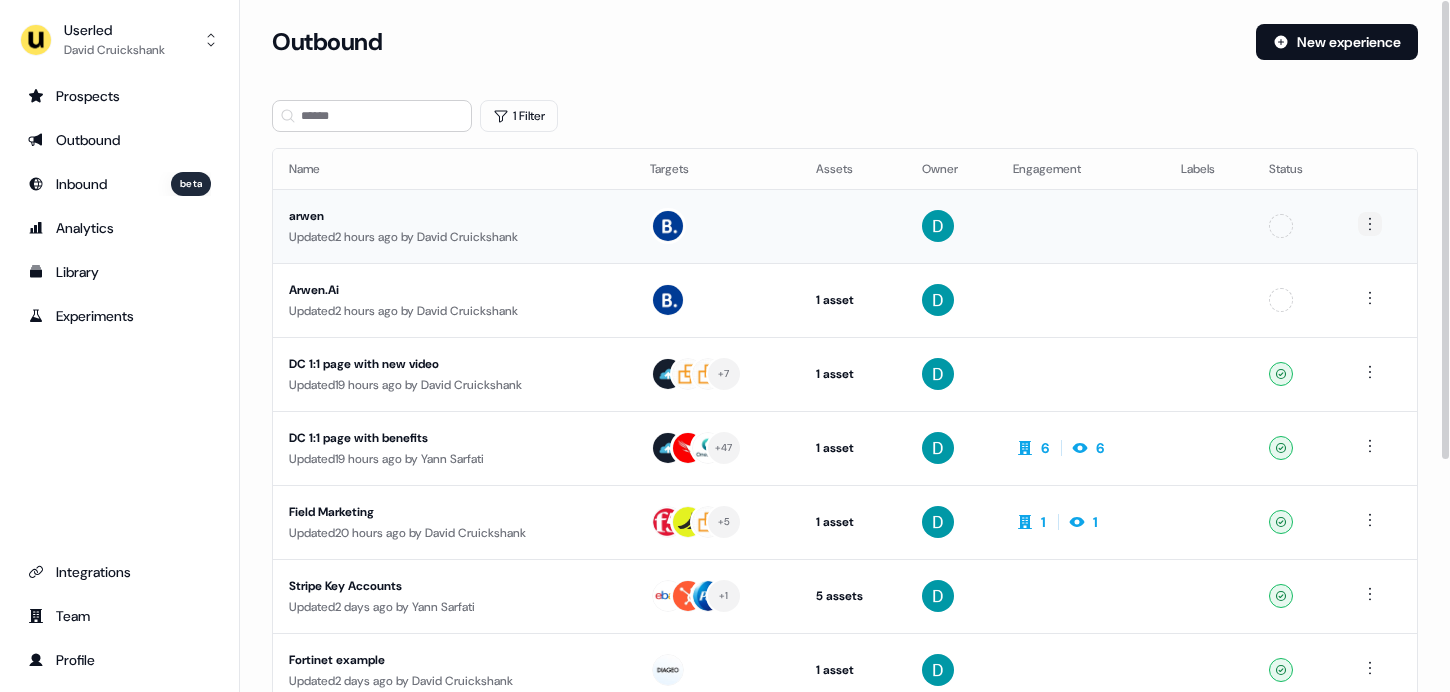 click on "For the best experience switch devices to a bigger screen. Go to Userled.io Userled David Cruickshank Prospects Outbound Inbound beta Analytics Library Experiments Integrations Team Profile Loading... Outbound New experience 1   Filter Name Targets Assets Owner Engagement Labels Status arwen Updated  2 hours ago   by   David Cruickshank Unconfigured Arwen.Ai Updated  2 hours ago   by   David Cruickshank 1   asset Outreach (Starter) Unconfigured DC 1:1 page with new video Updated  19 hours ago   by   David Cruickshank + 7 1   asset Outreach (Starter) Ready DC 1:1 page with benefits Updated  19 hours ago   by   Yann Sarfati + 47 1   asset Outreach (Starter) 6 6 Ready Field Marketing  Updated  20 hours ago   by   David Cruickshank + 5 1   asset Outreach (Starter) 1 1 Ready Stripe Key Accounts Updated  2 days ago   by   Yann Sarfati + 1 5   assets Webinar, LinkedIn Square, LinkedIn Square, Outreach (Starter), Webinar Ready Fortinet example Updated  2 days ago   by   David Cruickshank 1   asset Ready   by" at bounding box center [725, 346] 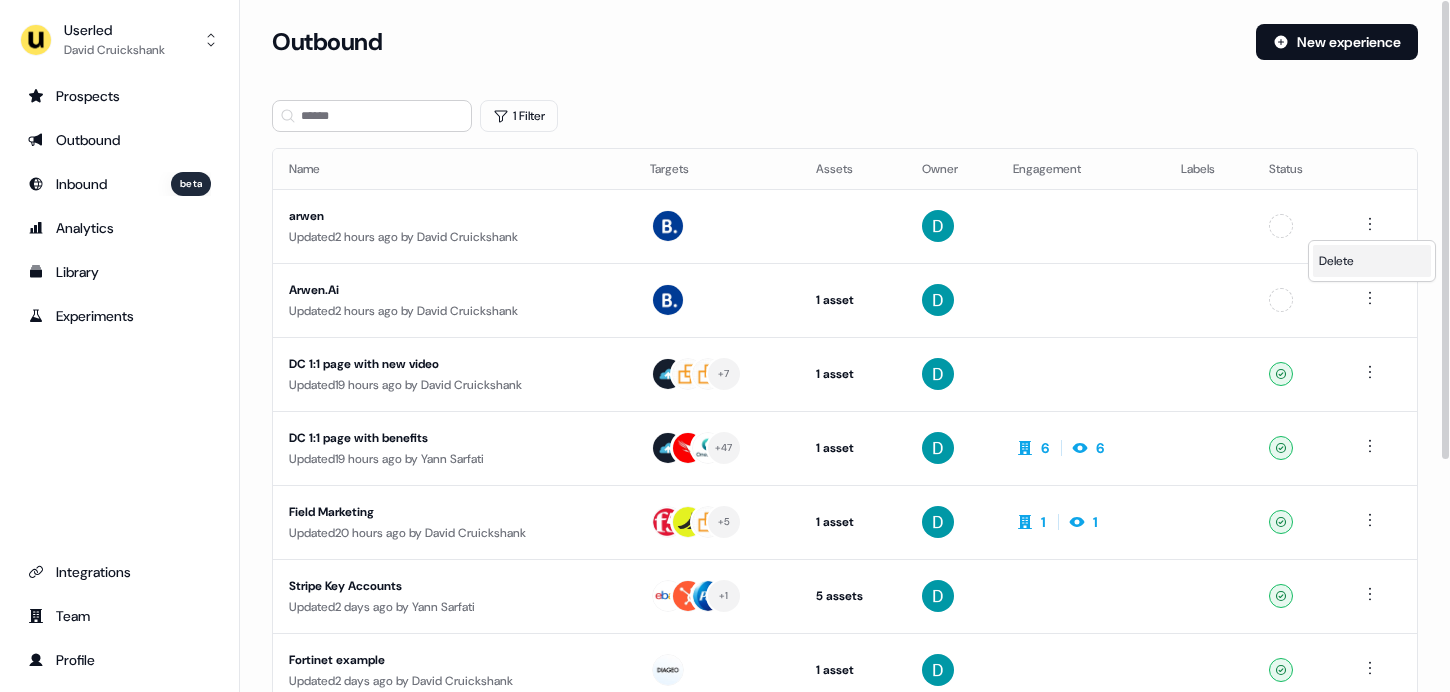 click on "Delete" at bounding box center (1372, 261) 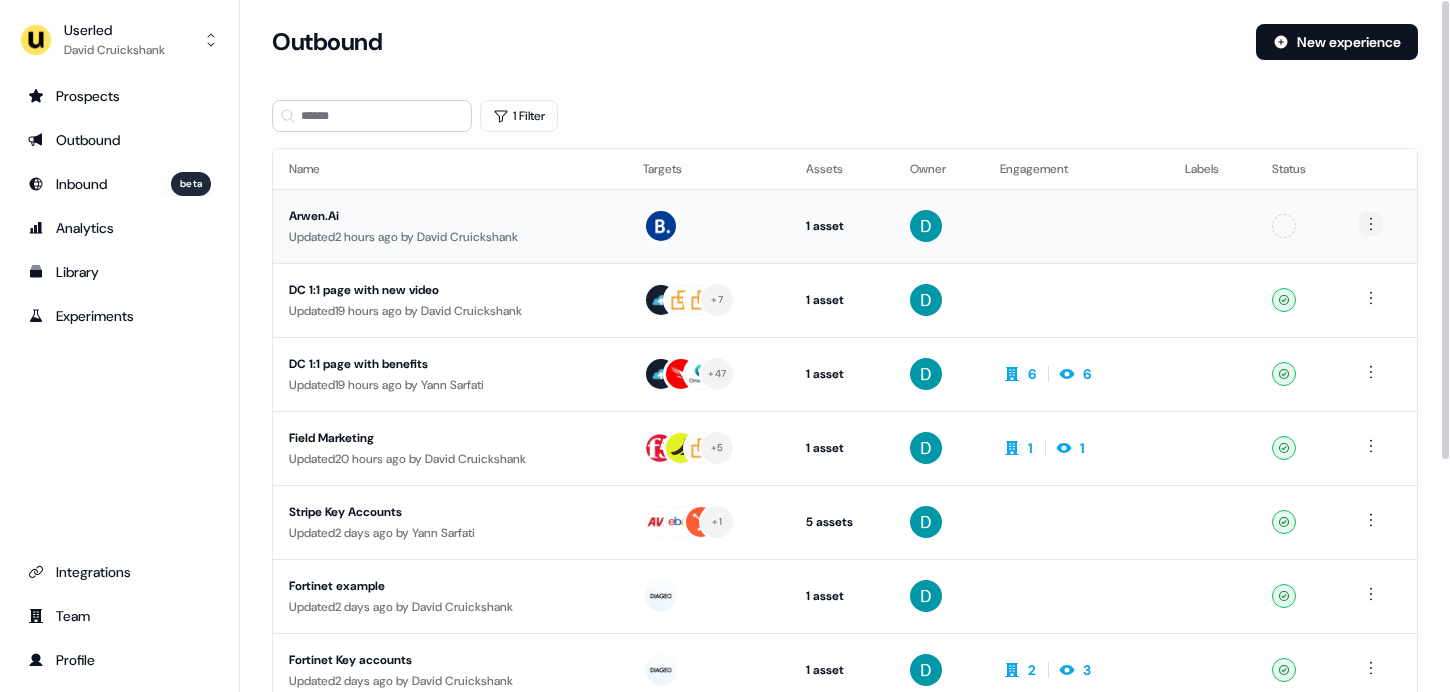 click on "For the best experience switch devices to a bigger screen. Go to Userled.io Userled David Cruickshank Prospects Outbound Inbound beta Analytics Library Experiments Integrations Team Profile Loading... Outbound New experience 1   Filter Name Targets Assets Owner Engagement Labels Status Arwen.Ai Updated  2 hours ago   by   David Cruickshank 1   asset Outreach (Starter) Unconfigured DC 1:1 page with new video Updated  19 hours ago   by   David Cruickshank + 7 1   asset Outreach (Starter) Ready DC 1:1 page with benefits Updated  19 hours ago   by   Yann Sarfati + 47 1   asset Outreach (Starter) 6 6 Ready Field Marketing  Updated  20 hours ago   by   David Cruickshank + 5 1   asset Outreach (Starter) 1 1 Ready Stripe Key Accounts Updated  2 days ago   by   Yann Sarfati + 1 5   assets Webinar, LinkedIn Square, LinkedIn Square, Outreach (Starter), Webinar Ready Fortinet example Updated  2 days ago   by   David Cruickshank 1   asset Outreach (Starter) Ready Fortinet Key accounts Updated  2 days ago   by   1" at bounding box center [725, 346] 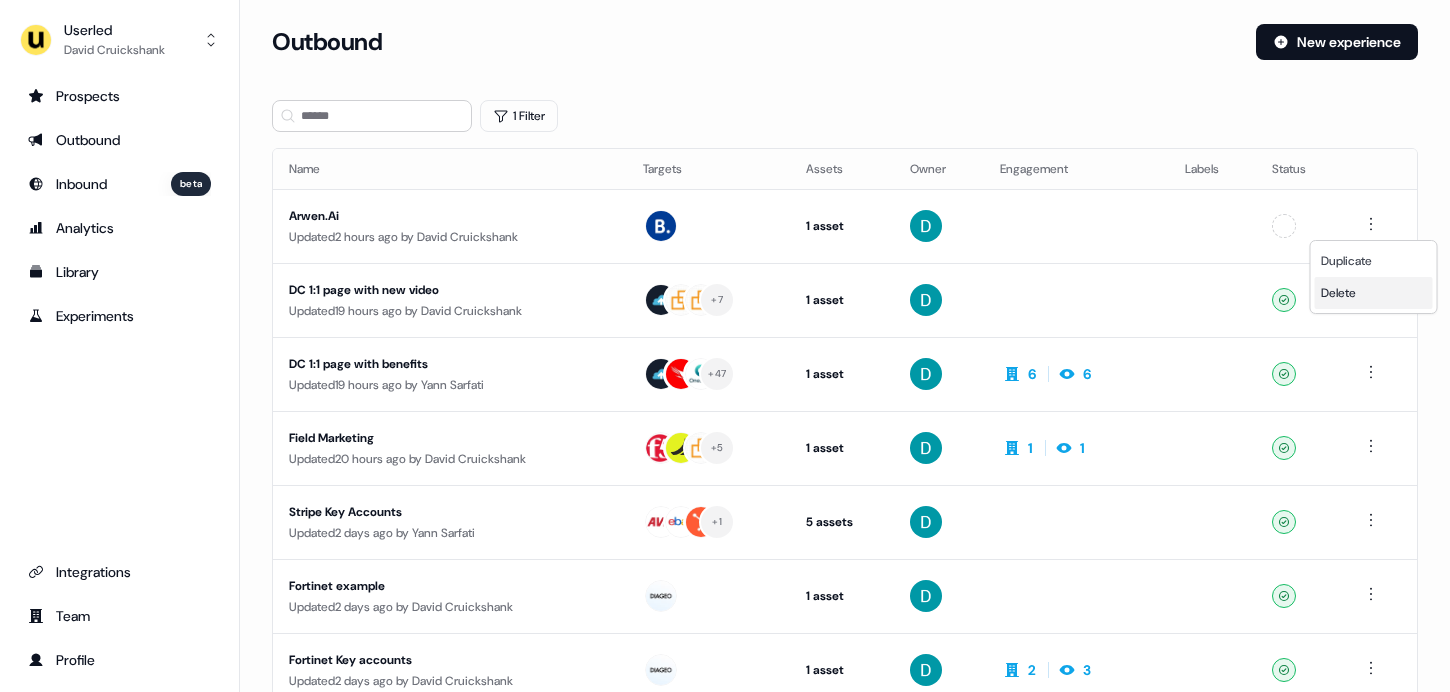 click on "Delete" at bounding box center (1338, 293) 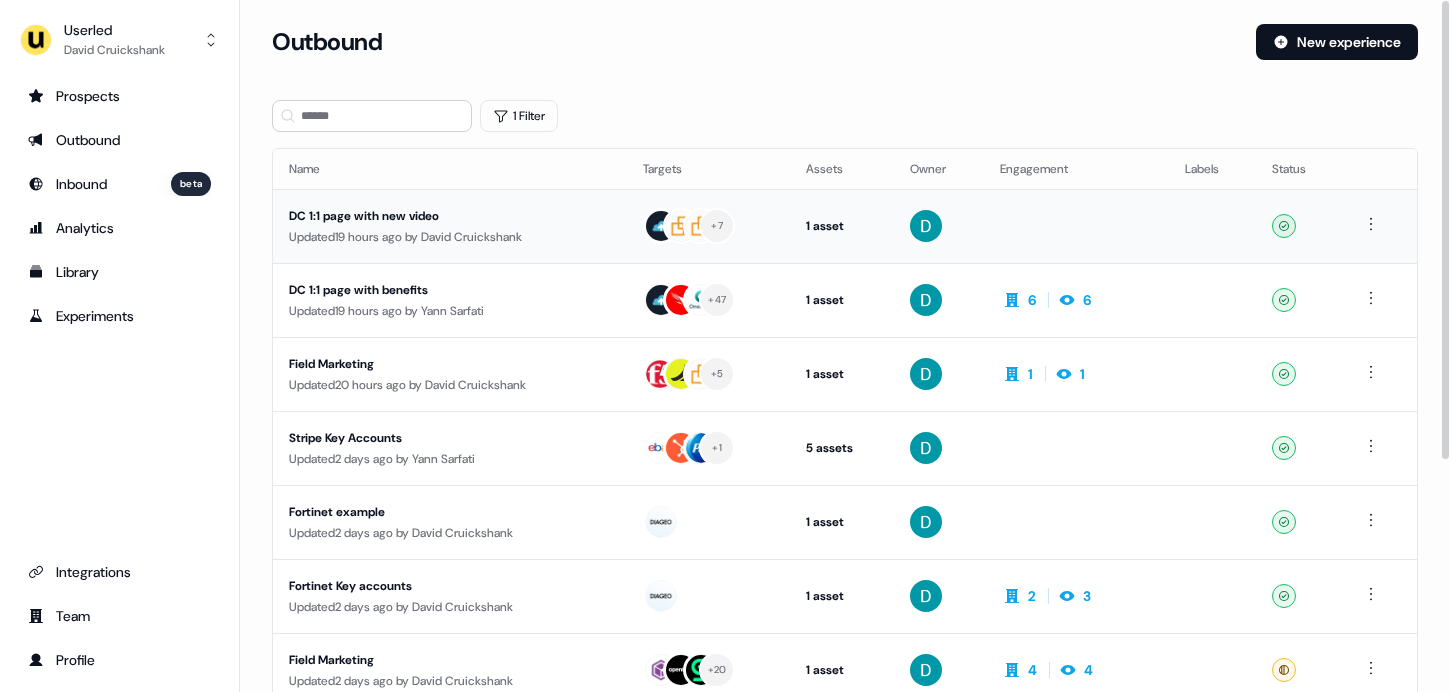 click on "DC 1:1 page with new video" at bounding box center [450, 216] 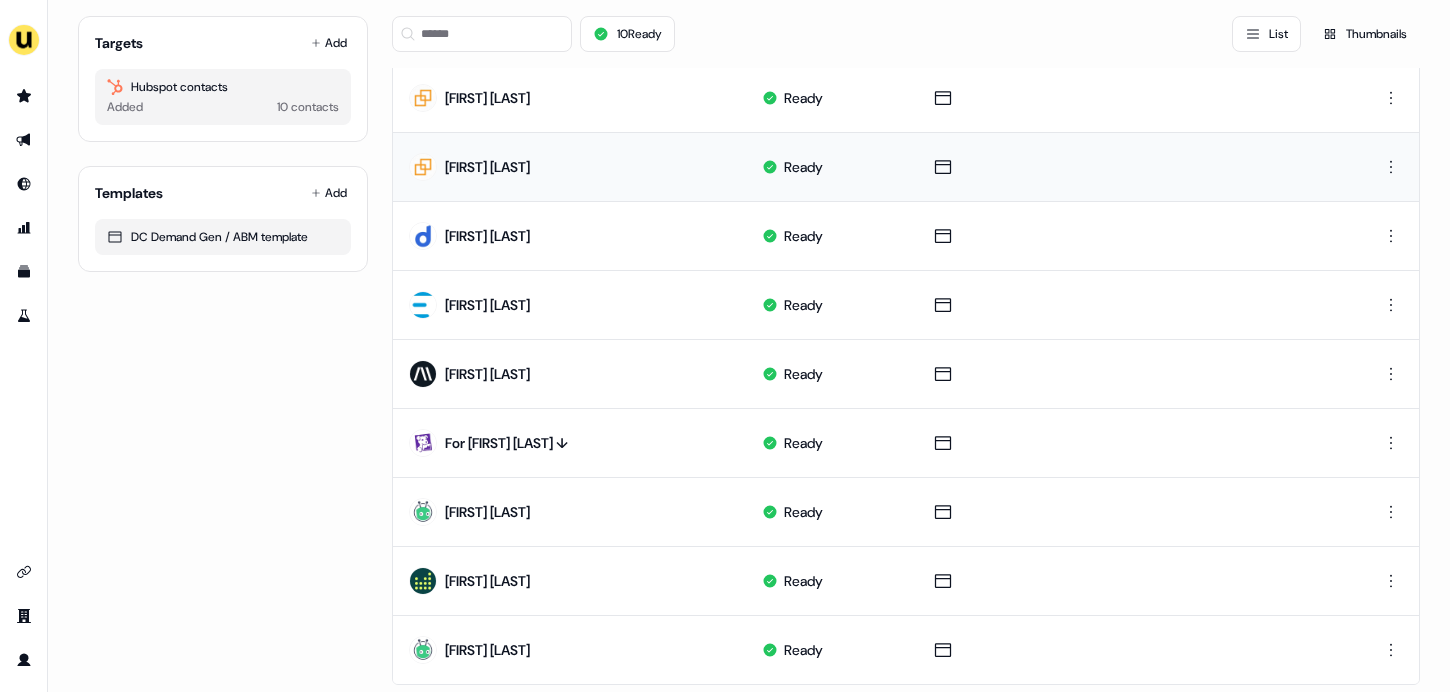 scroll, scrollTop: 0, scrollLeft: 0, axis: both 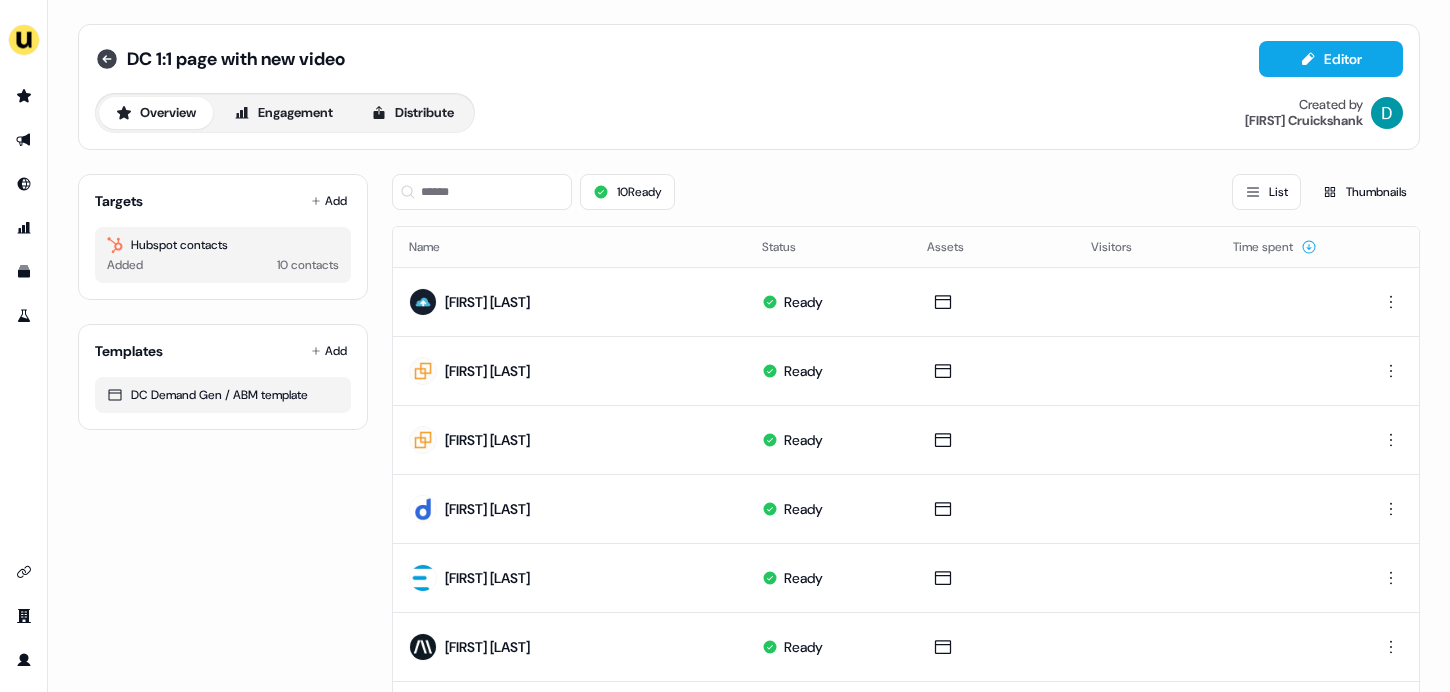 click 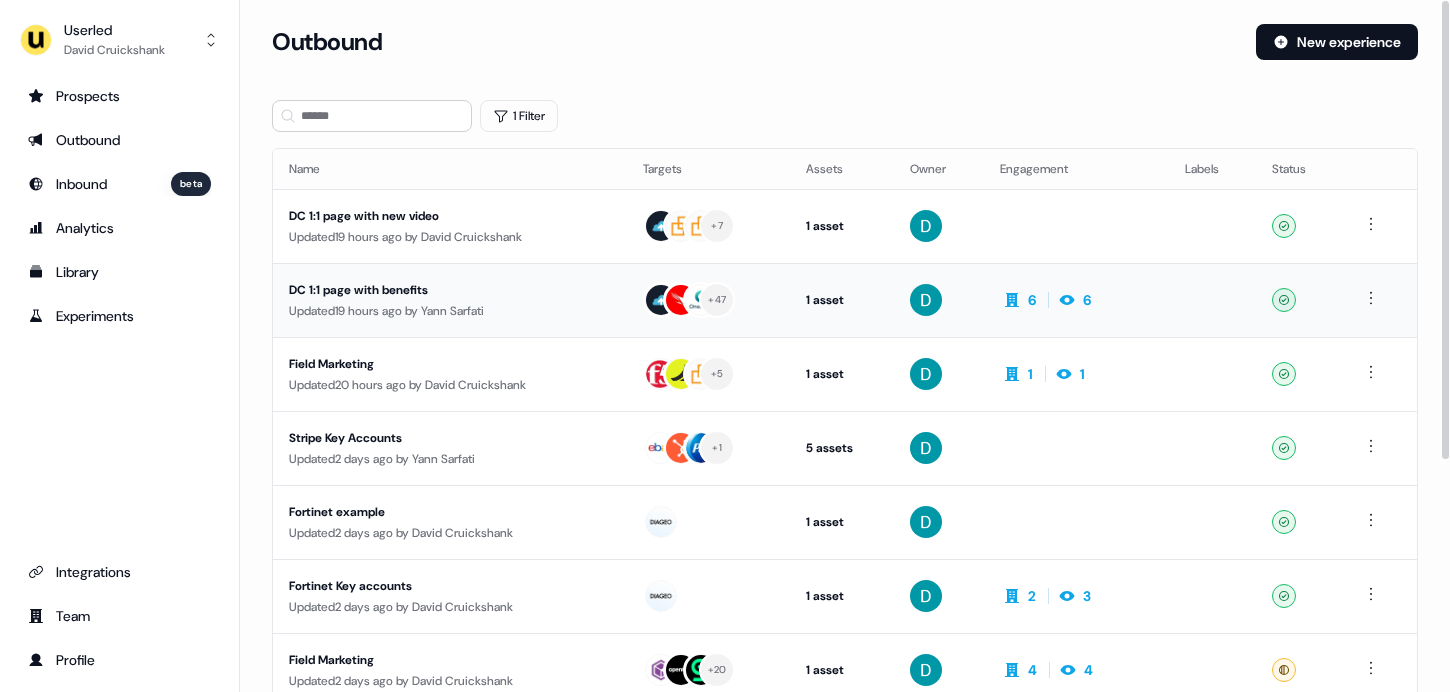 click on "DC 1:1 page with benefits" at bounding box center (450, 290) 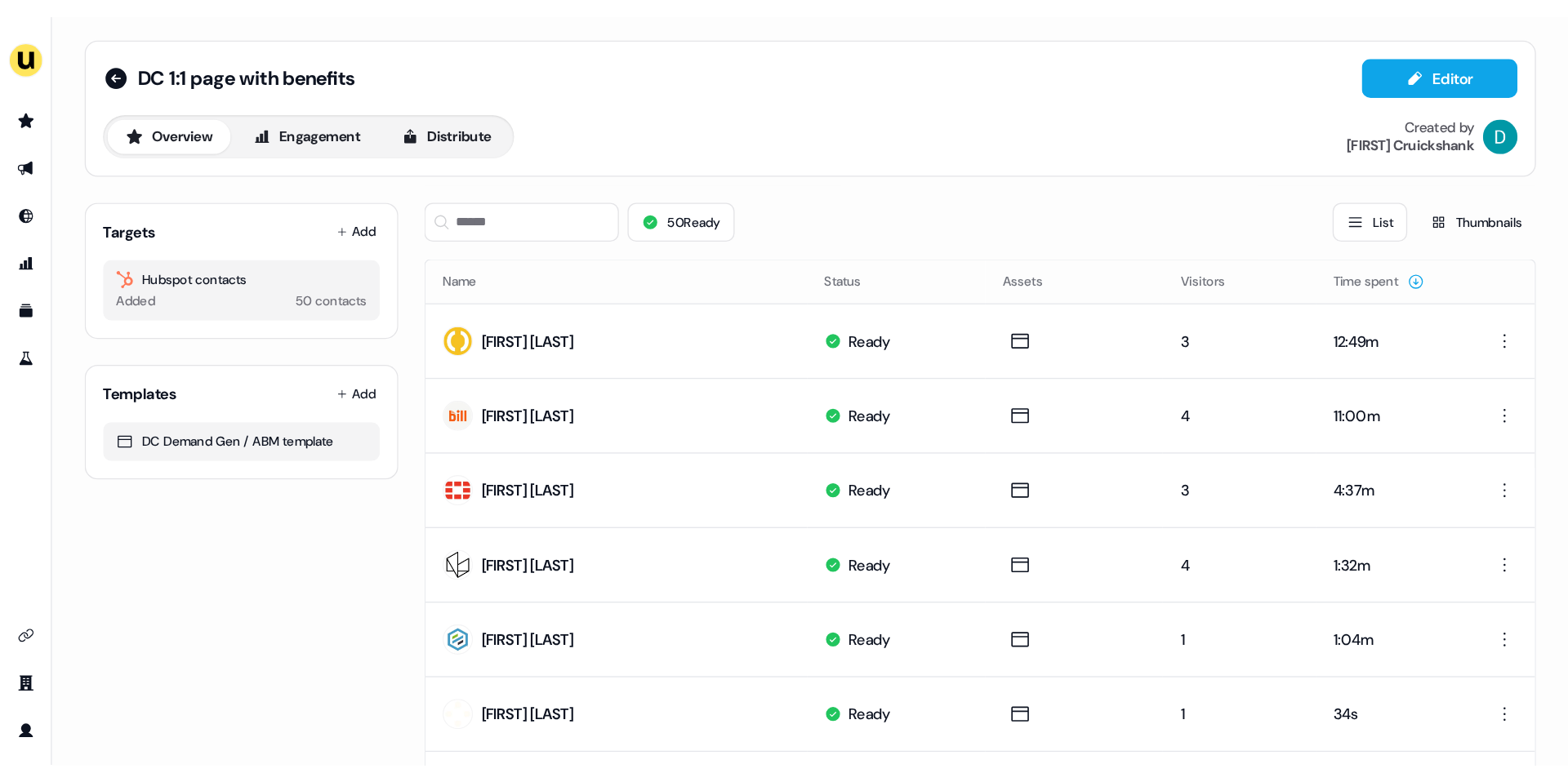 scroll, scrollTop: 0, scrollLeft: 0, axis: both 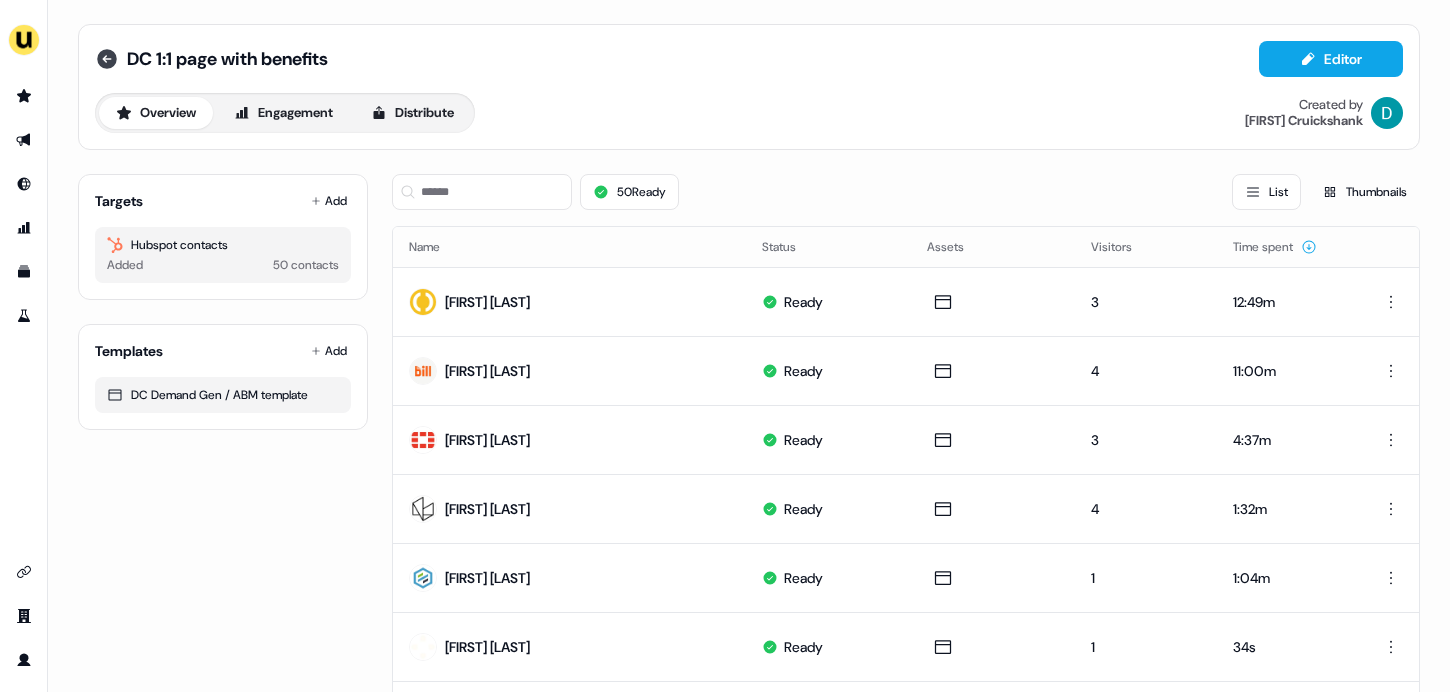 click 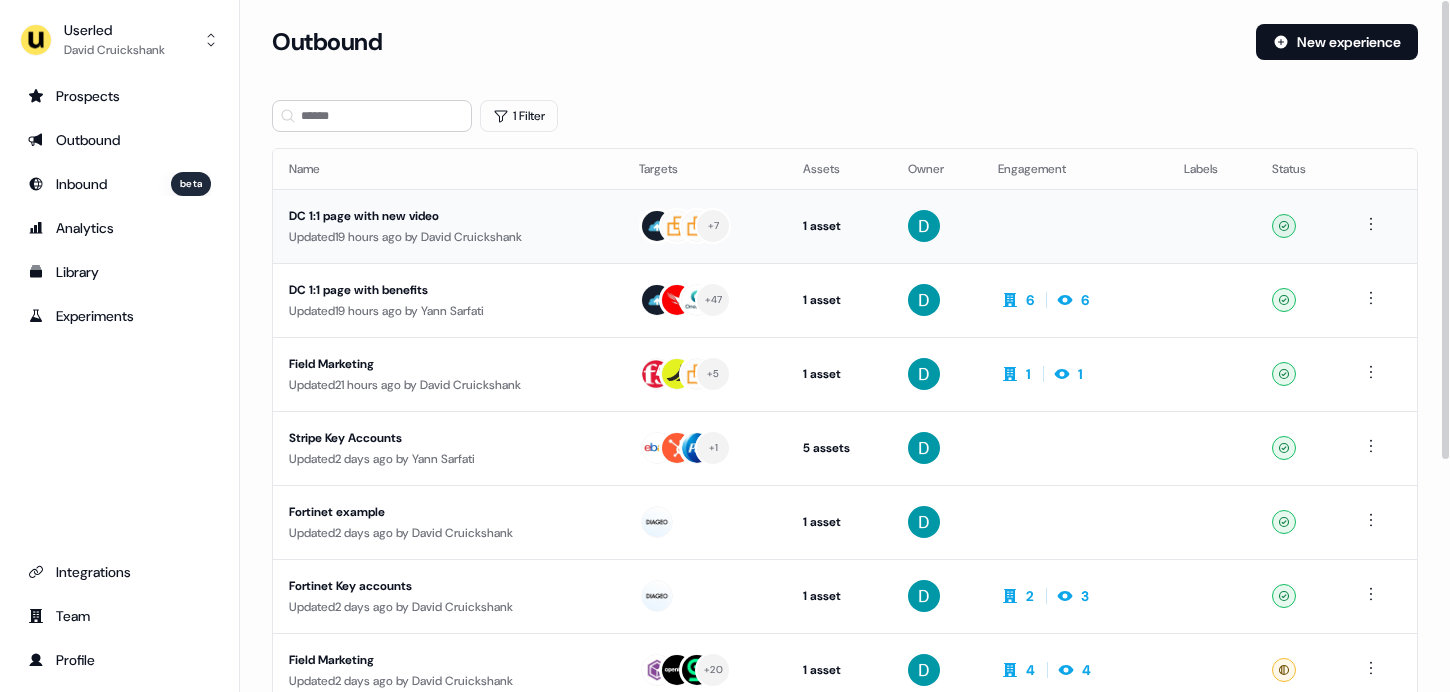 click on "Updated  19 hours ago   by   David Cruickshank" at bounding box center [448, 237] 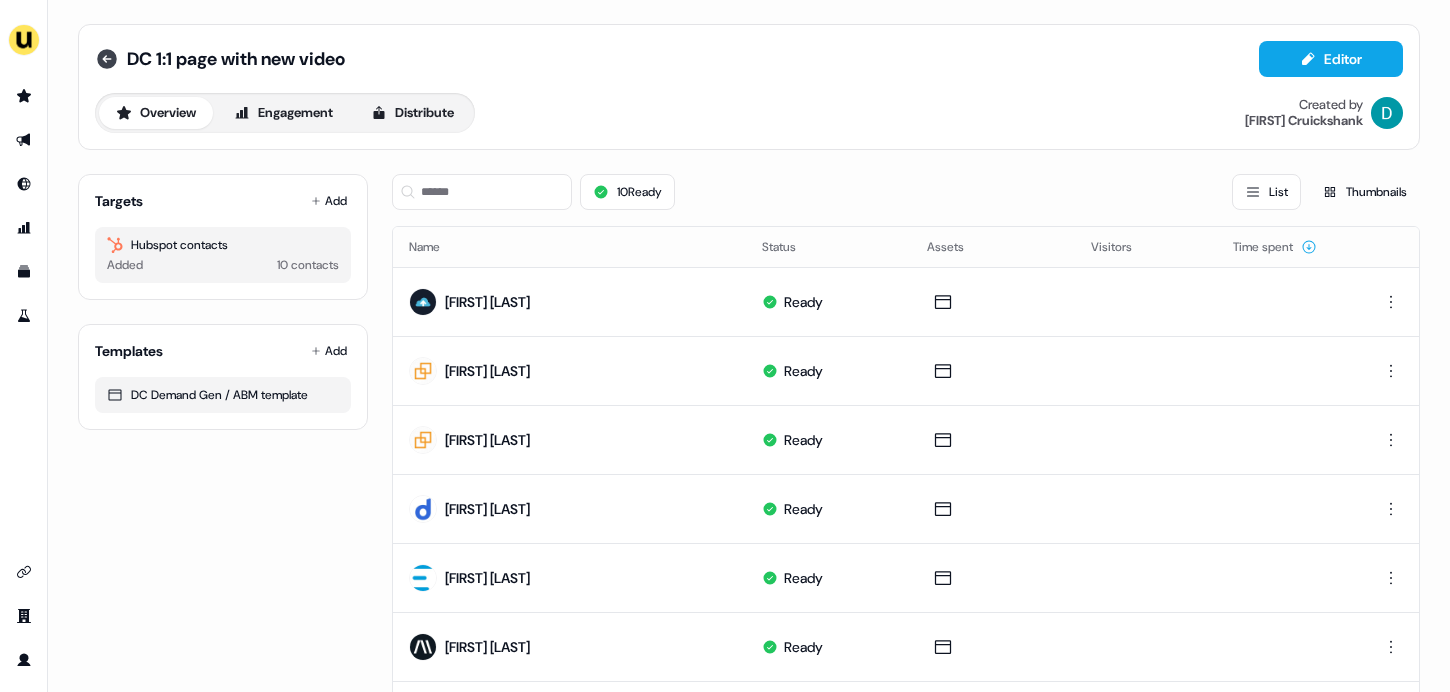 click 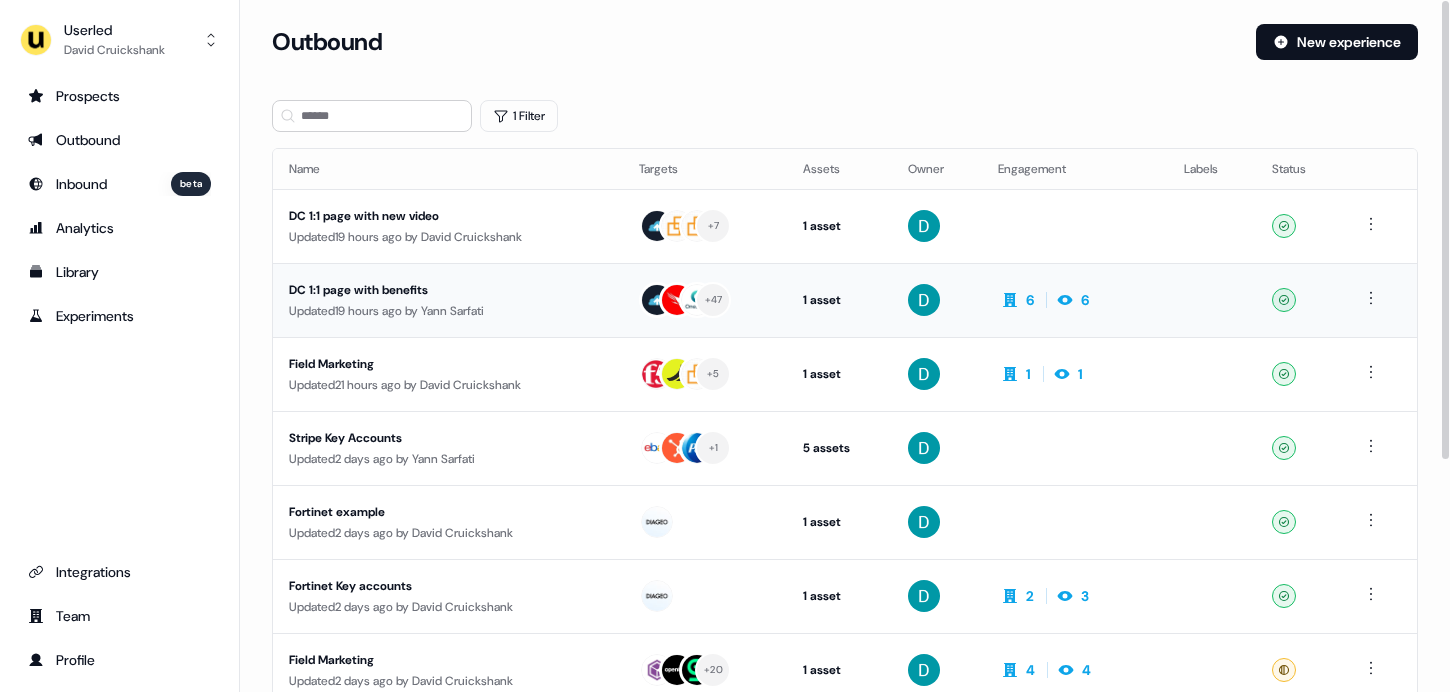 click on "Updated  19 hours ago   by   Yann Sarfati" at bounding box center [448, 311] 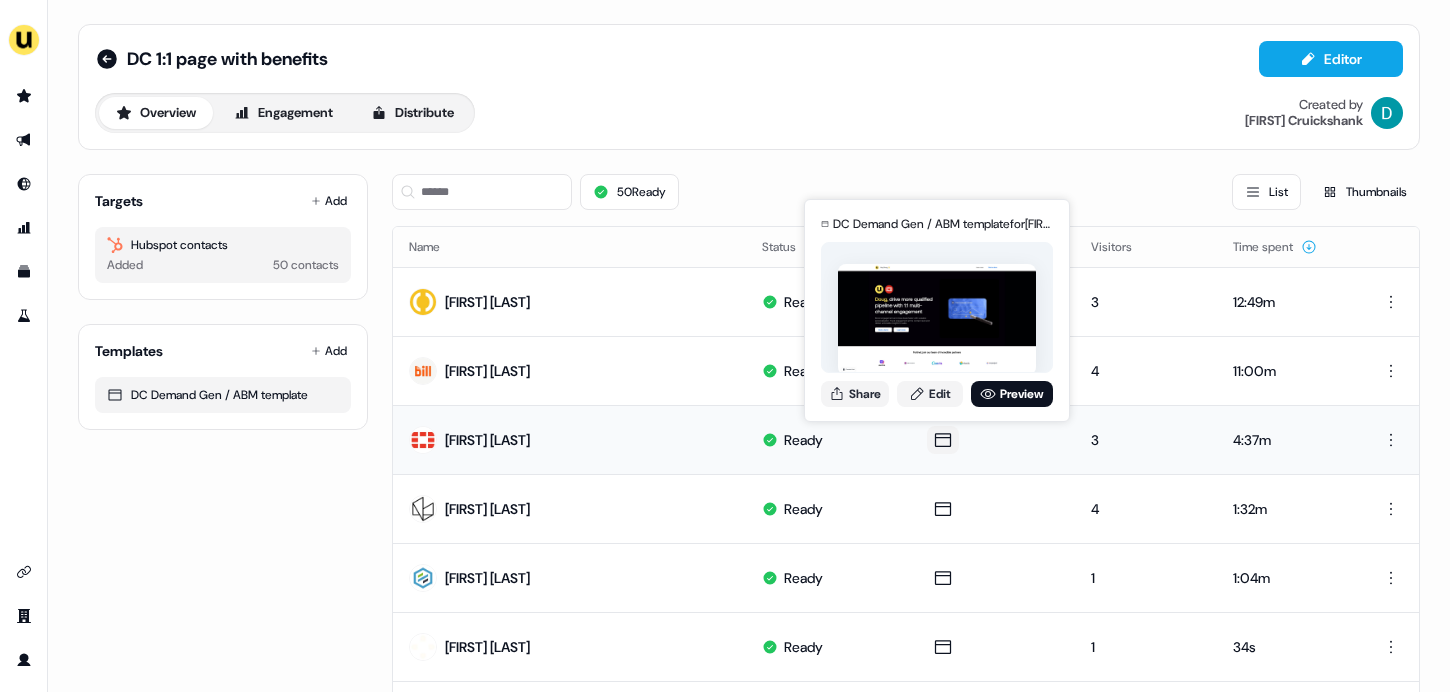 click on "DC Demand Gen / ABM template  for  Doug Mcgeachie  (overridden) Share Edit Preview" at bounding box center (937, 310) 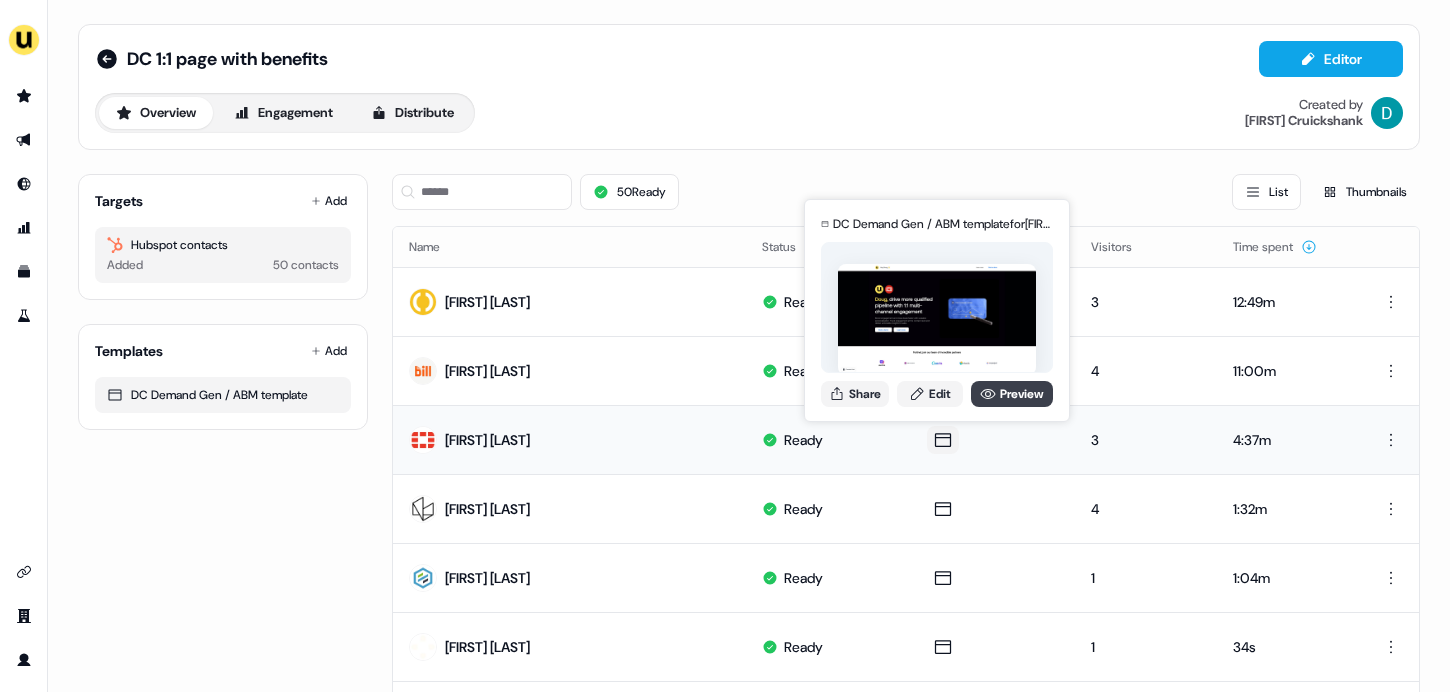 click on "Preview" at bounding box center (1012, 394) 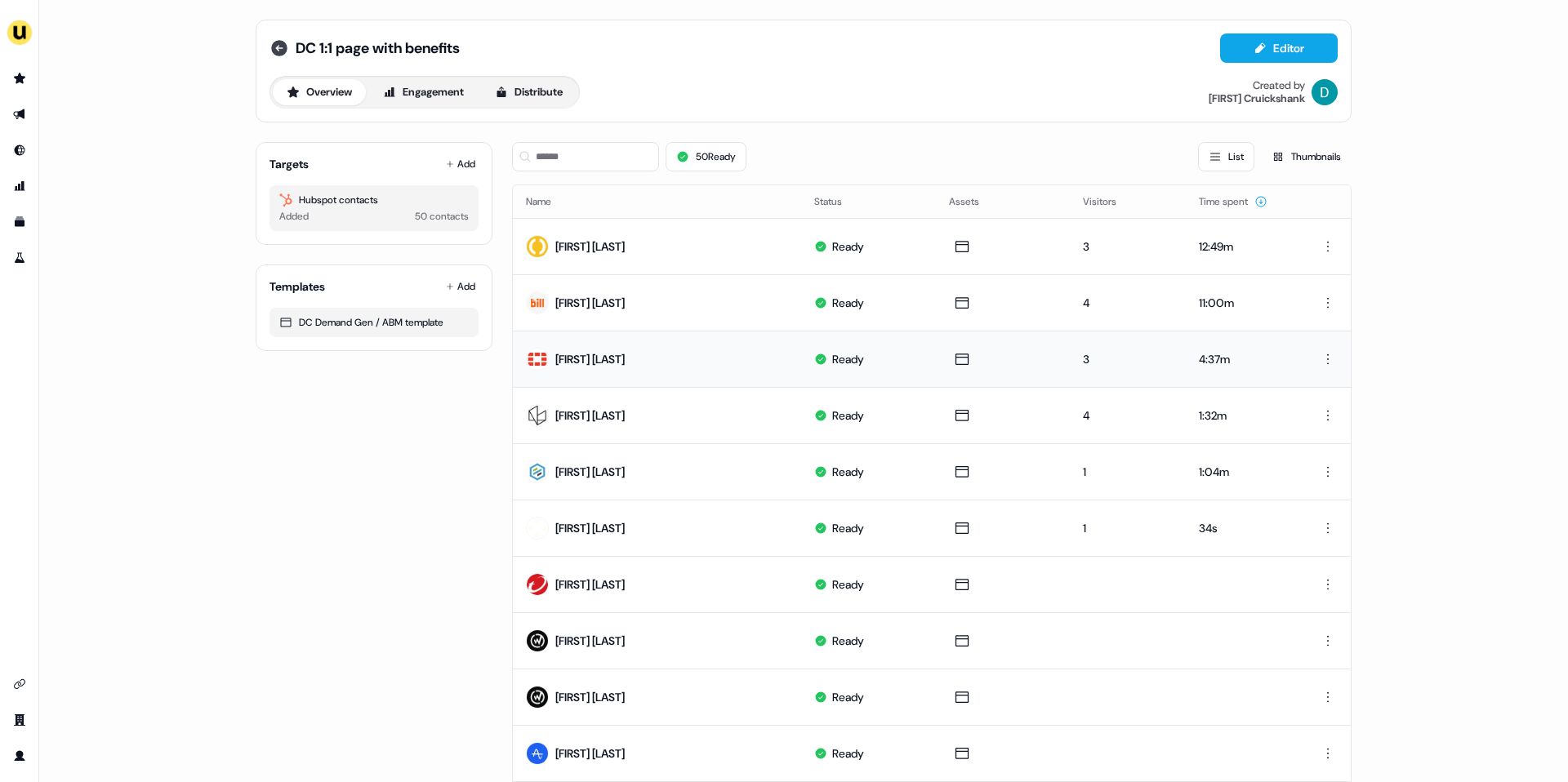 click 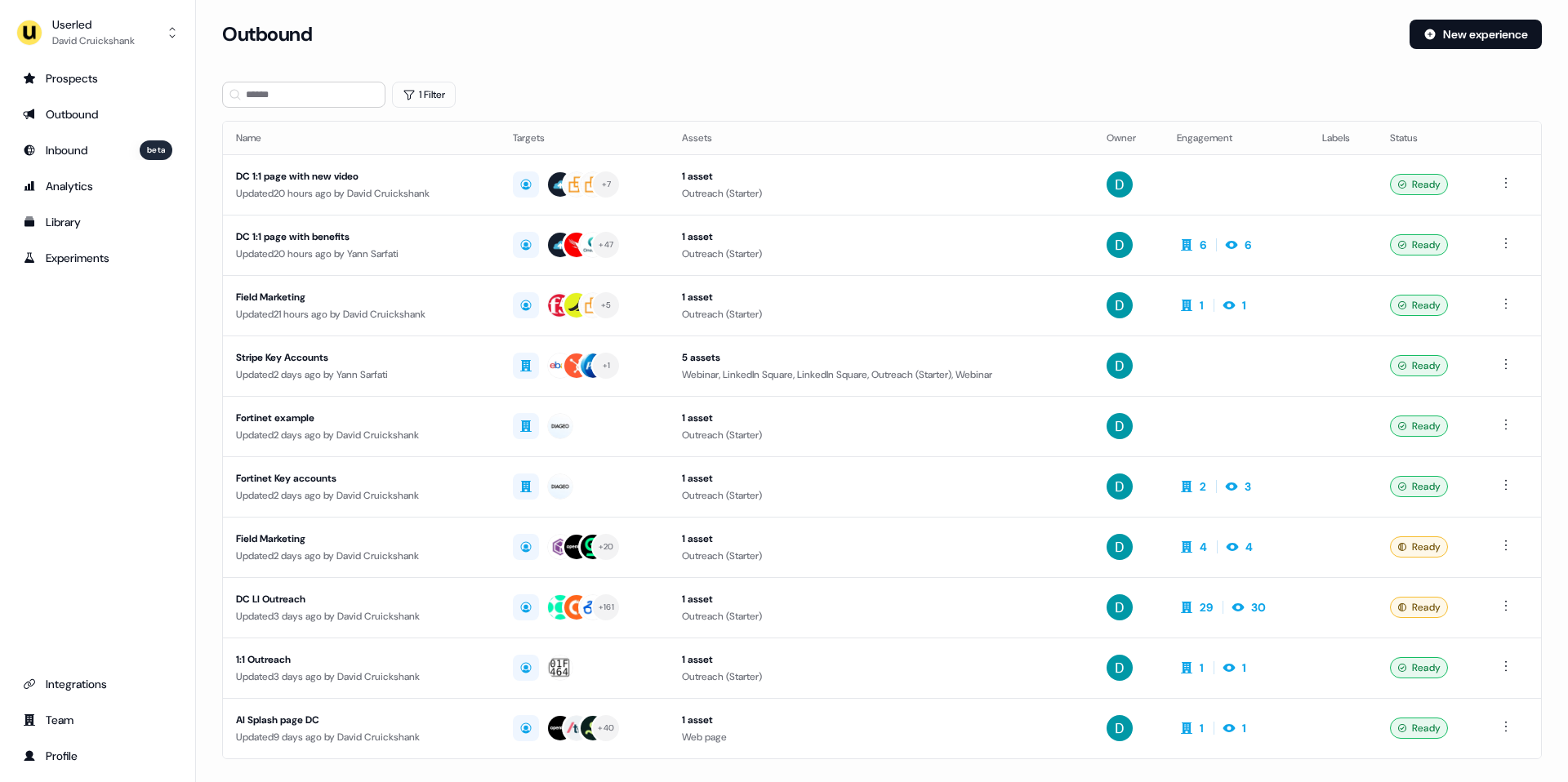 click on "Outbound" at bounding box center [267, 34] 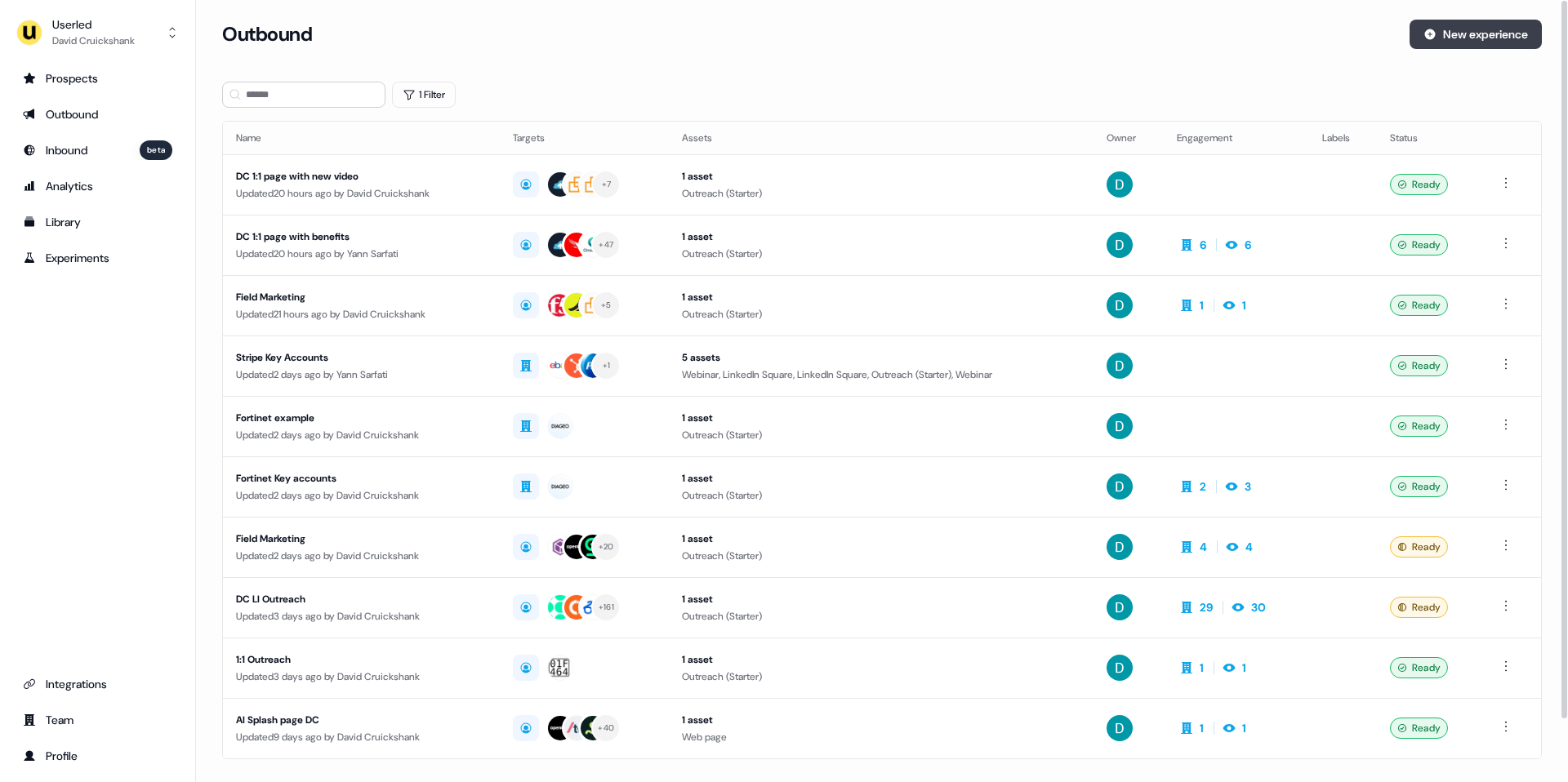 click on "New experience" at bounding box center [1476, 34] 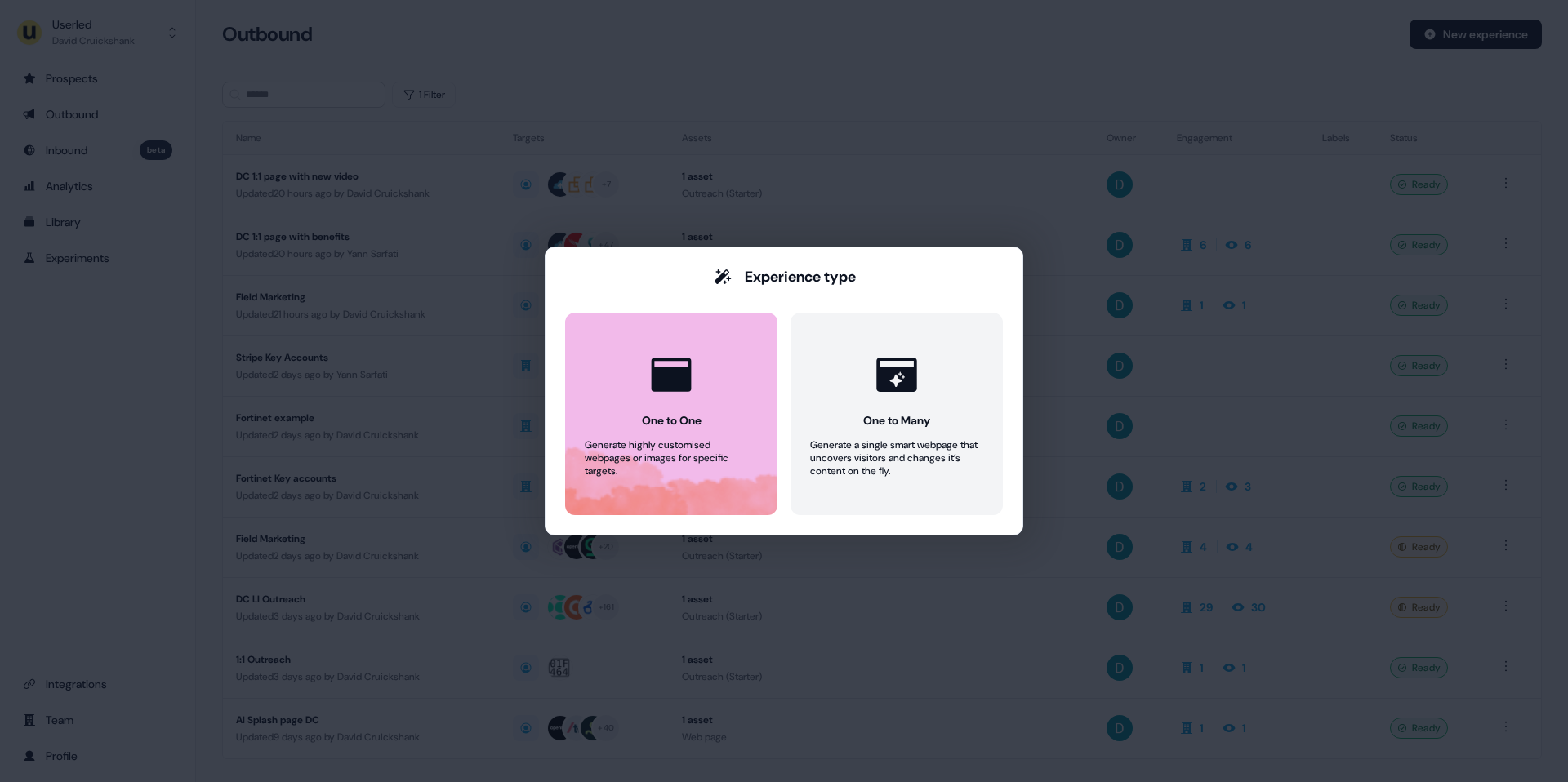 click 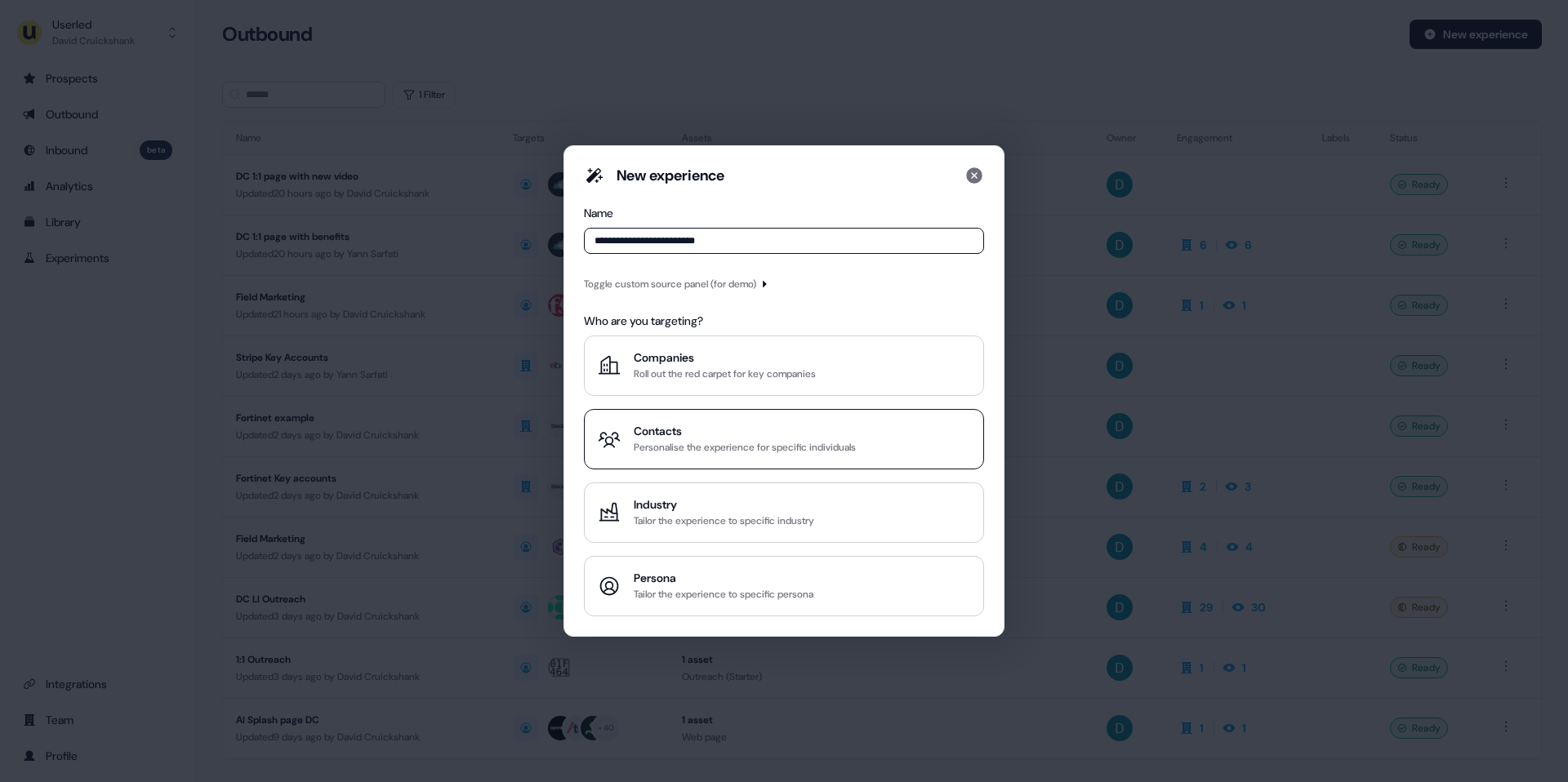 type on "**********" 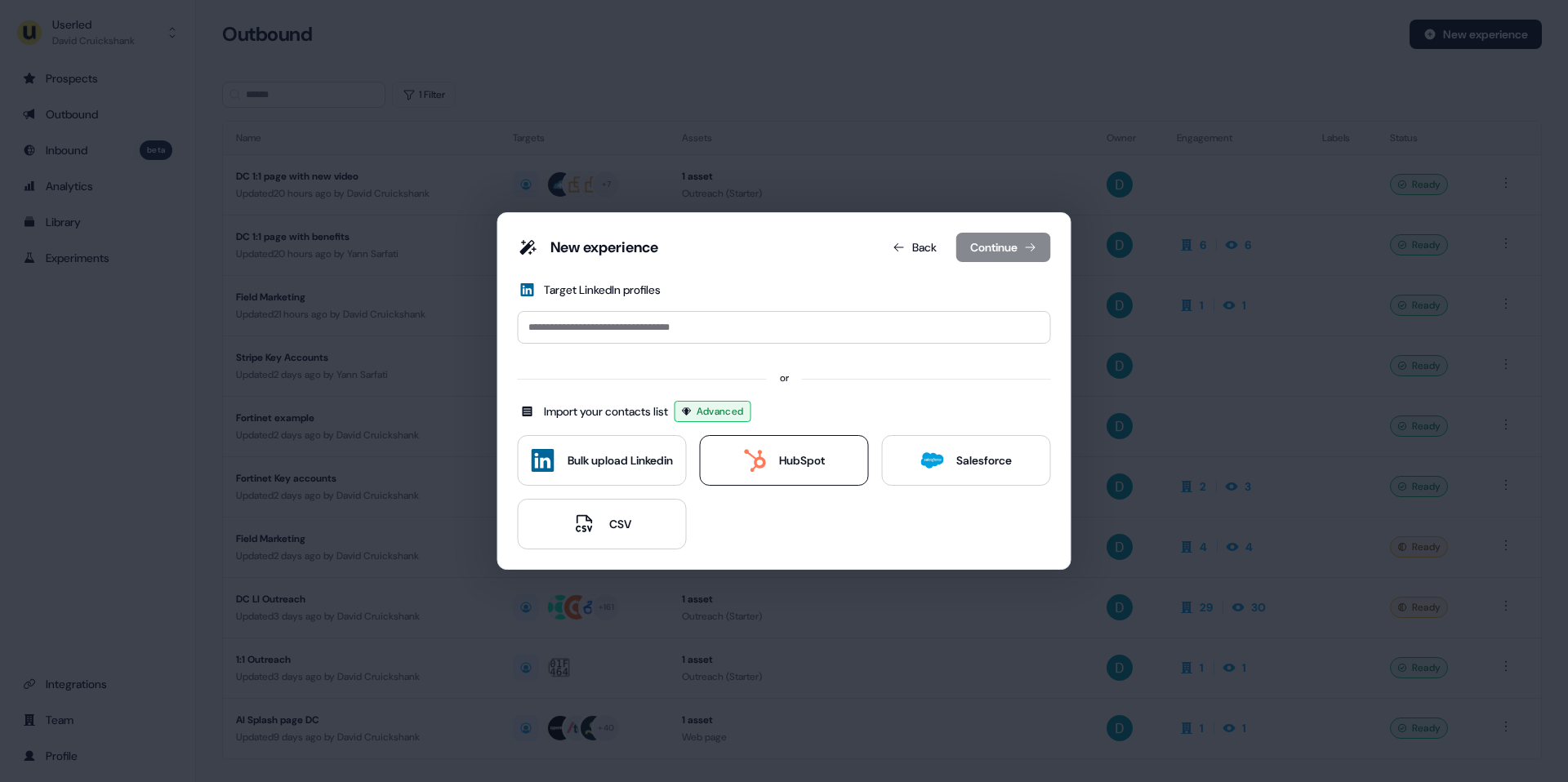 click on "HubSpot" at bounding box center (784, 460) 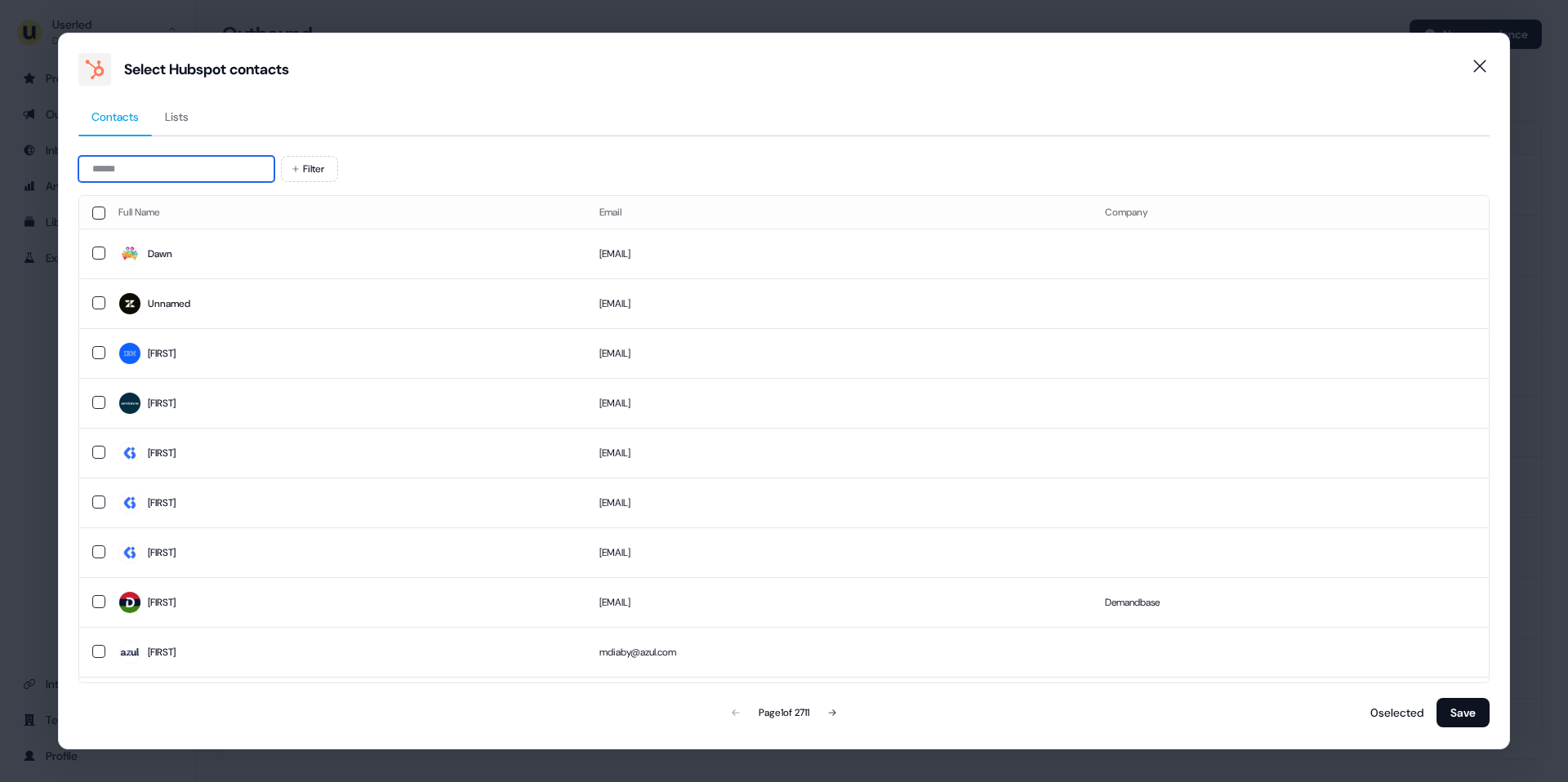 click at bounding box center (176, 169) 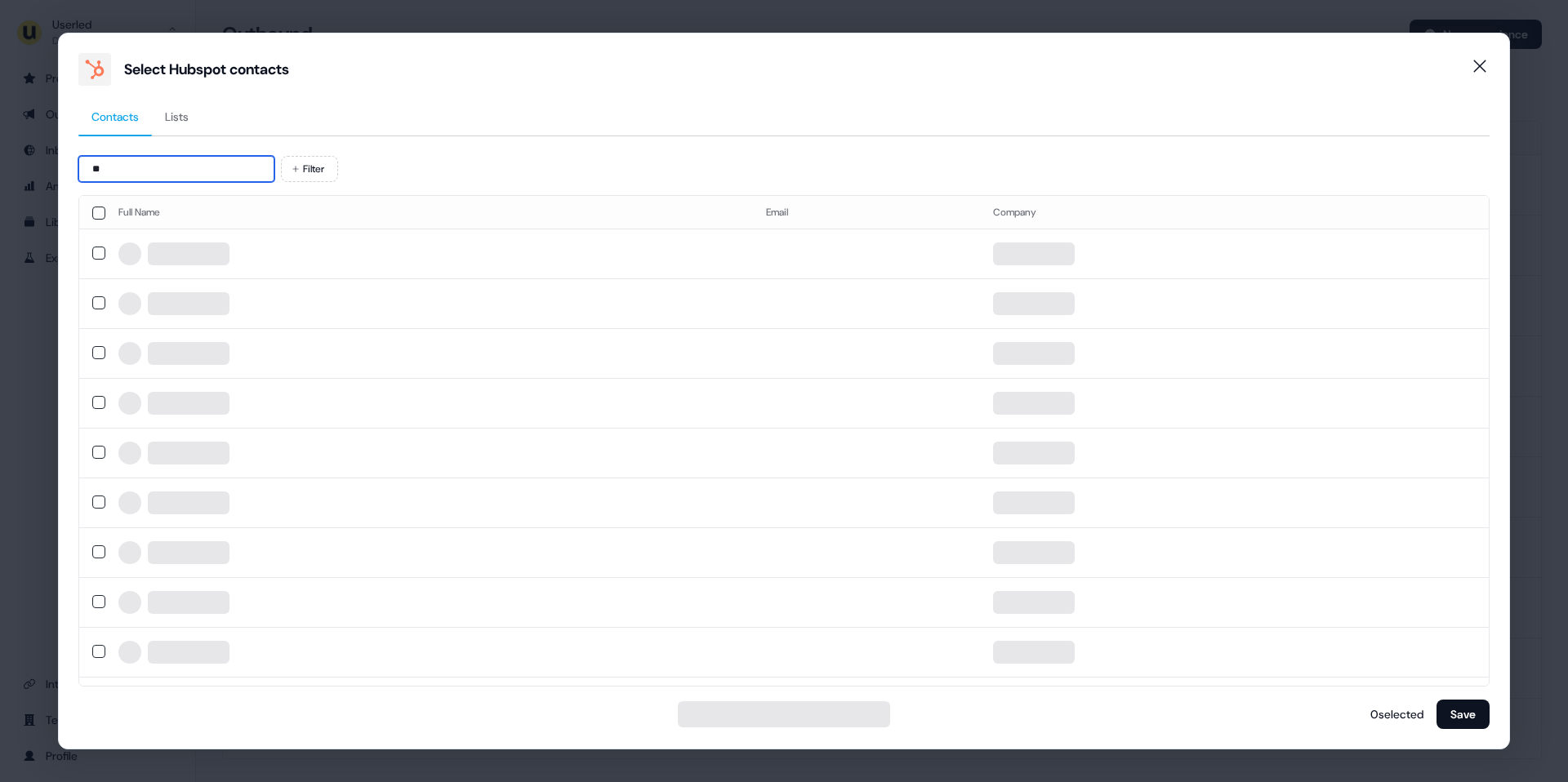 click on "**" at bounding box center (176, 169) 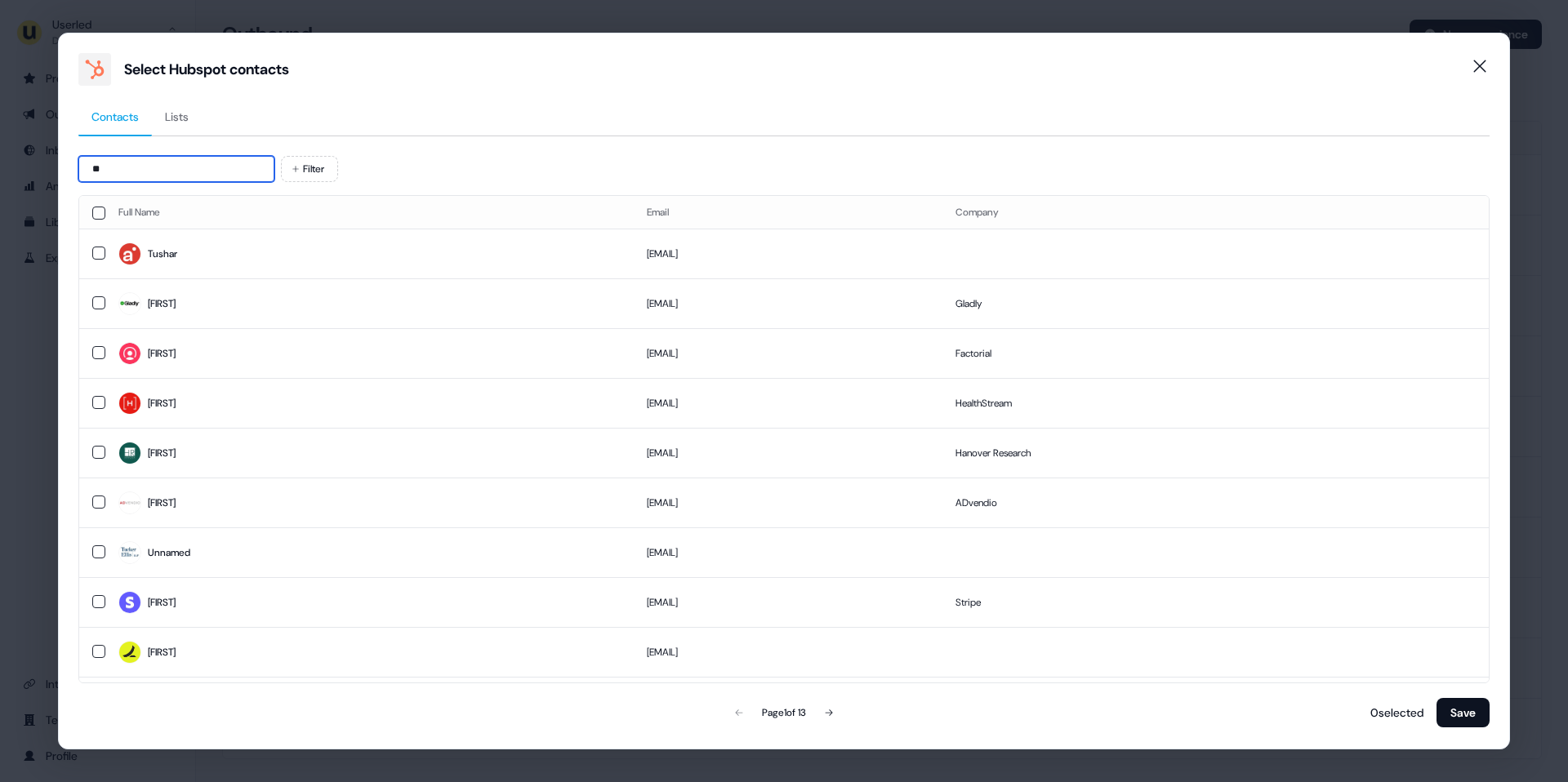 type on "**" 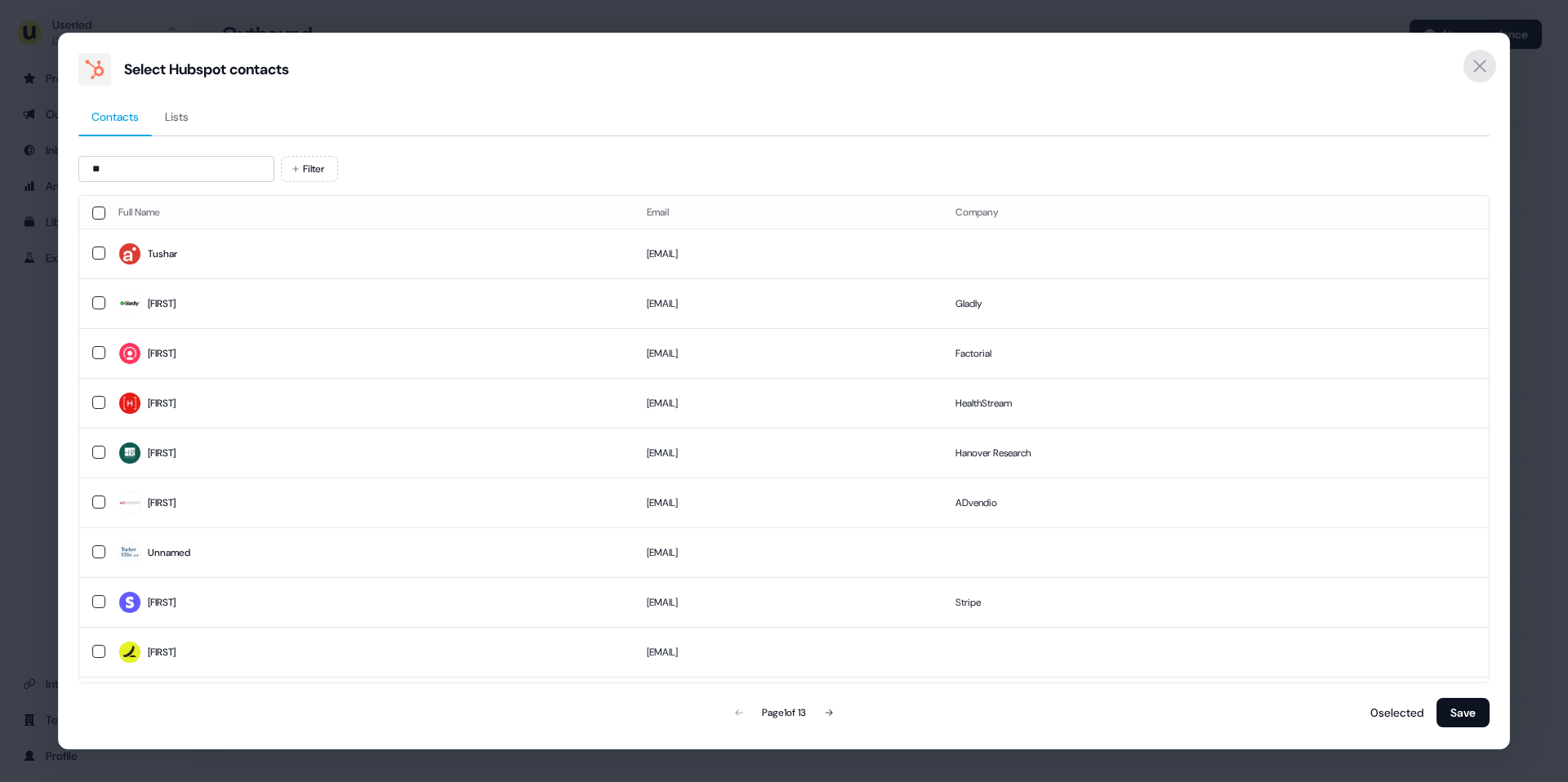click at bounding box center [1480, 66] 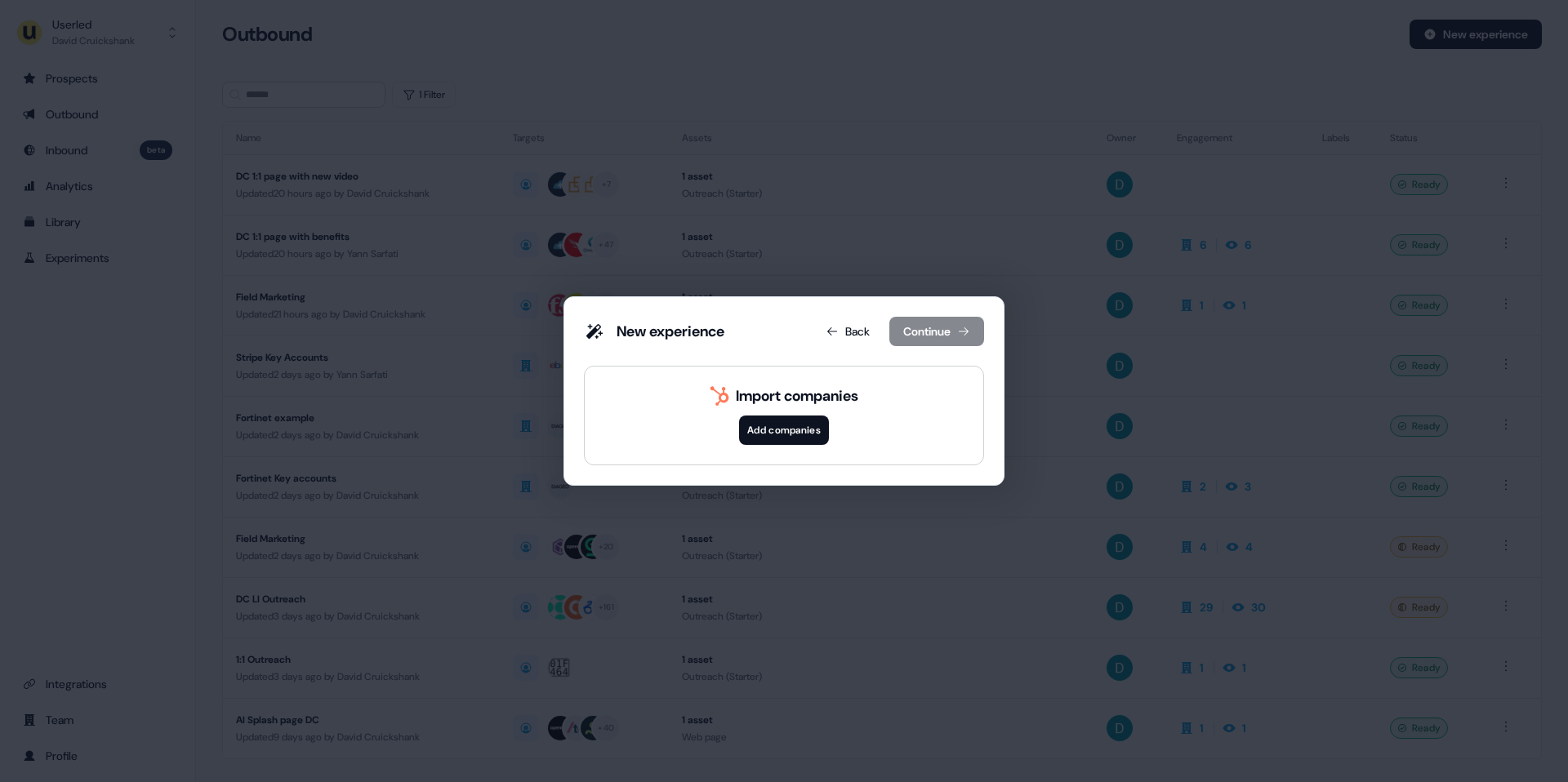 click on "New experience Back Continue Import companies Add companies" at bounding box center (784, 391) 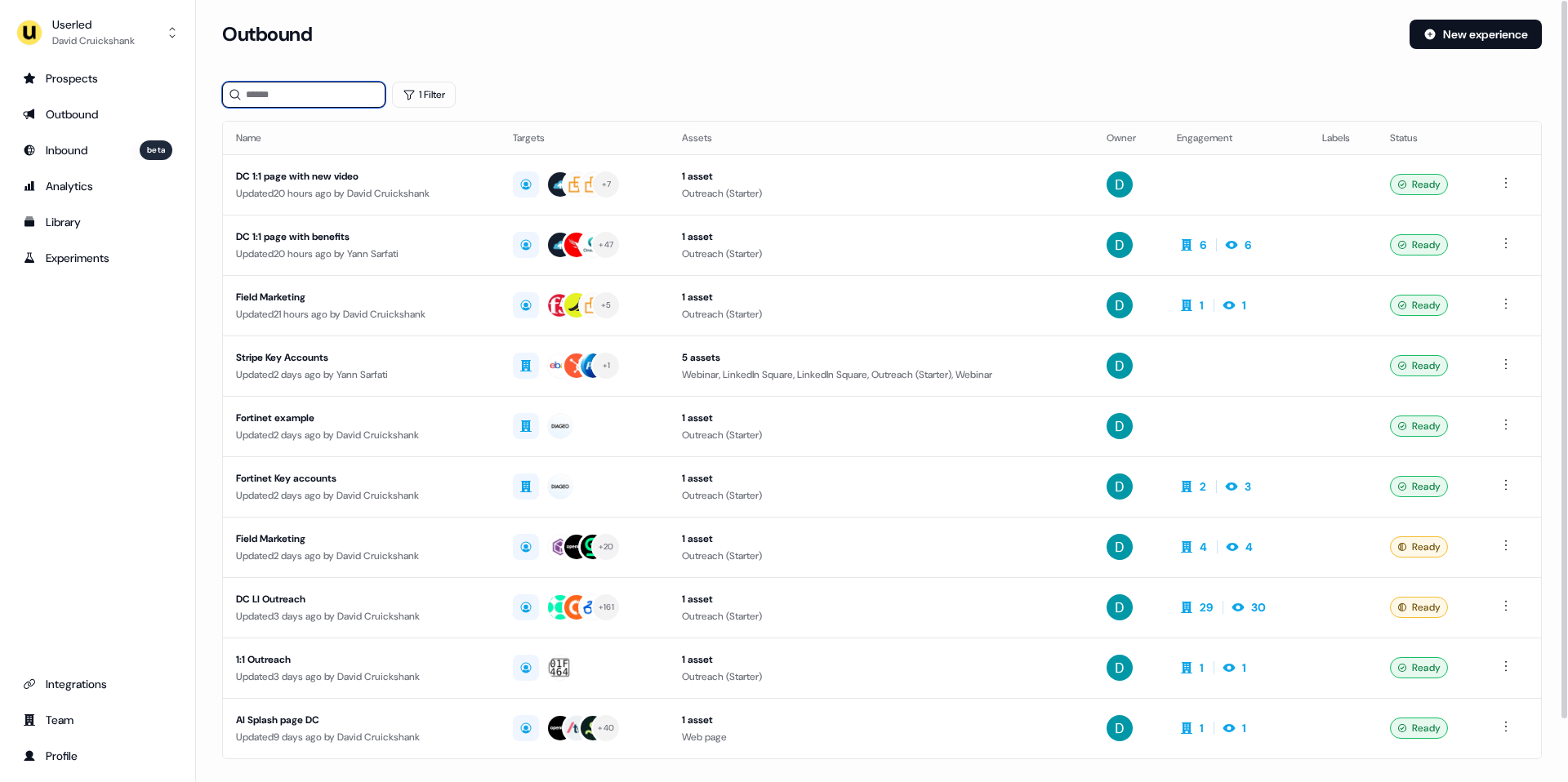 click at bounding box center (304, 95) 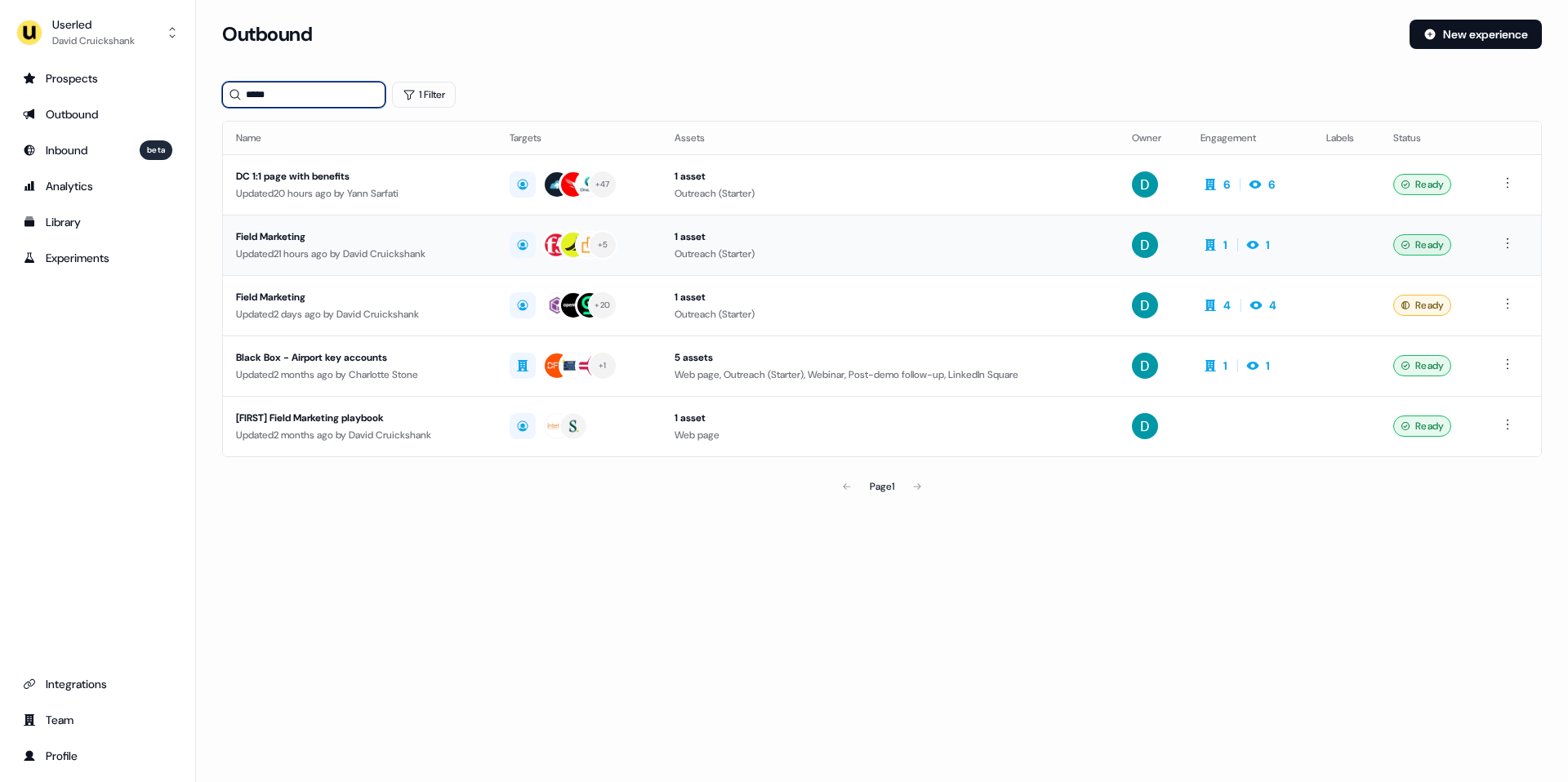 type on "*****" 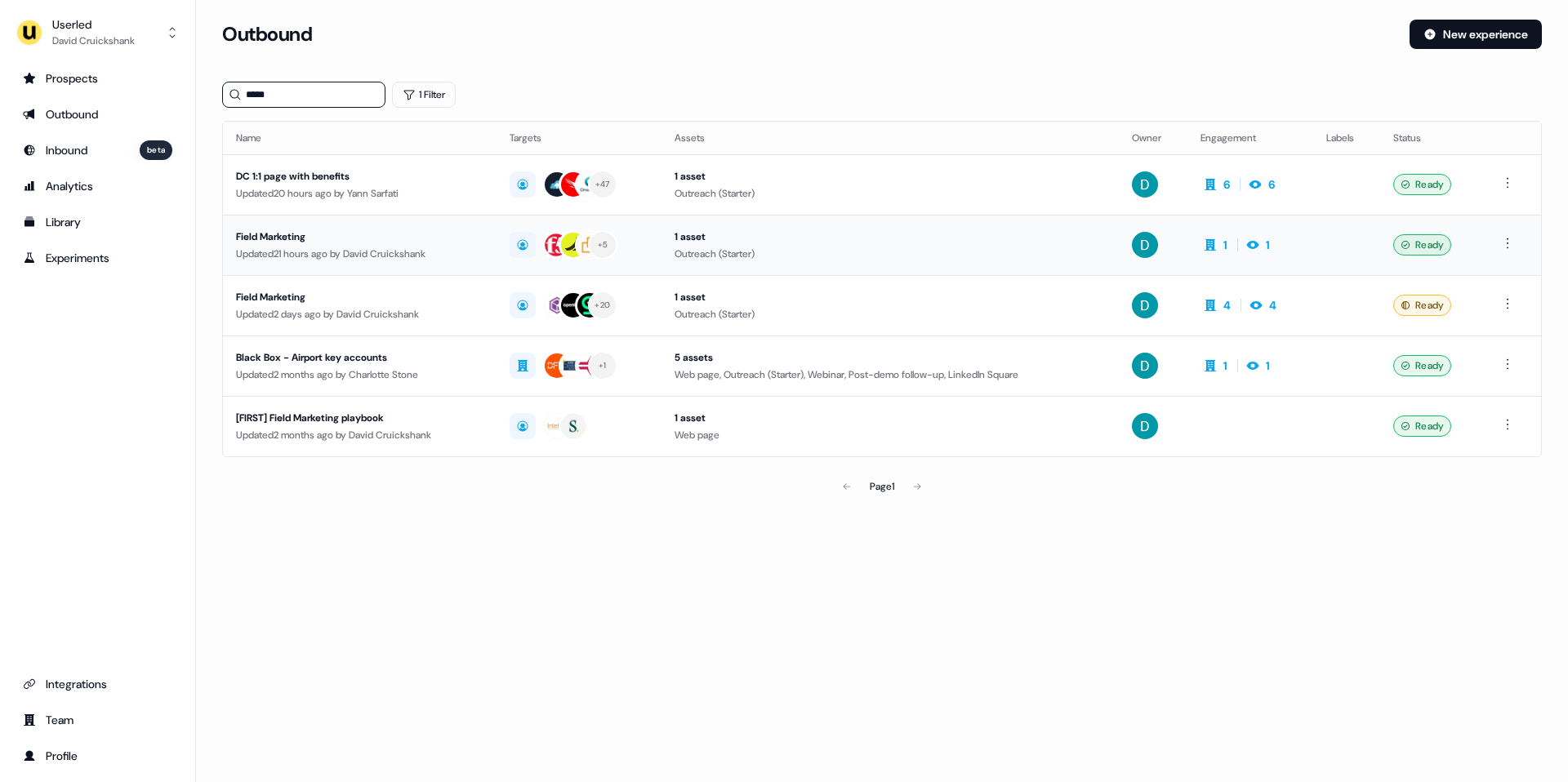click on "Field Marketing" at bounding box center [359, 237] 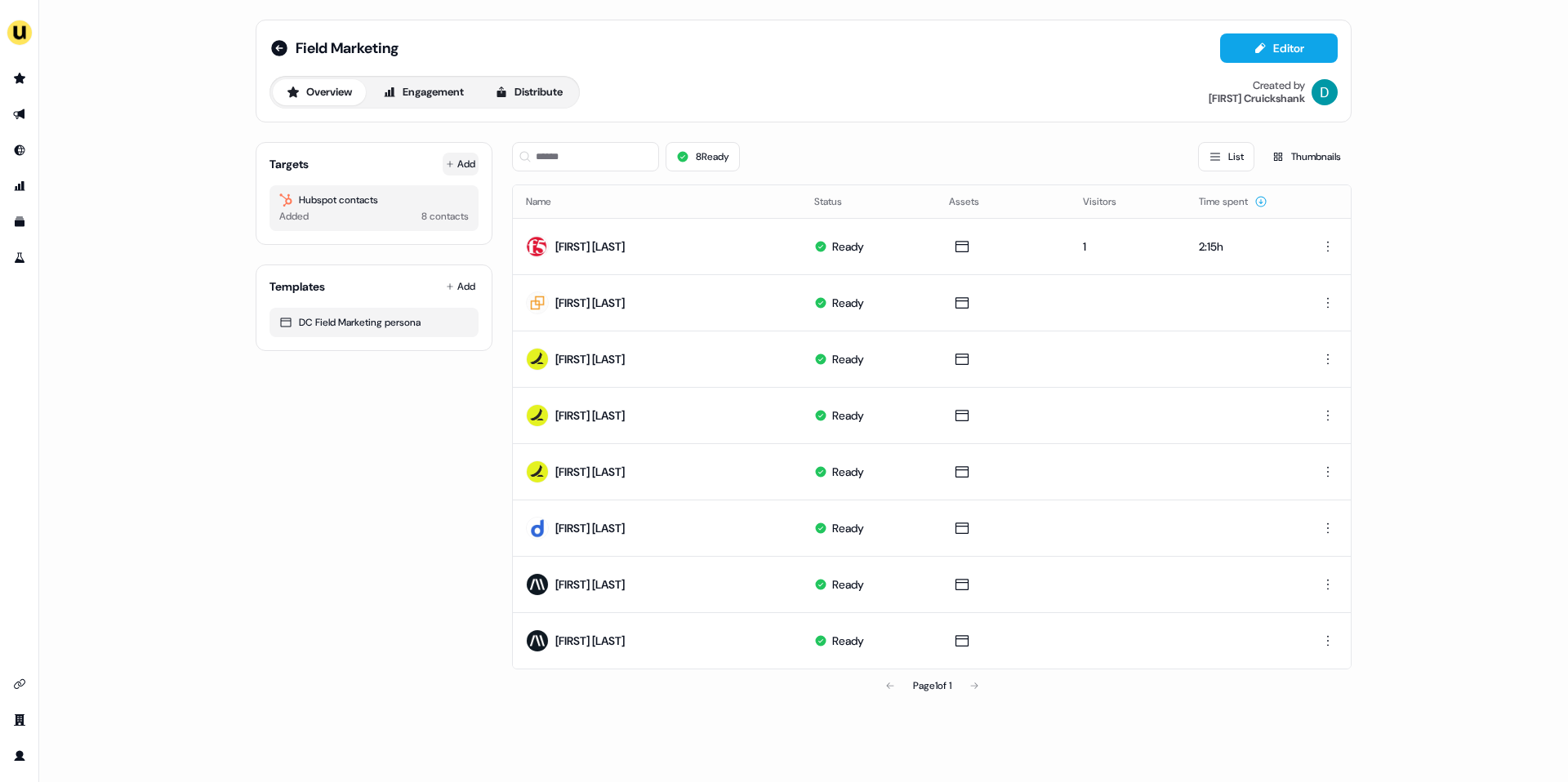 click on "Add" at bounding box center [461, 164] 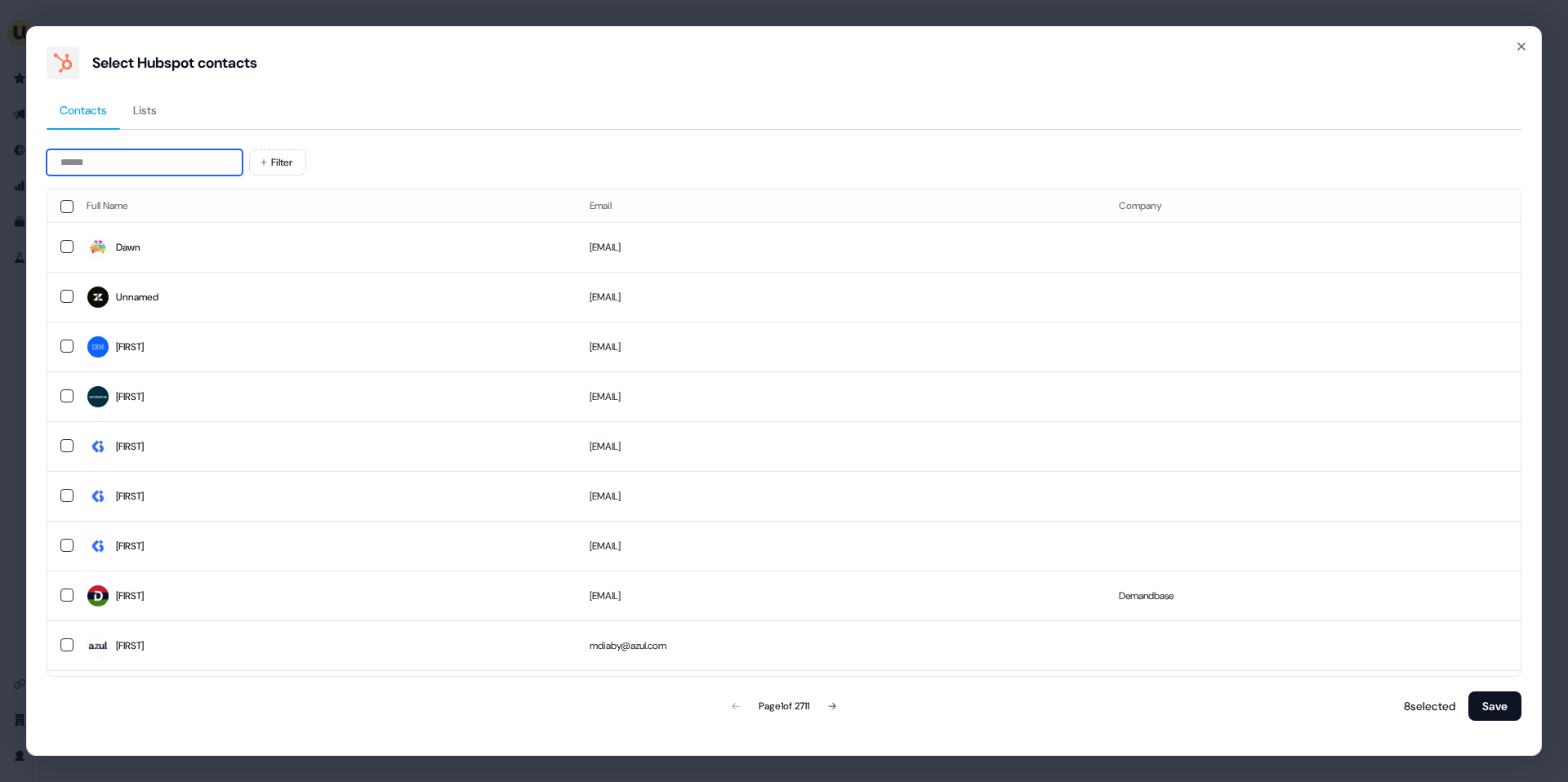 click at bounding box center [145, 162] 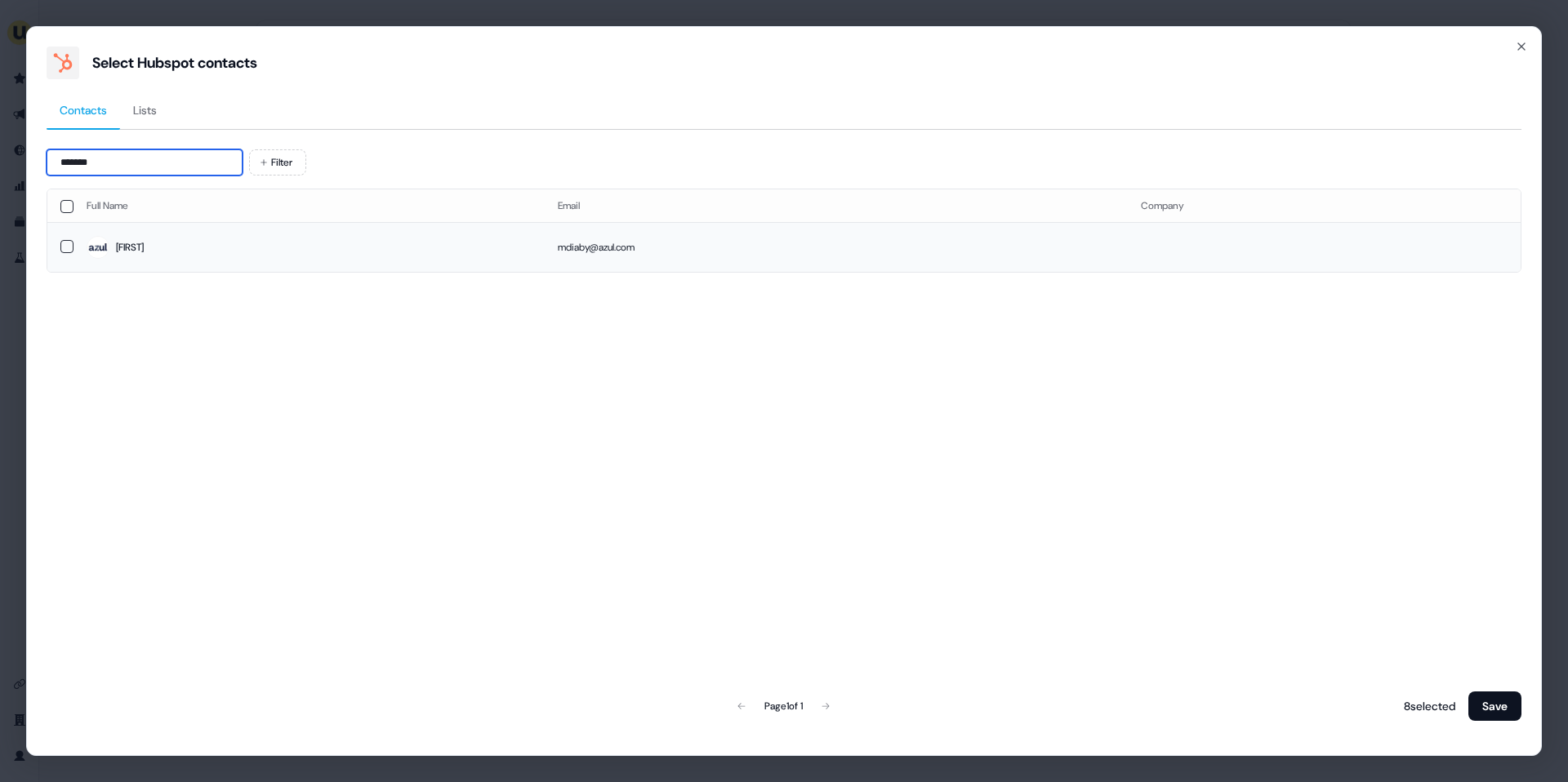 type on "*******" 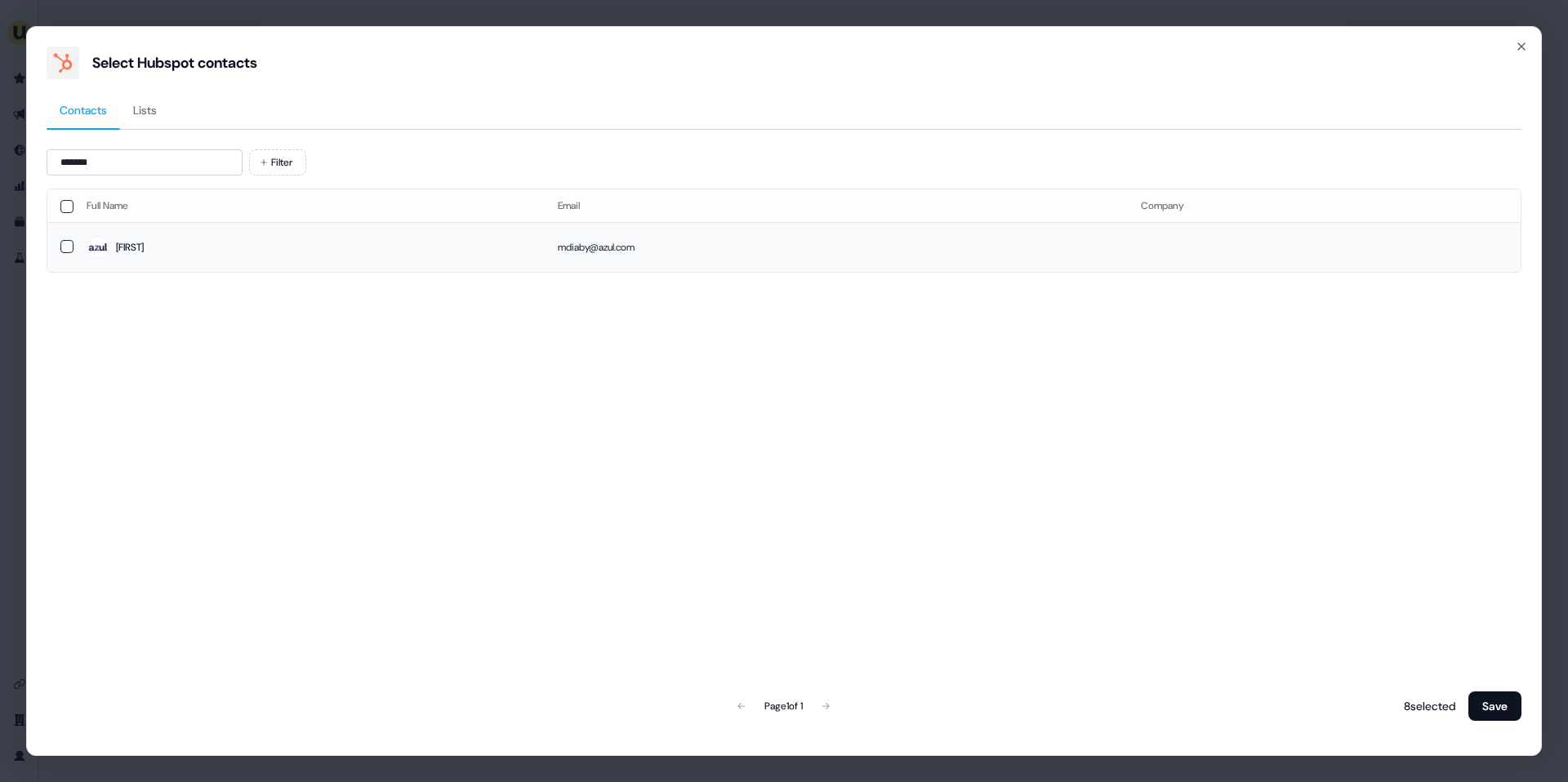 click on "Mariama" at bounding box center (309, 247) 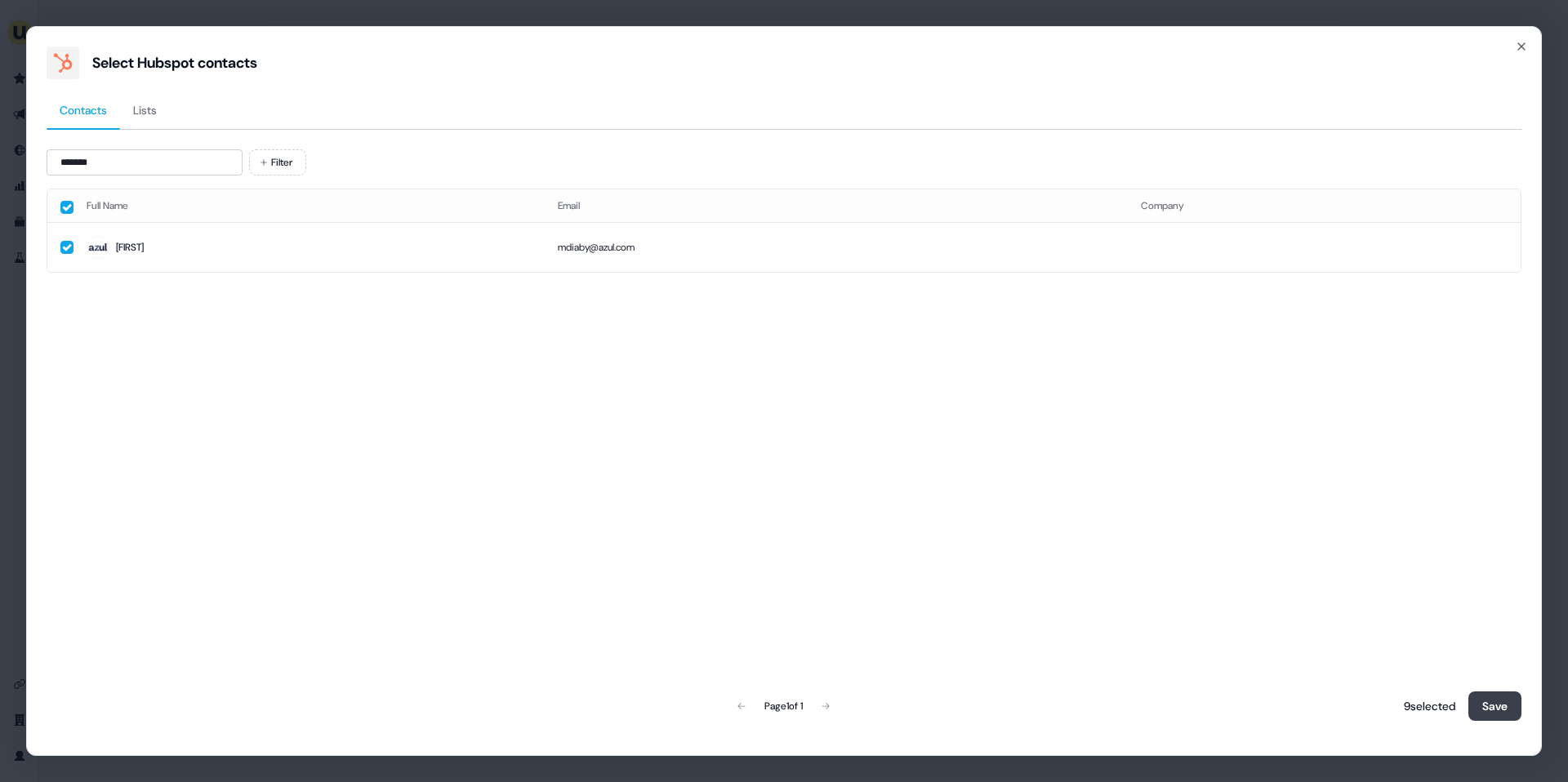 click on "Save" at bounding box center (1494, 706) 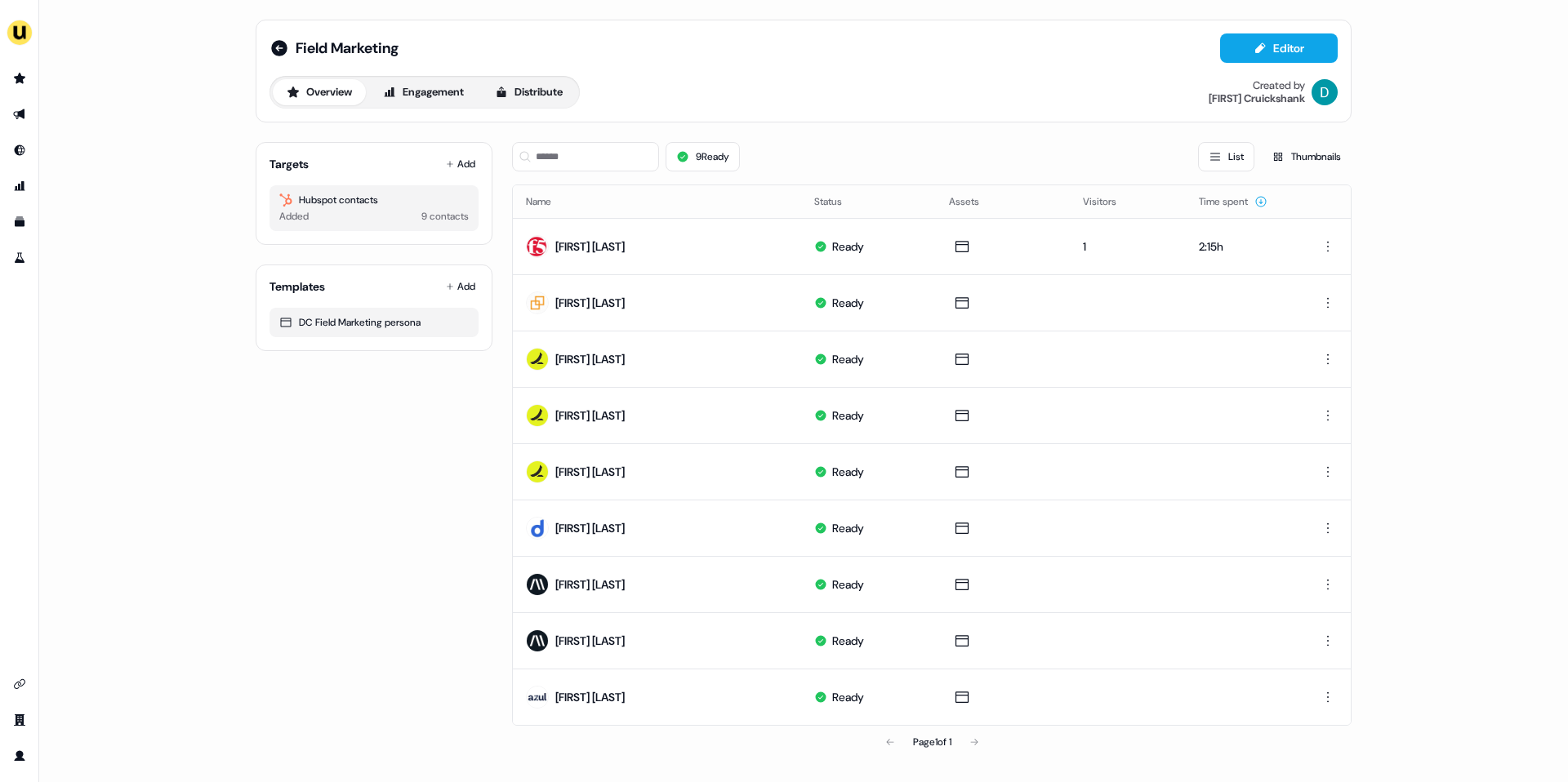 click on "Targets Add Hubspot   contacts Added 9   contacts" at bounding box center (374, 193) 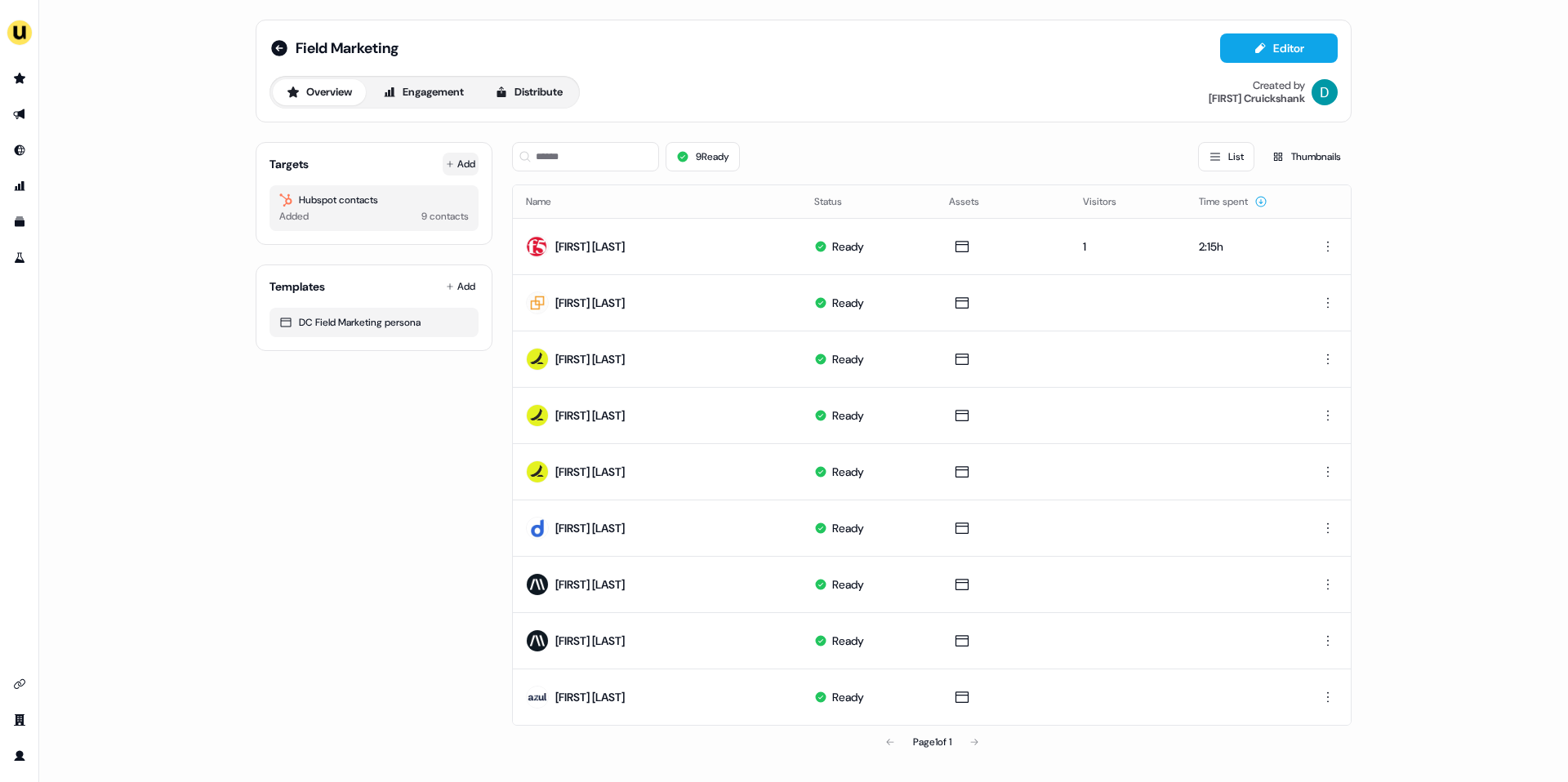click on "Add" at bounding box center (461, 164) 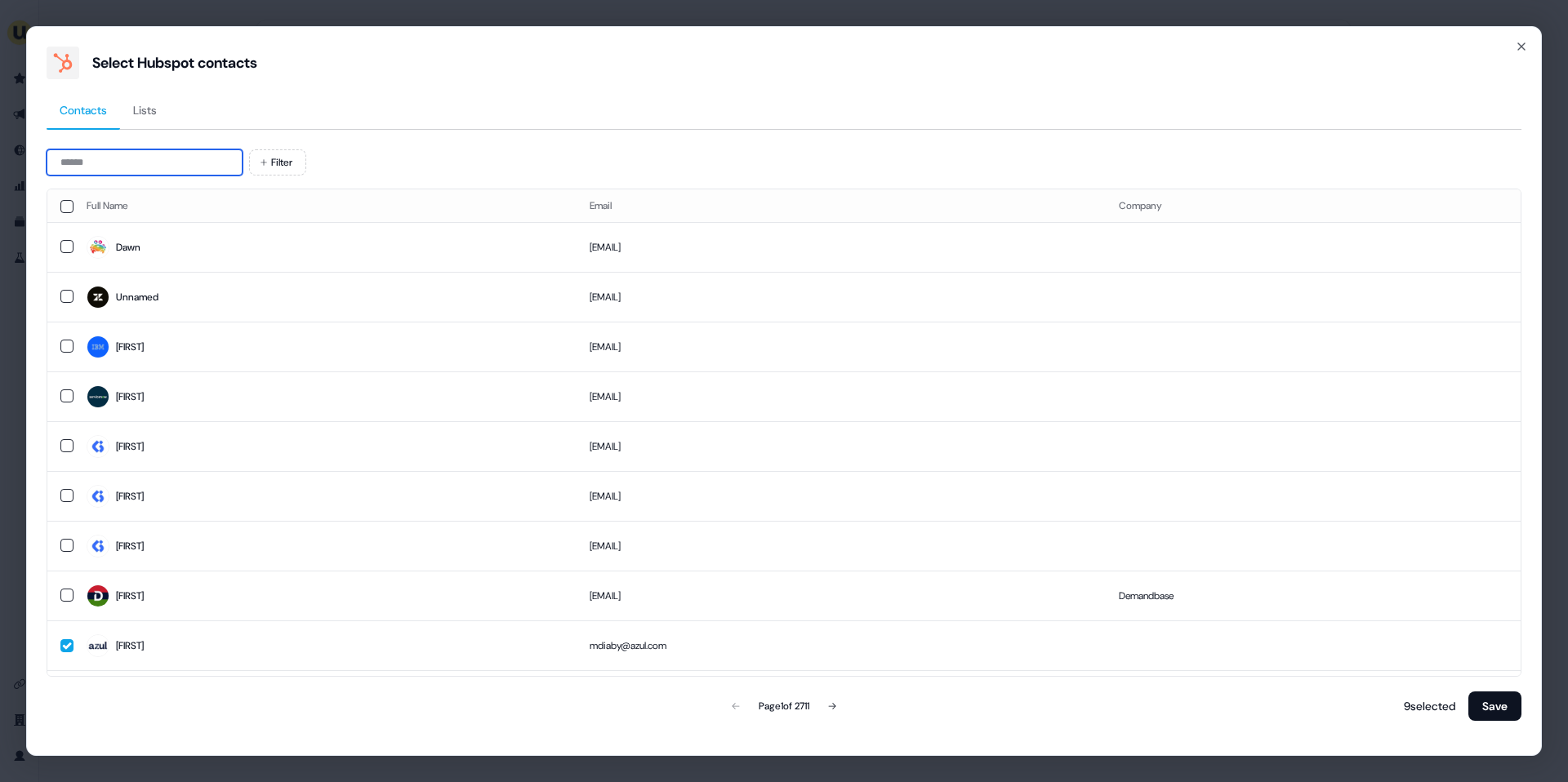 click at bounding box center (145, 162) 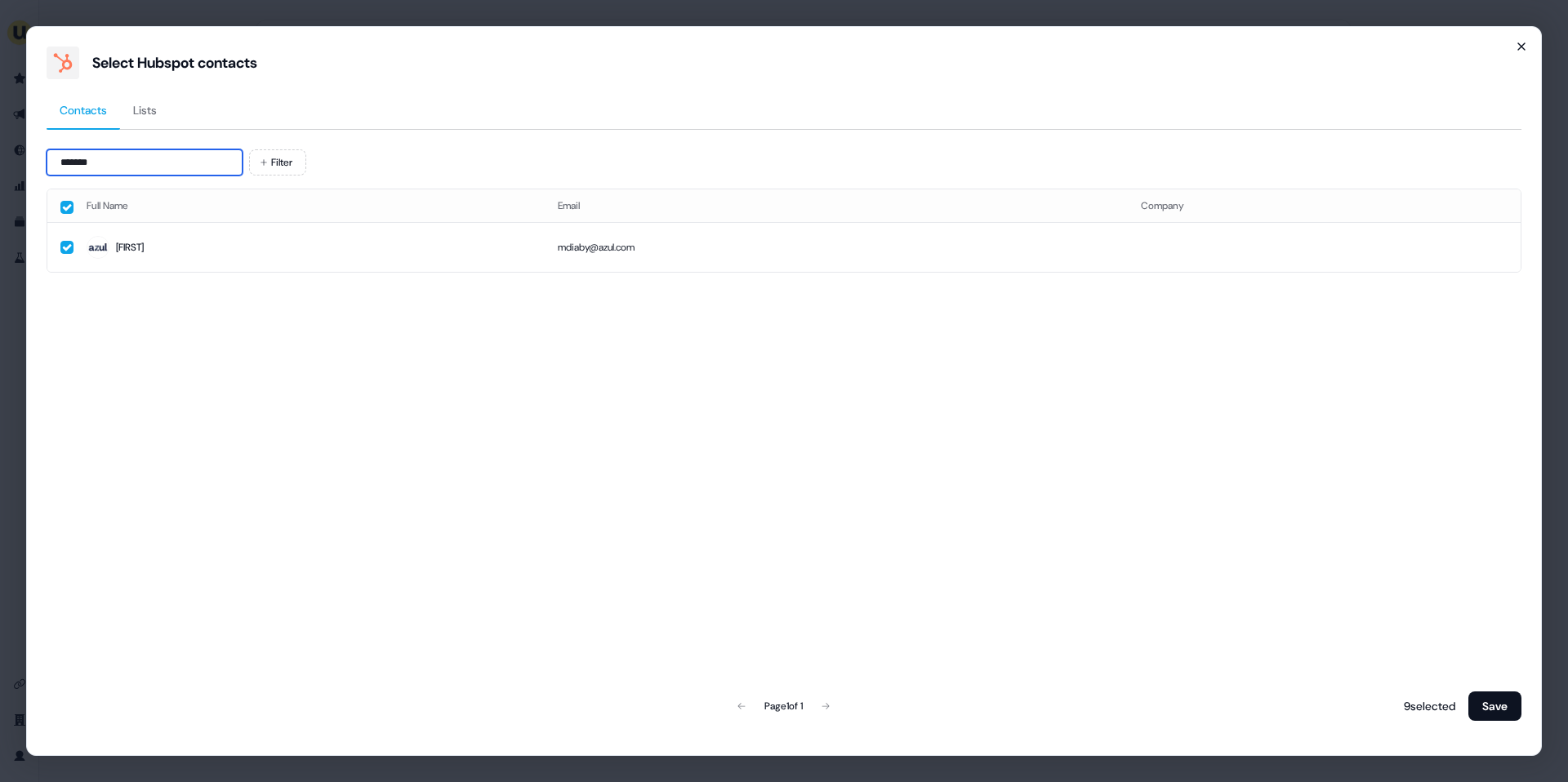 type on "*******" 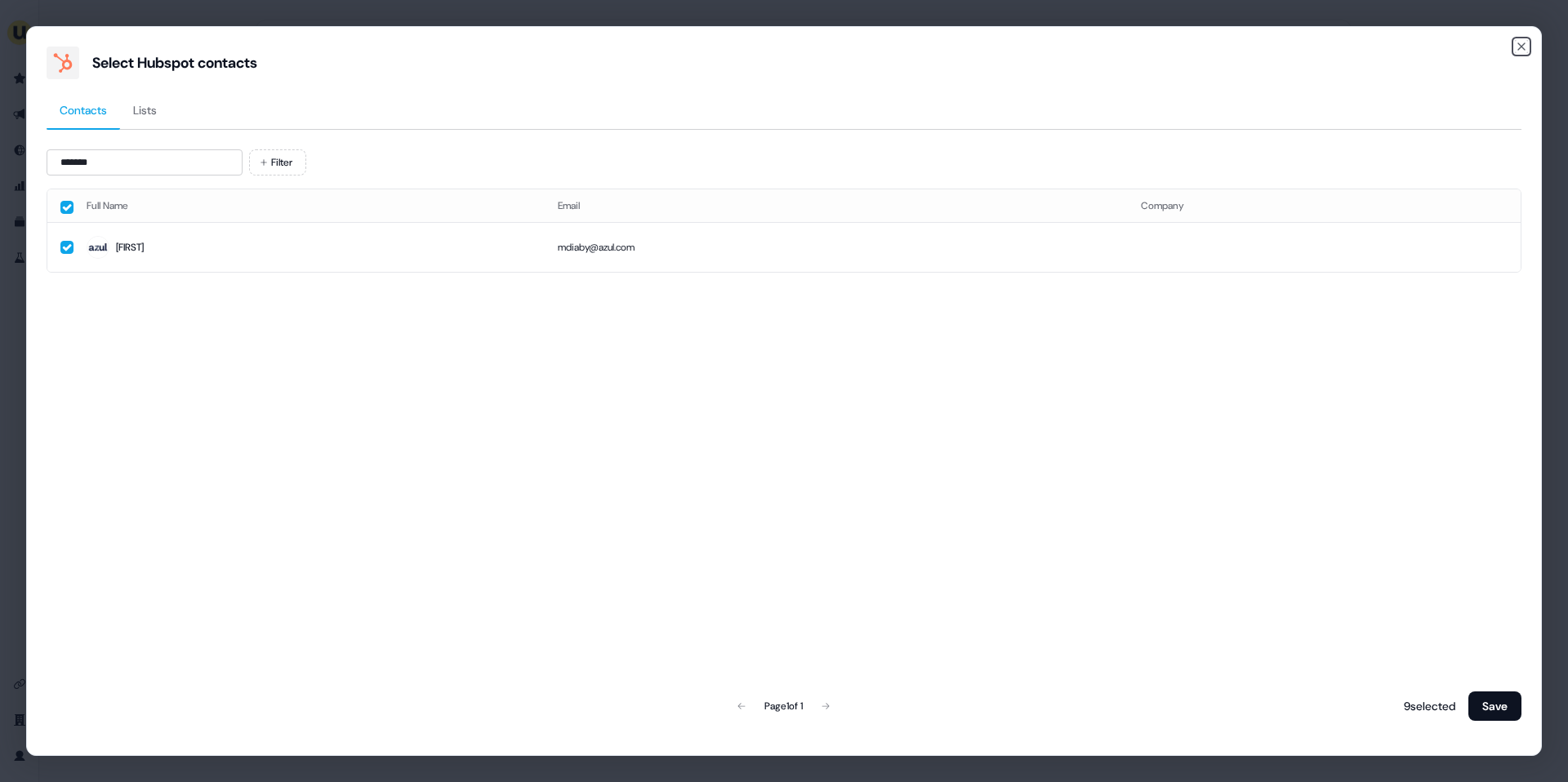 click 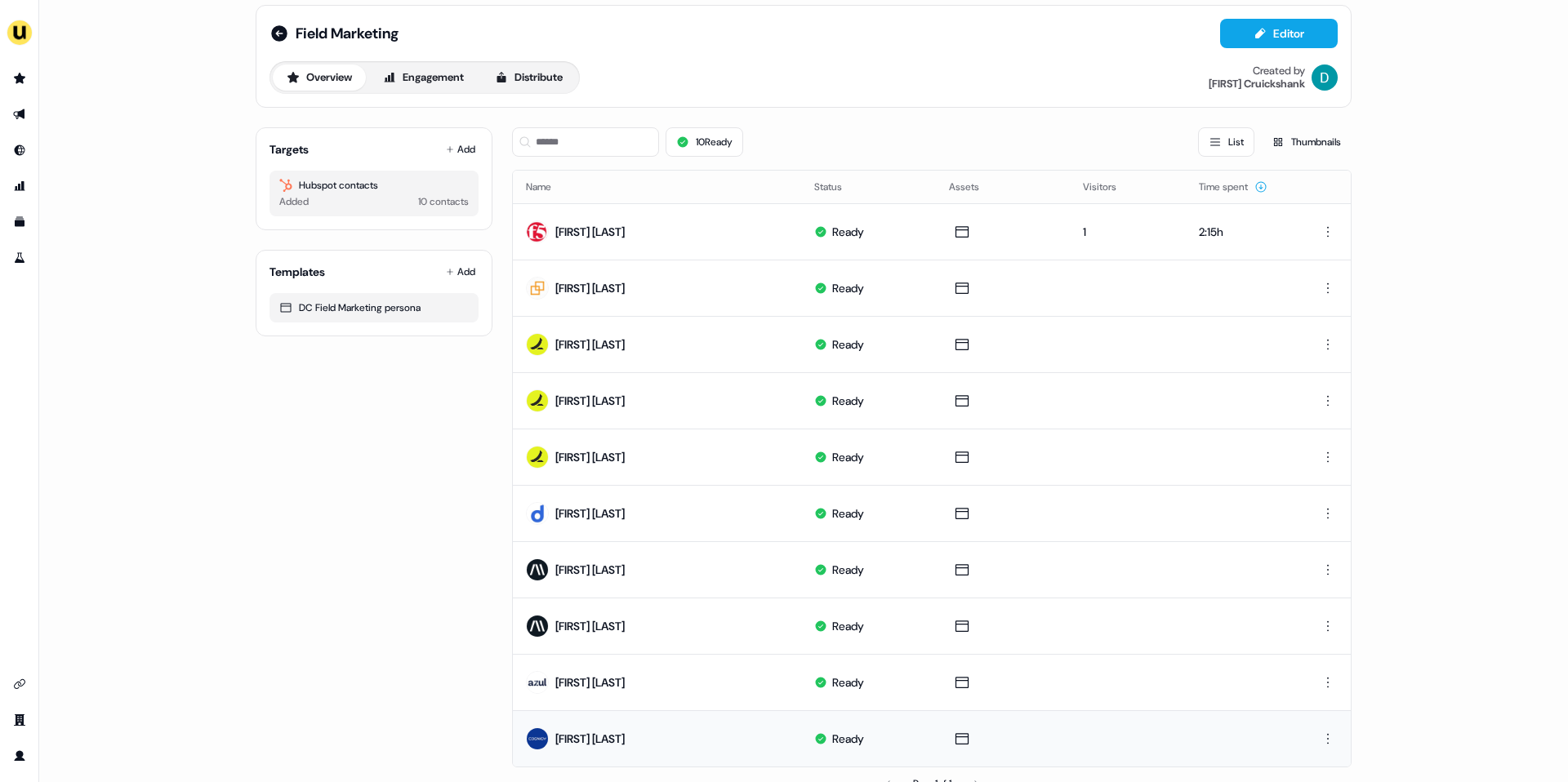 scroll, scrollTop: 52, scrollLeft: 0, axis: vertical 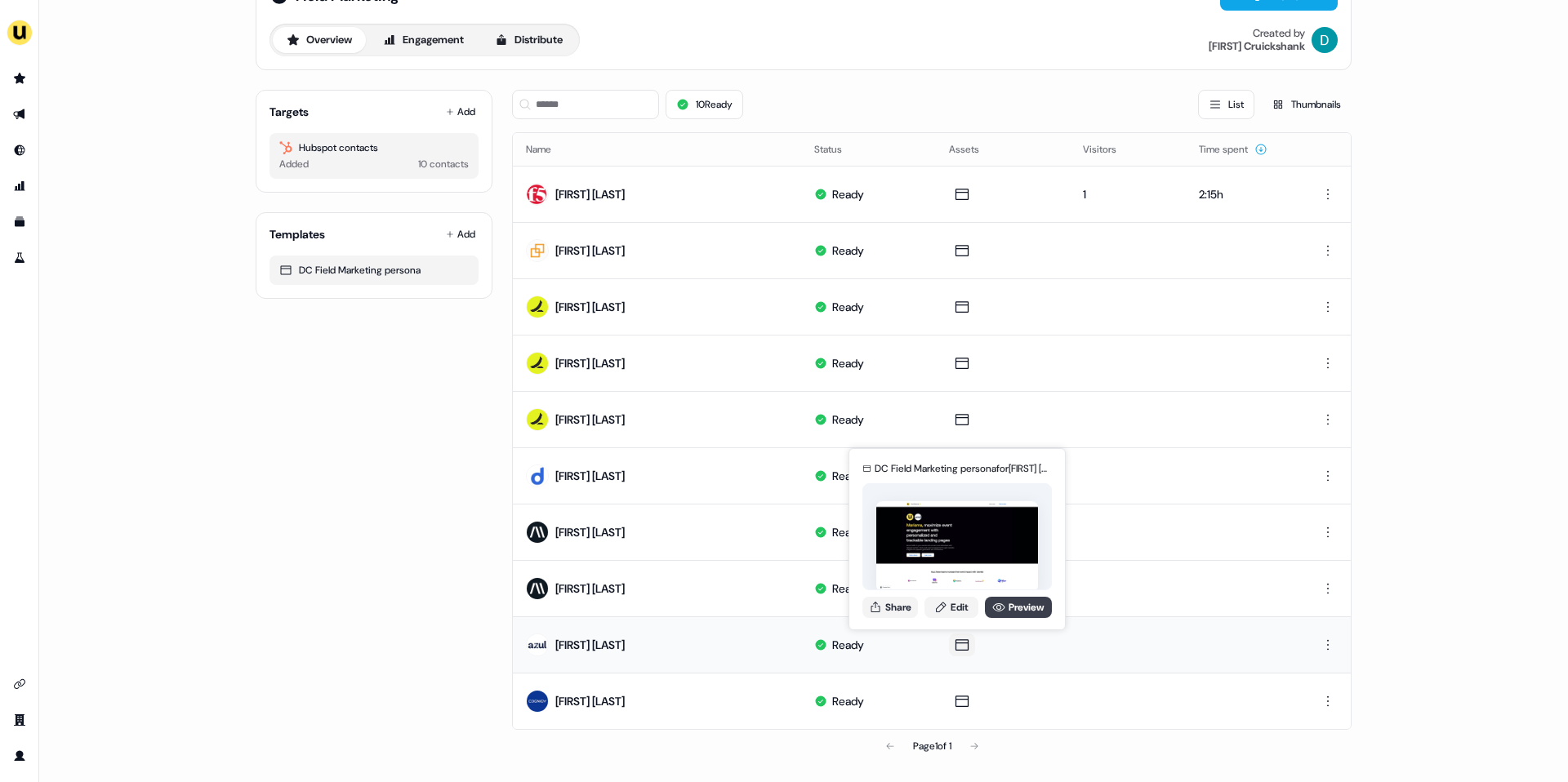 click on "Preview" at bounding box center [1018, 607] 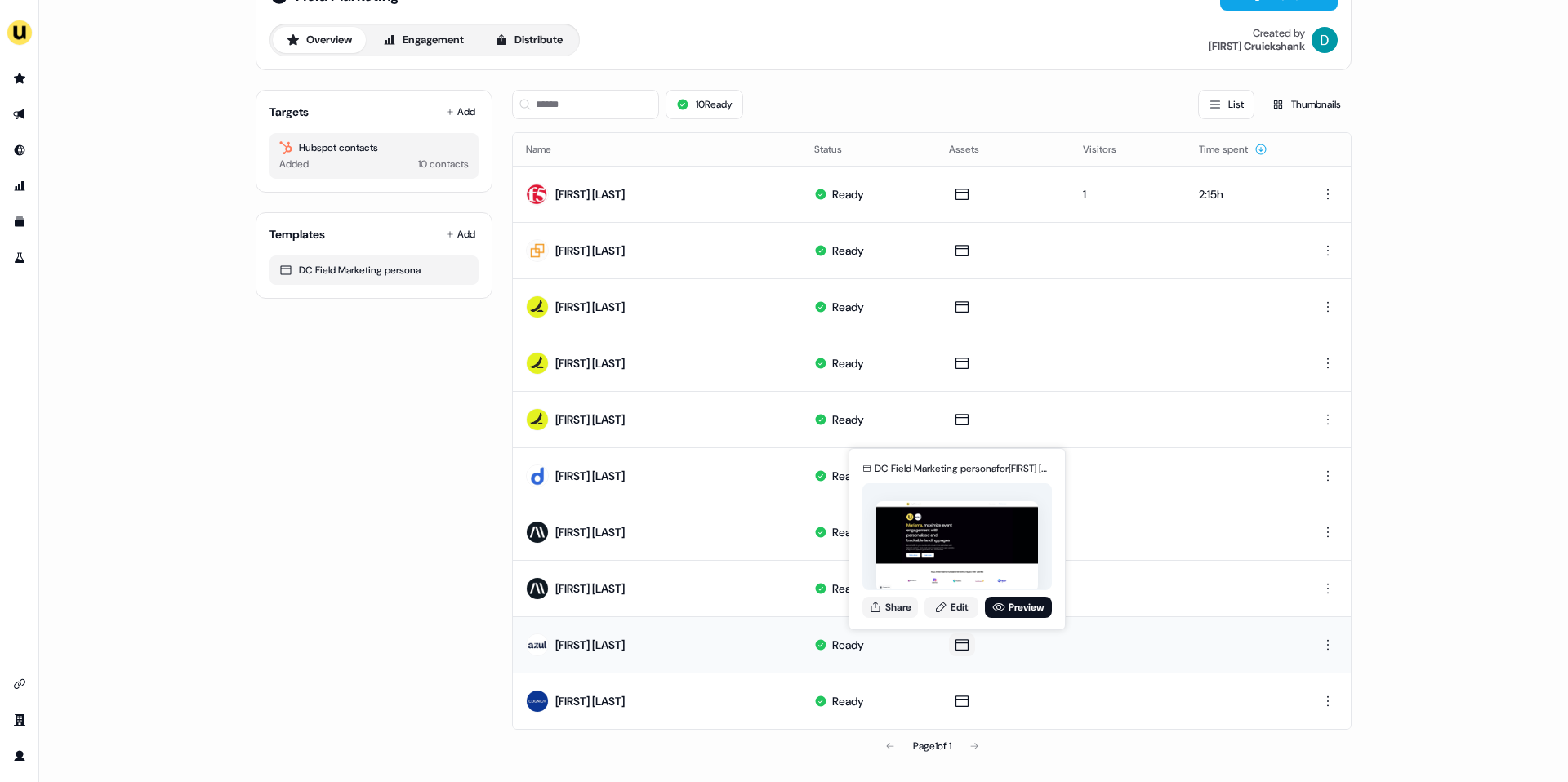 click on "DC Field Marketing persona    for  Mariama Diaby Share Edit Preview" at bounding box center [957, 539] 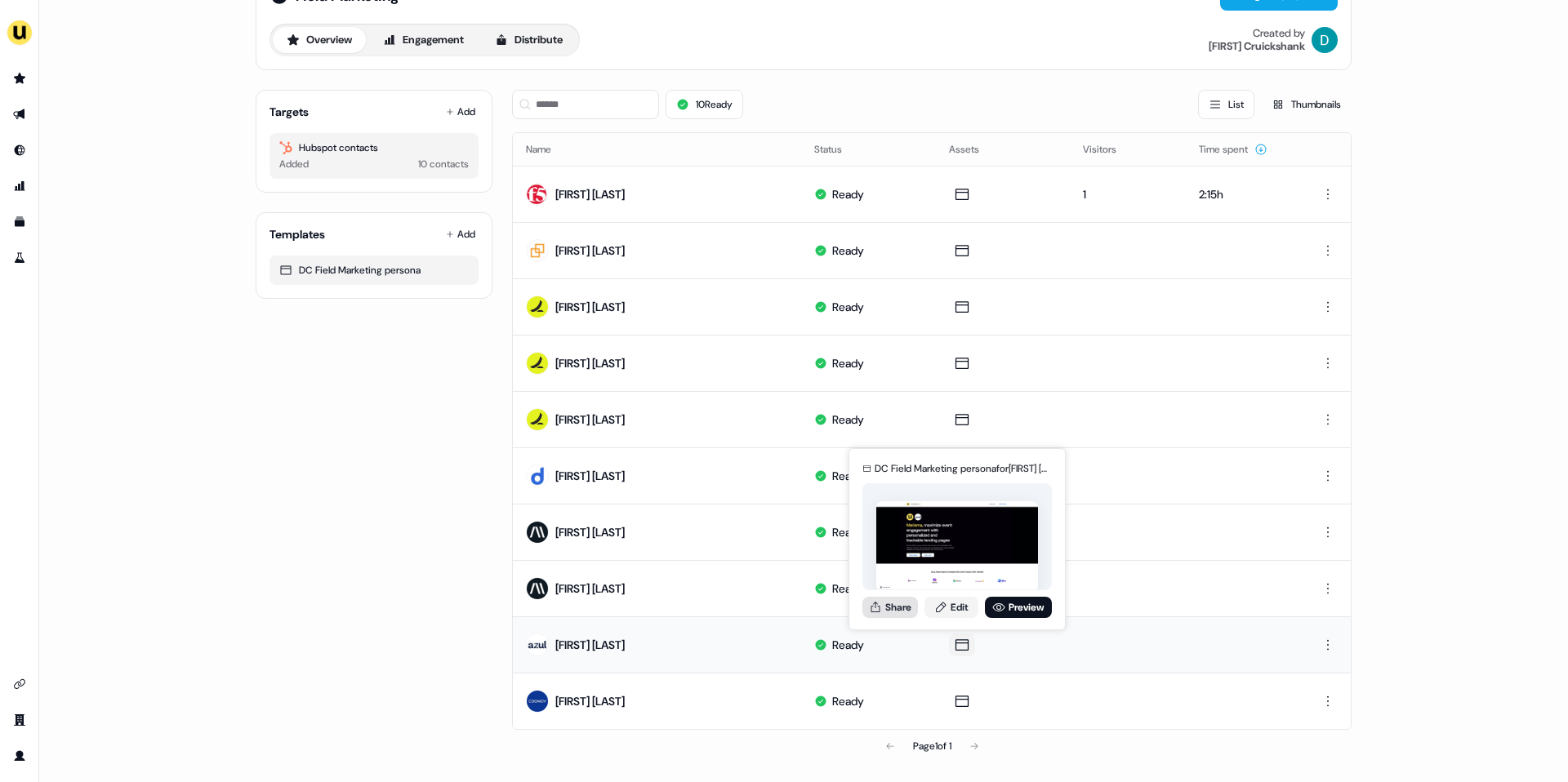 click on "Share" at bounding box center (890, 607) 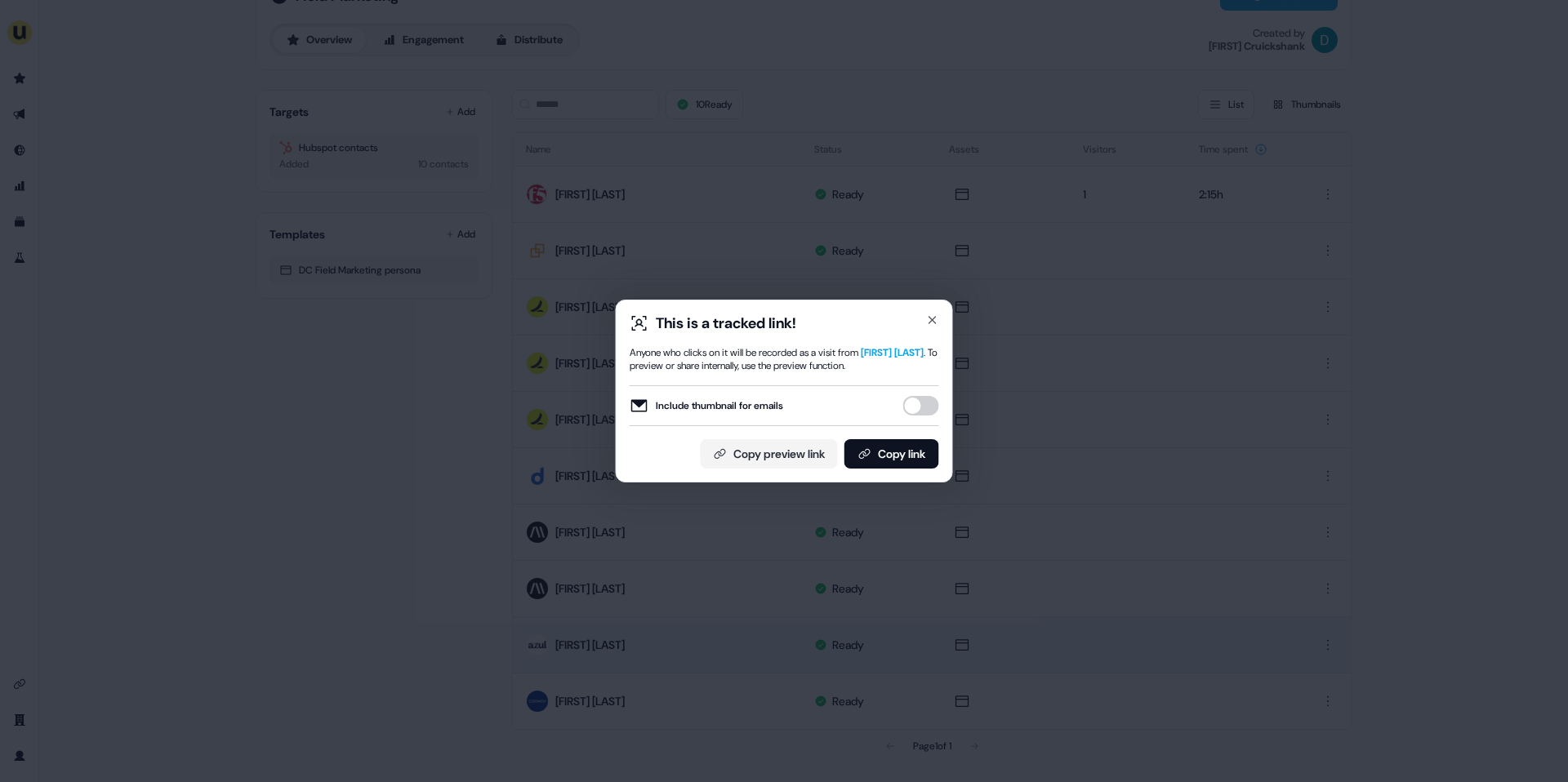 click on "Include thumbnail for emails" at bounding box center (784, 406) 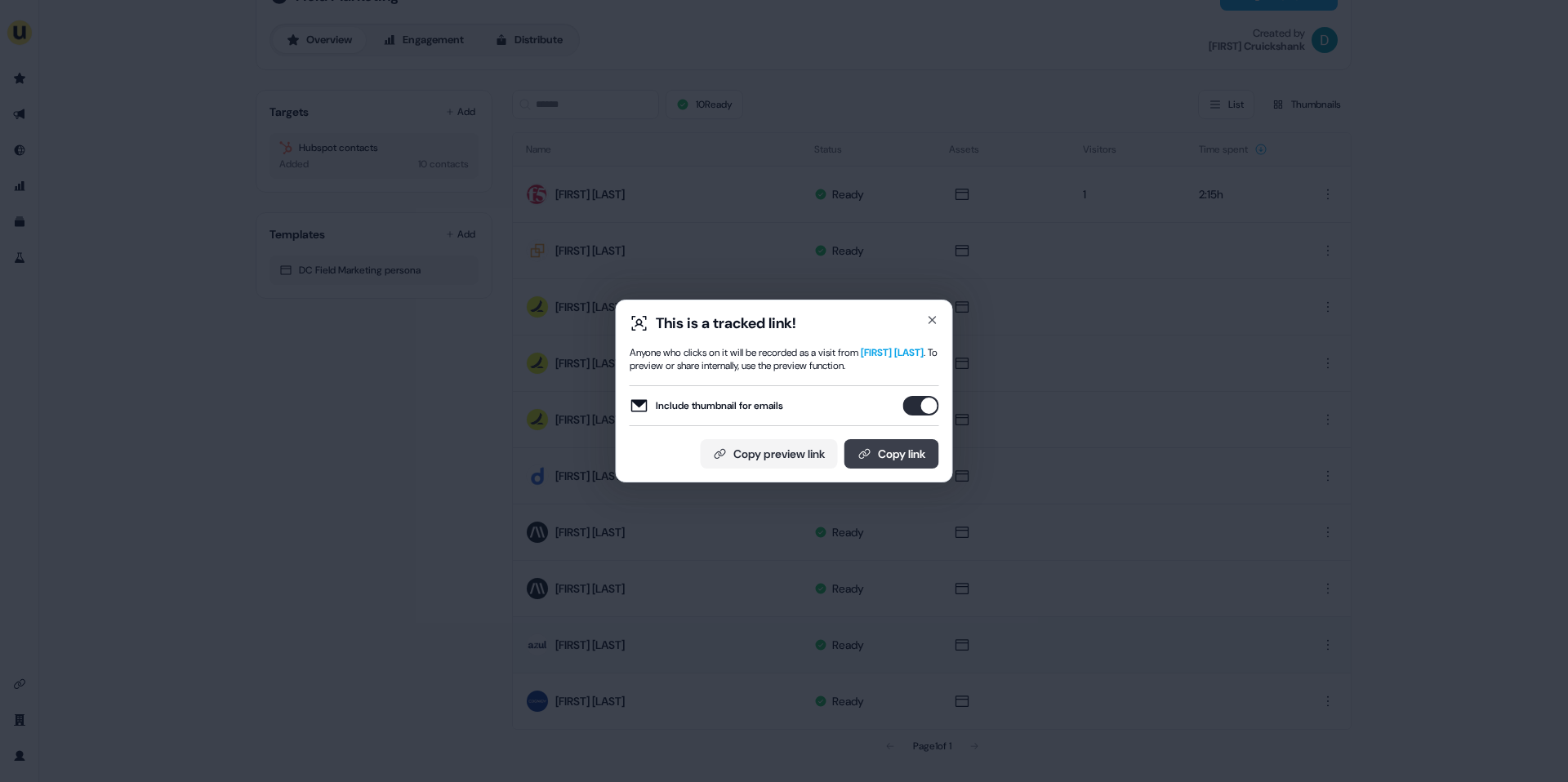 click on "Copy link" at bounding box center [892, 454] 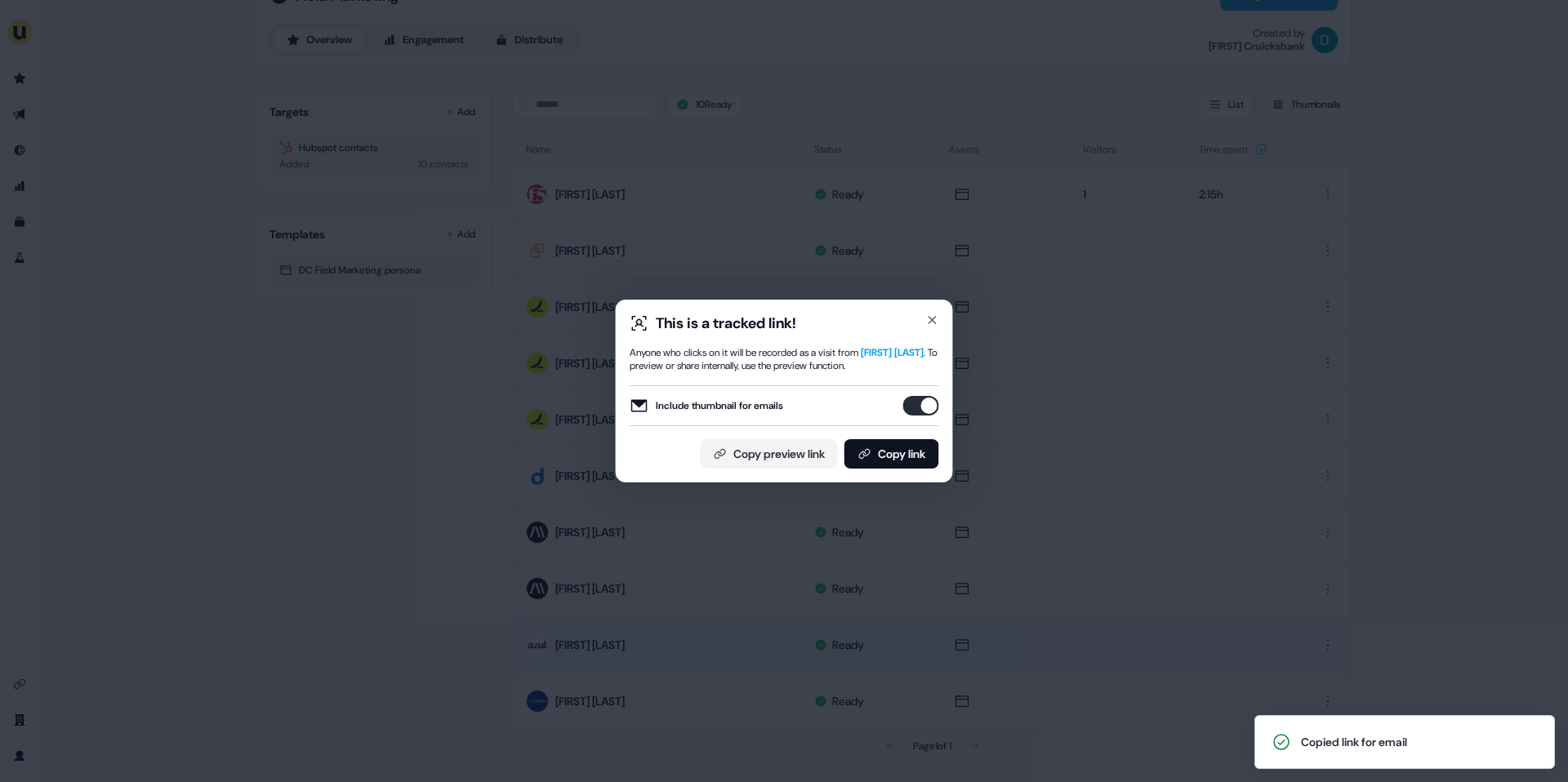 click on "This is a tracked link! Anyone who clicks on it will be recorded as a visit from   Mariama Diaby . To preview or share internally, use the preview function. Include thumbnail for emails Copy preview link Copy link Close" at bounding box center [784, 391] 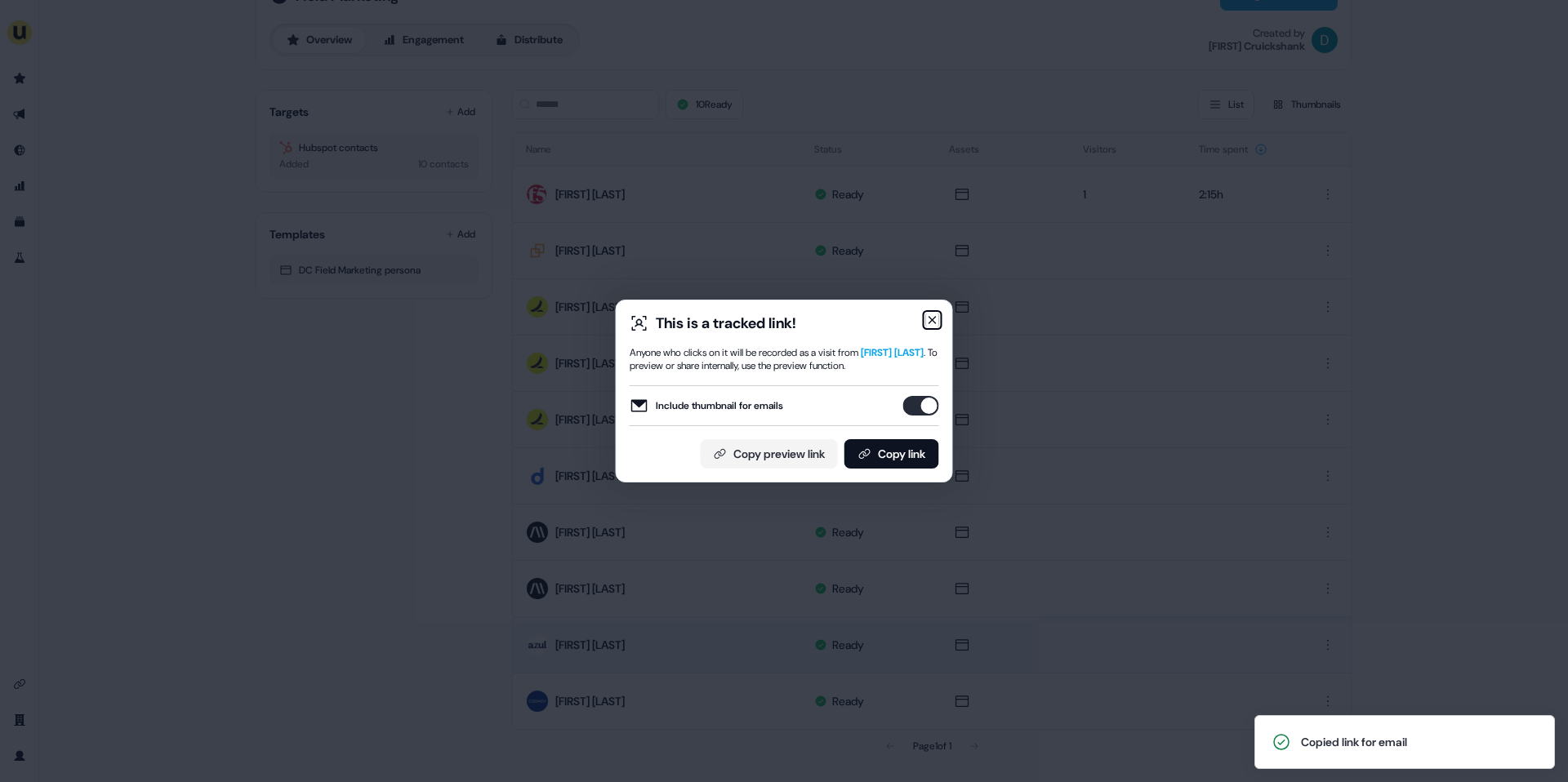click 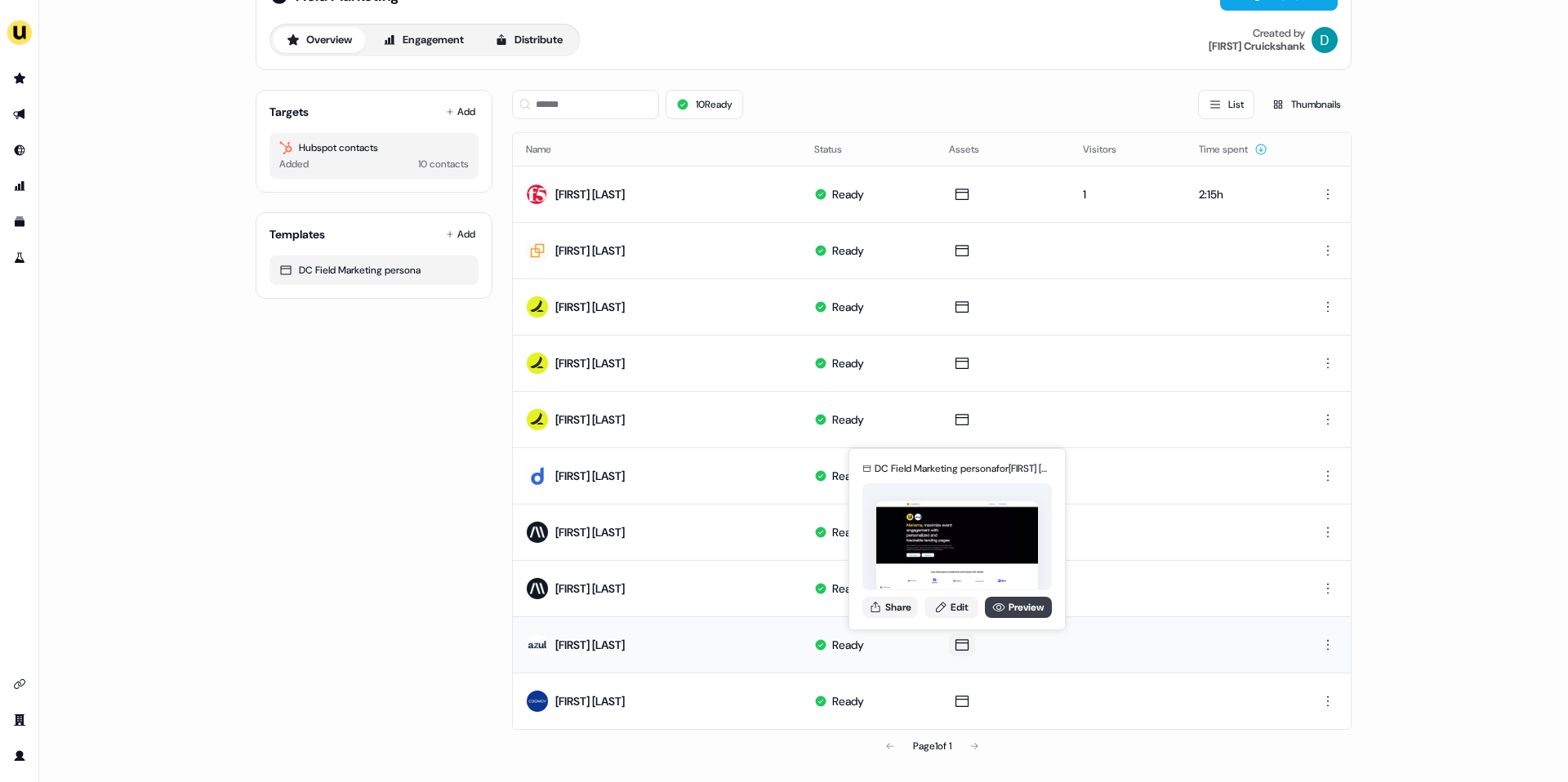click 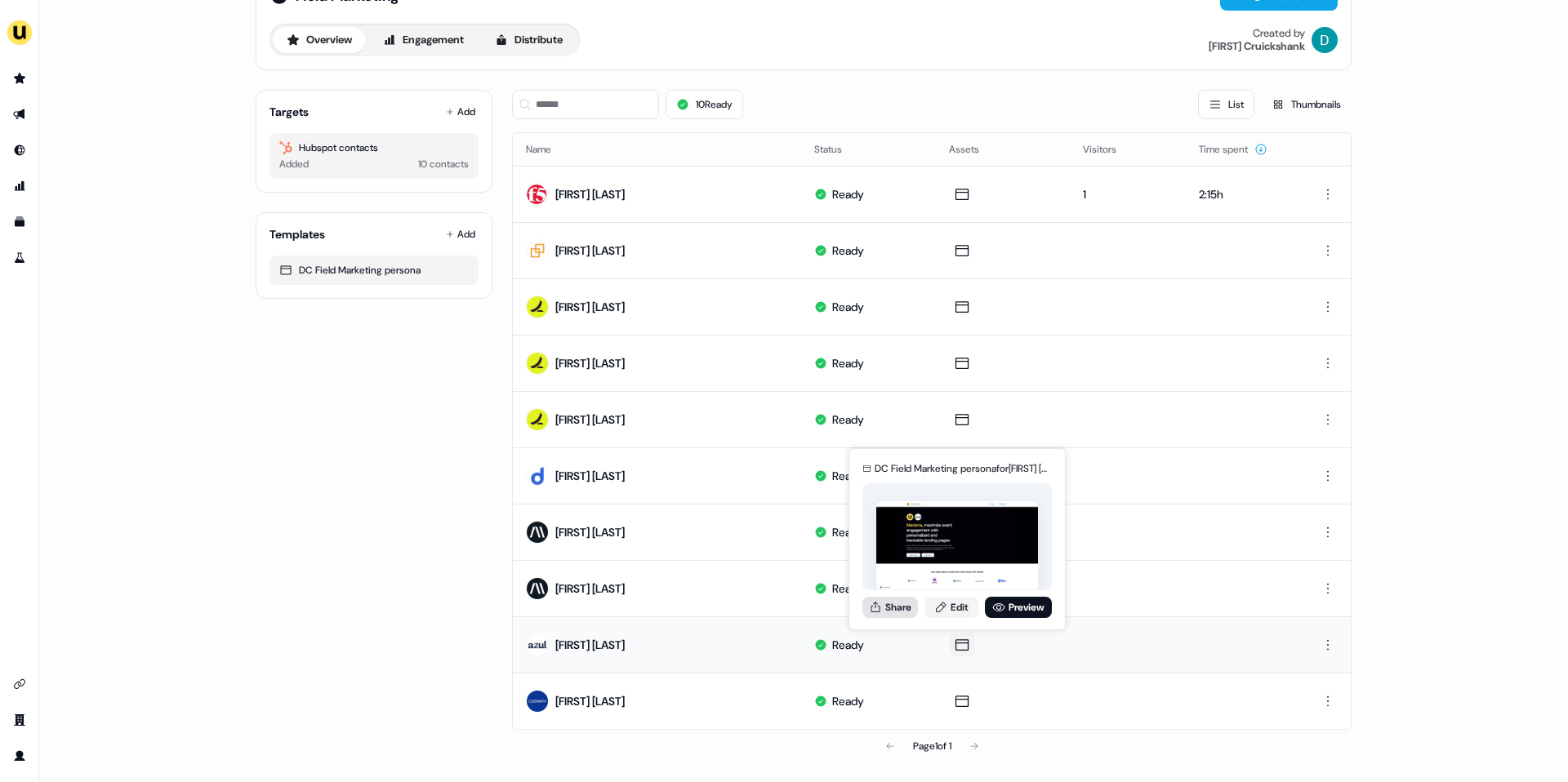 click on "Share" at bounding box center [890, 607] 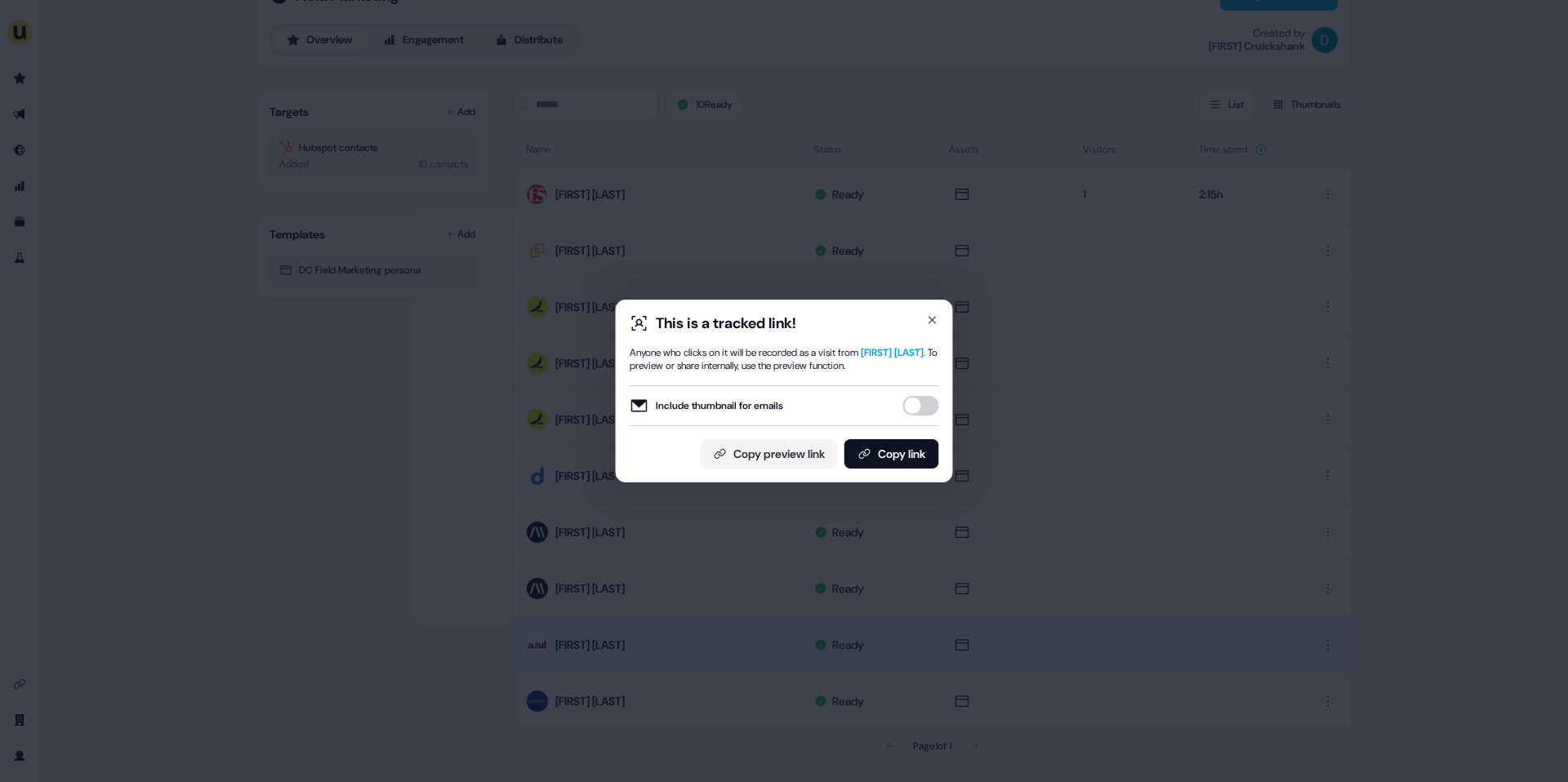 click on "Include thumbnail for emails" at bounding box center (921, 406) 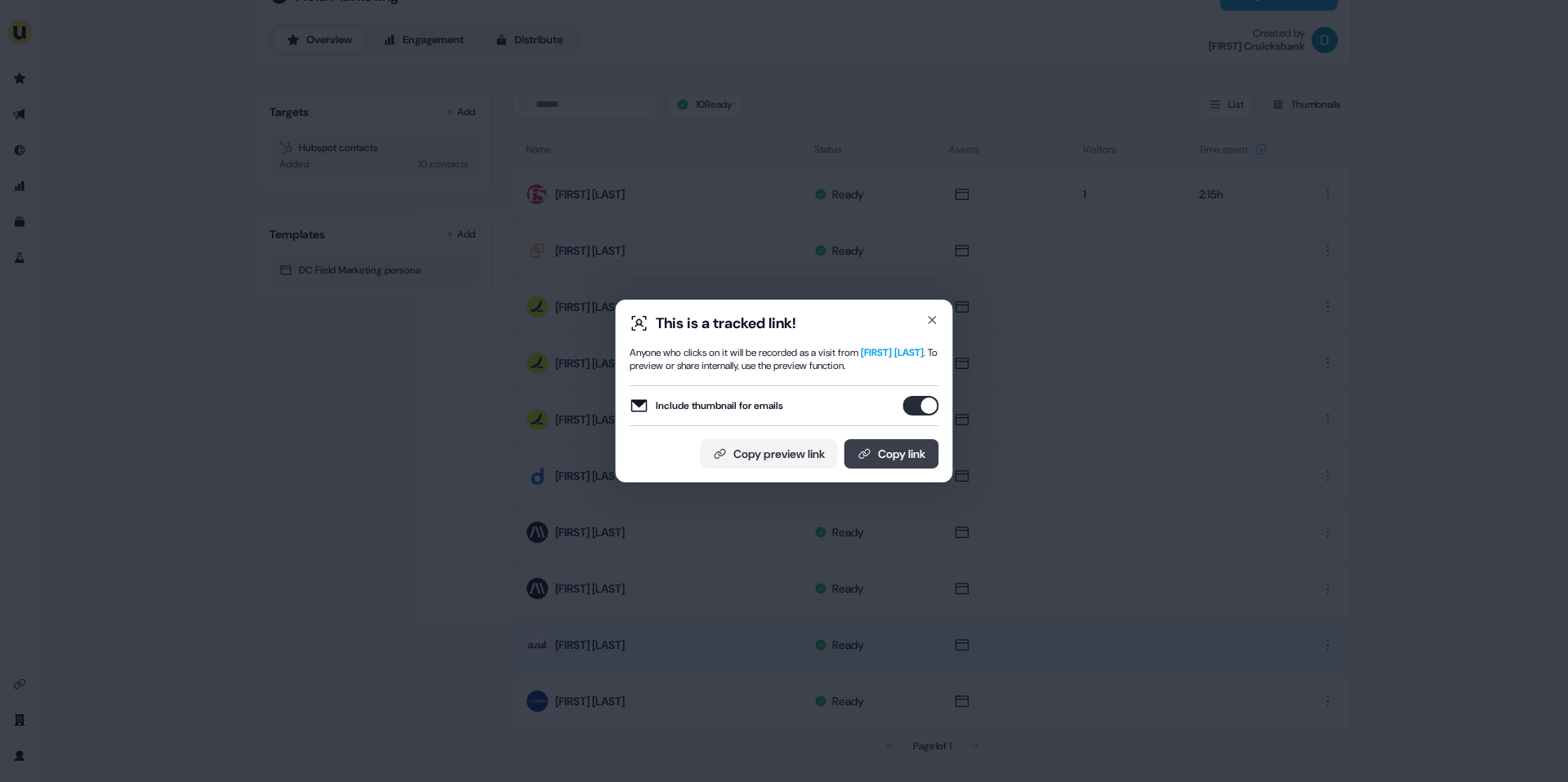 click on "Copy link" at bounding box center [892, 454] 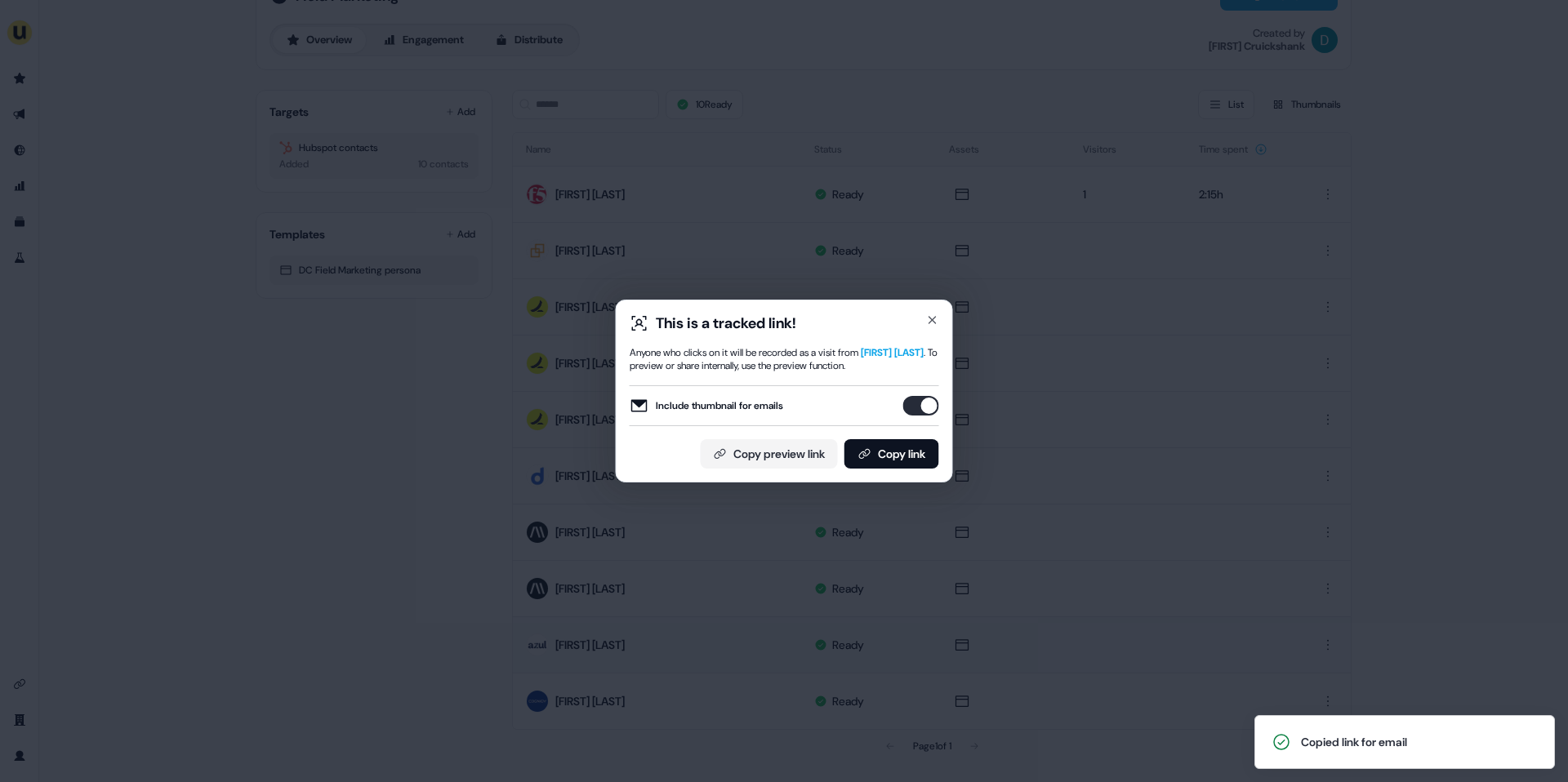 click on "This is a tracked link! Anyone who clicks on it will be recorded as a visit from   Mariama Diaby . To preview or share internally, use the preview function. Include thumbnail for emails Copy preview link Copy link Close" at bounding box center [784, 391] 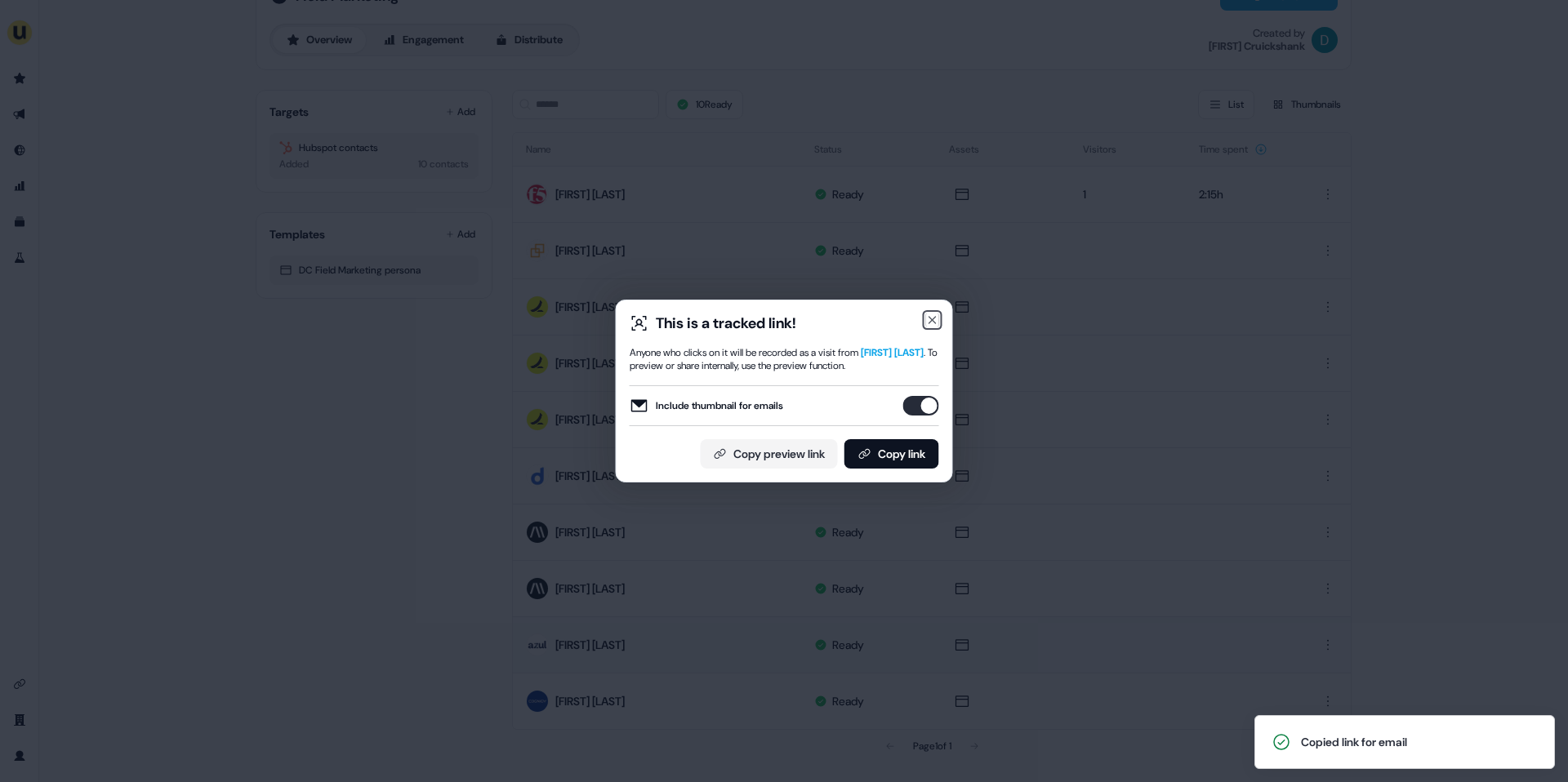 click on "This is a tracked link! Anyone who clicks on it will be recorded as a visit from   Mariama Diaby . To preview or share internally, use the preview function. Include thumbnail for emails Copy preview link Copy link Close" at bounding box center [784, 391] 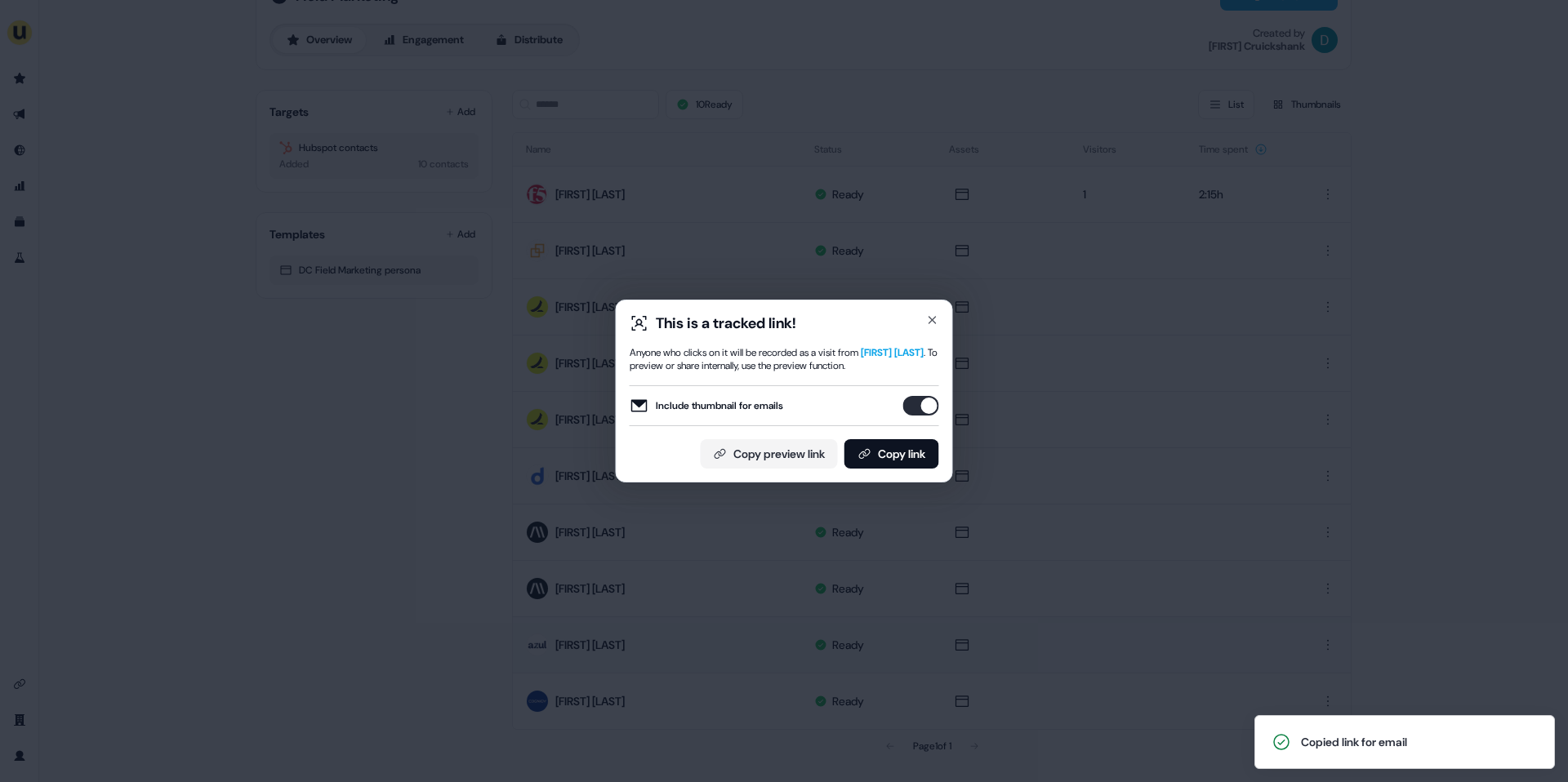 click on "This is a tracked link!" at bounding box center (784, 323) 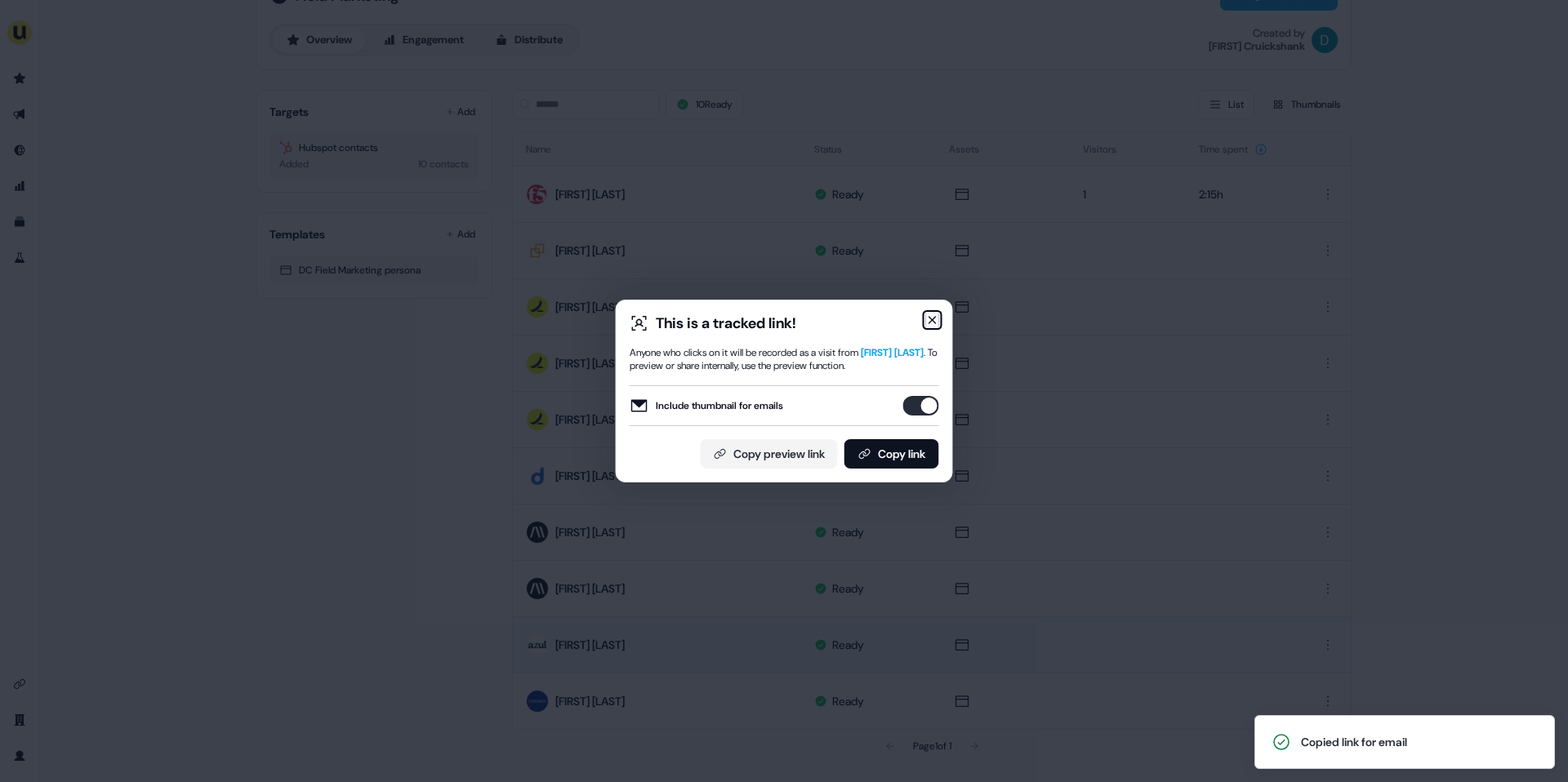 click 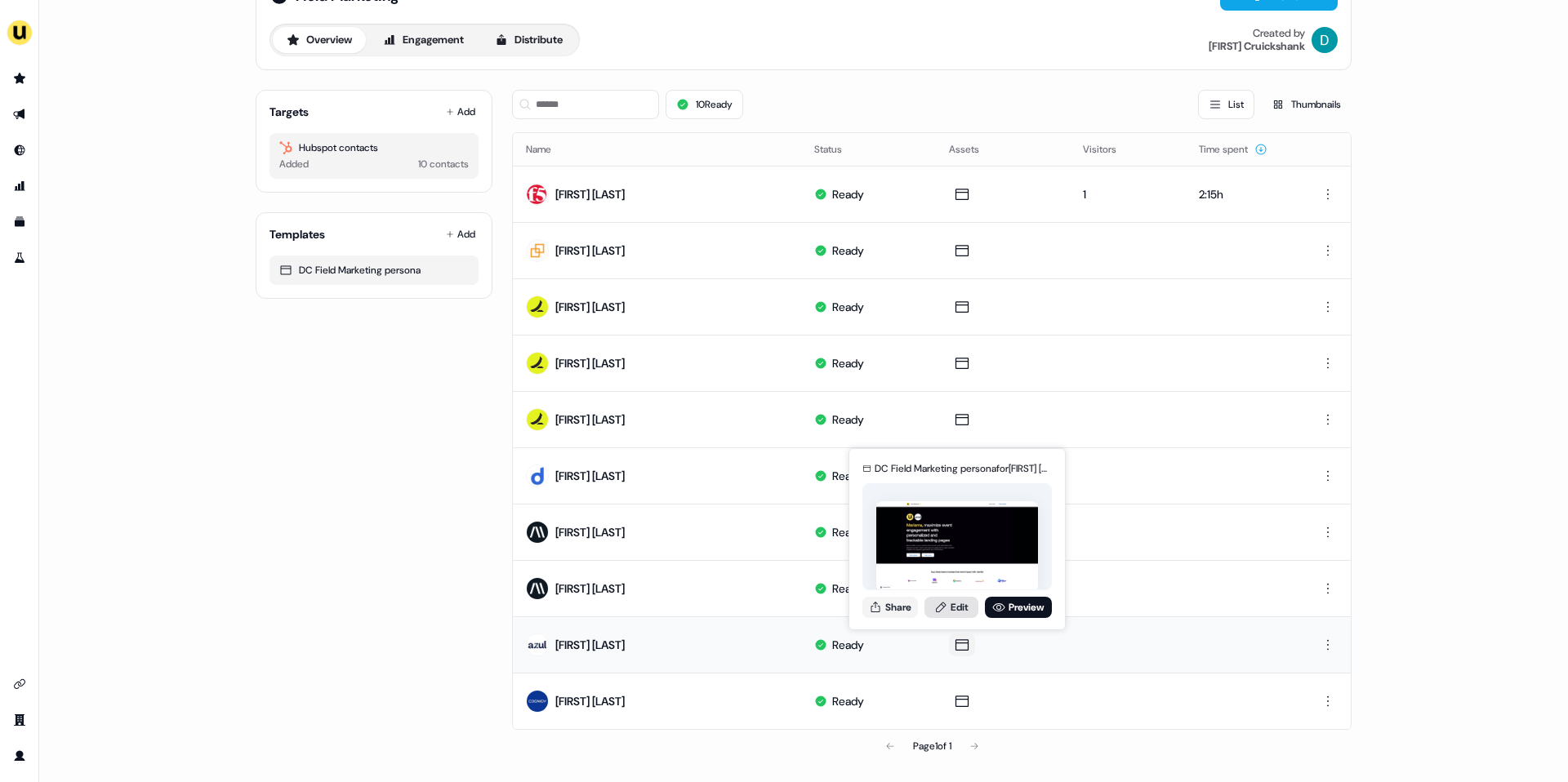 click 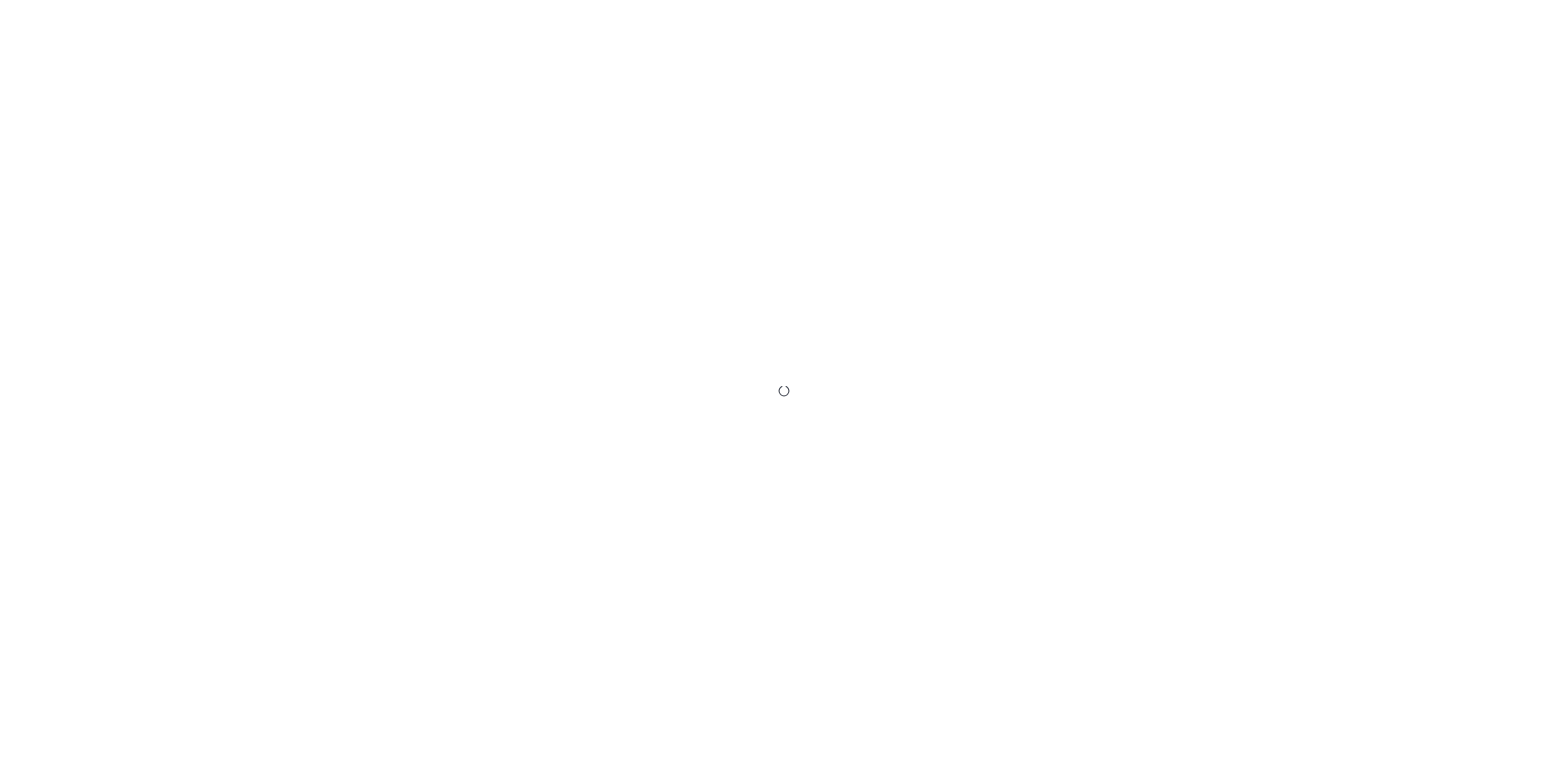 scroll, scrollTop: 0, scrollLeft: 0, axis: both 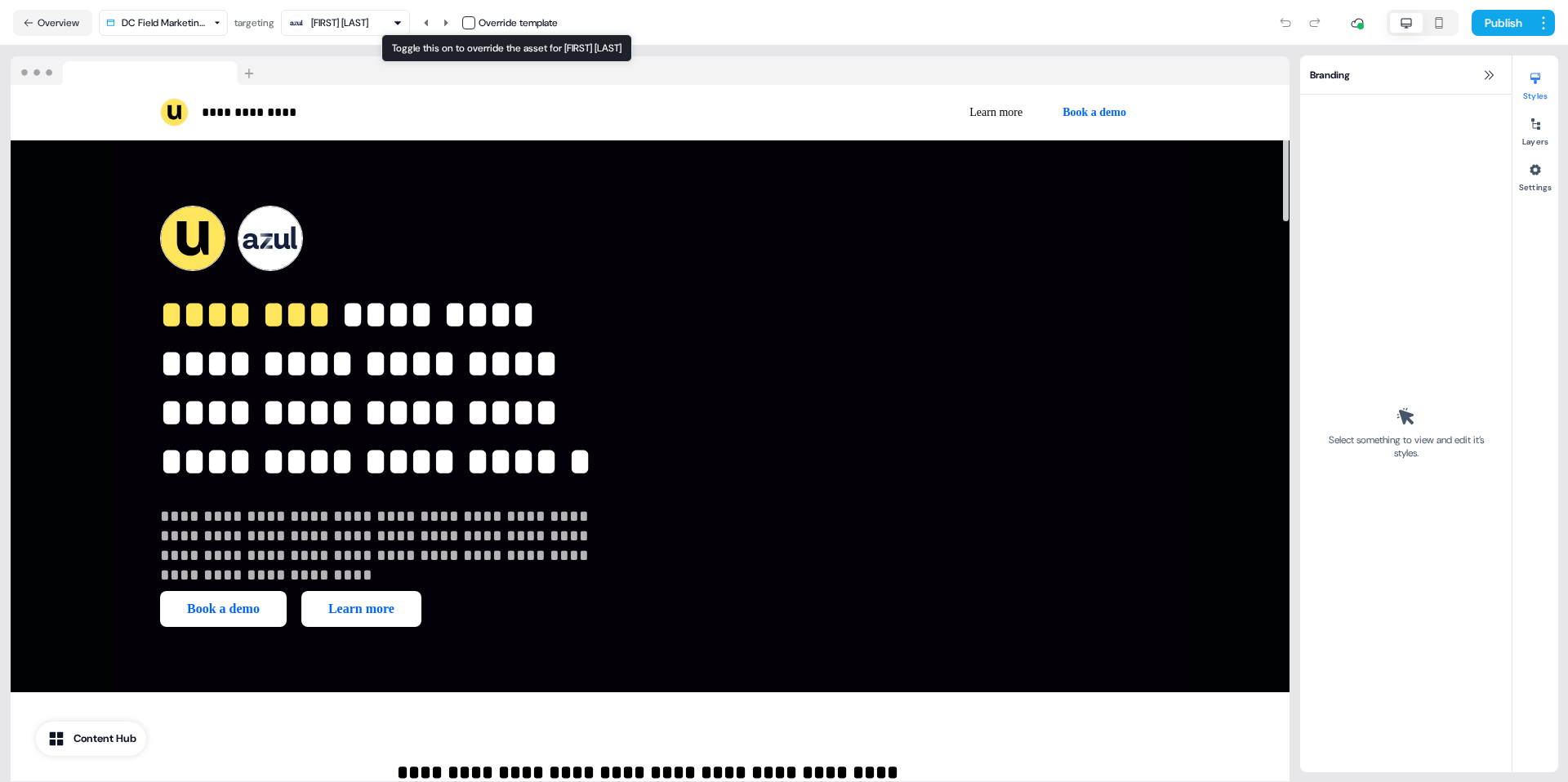click at bounding box center [469, 23] 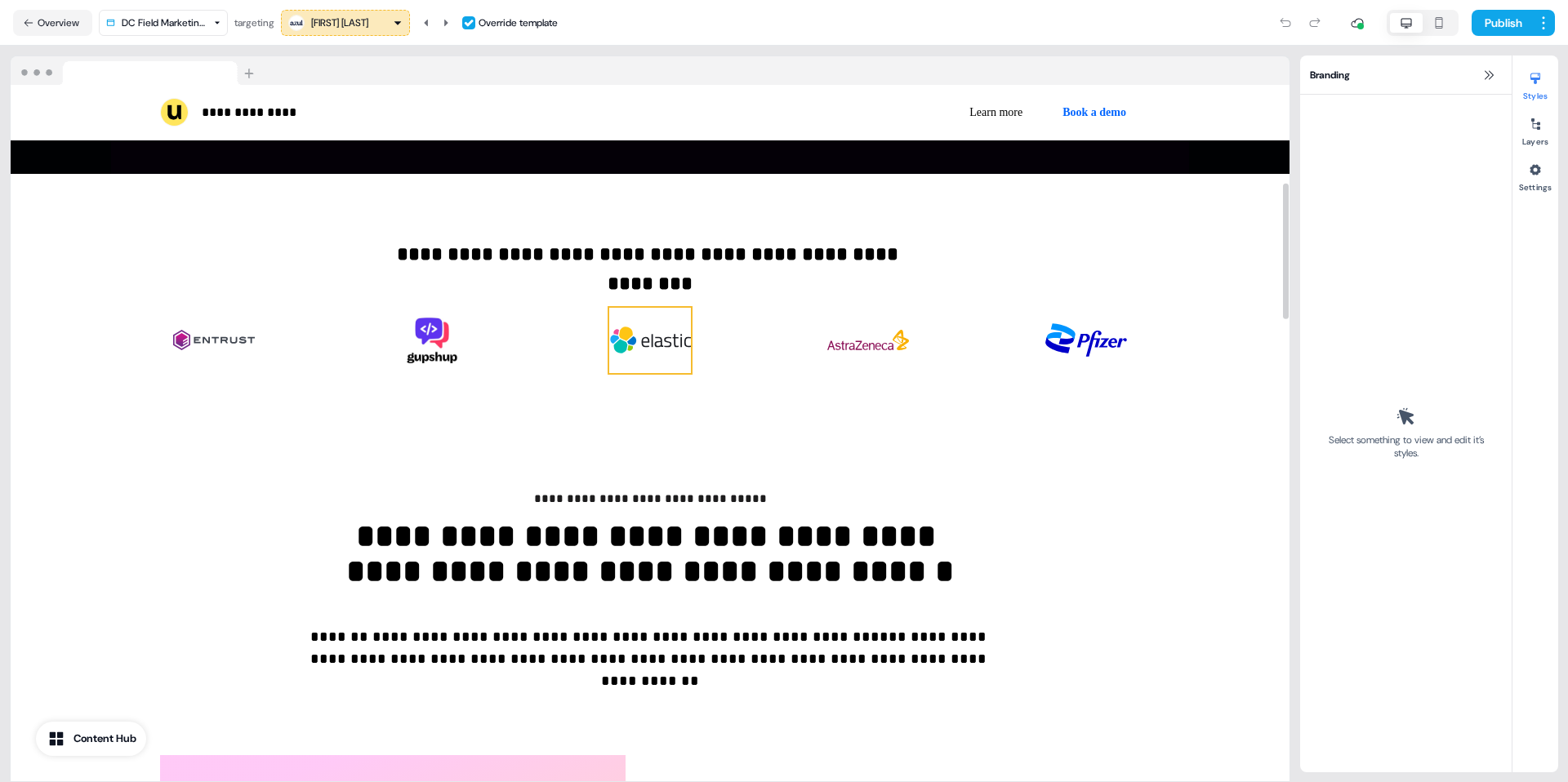 scroll, scrollTop: 537, scrollLeft: 0, axis: vertical 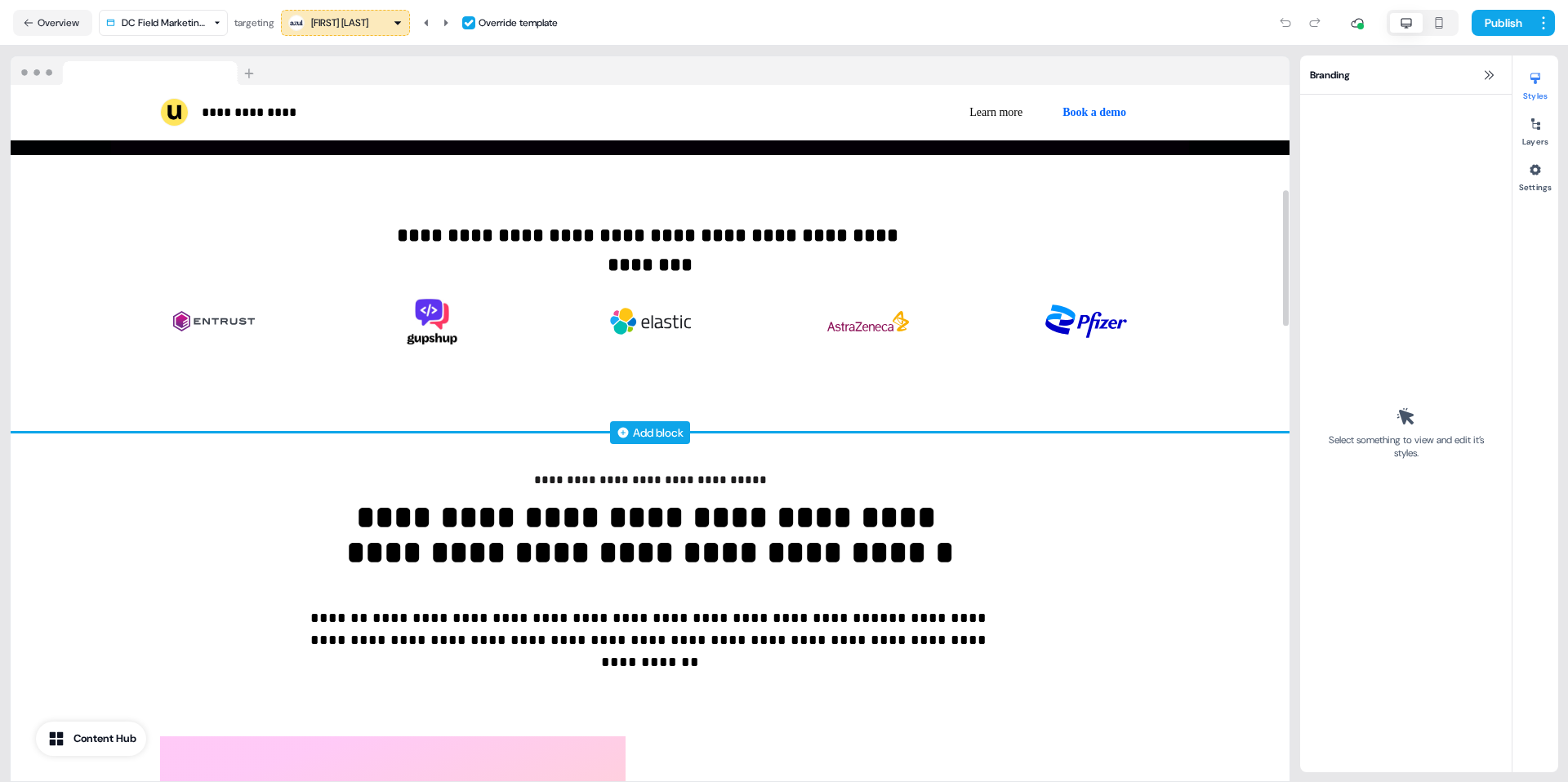 click on "Add block" at bounding box center (658, 433) 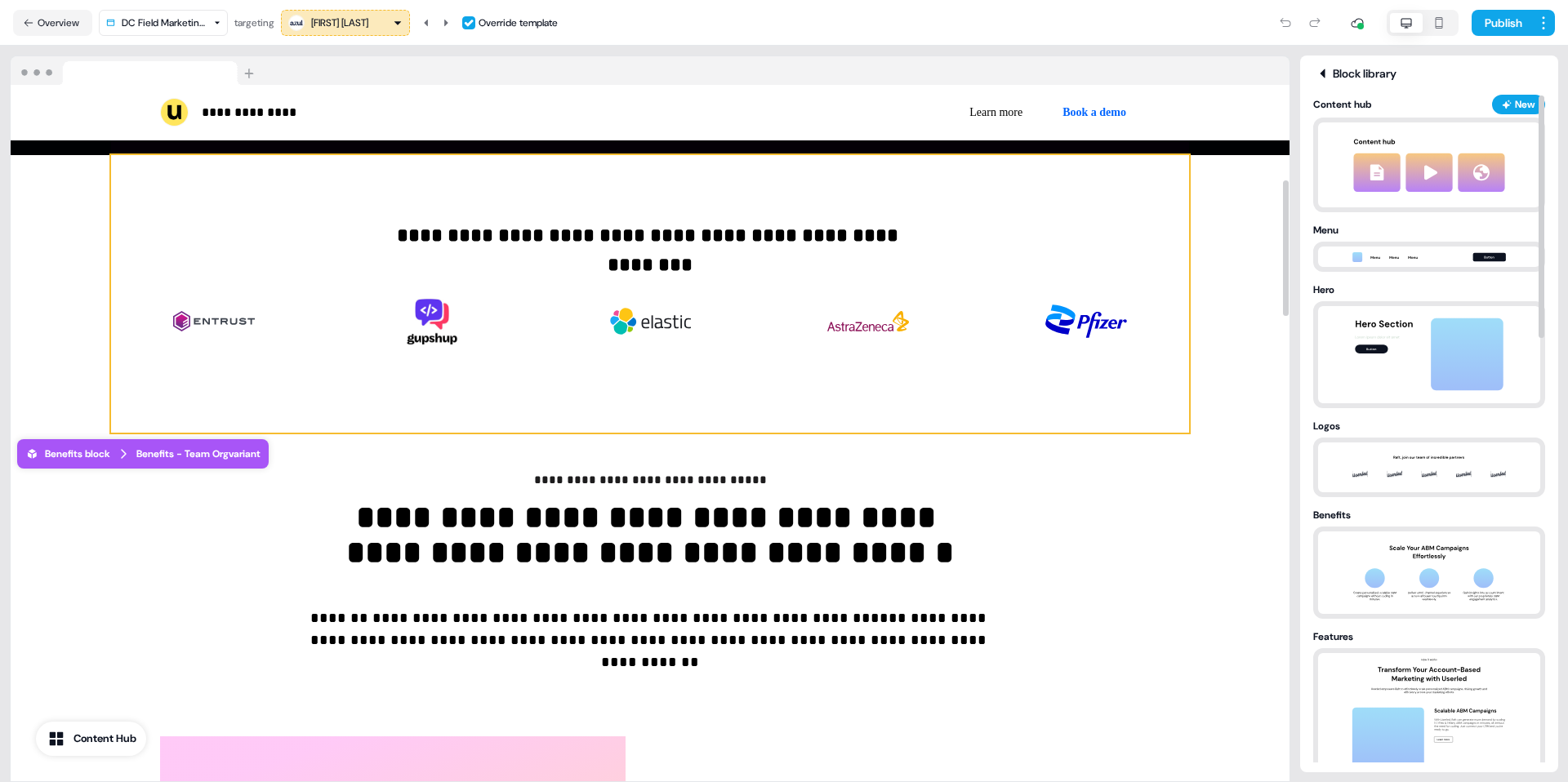 scroll, scrollTop: 439, scrollLeft: 0, axis: vertical 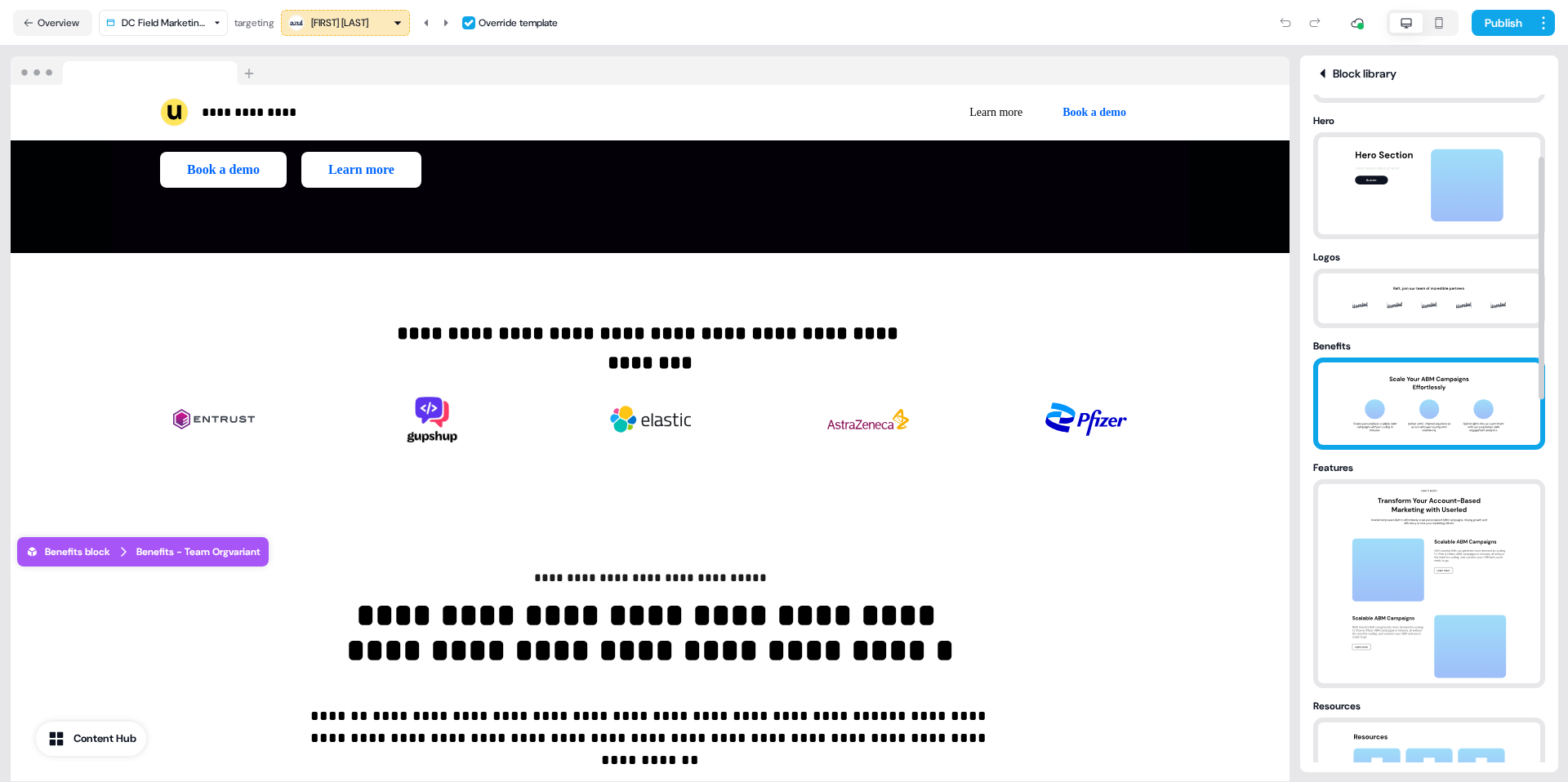 click at bounding box center [1429, 403] 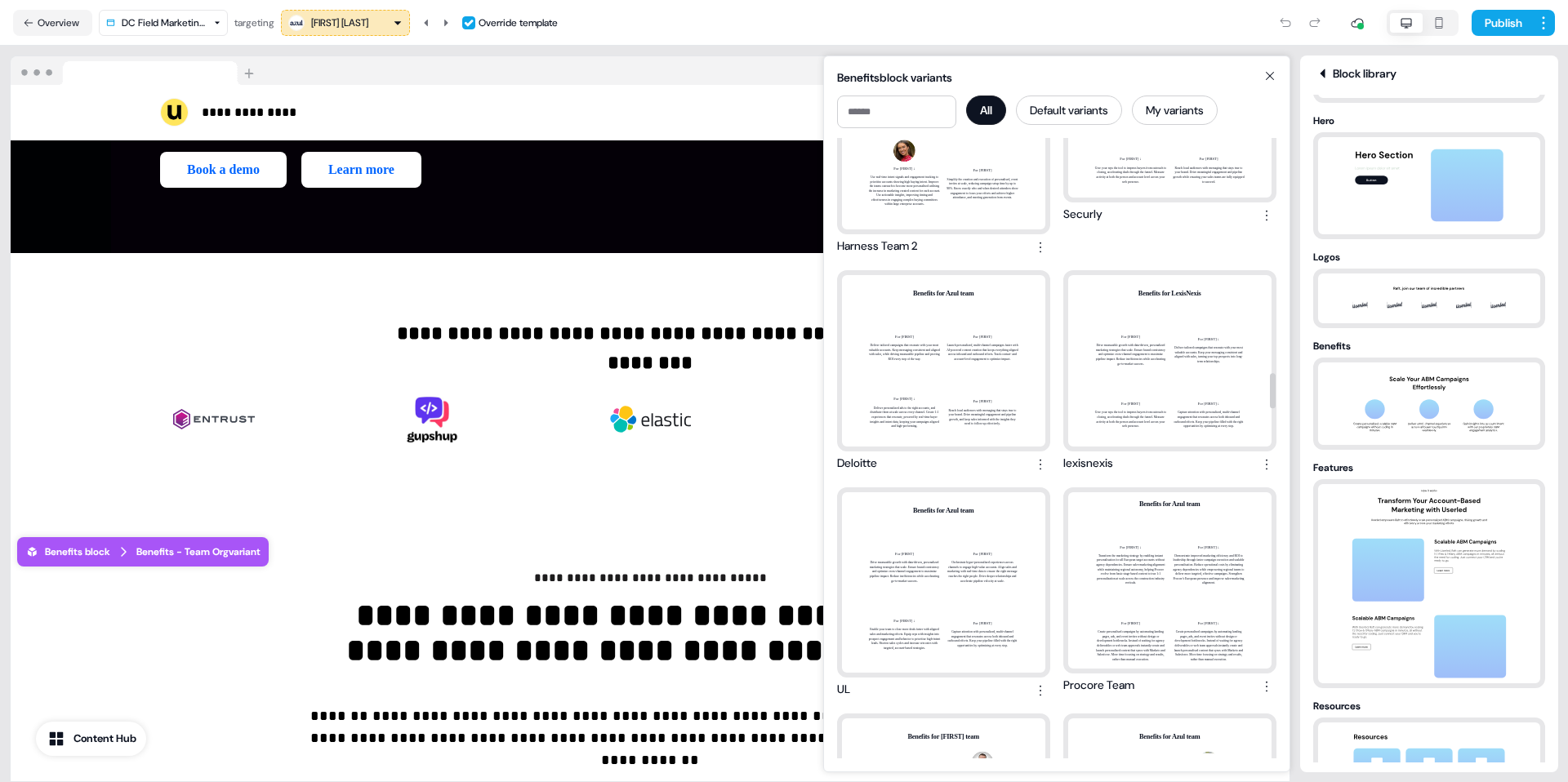 scroll, scrollTop: 4165, scrollLeft: 0, axis: vertical 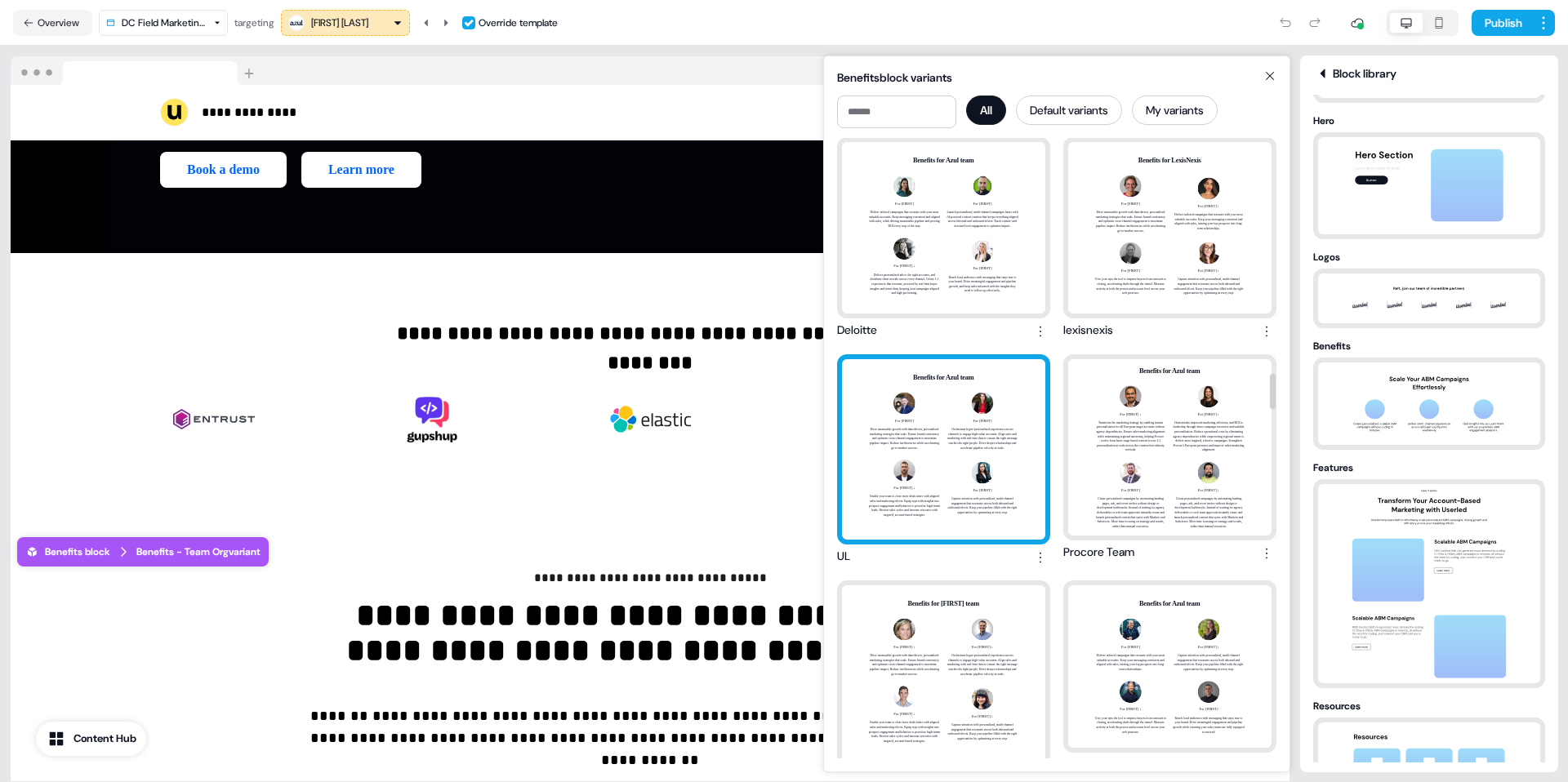 click on "Benefits for Azul team For Kari ↓ Drive measurable growth with data-driven, personalized marketing strategies that scale. Ensure brand consistency and optimize cross-channel engagement to maximize pipeline impact. Reduce inefficiencies while accelerating go-to-market success. For Mariachiara ↓ Orchestrate hyper-personalized experiences across channels to engage high-value accounts. Align sales and marketing with real-time data to ensure the right message reaches the right people. Drive deeper relationships and accelerate pipeline velocity at scale. For Jonas ↓ Enable your team to close more deals faster with aligned sales and marketing efforts. Equip reps with insights into prospect engagement and behavior to prioritize high-intent leads. Shorten sales cycles and increase win rates with targeted, account-based strategies. For Tatiana ↓" at bounding box center (943, 449) 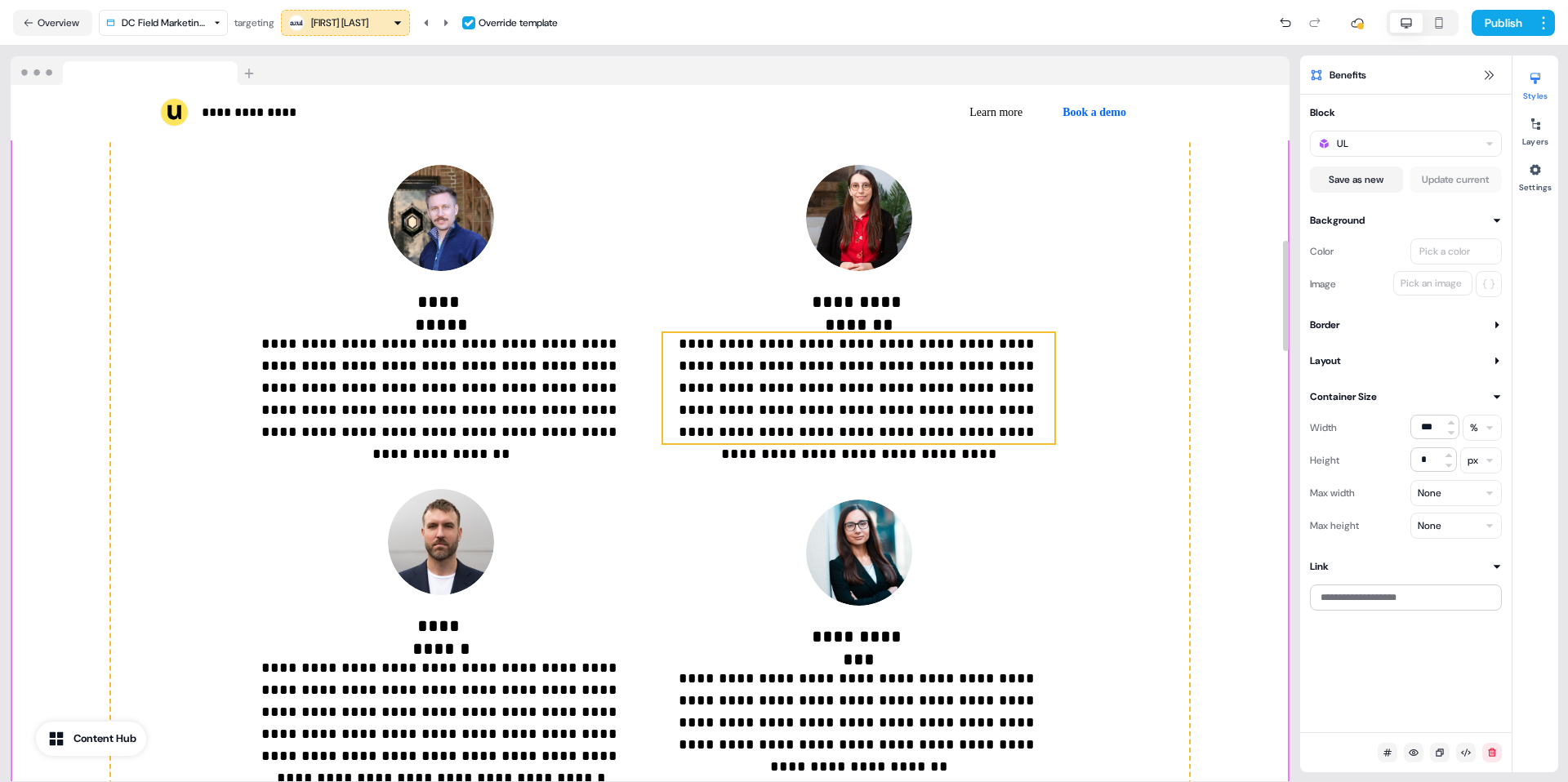 scroll, scrollTop: 980, scrollLeft: 0, axis: vertical 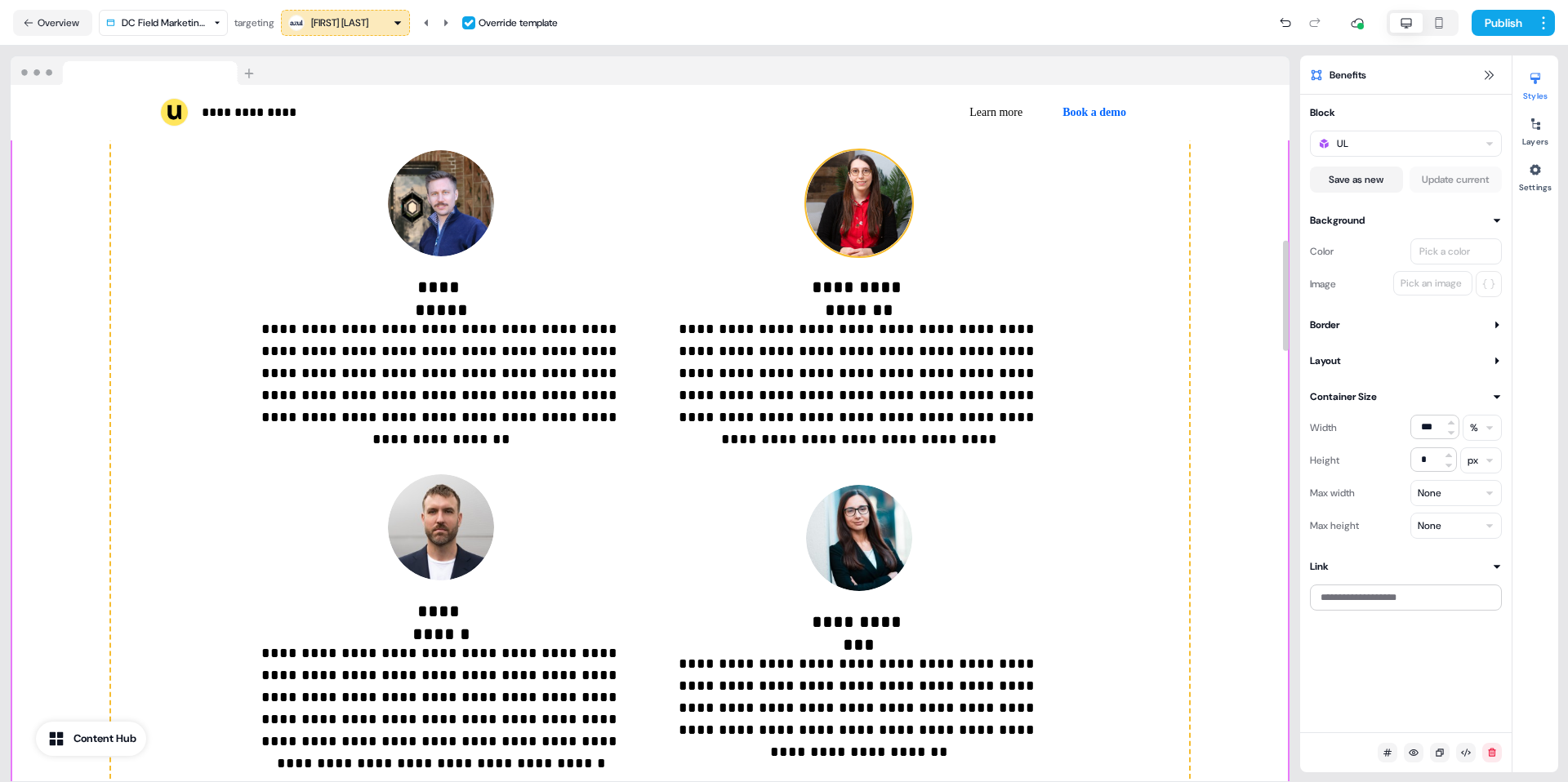 click at bounding box center (859, 203) 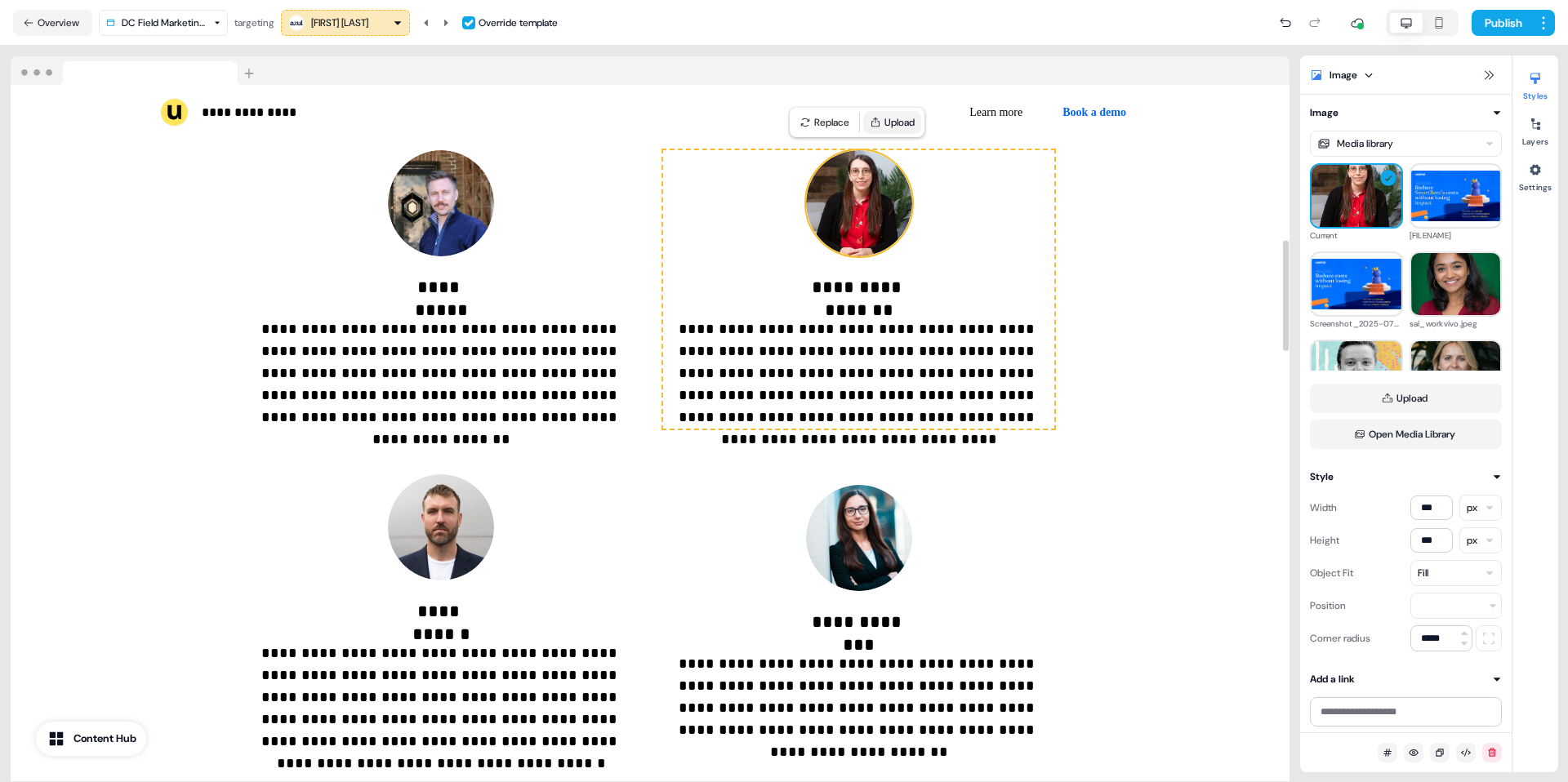 click on "Upload" at bounding box center [892, 122] 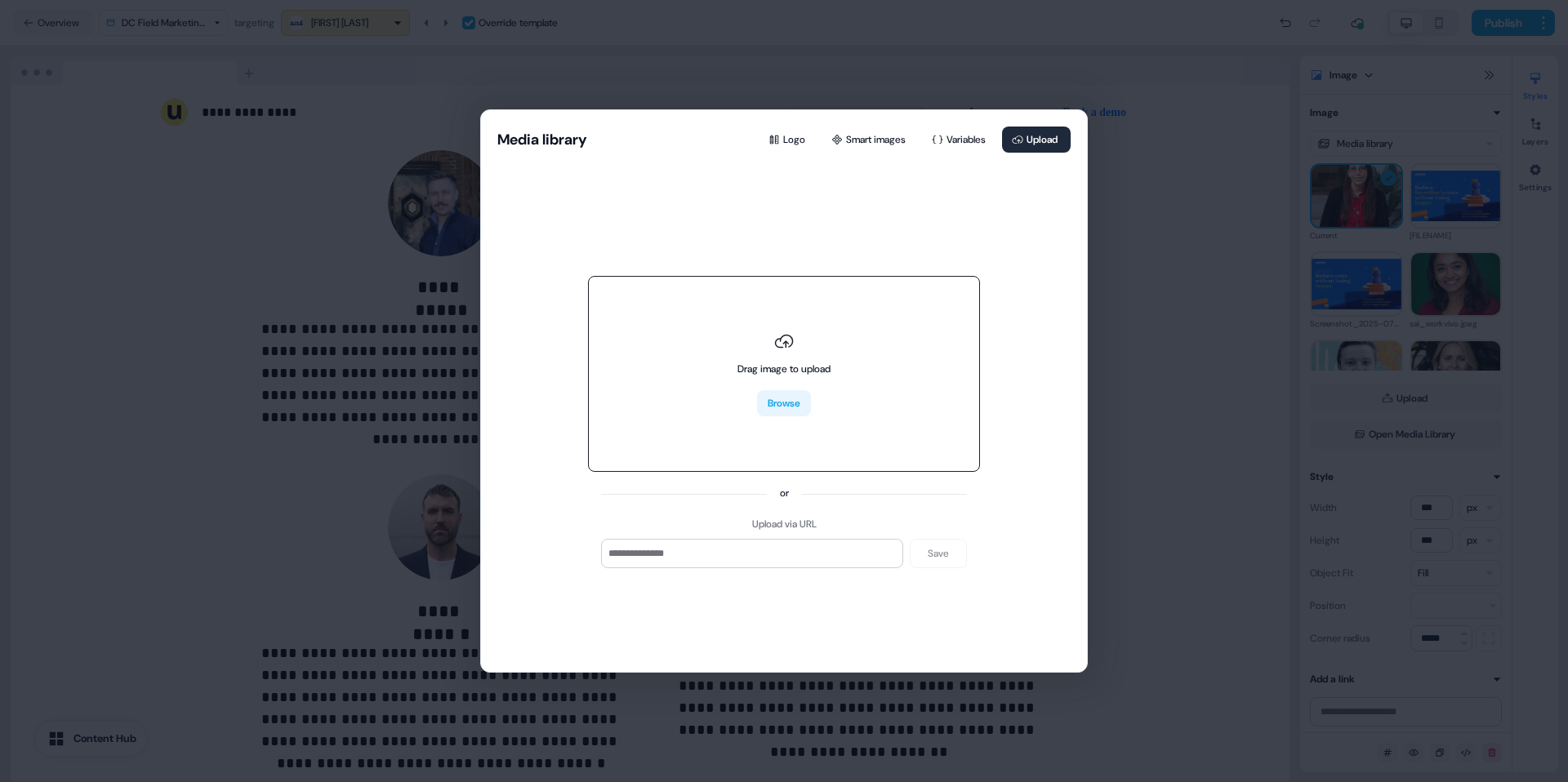 click on "Browse" at bounding box center (784, 403) 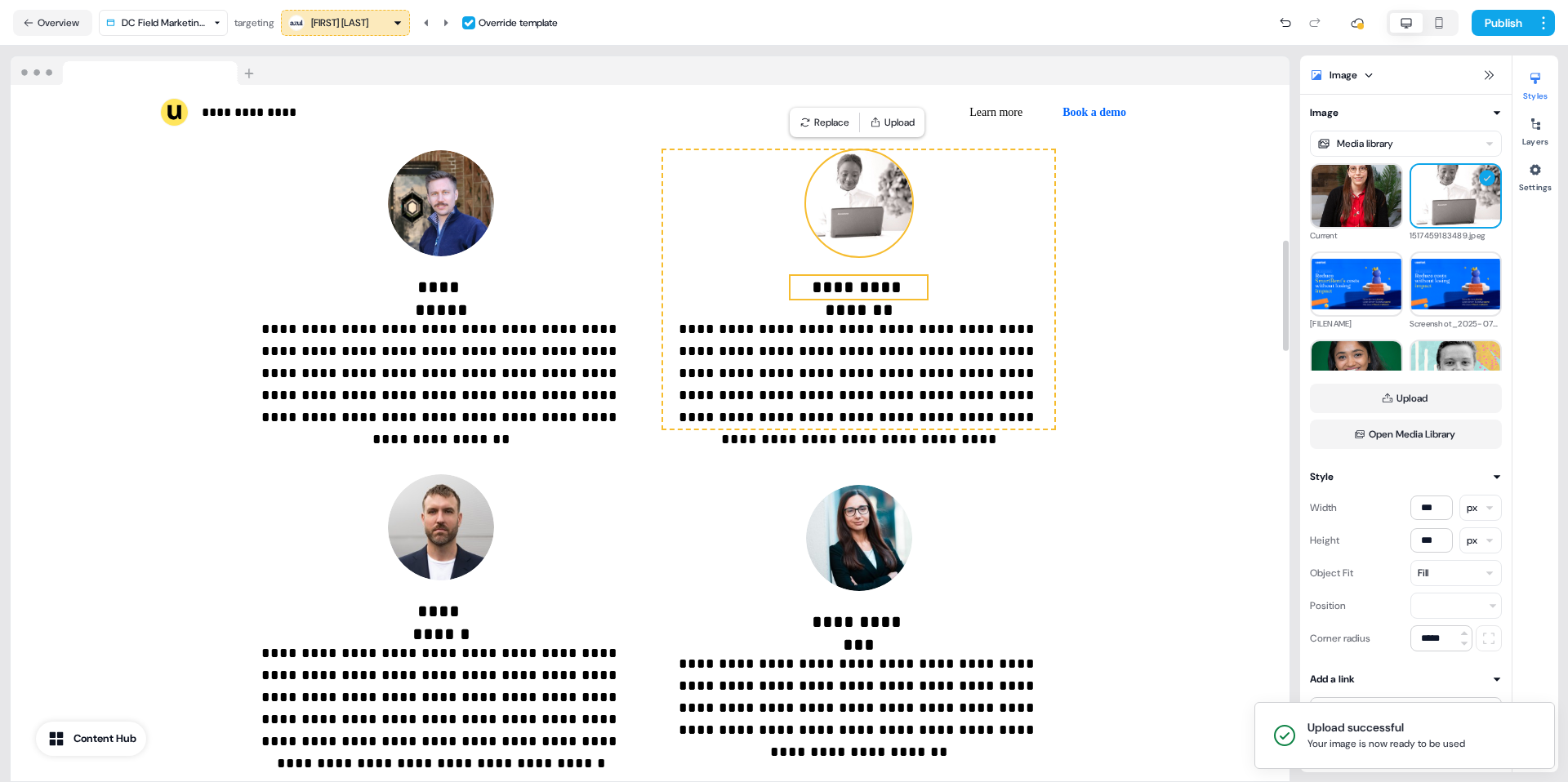 click on "**********" at bounding box center (858, 287) 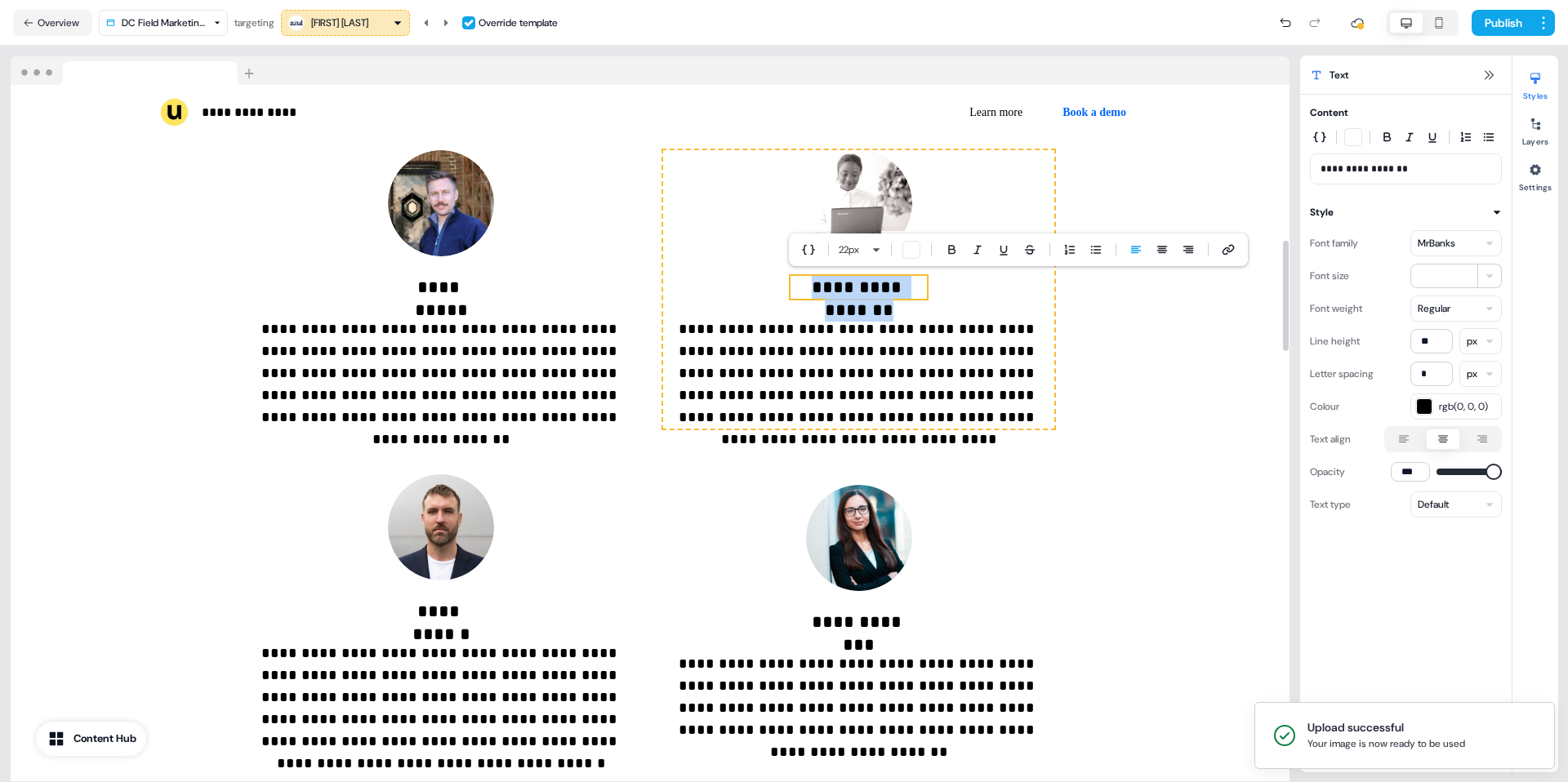 click on "**********" at bounding box center (858, 287) 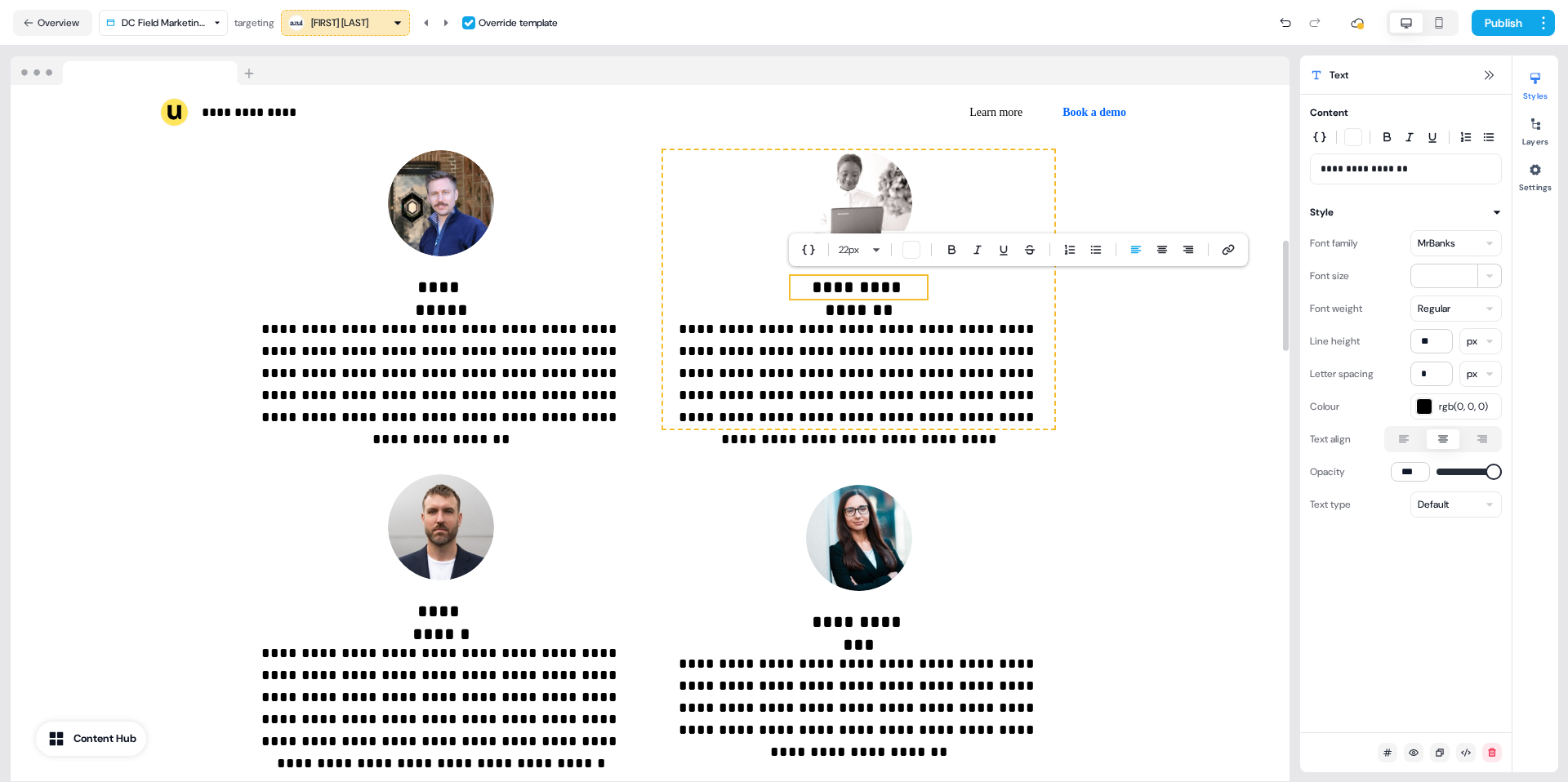 type 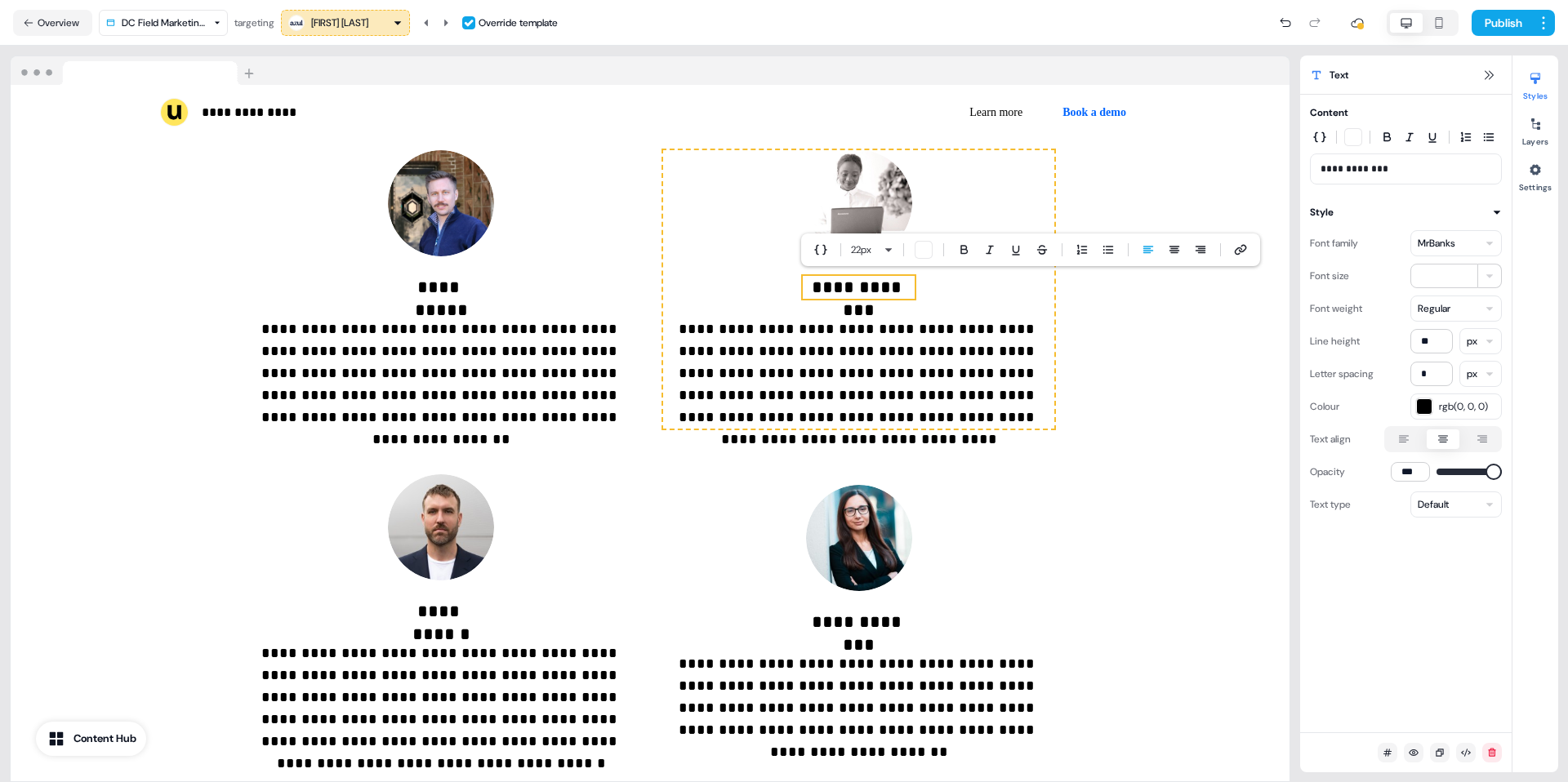 click on "**********" at bounding box center (858, 373) 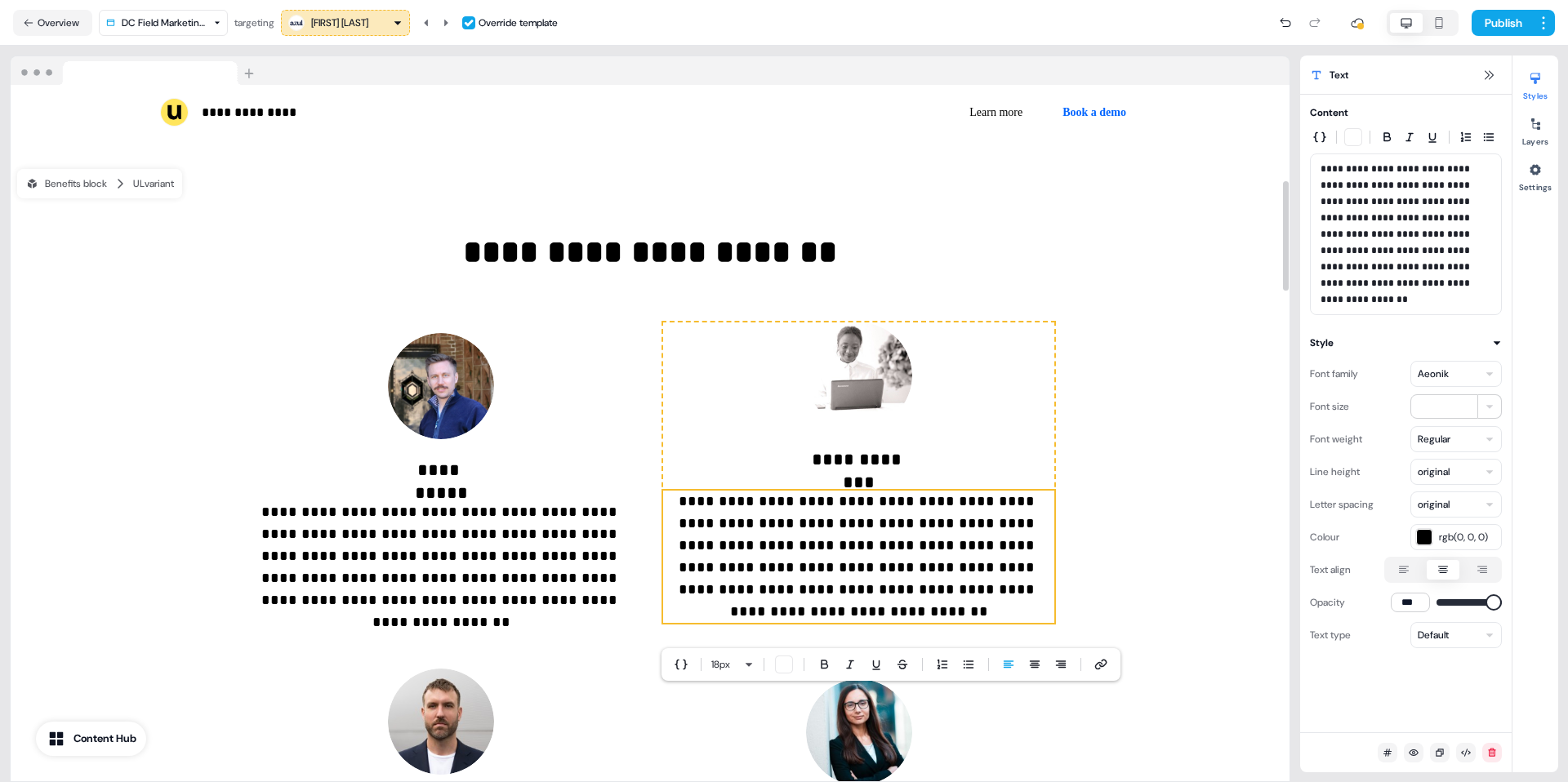 scroll, scrollTop: 977, scrollLeft: 0, axis: vertical 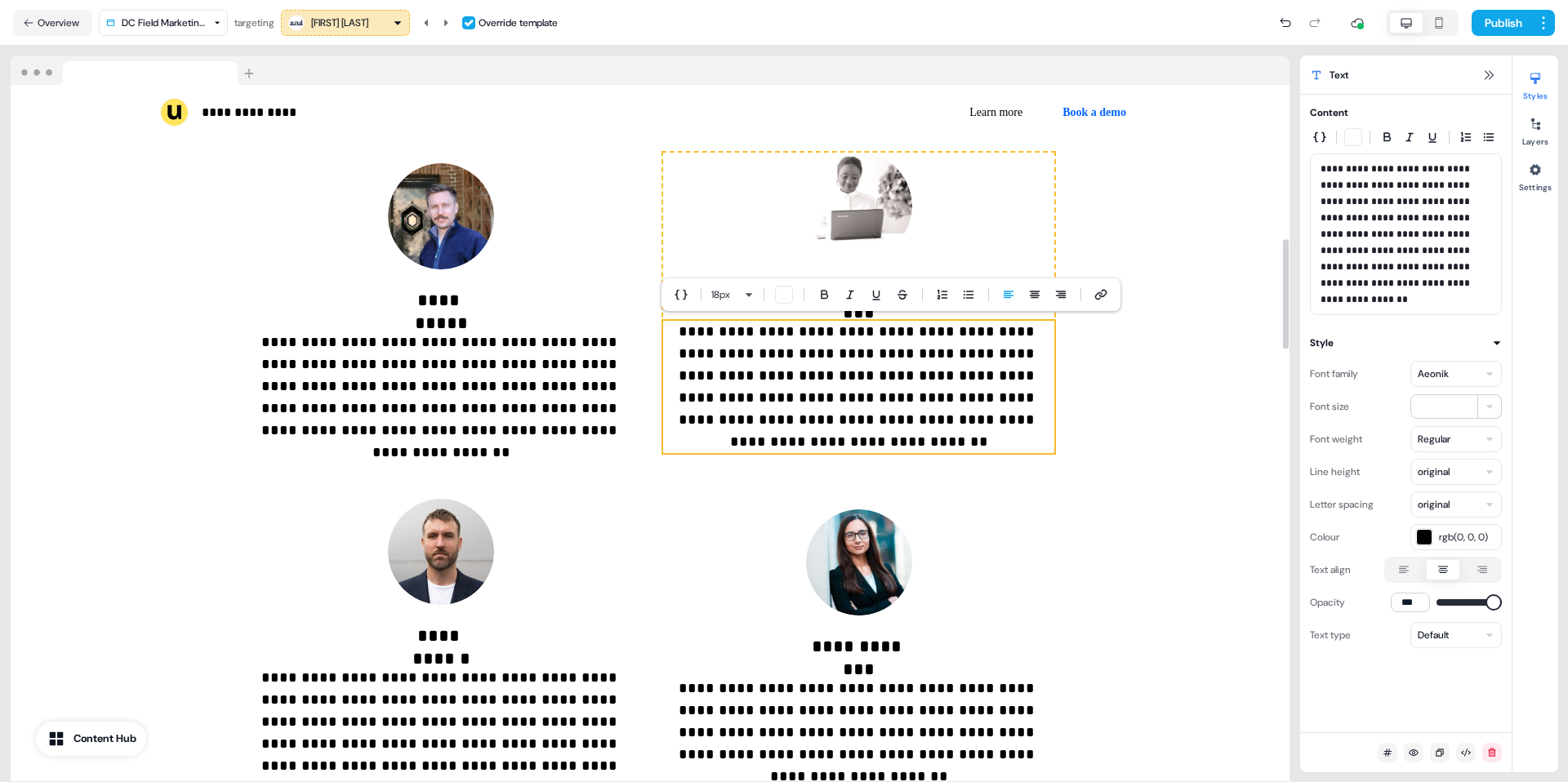 click at bounding box center [441, 216] 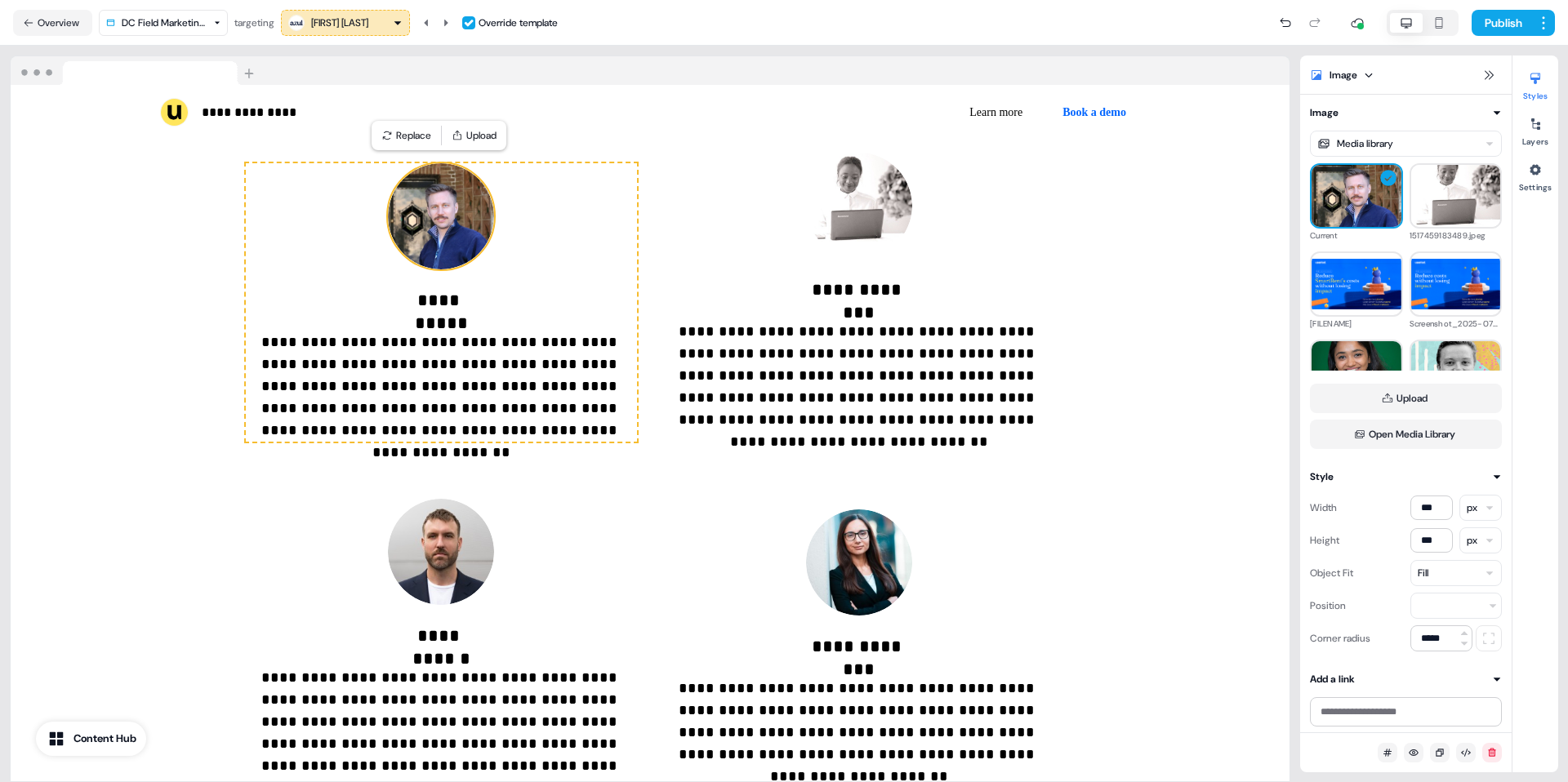 click at bounding box center (441, 216) 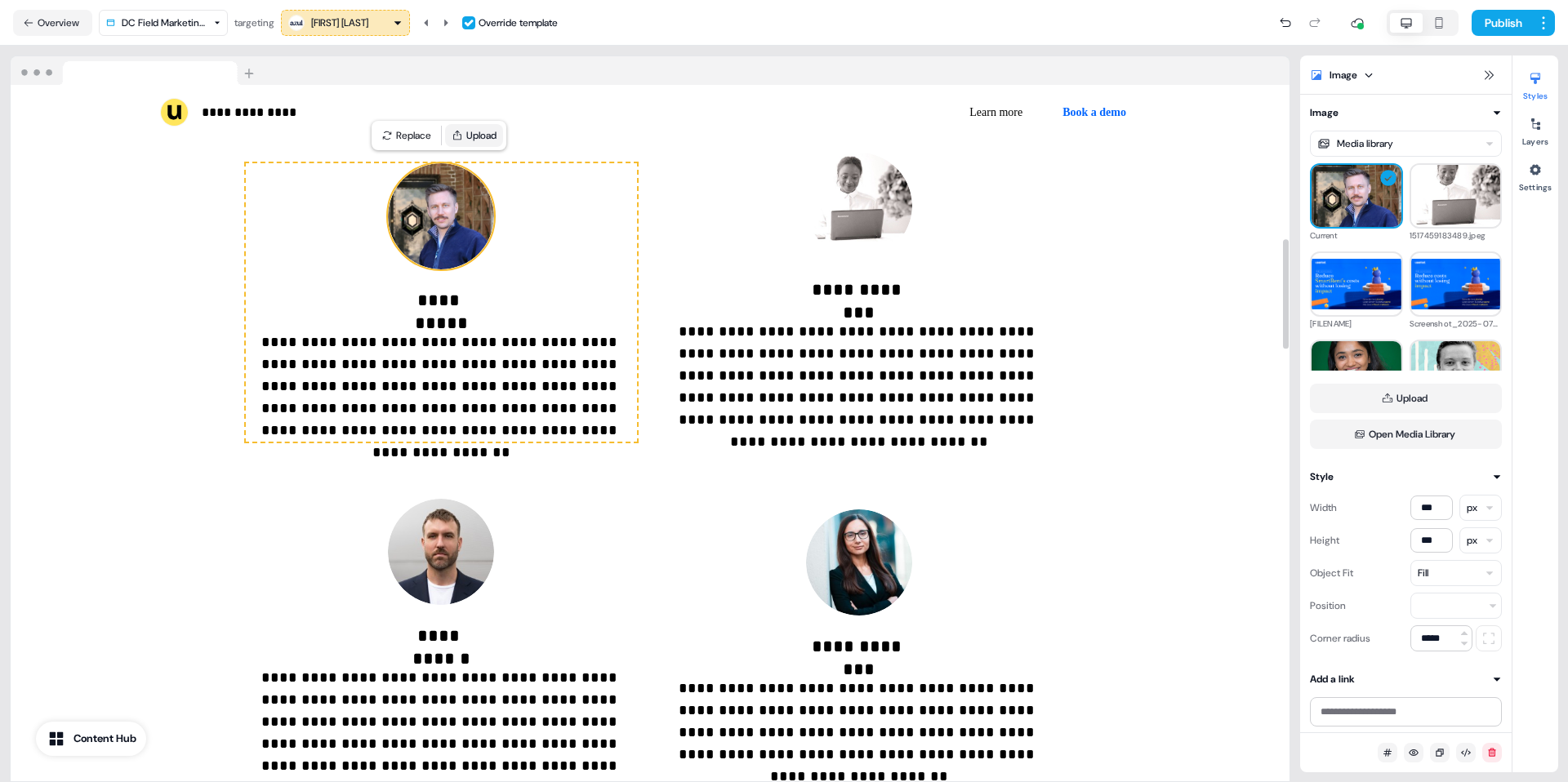 click on "Upload" at bounding box center (474, 136) 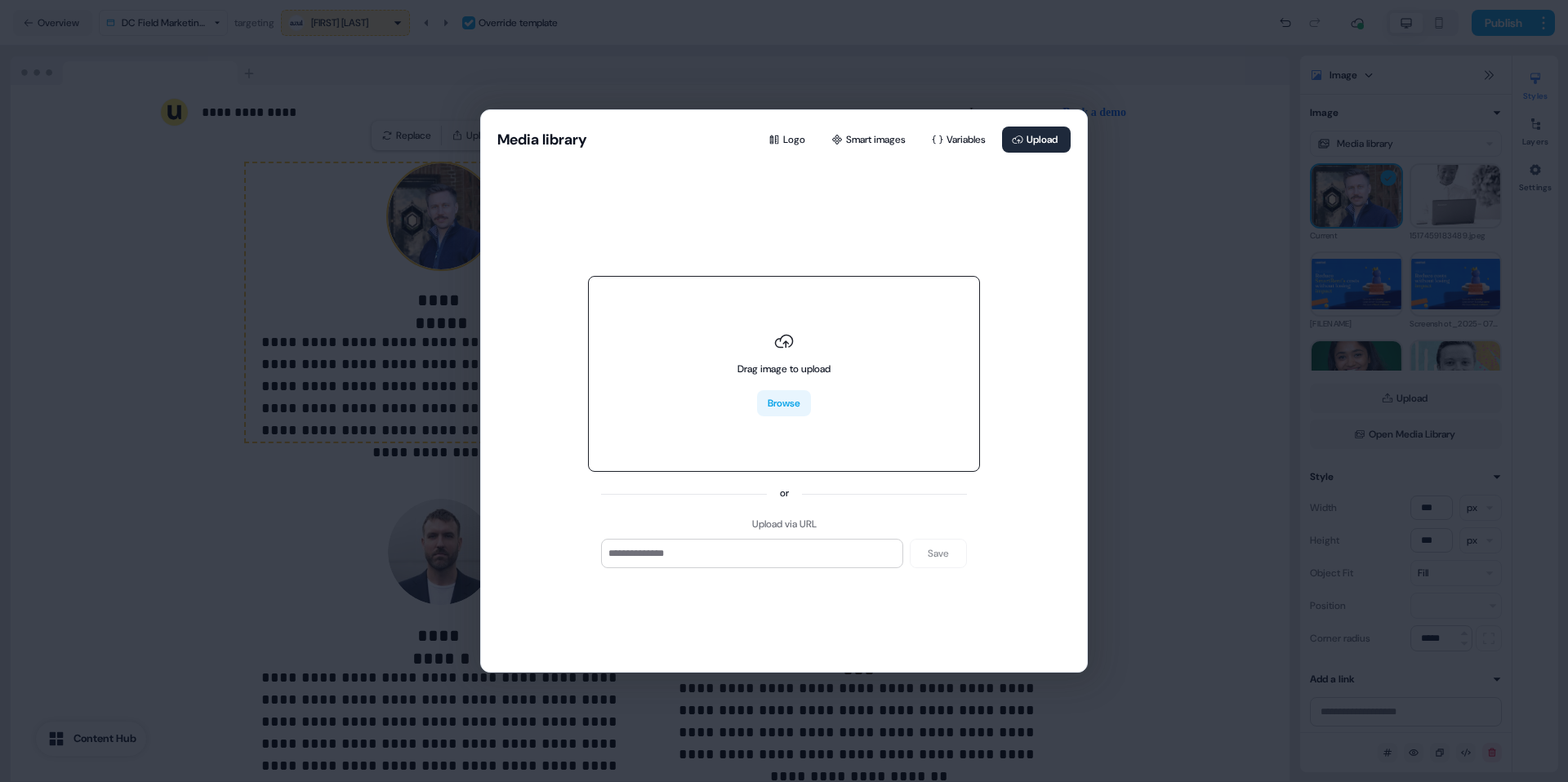 click on "Browse" at bounding box center (784, 403) 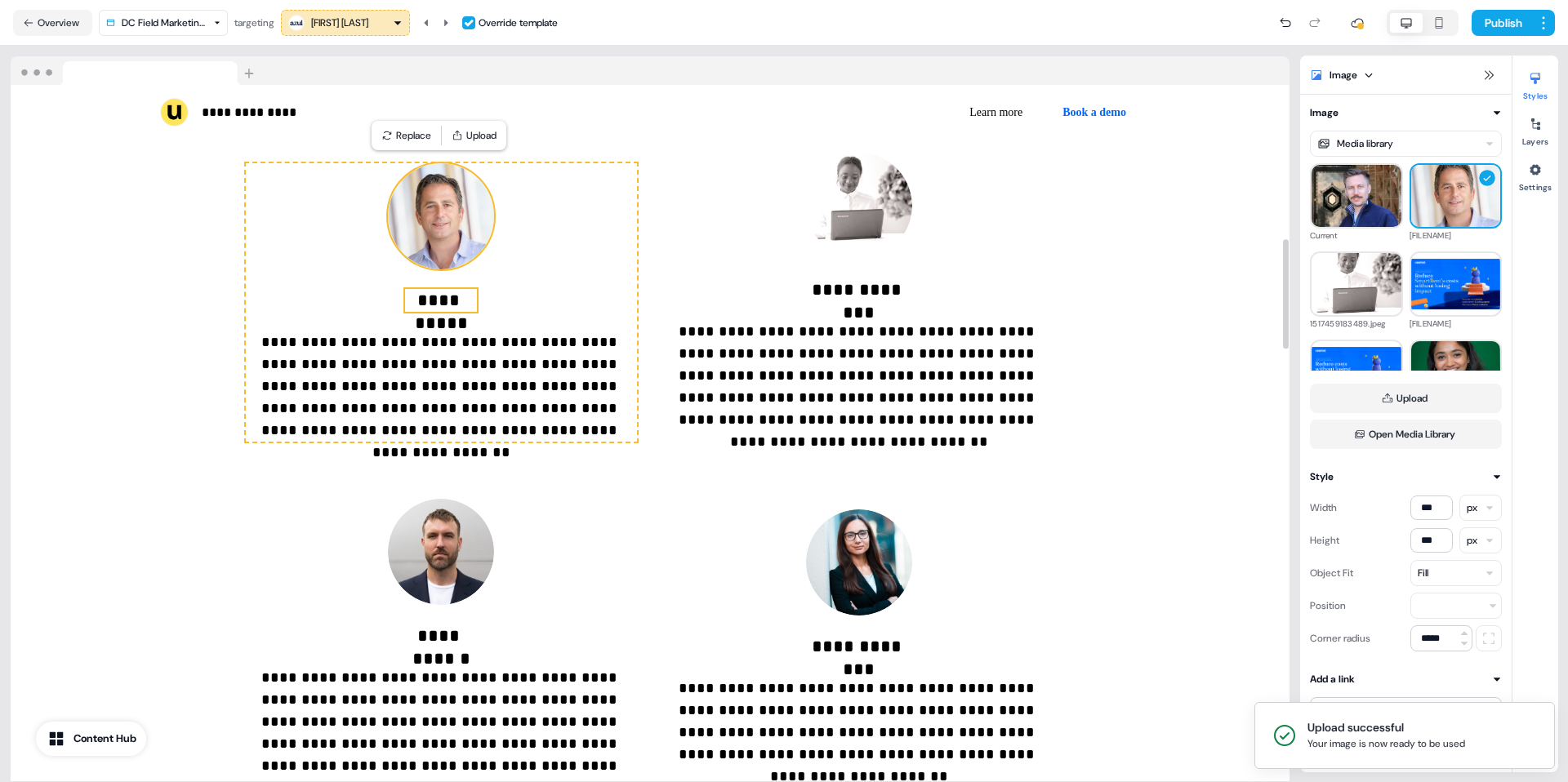 click on "**********" at bounding box center [441, 300] 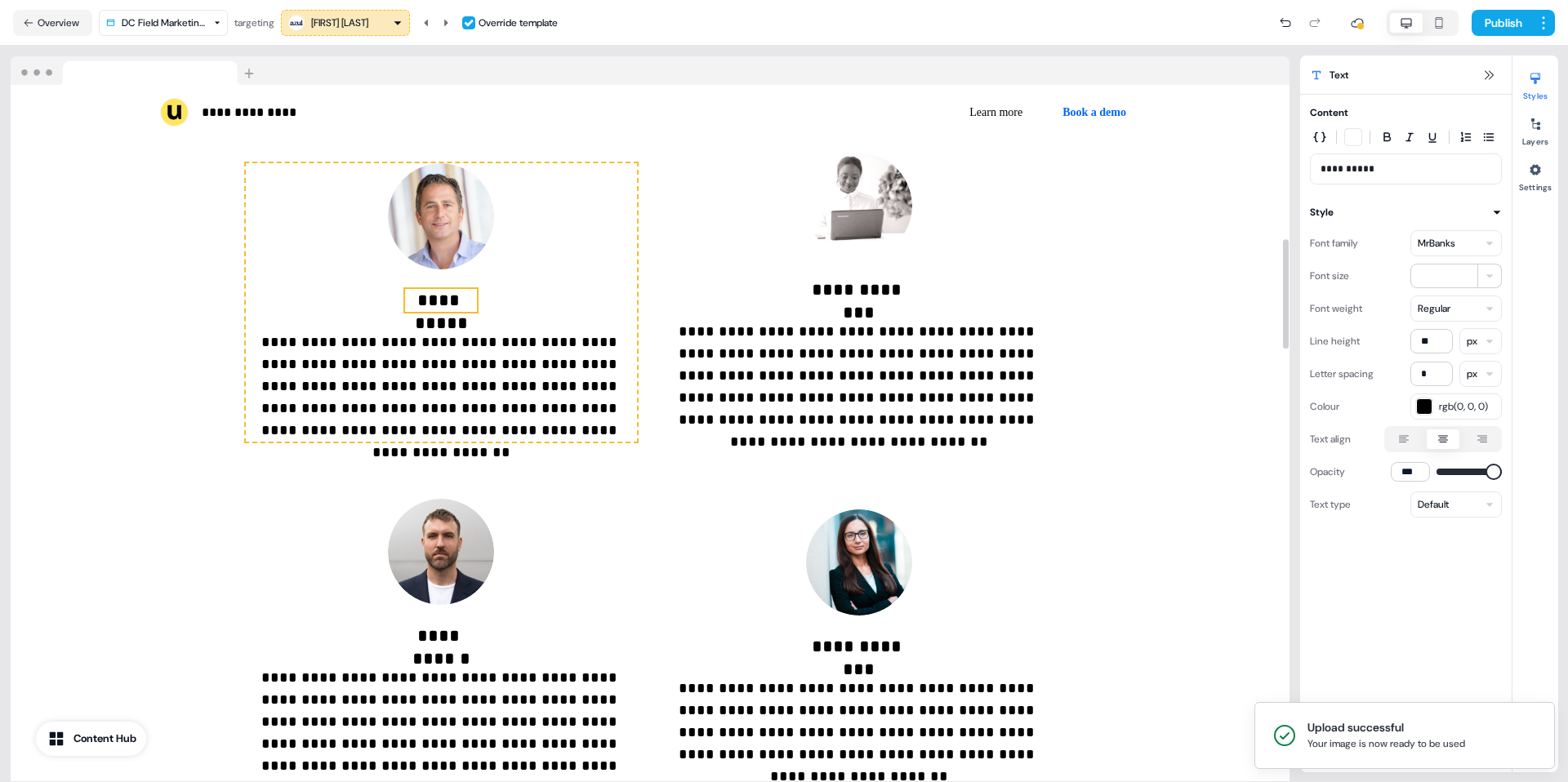 click on "**********" at bounding box center (441, 300) 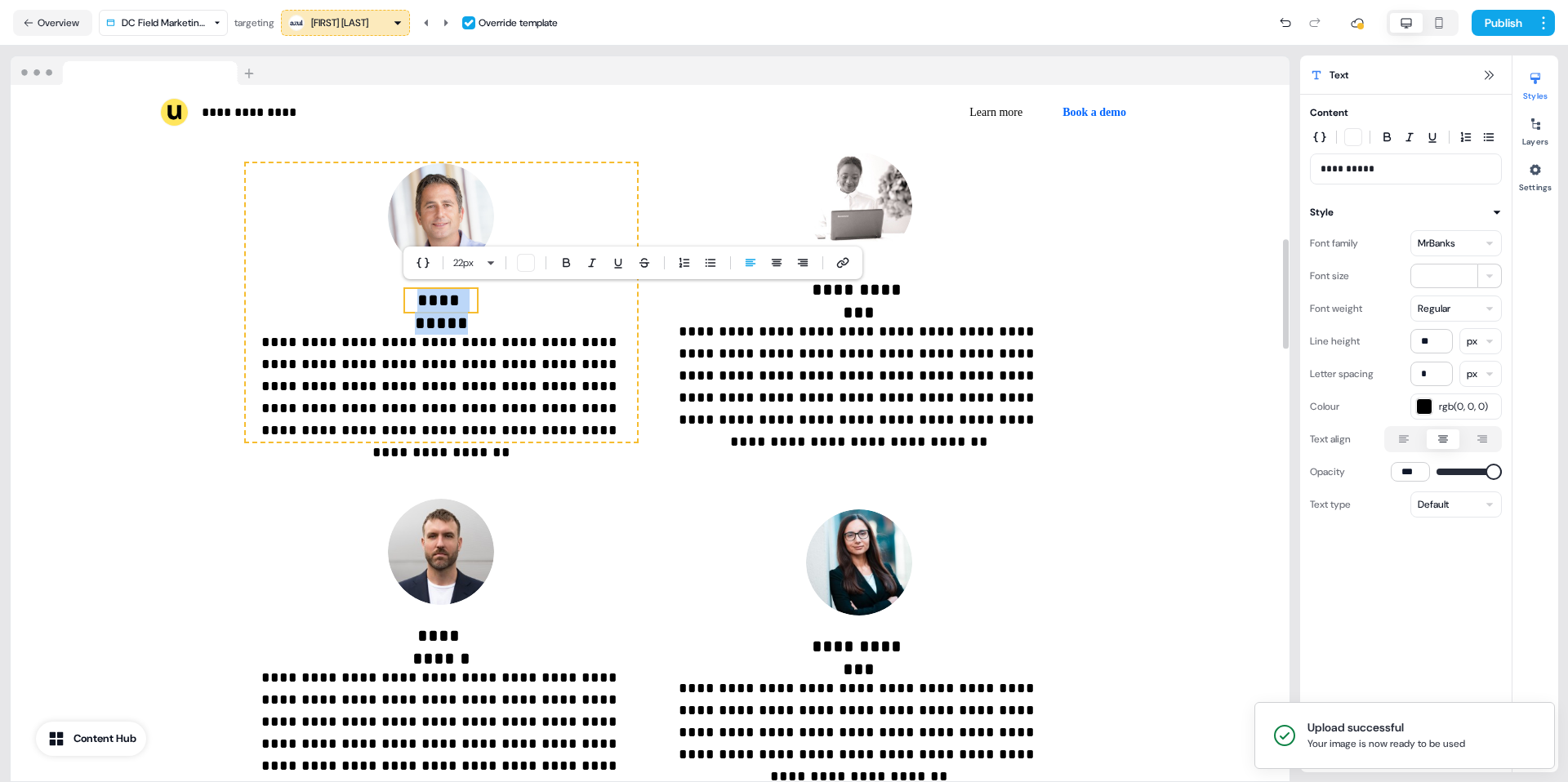 click on "**********" at bounding box center [441, 300] 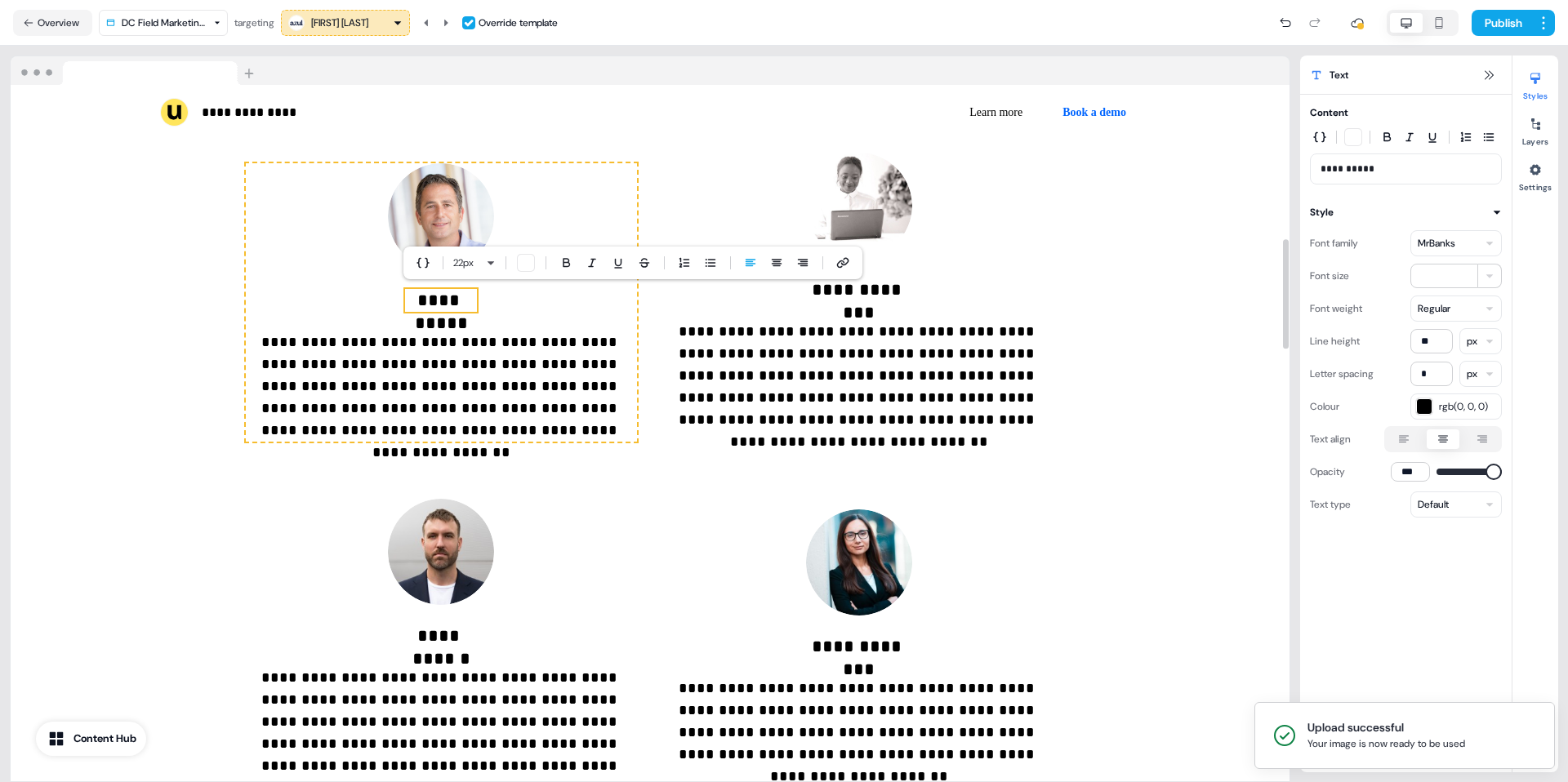 click on "**********" at bounding box center (441, 300) 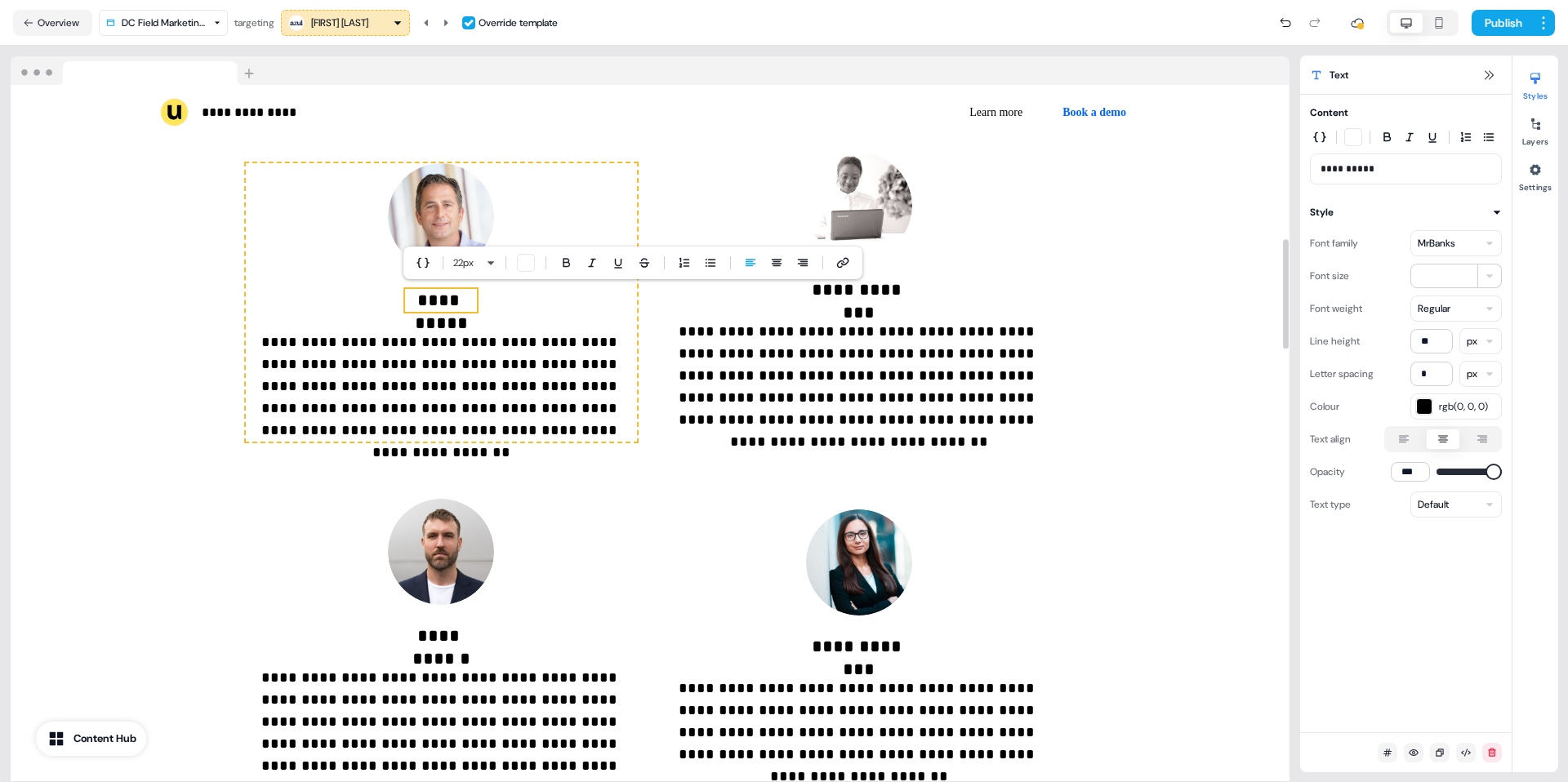 type 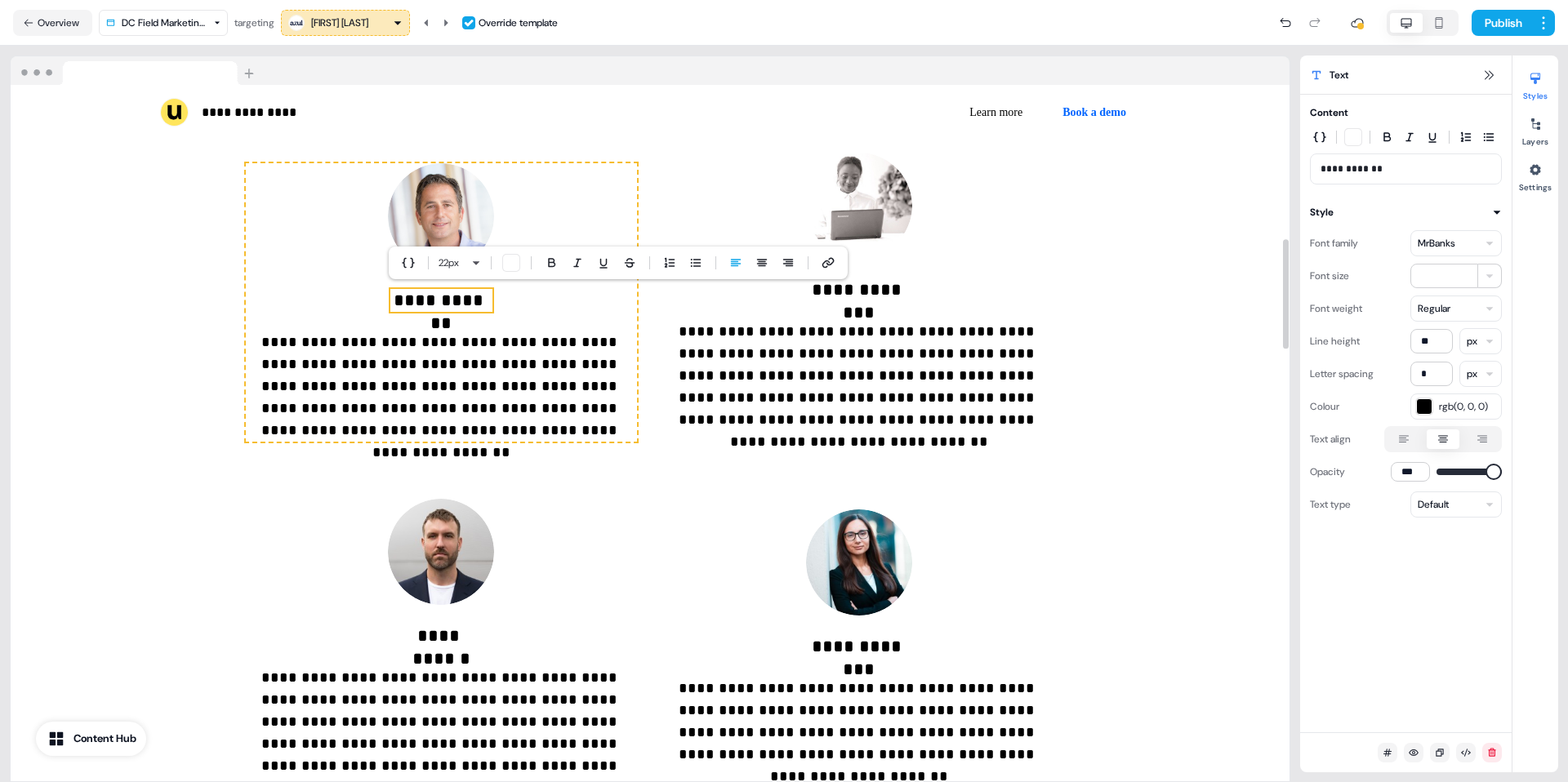 click on "**********" at bounding box center [441, 386] 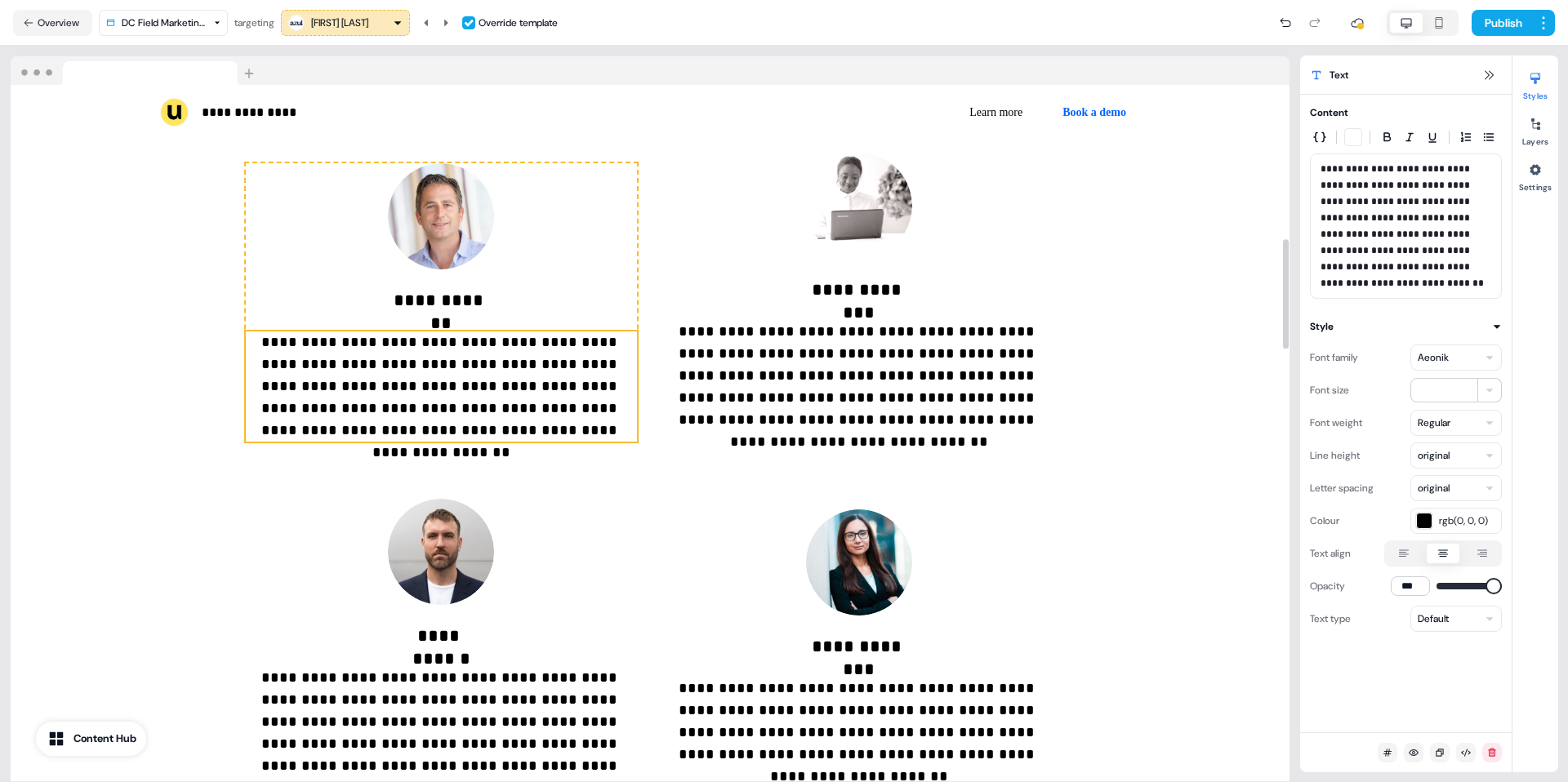 click on "**********" at bounding box center (441, 386) 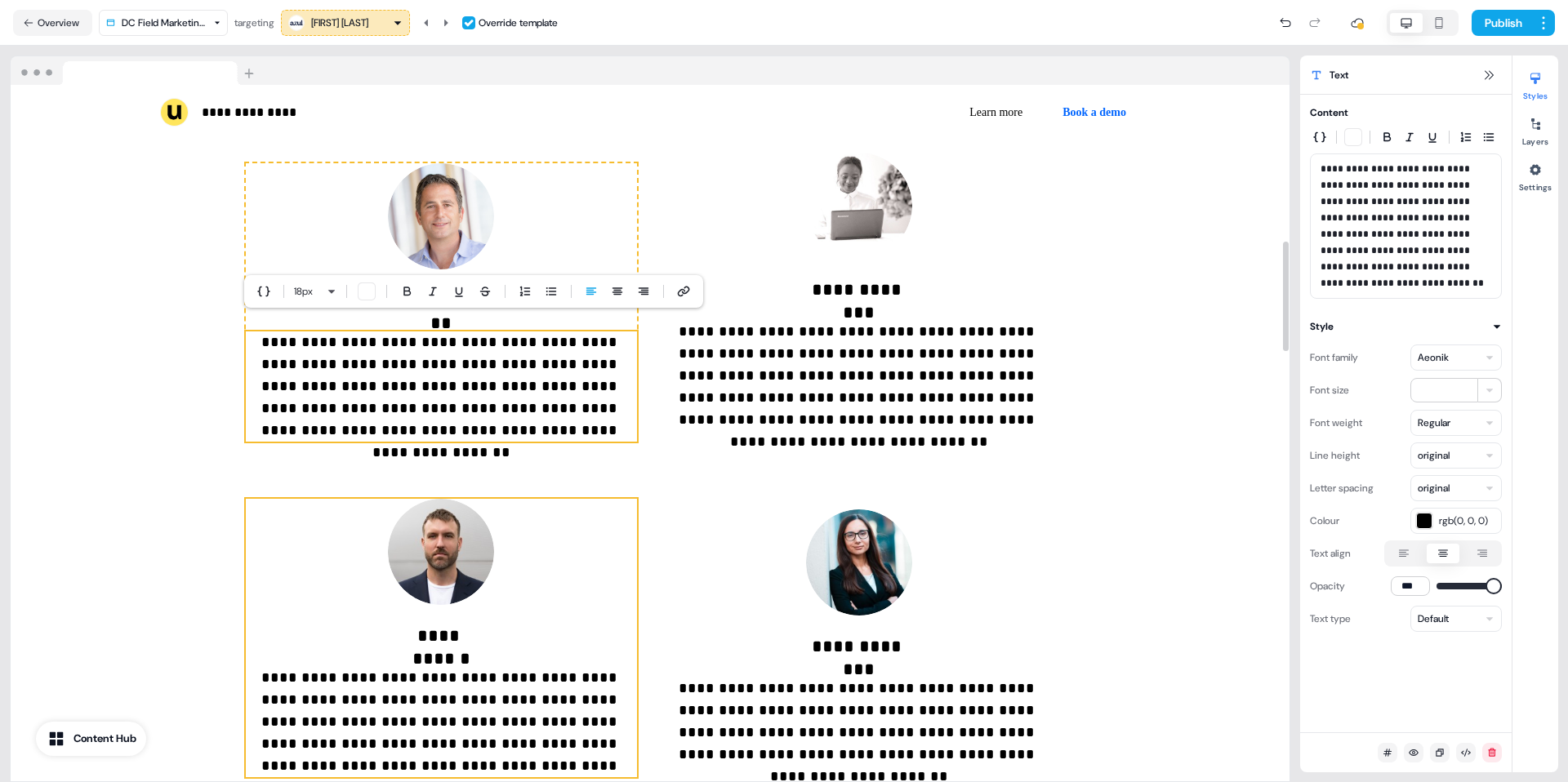 scroll, scrollTop: 1045, scrollLeft: 0, axis: vertical 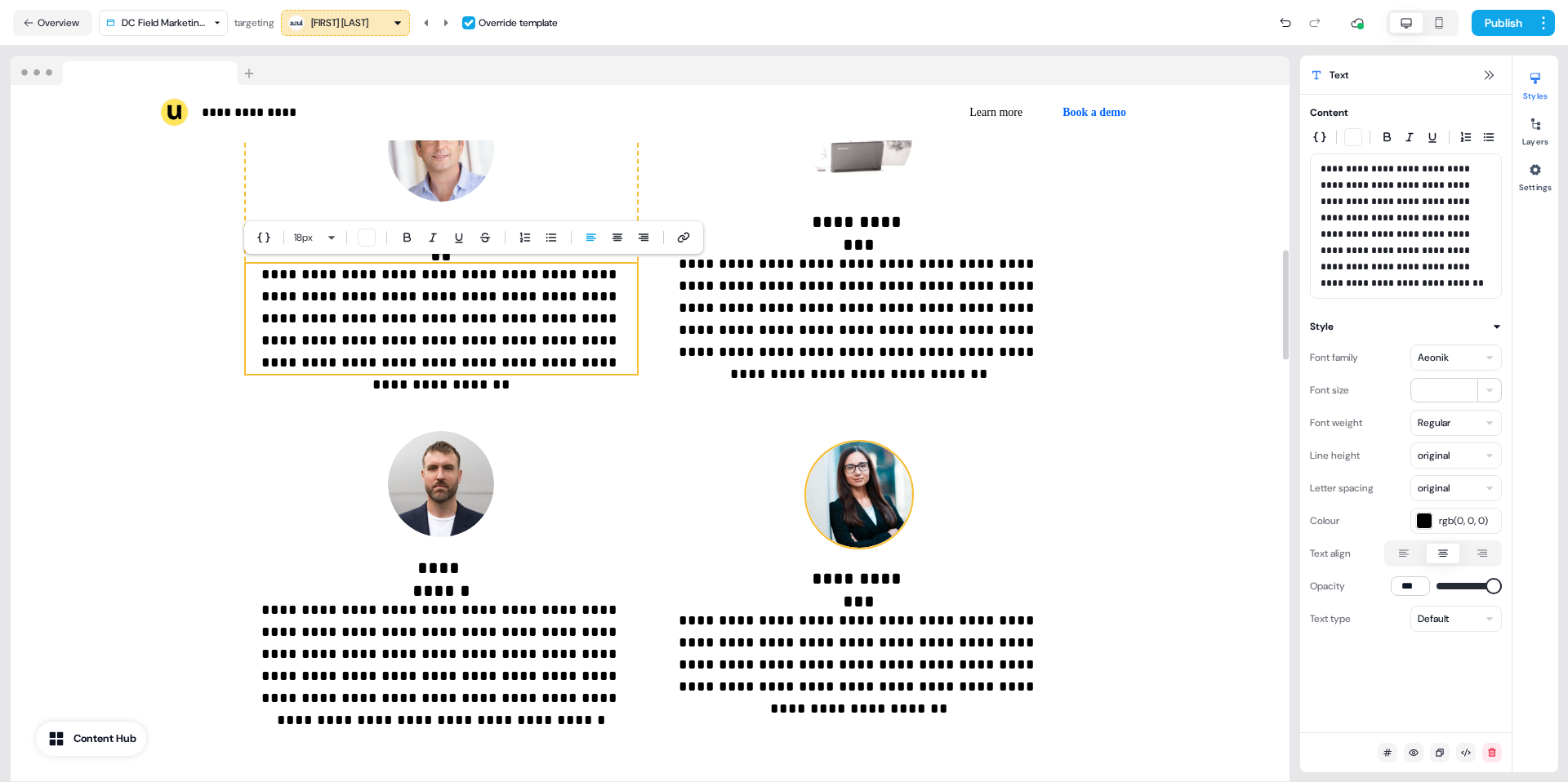 click at bounding box center [859, 495] 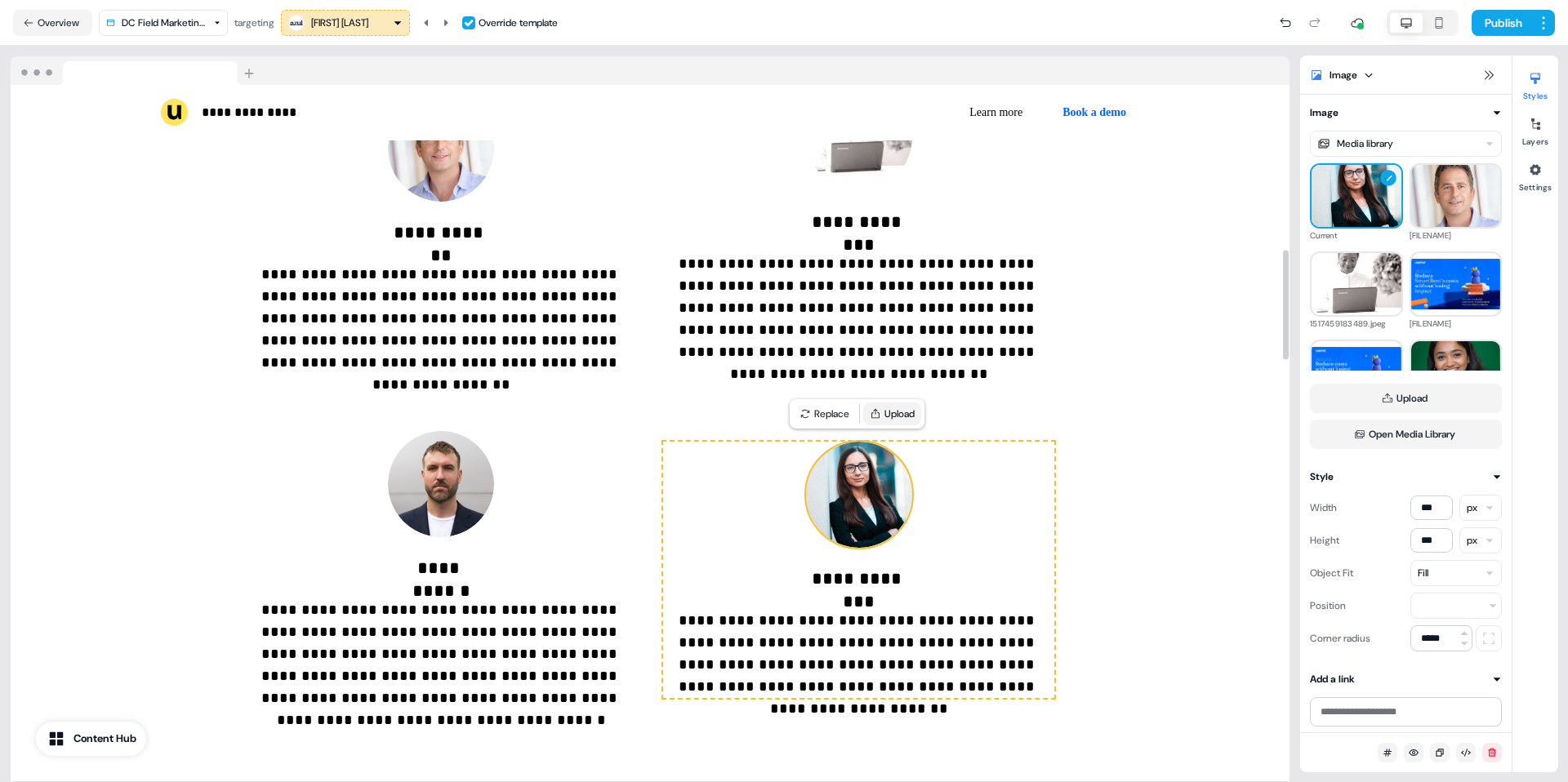 click on "Upload" at bounding box center [892, 414] 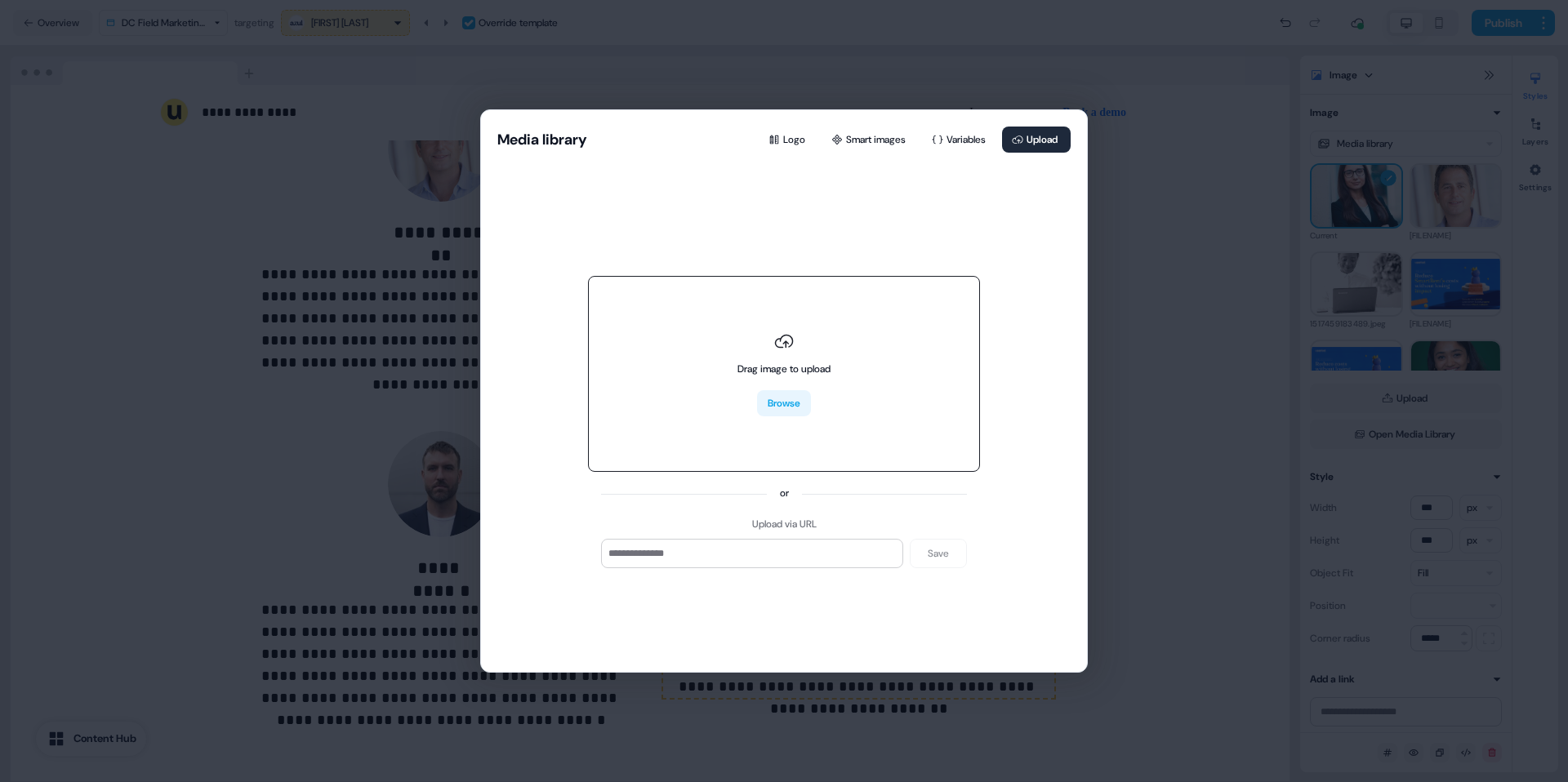 click on "Browse" at bounding box center (784, 403) 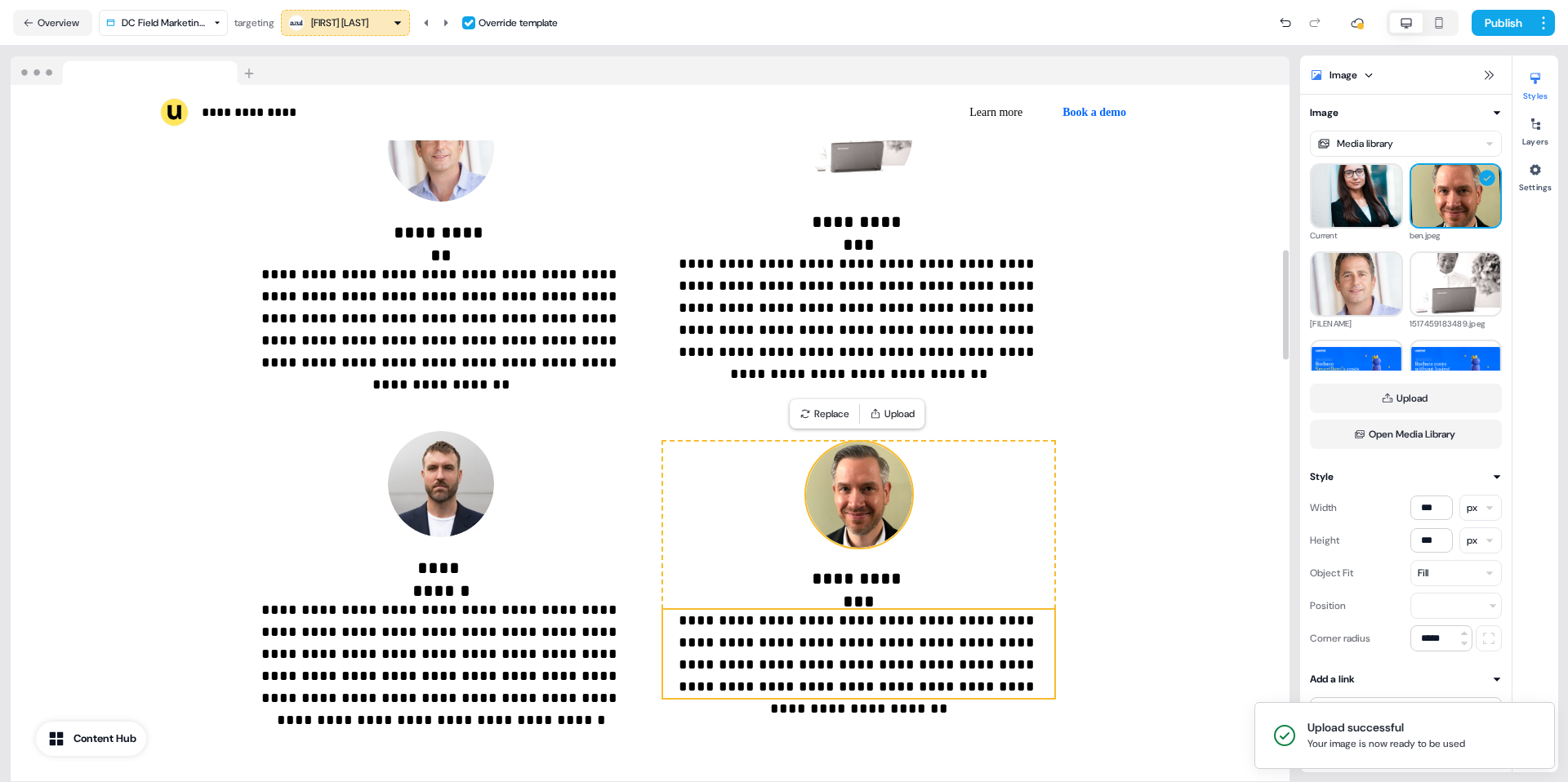click on "**********" at bounding box center [858, 654] 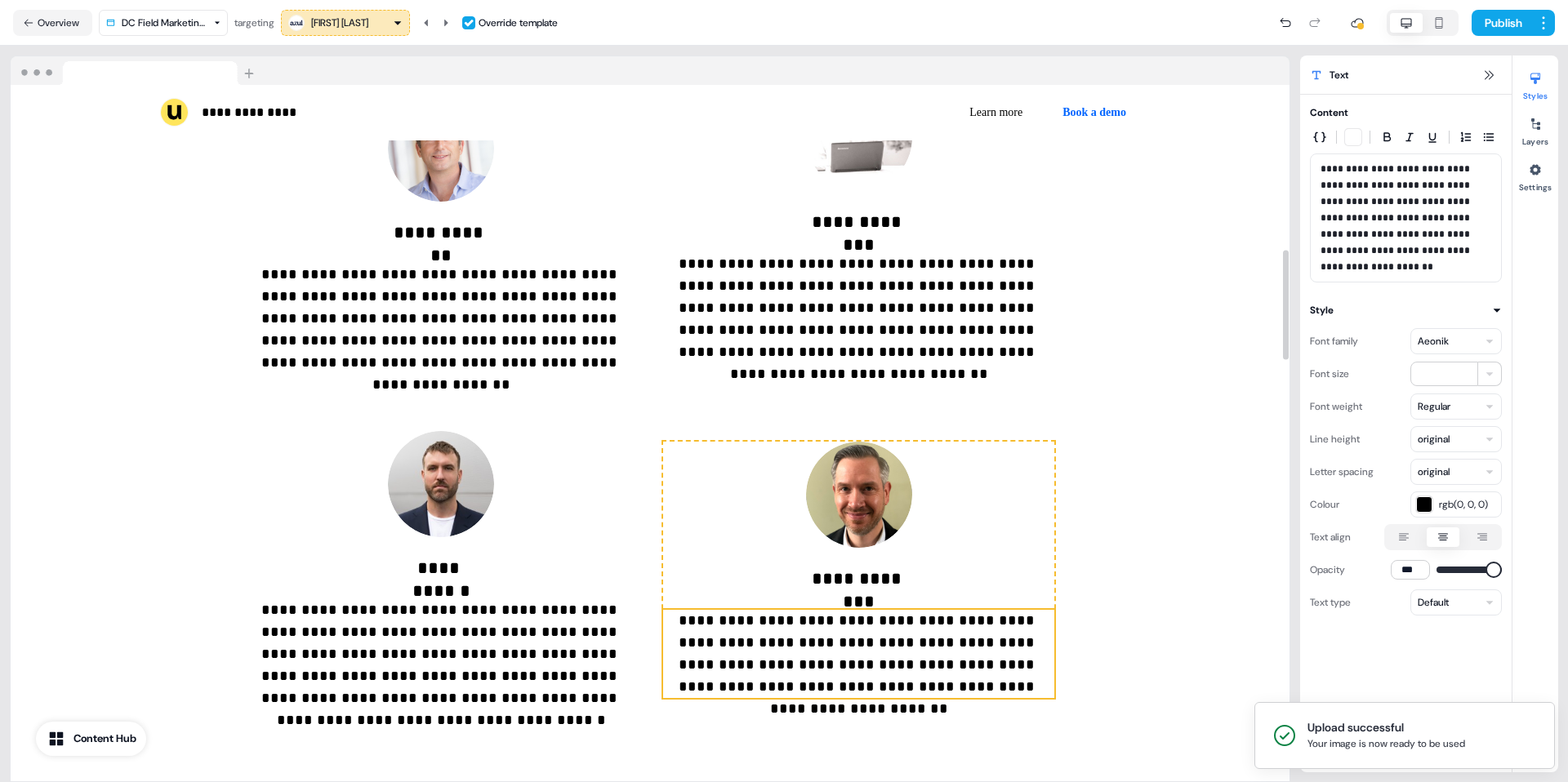 click on "**********" at bounding box center [858, 654] 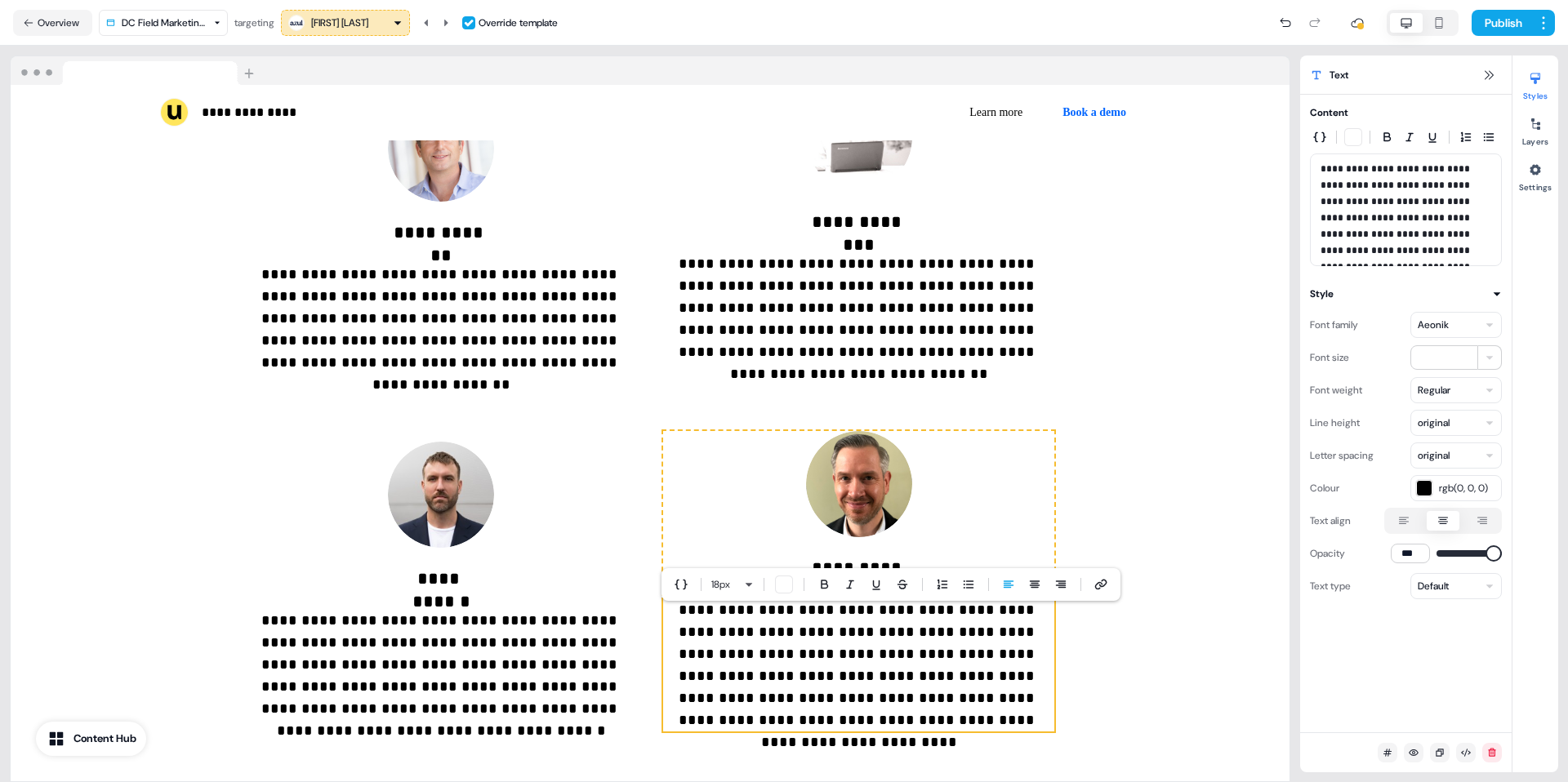 scroll, scrollTop: 1033, scrollLeft: 0, axis: vertical 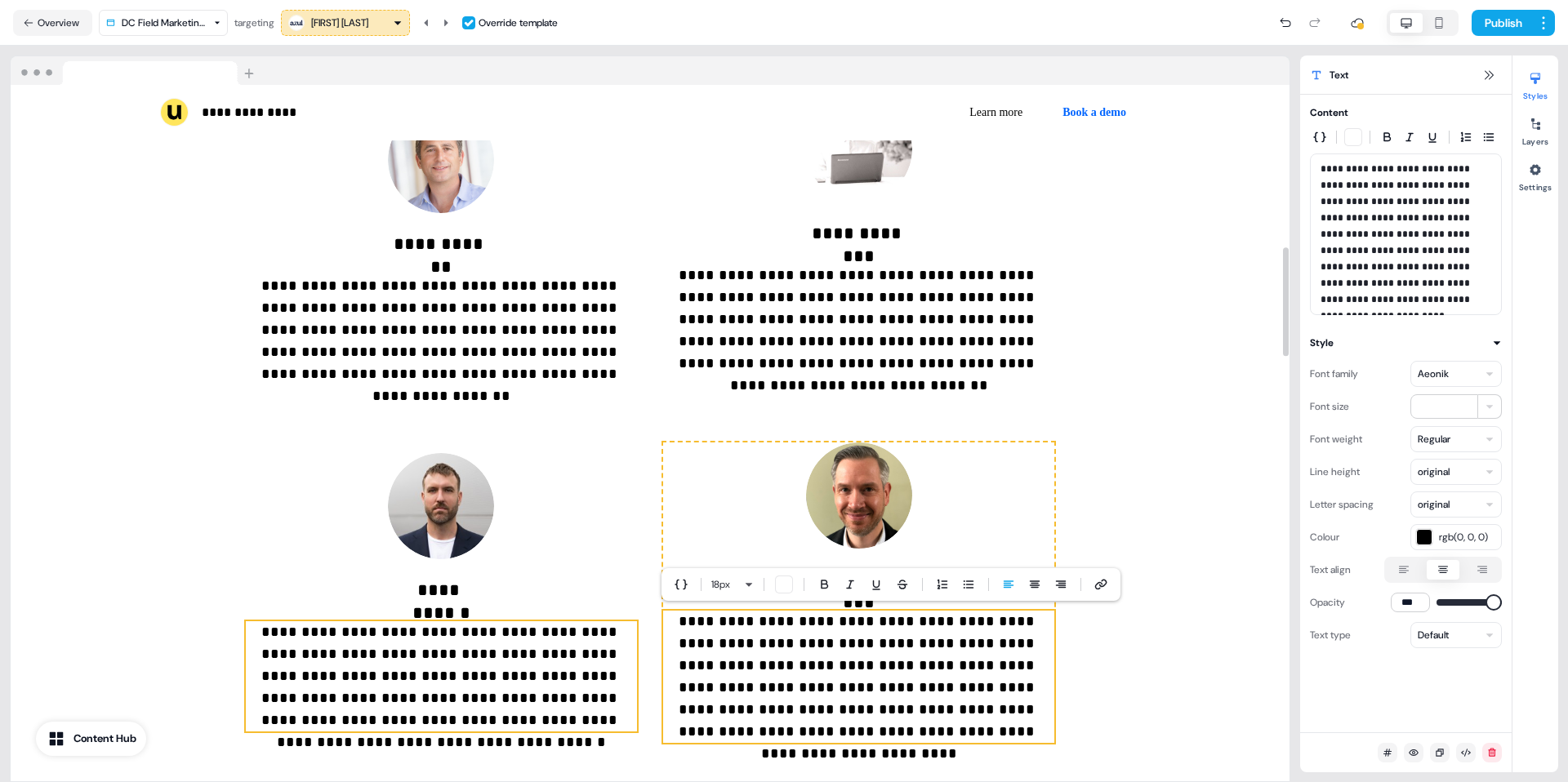 click on "**********" at bounding box center (441, 676) 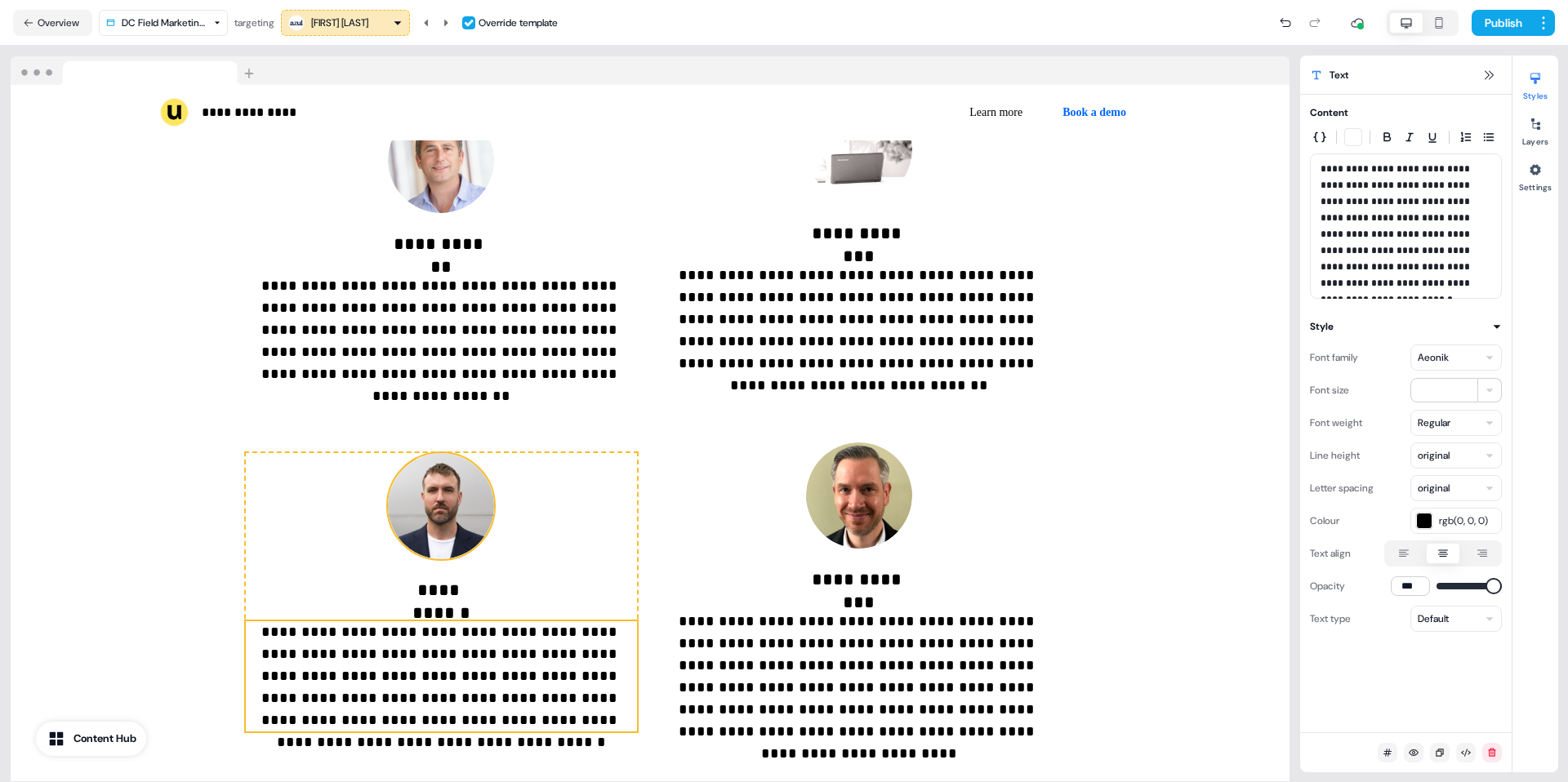 click at bounding box center (441, 506) 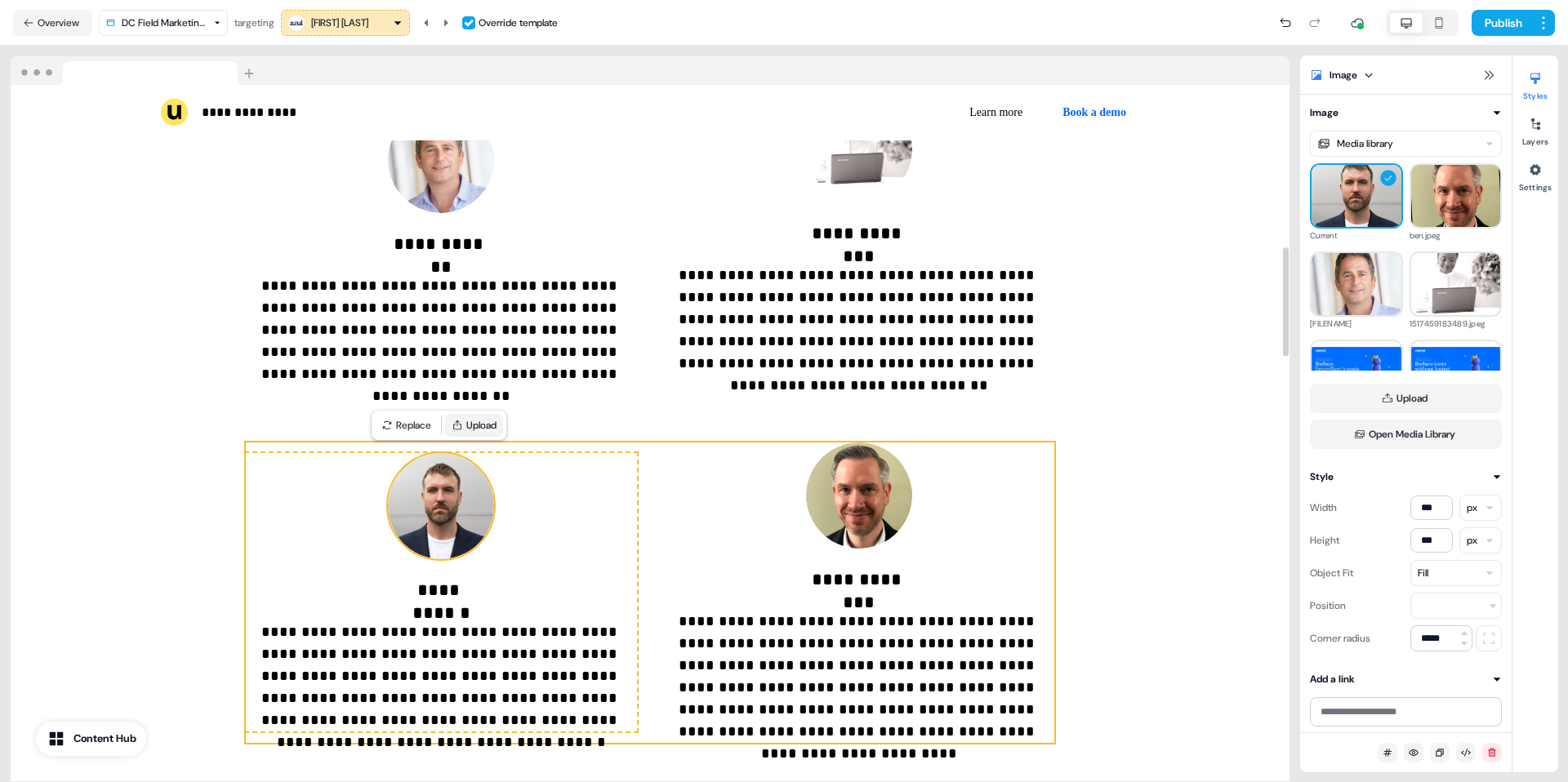 click on "Upload" at bounding box center [474, 425] 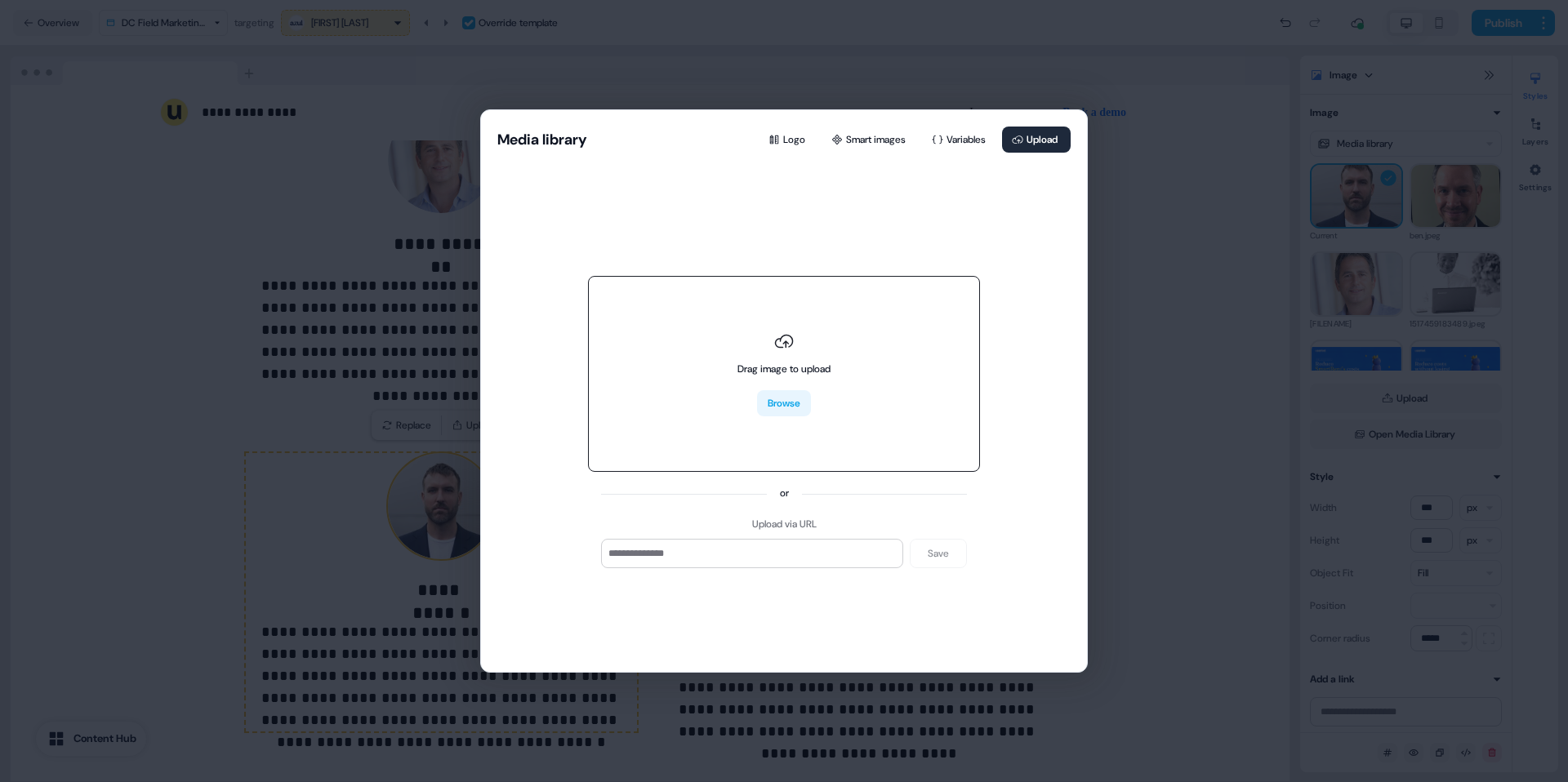 click on "Browse" at bounding box center (784, 403) 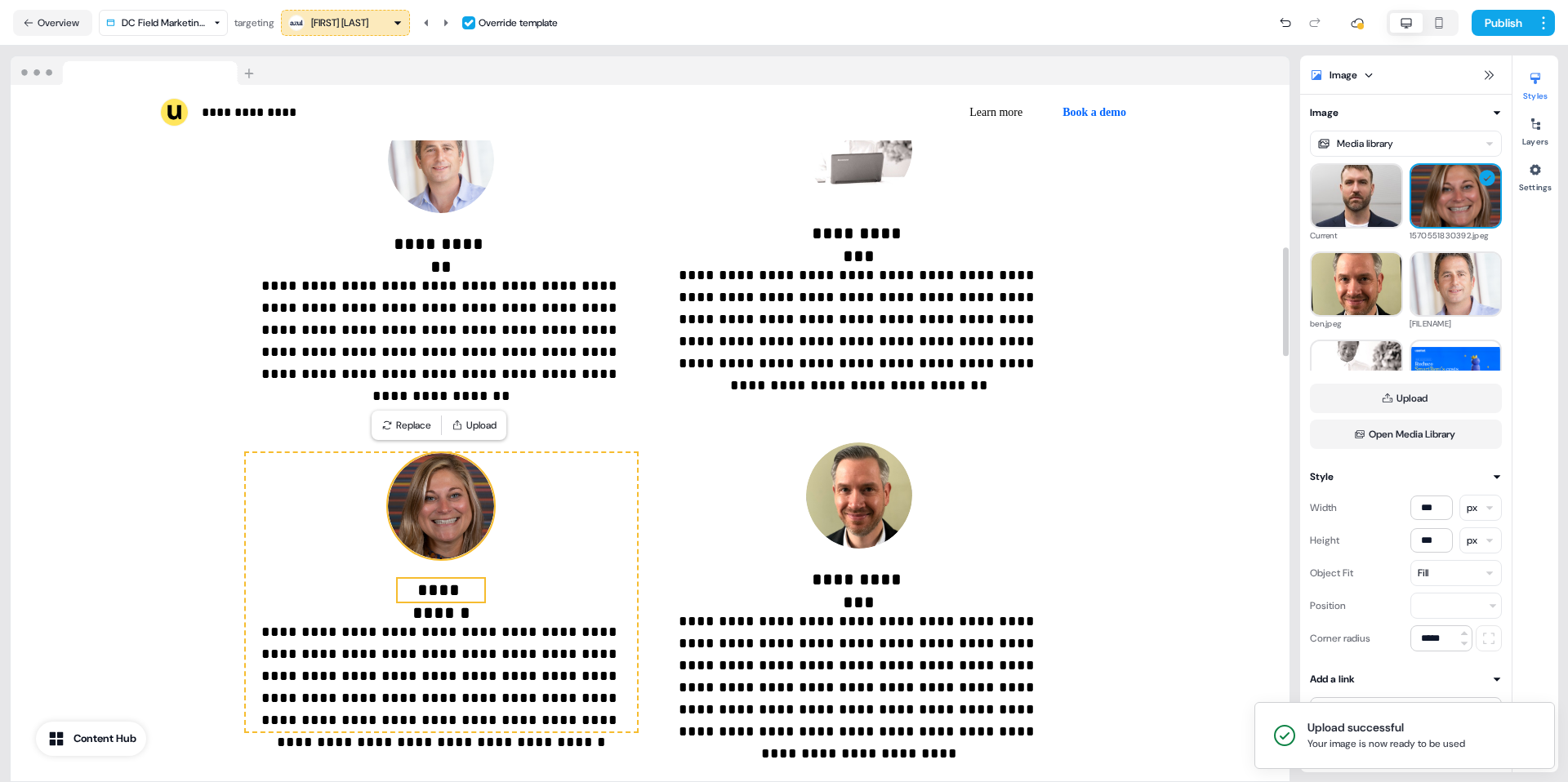 click on "**********" at bounding box center (441, 590) 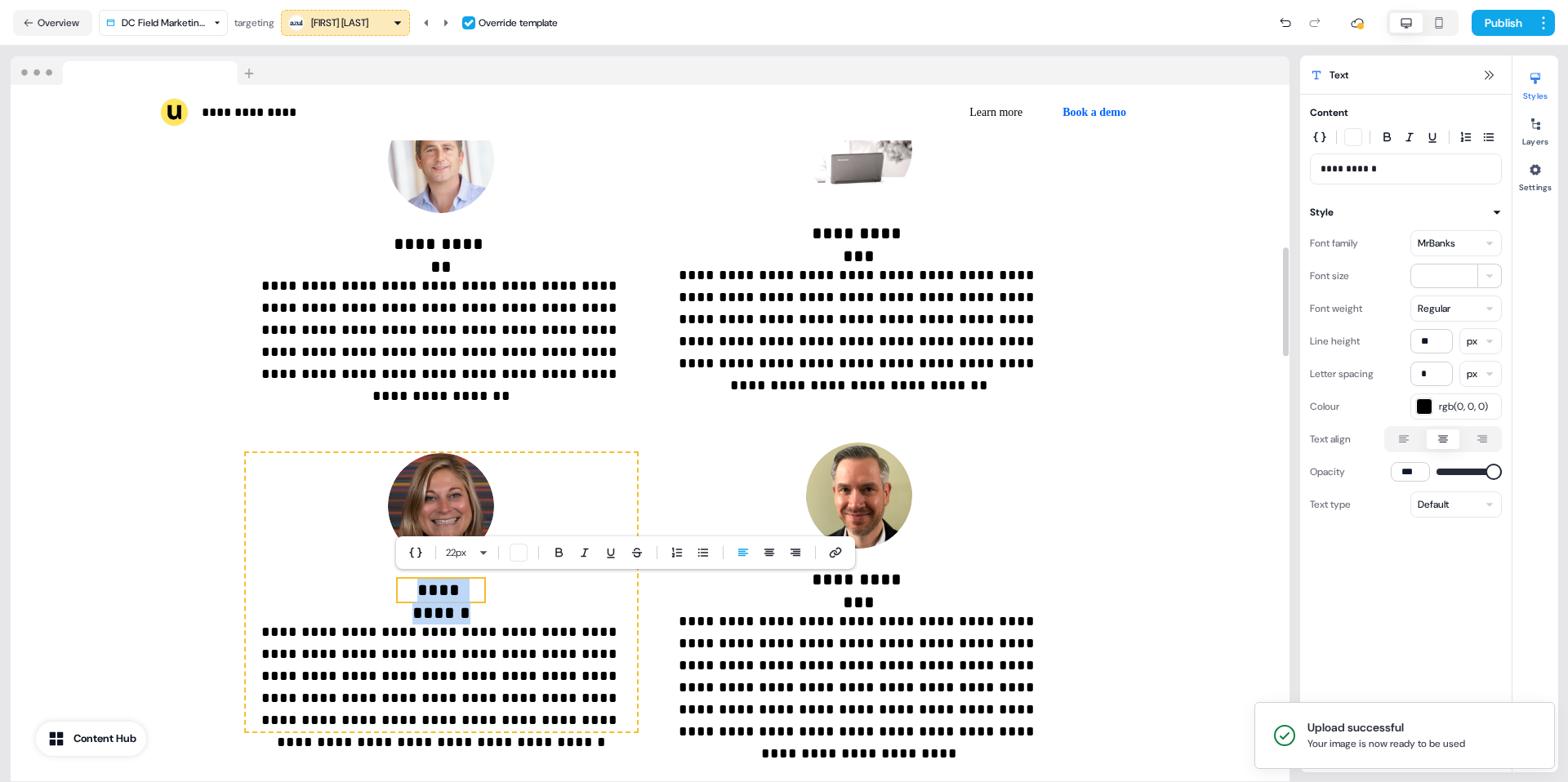 click on "**********" at bounding box center (441, 590) 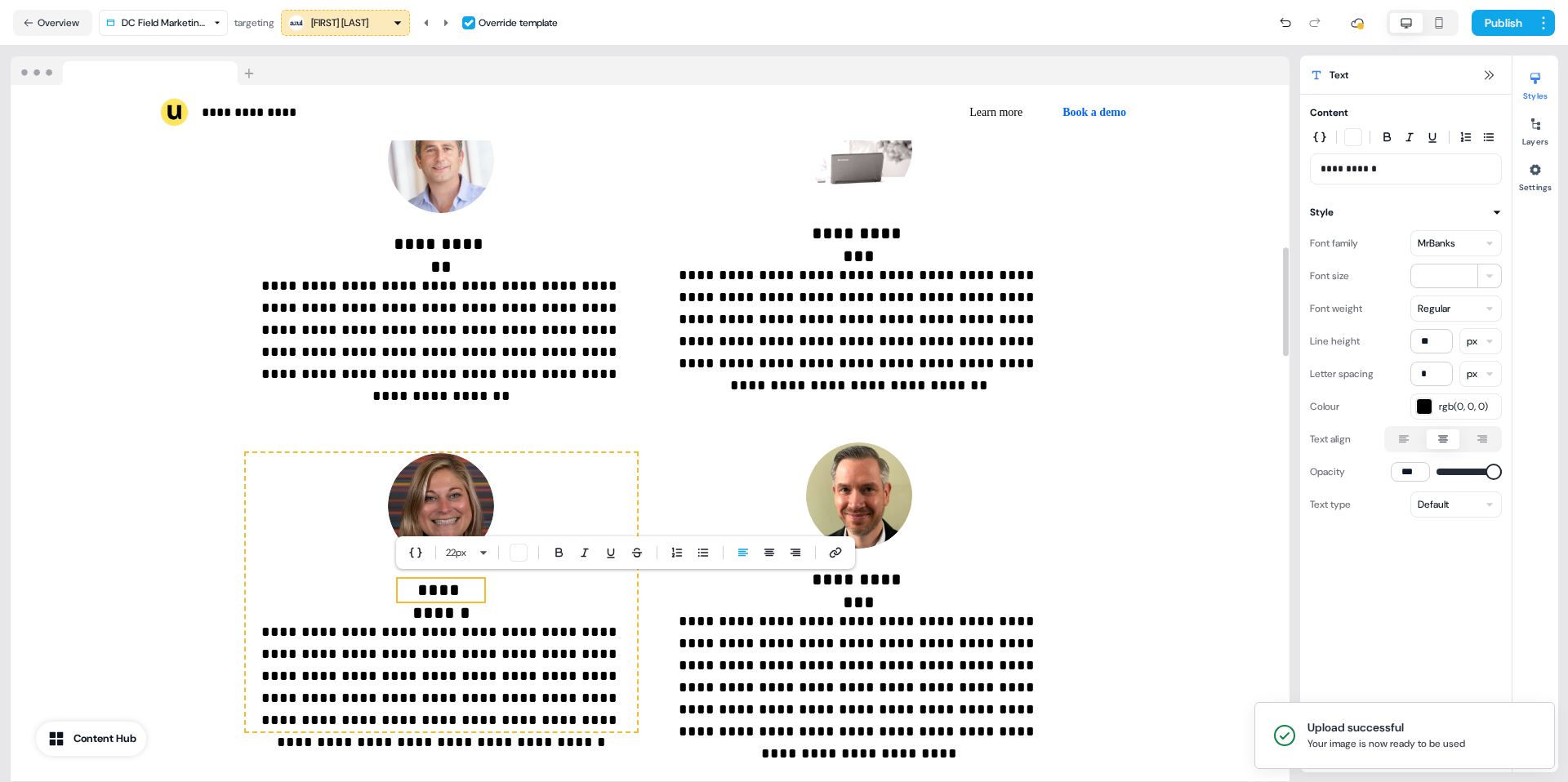 type 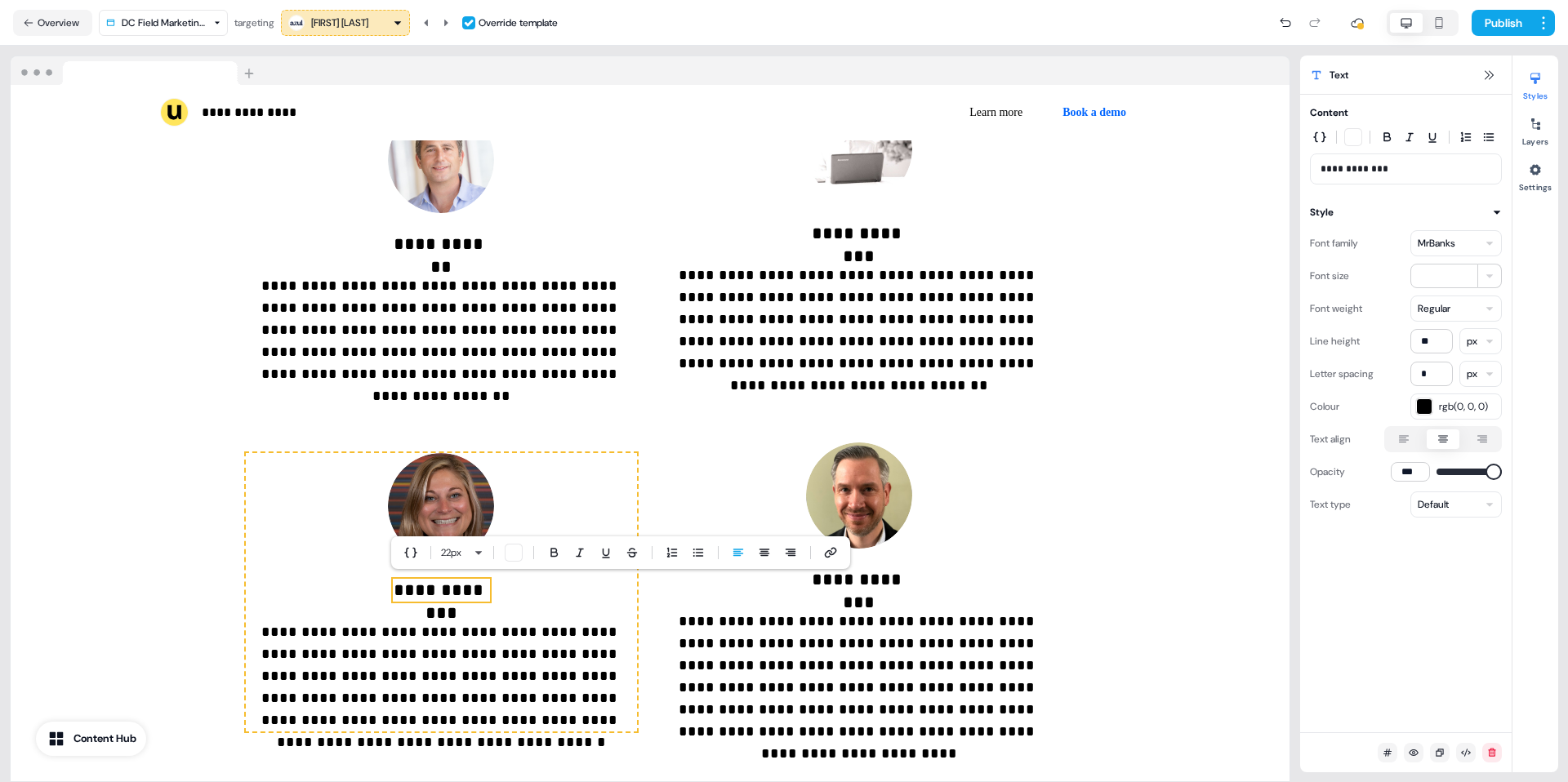 click on "**********" at bounding box center [441, 676] 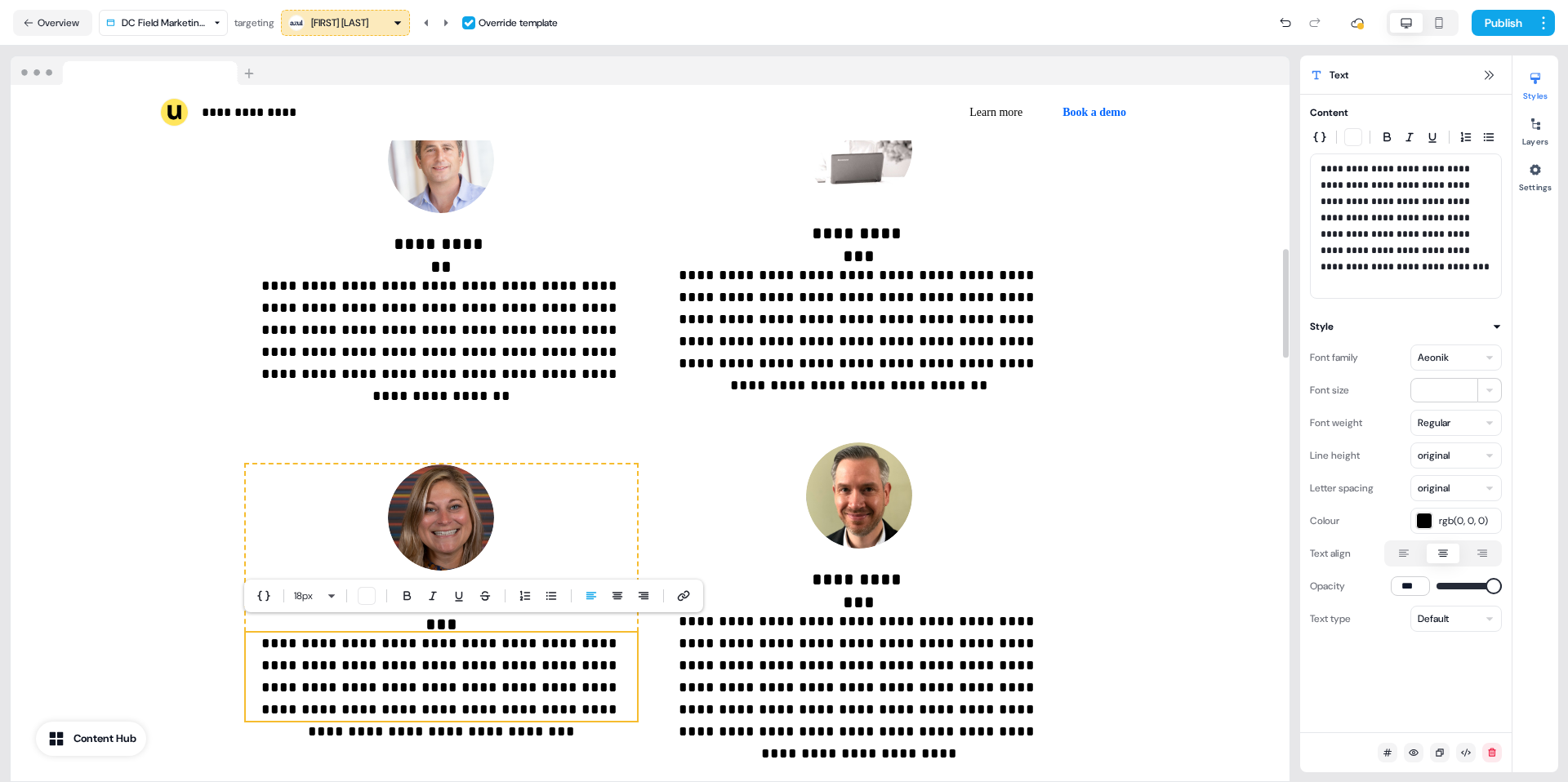 scroll, scrollTop: 1044, scrollLeft: 0, axis: vertical 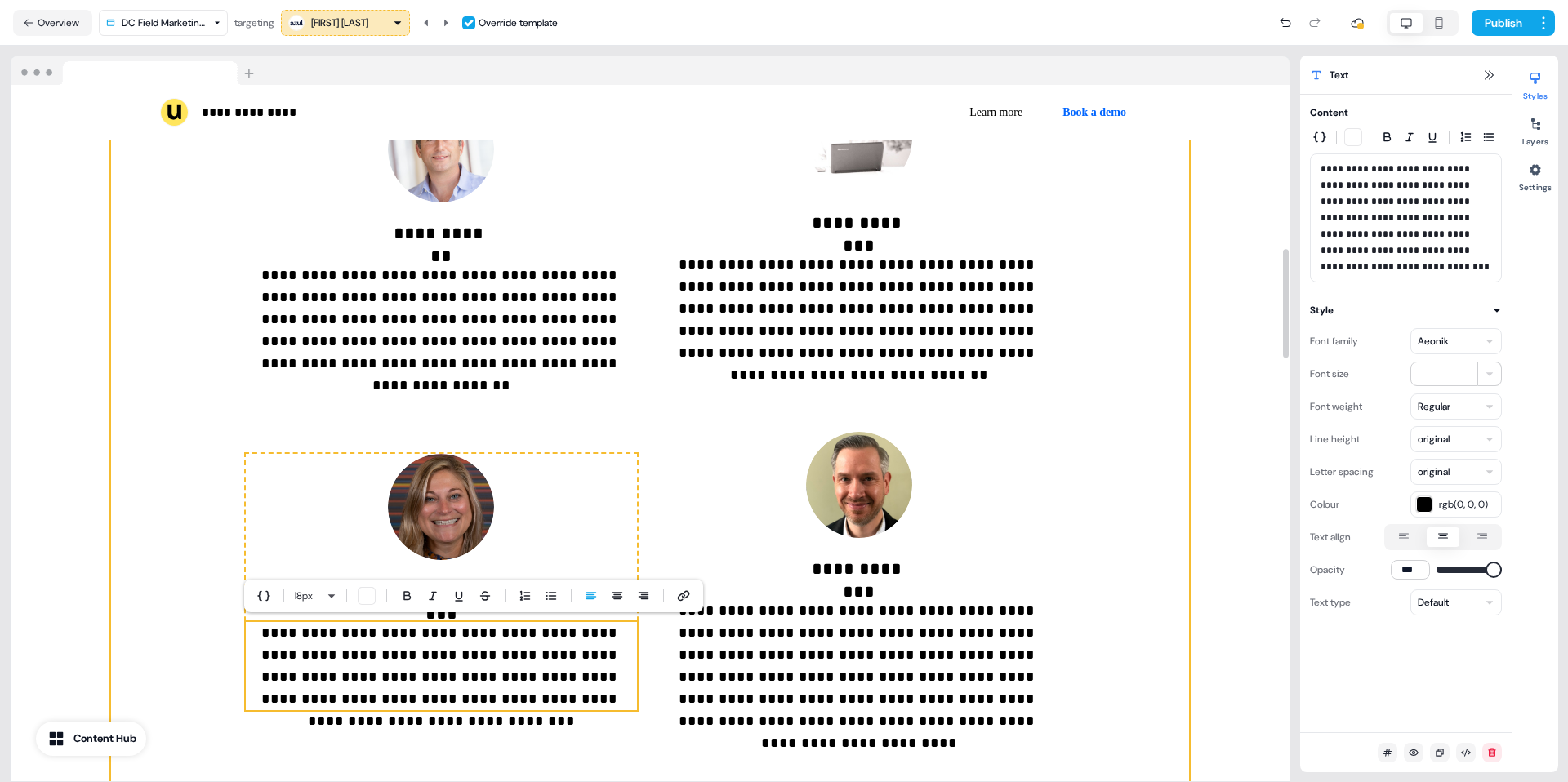 click on "**********" at bounding box center (650, 362) 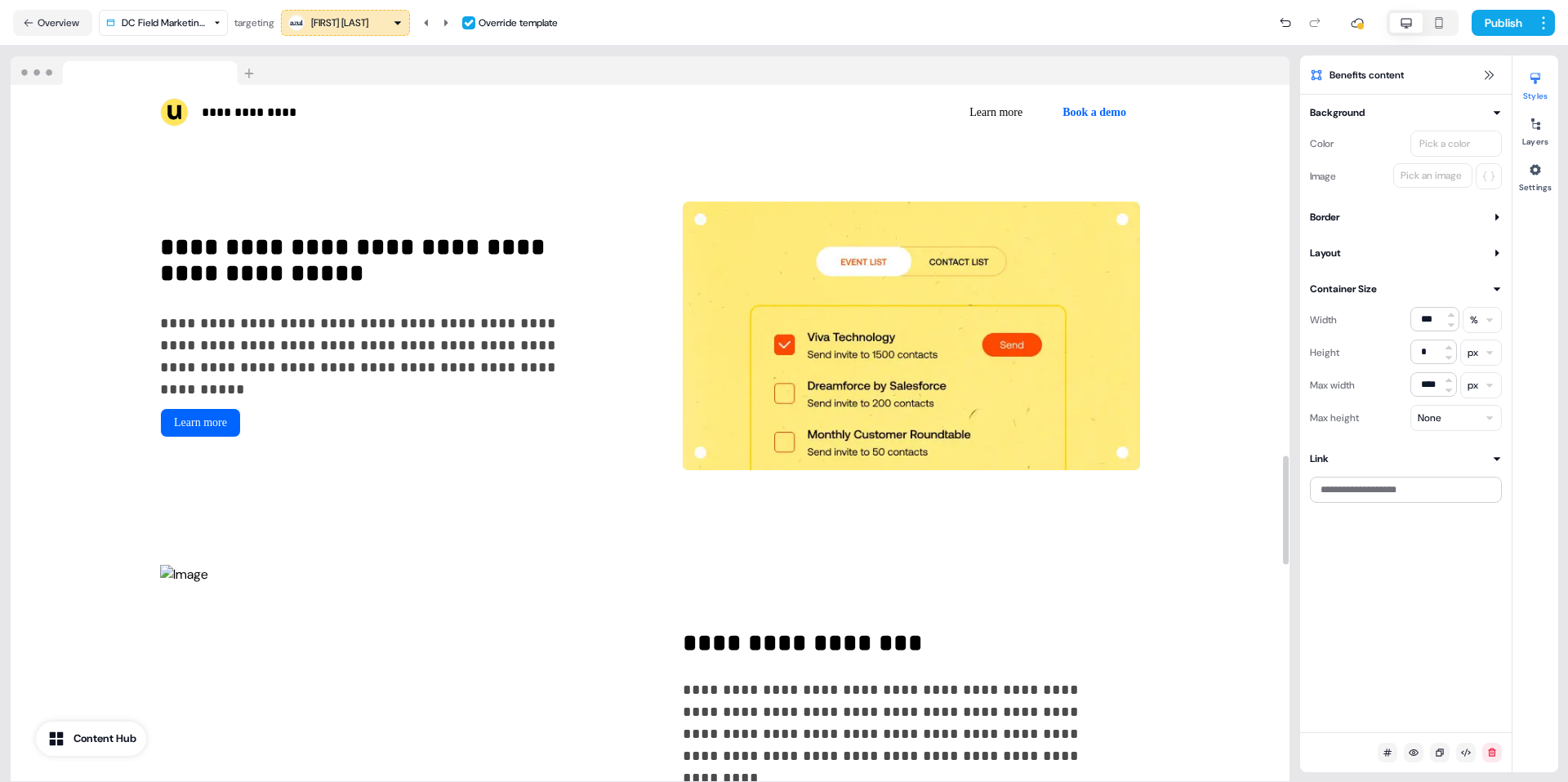scroll, scrollTop: 2499, scrollLeft: 0, axis: vertical 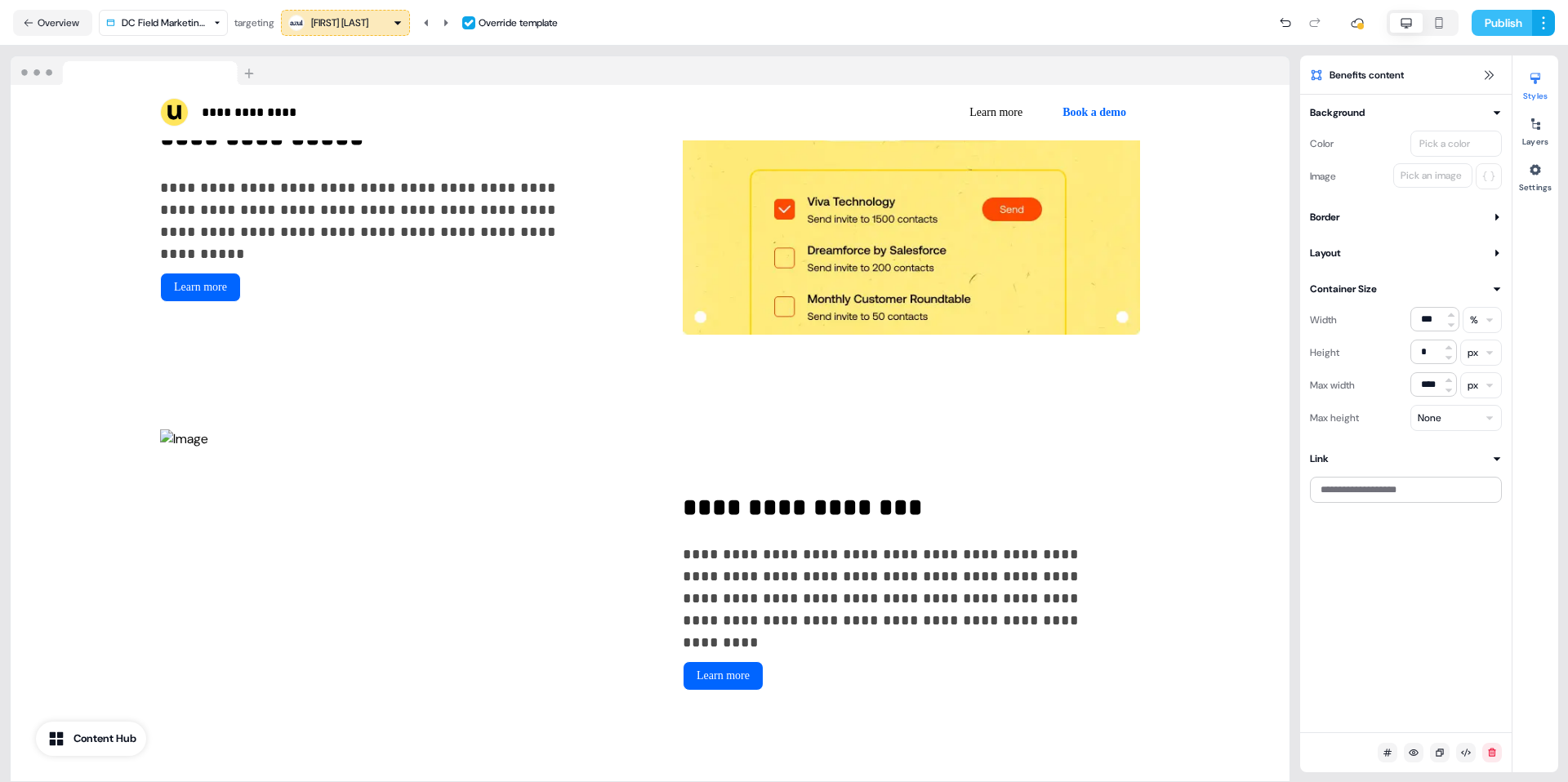 click on "Publish" at bounding box center (1502, 23) 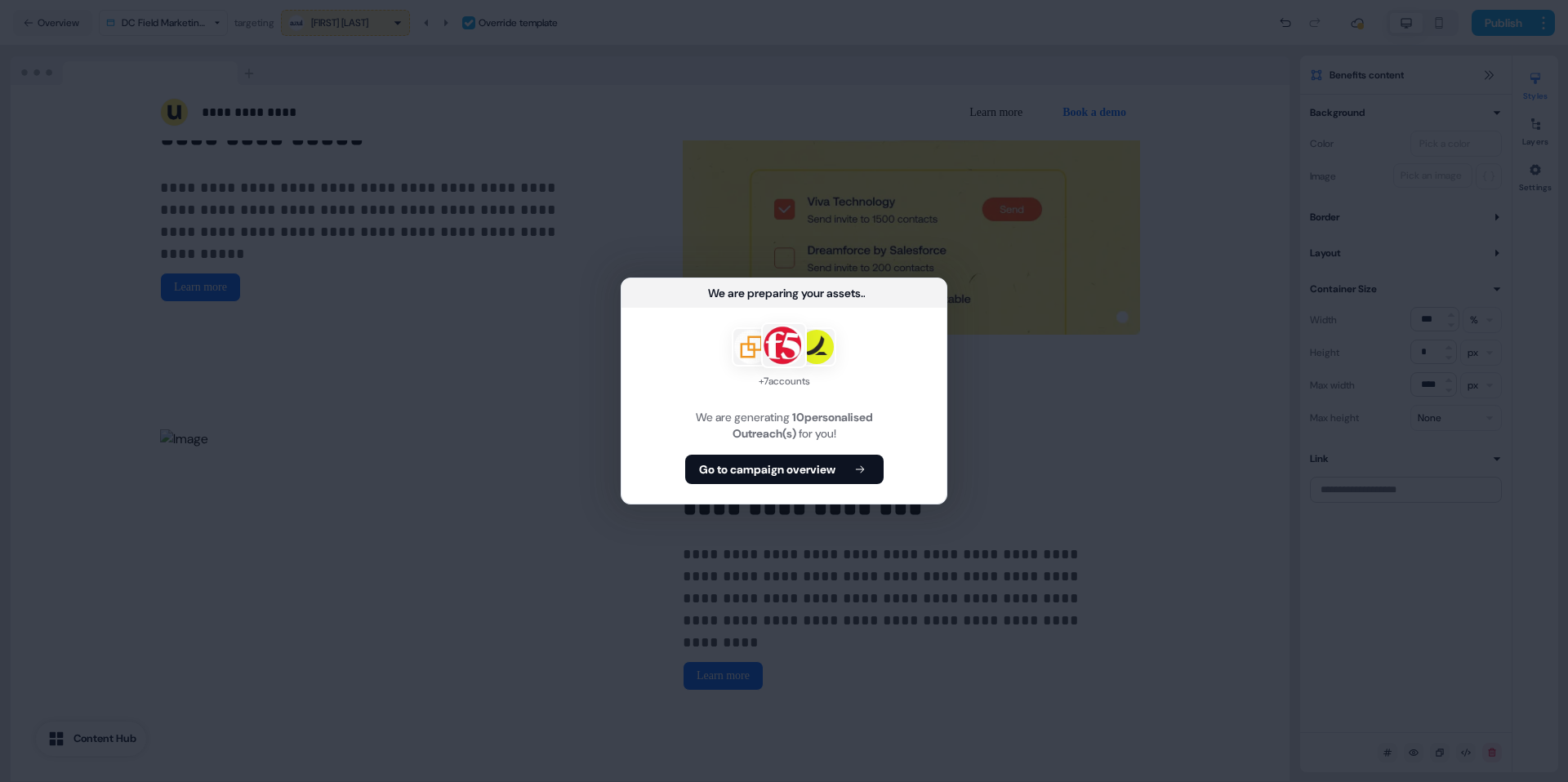 click on "+ 7  accounts We are generating   10  personalised   Outreach(s)     for you! Go to campaign overview" at bounding box center (784, 406) 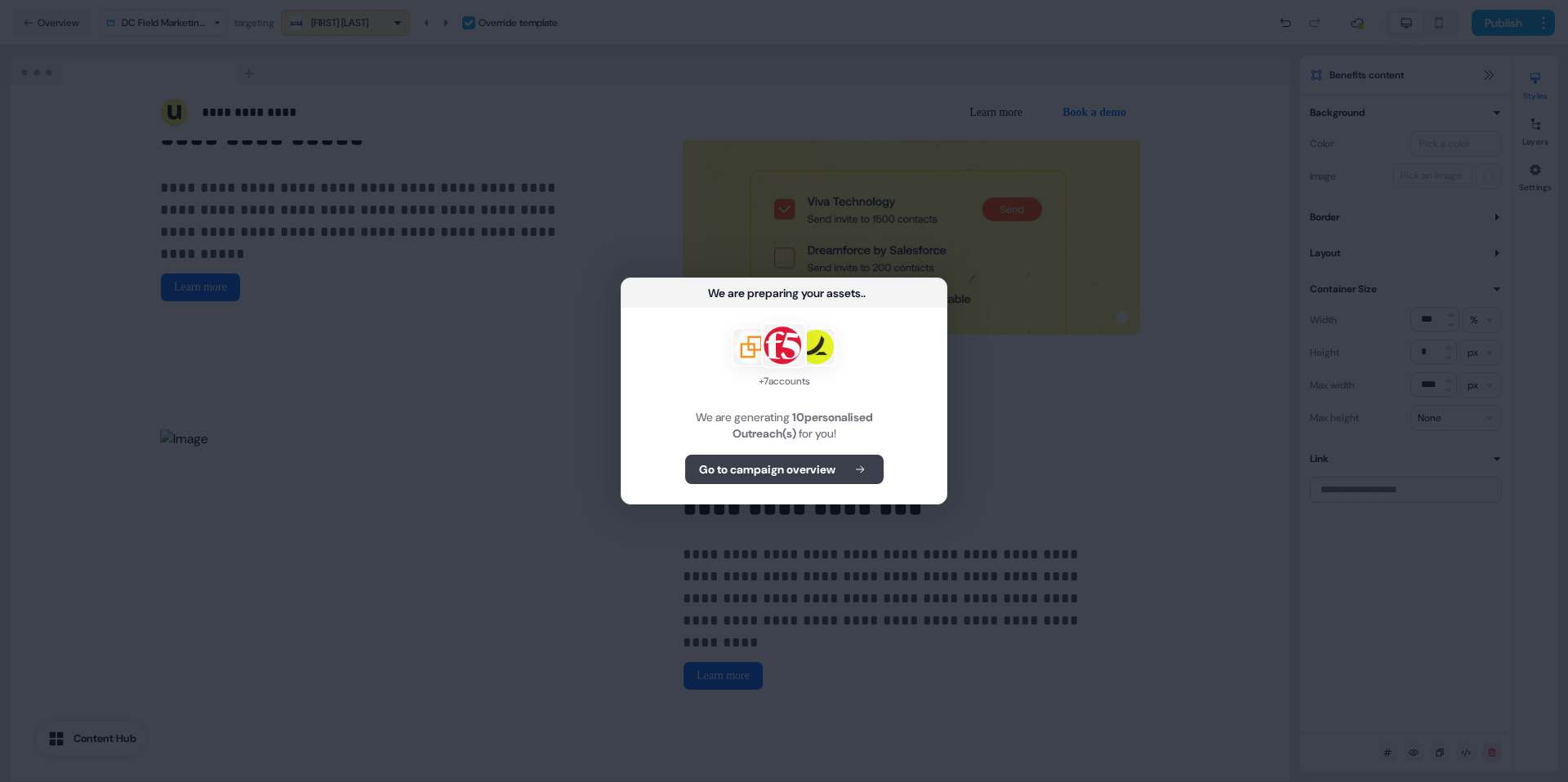 click on "Go to campaign overview" at bounding box center (784, 469) 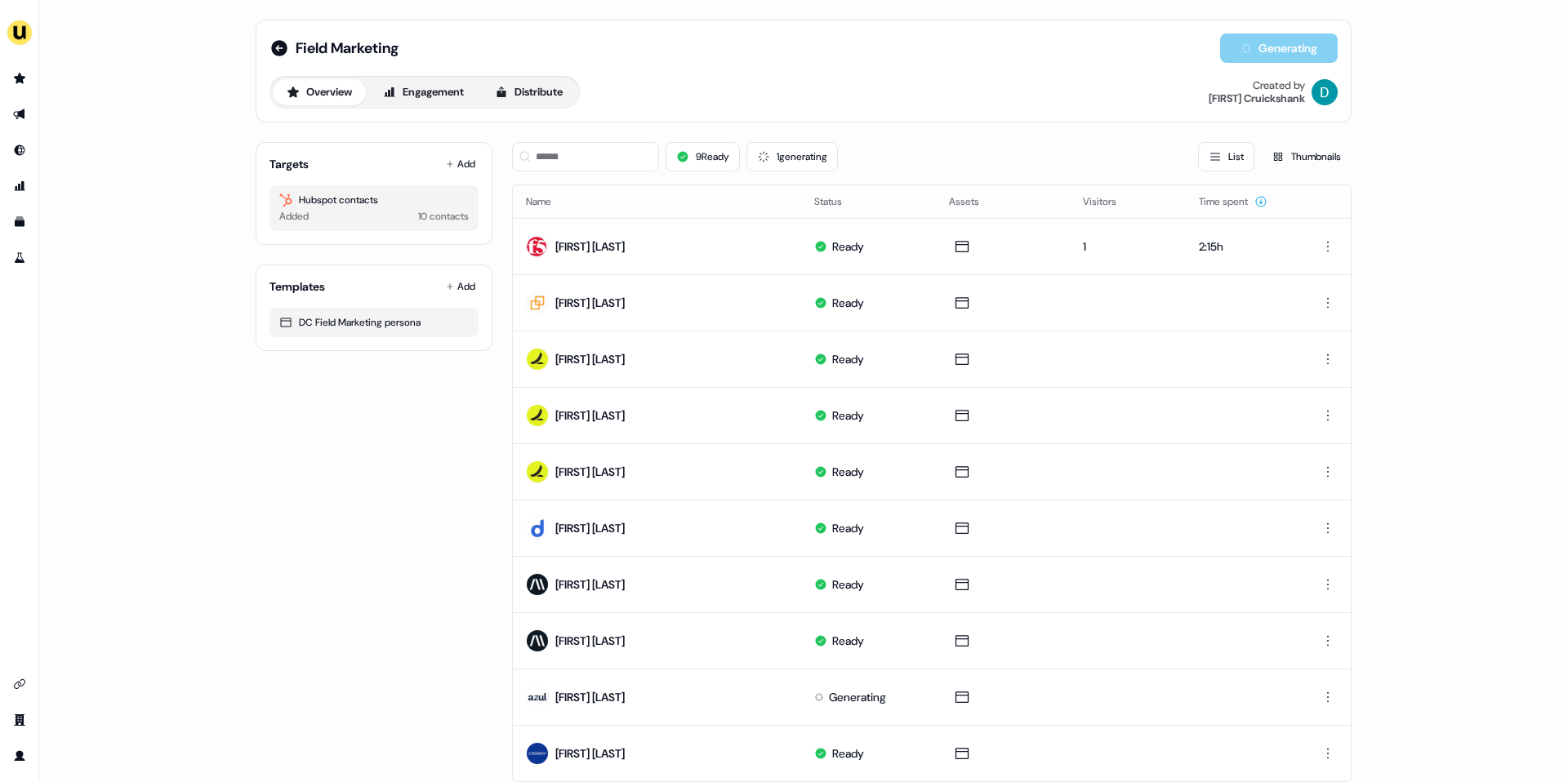 scroll, scrollTop: 52, scrollLeft: 0, axis: vertical 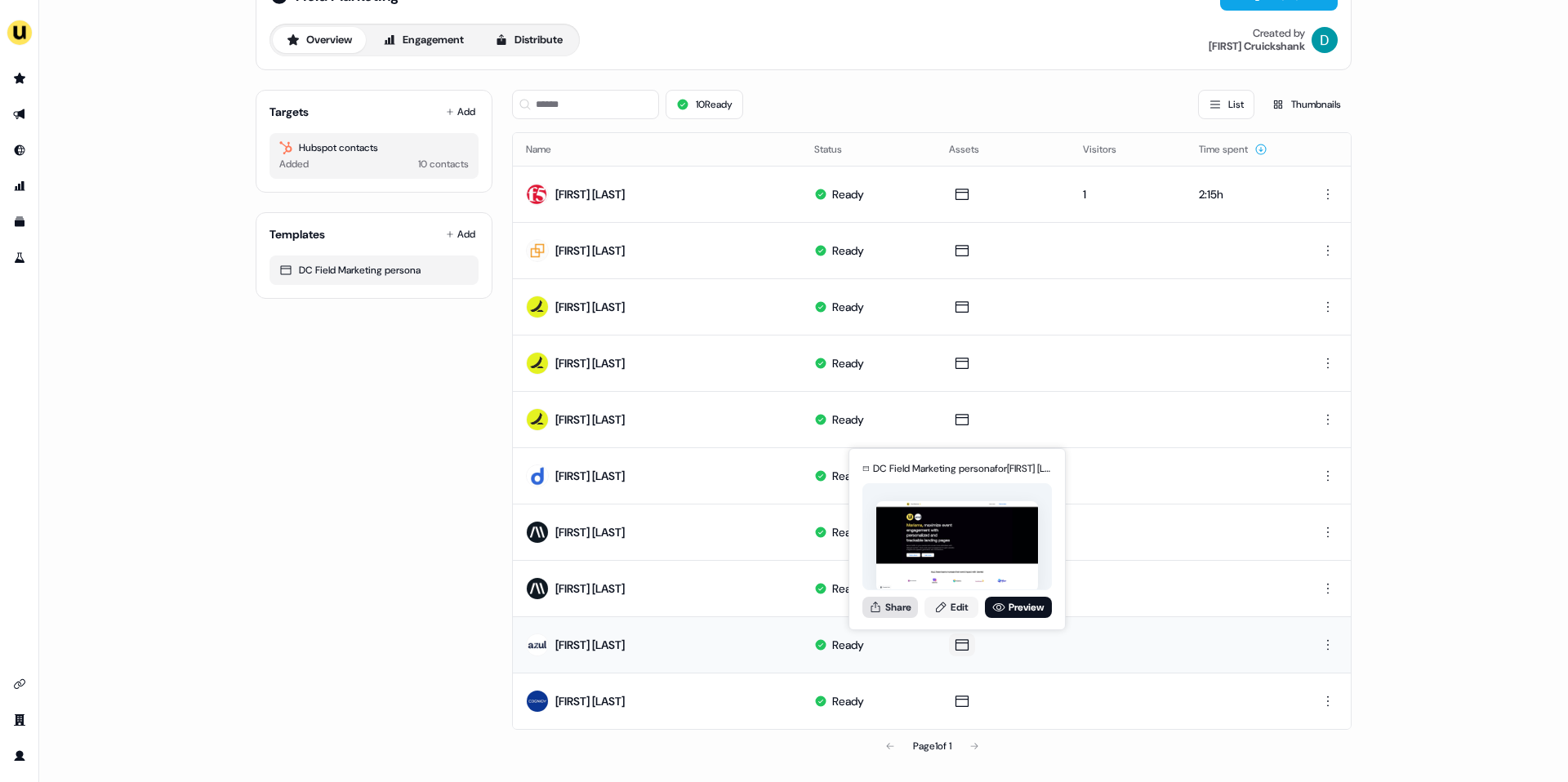 click on "Share" at bounding box center (890, 607) 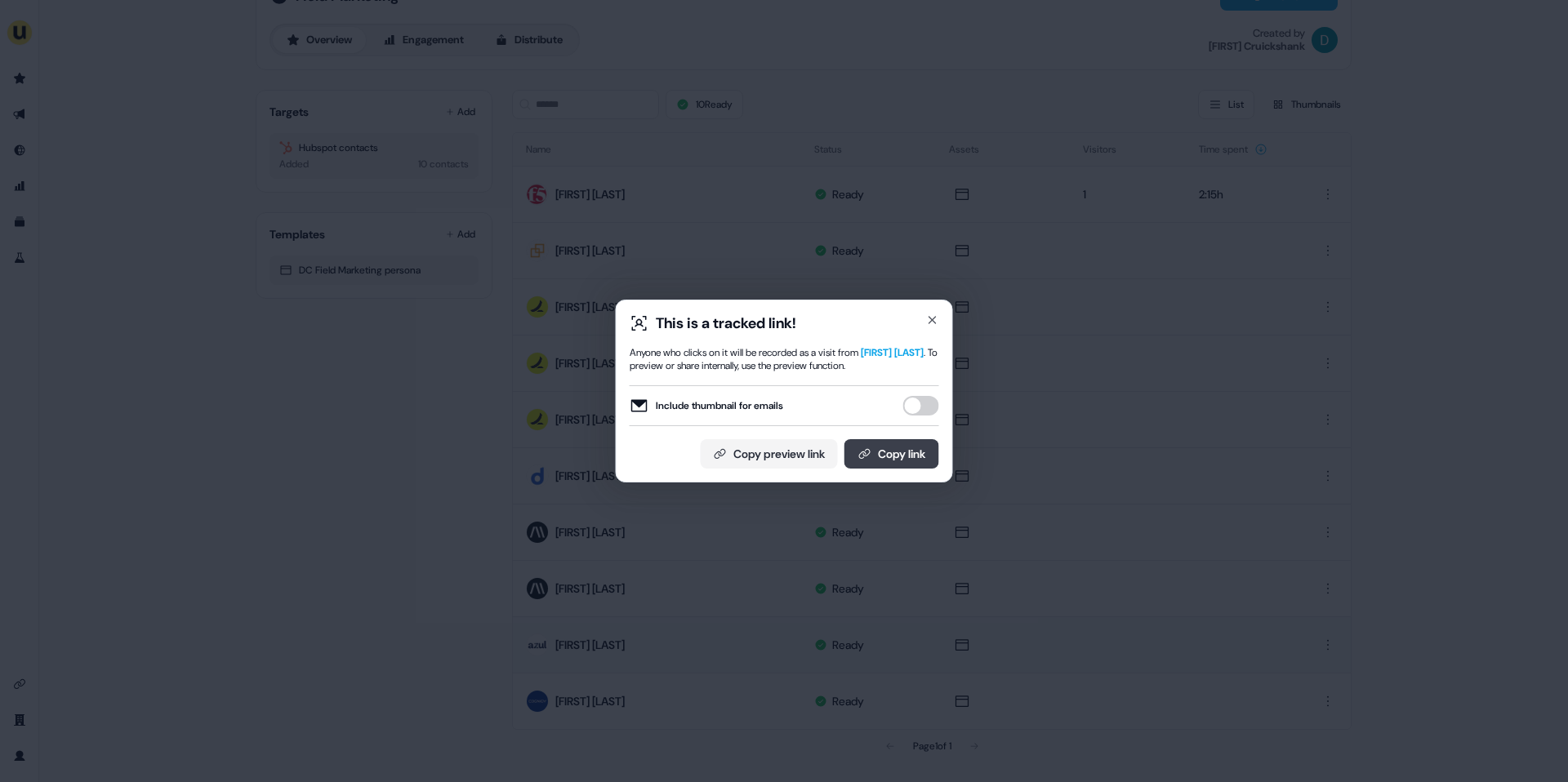 click on "Copy link" at bounding box center [892, 454] 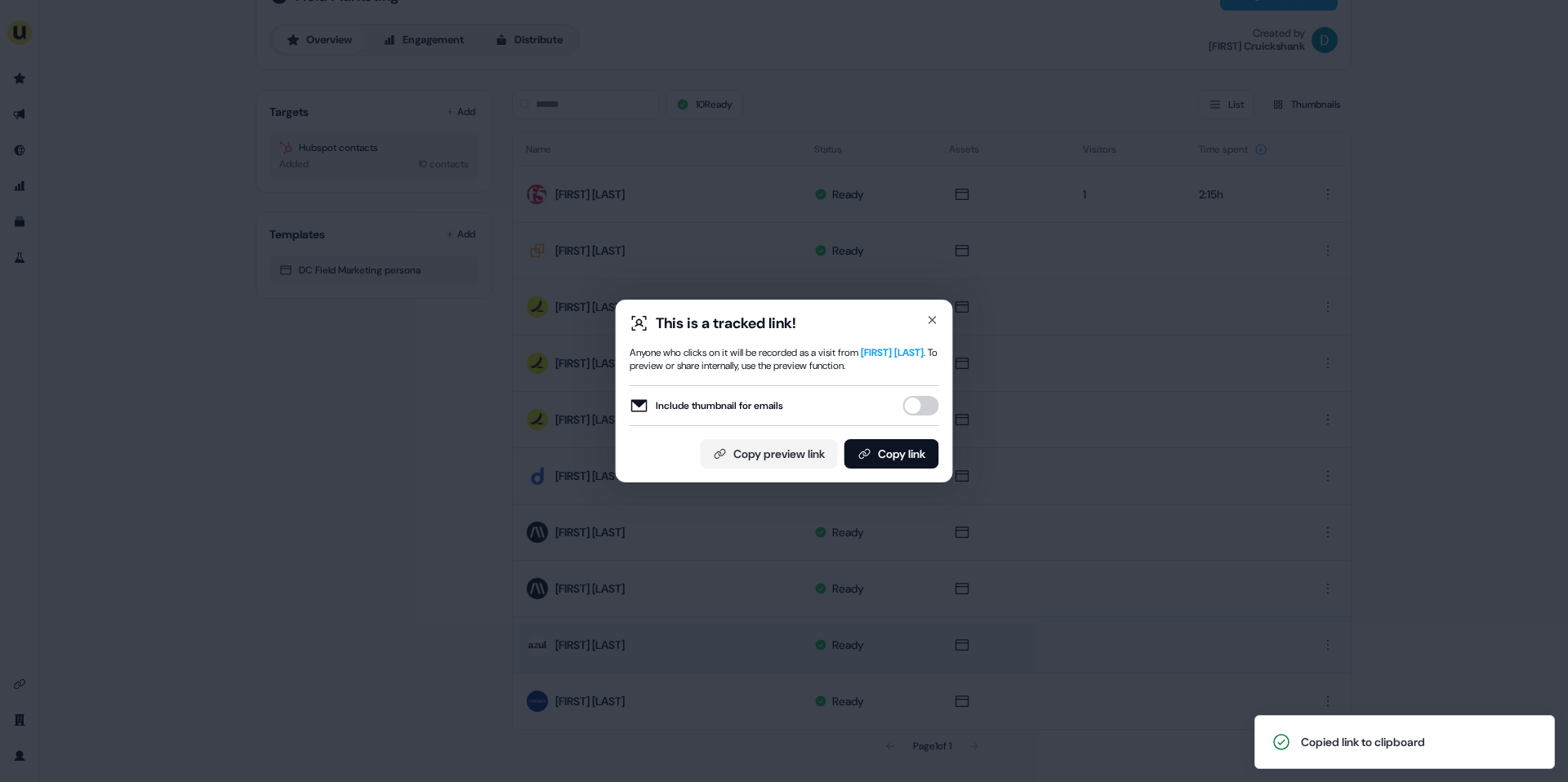 type 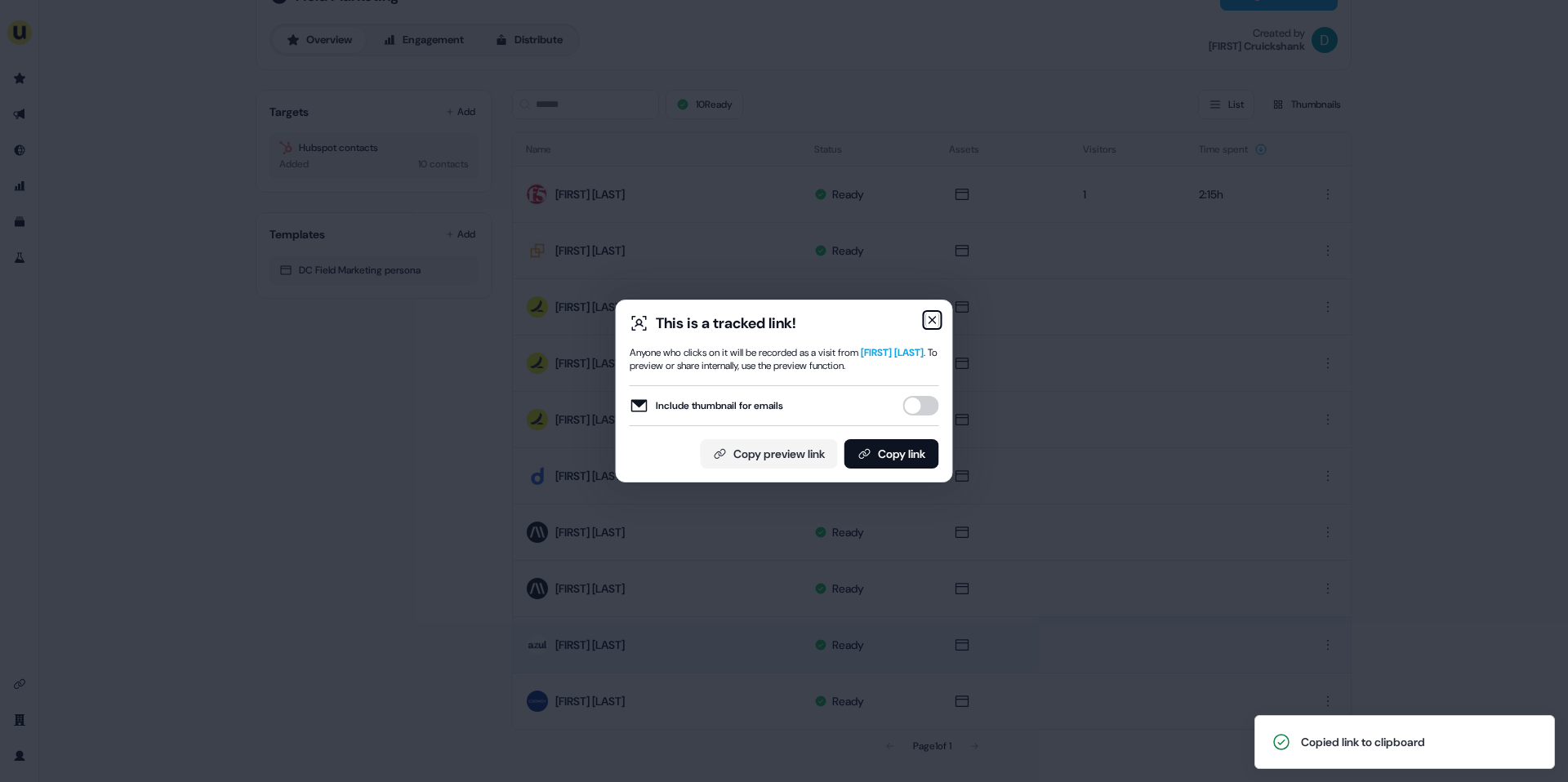 click 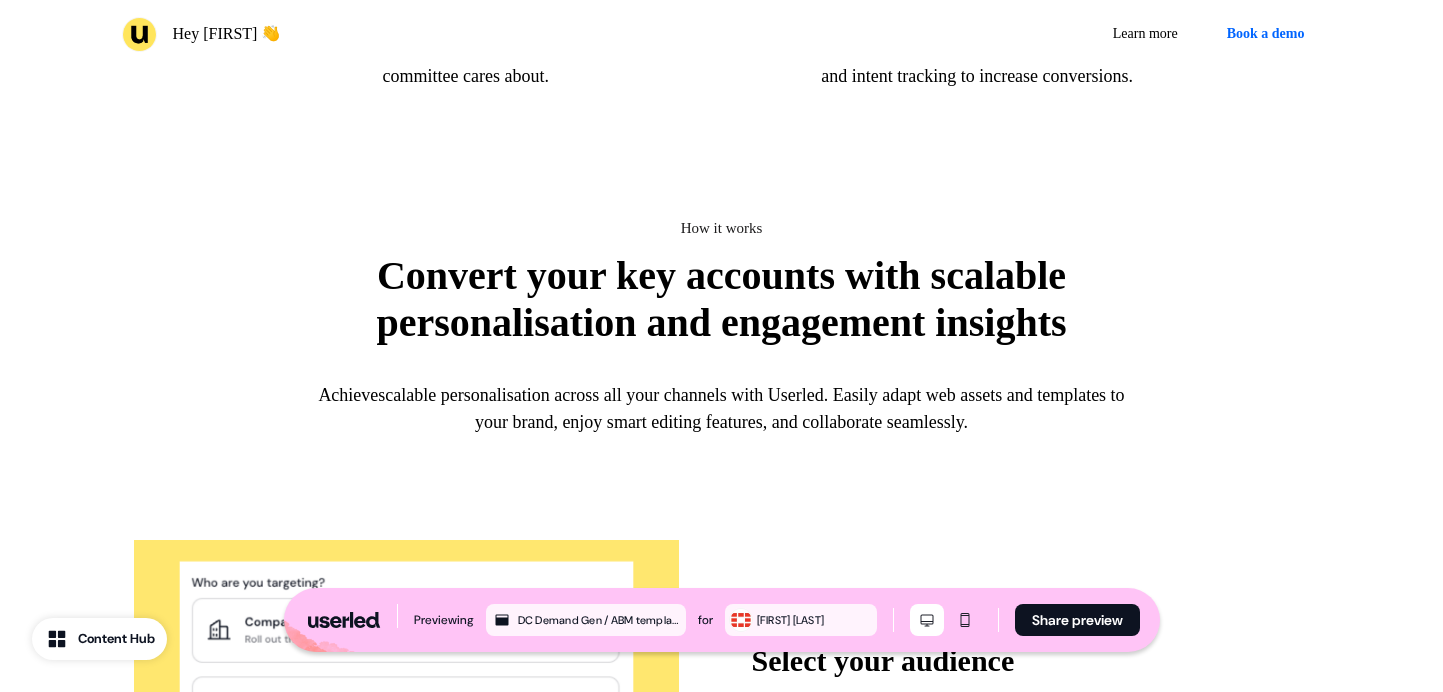 scroll, scrollTop: 2111, scrollLeft: 0, axis: vertical 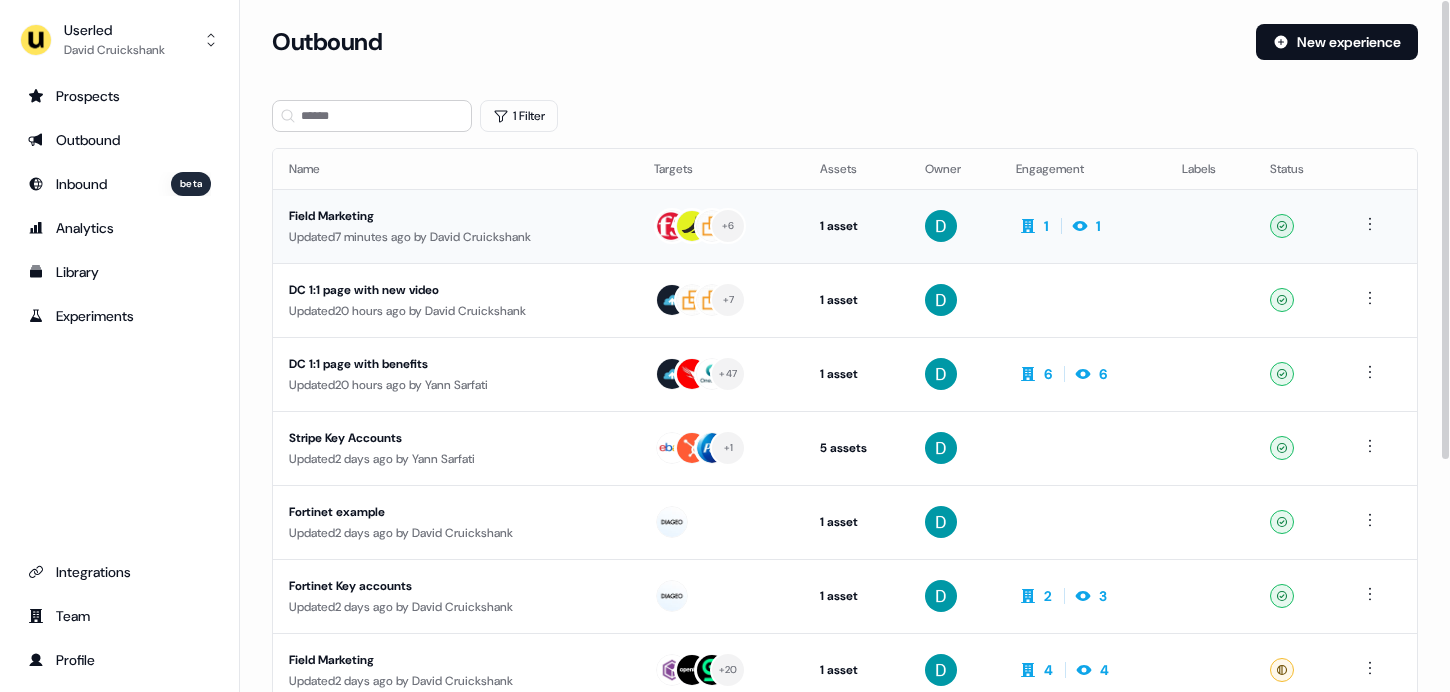 click on "Field Marketing" at bounding box center [455, 216] 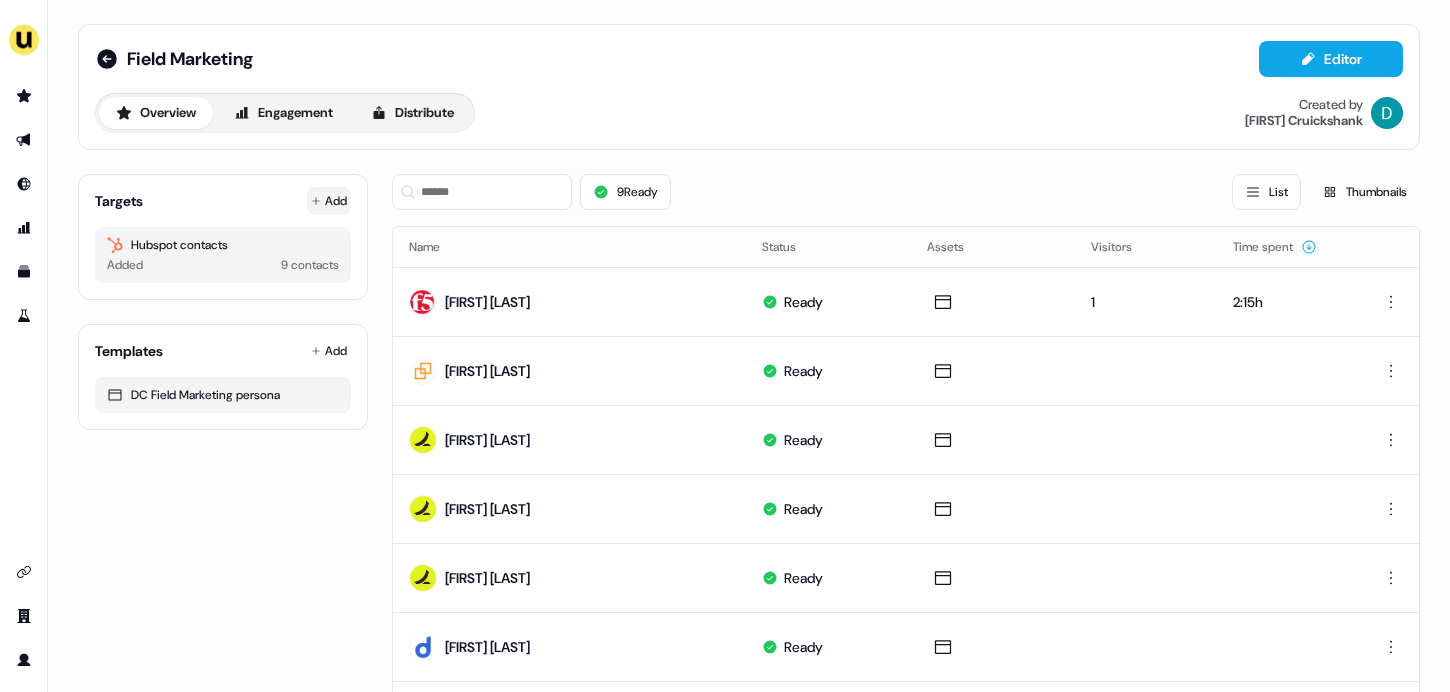 click on "Add" at bounding box center (329, 201) 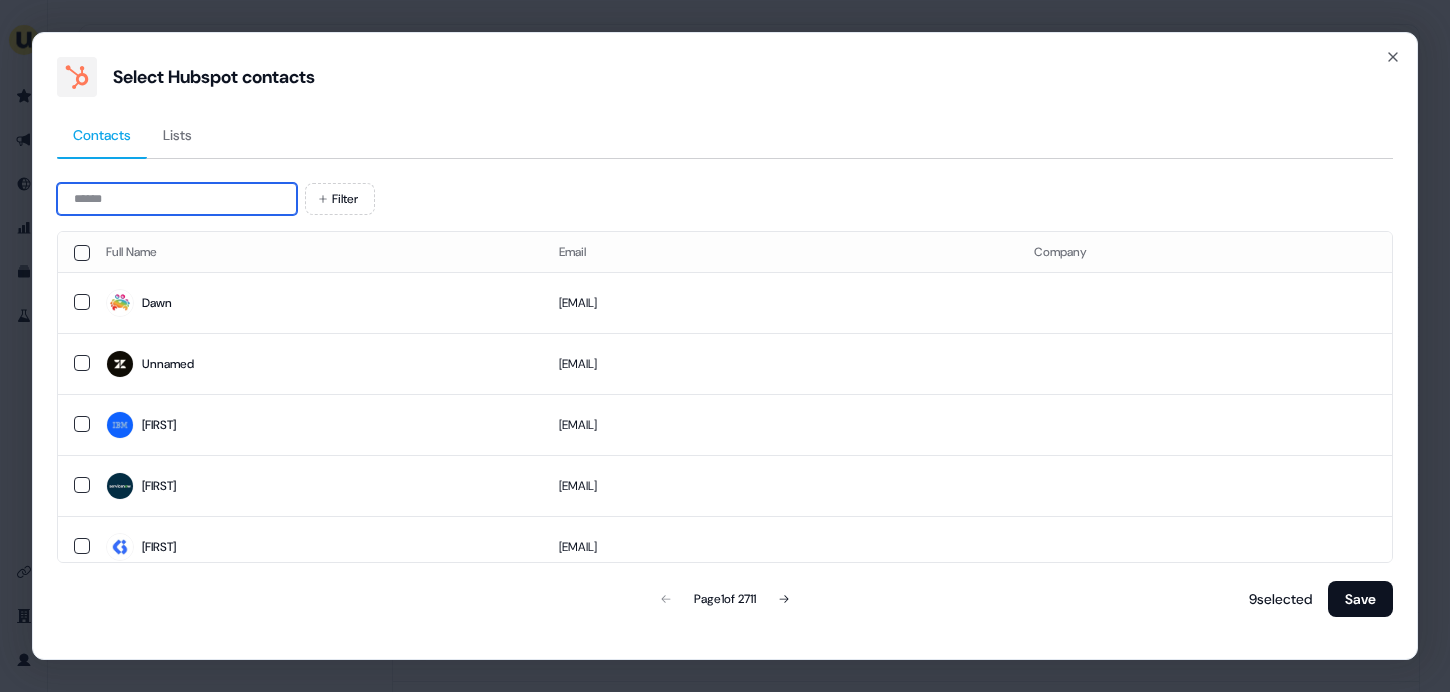 click at bounding box center (177, 199) 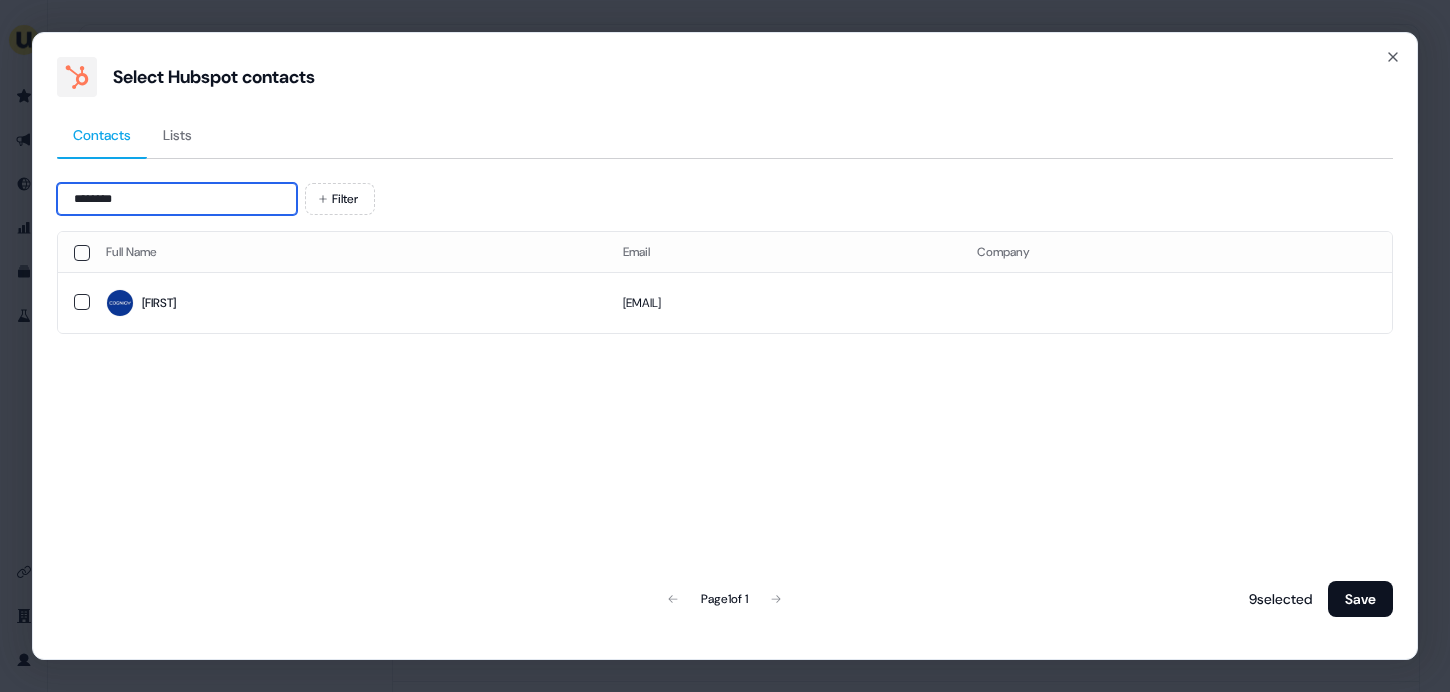 type on "********" 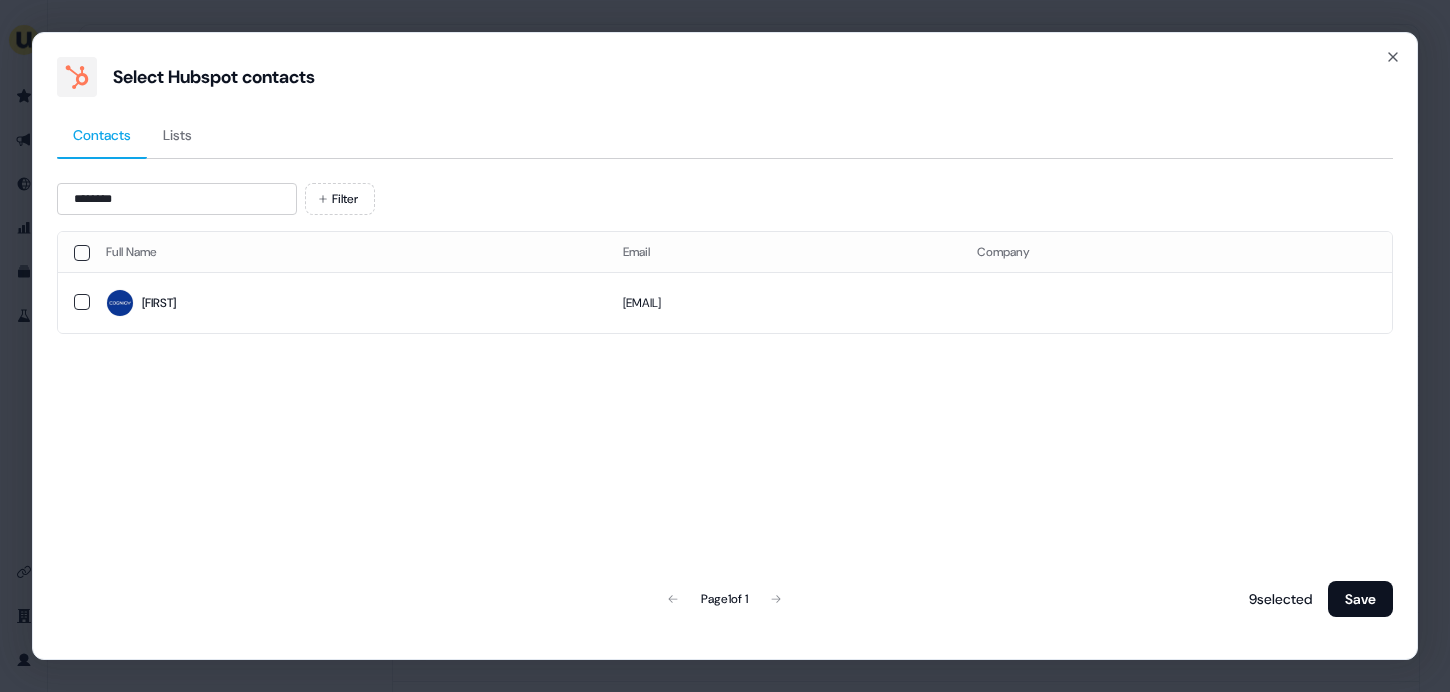 click on "Full Name" at bounding box center (348, 252) 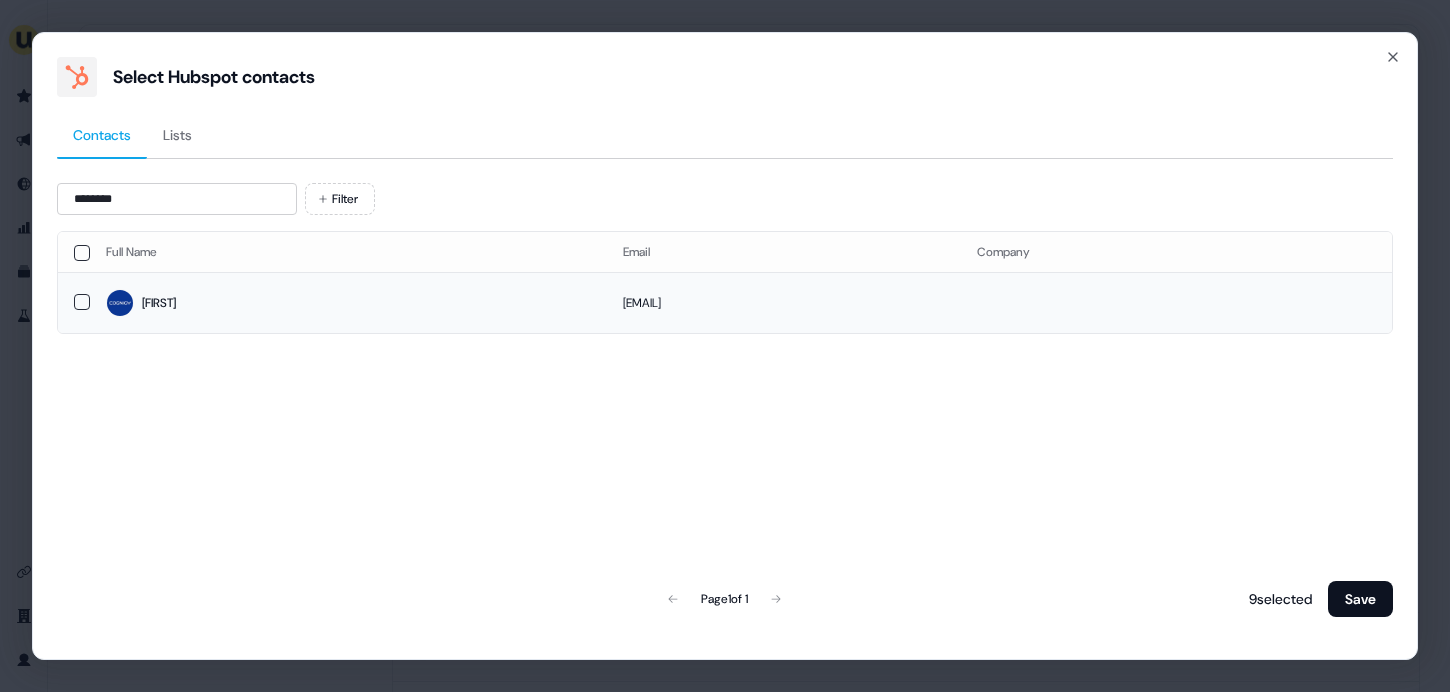 click on "a.ursoi@cognigy.com" at bounding box center [784, 302] 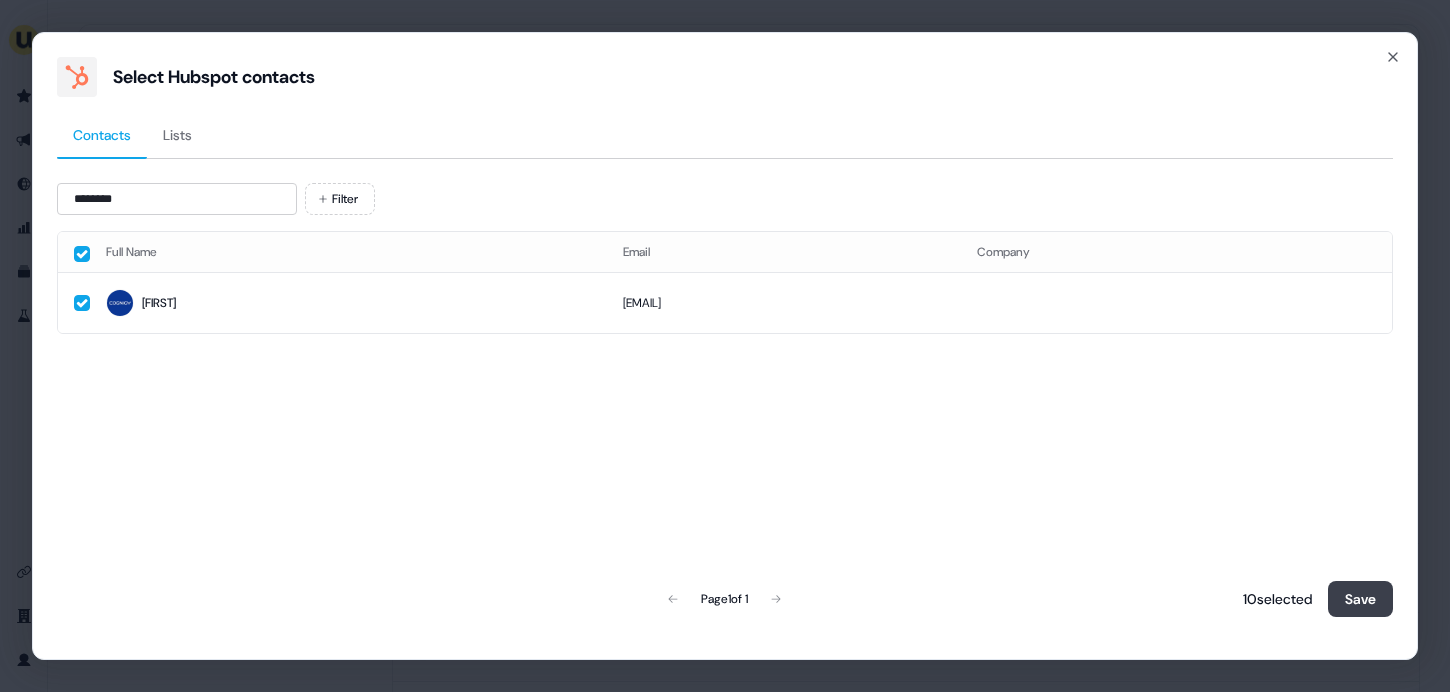 click on "Save" at bounding box center (1360, 599) 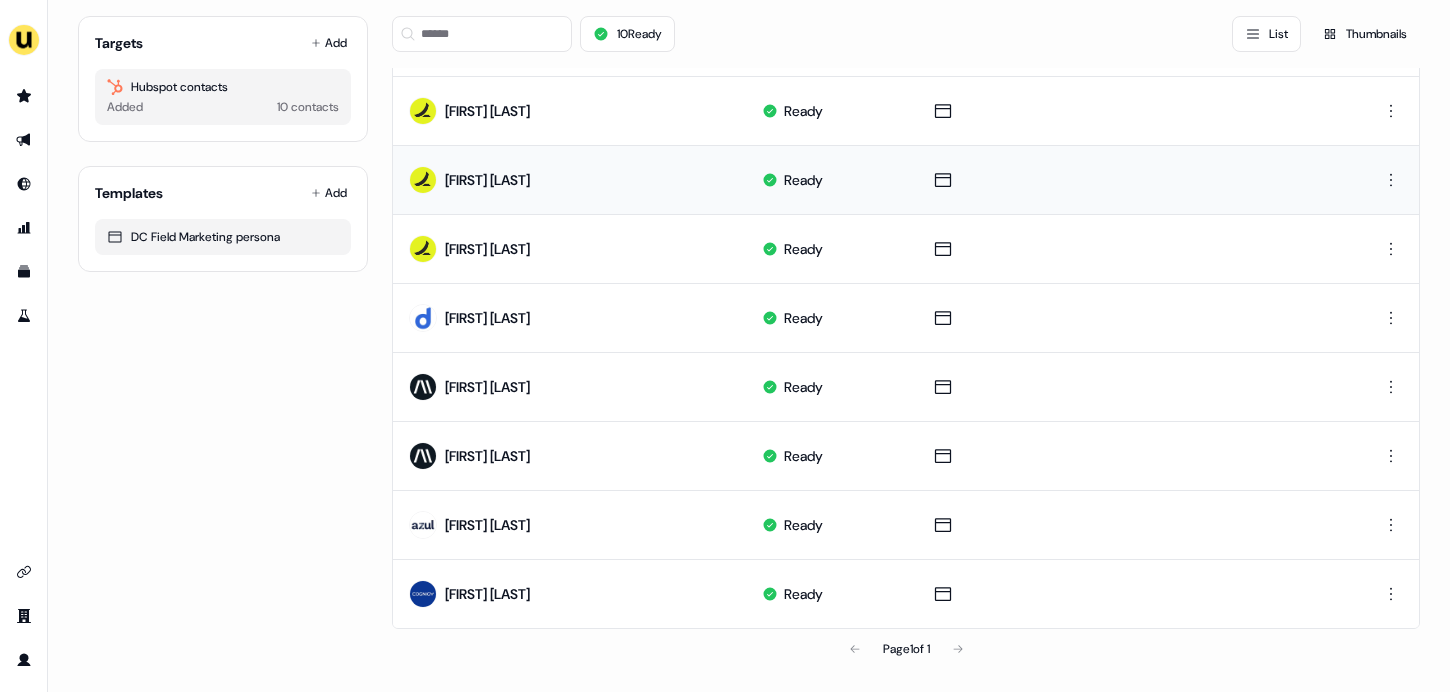 scroll, scrollTop: 0, scrollLeft: 0, axis: both 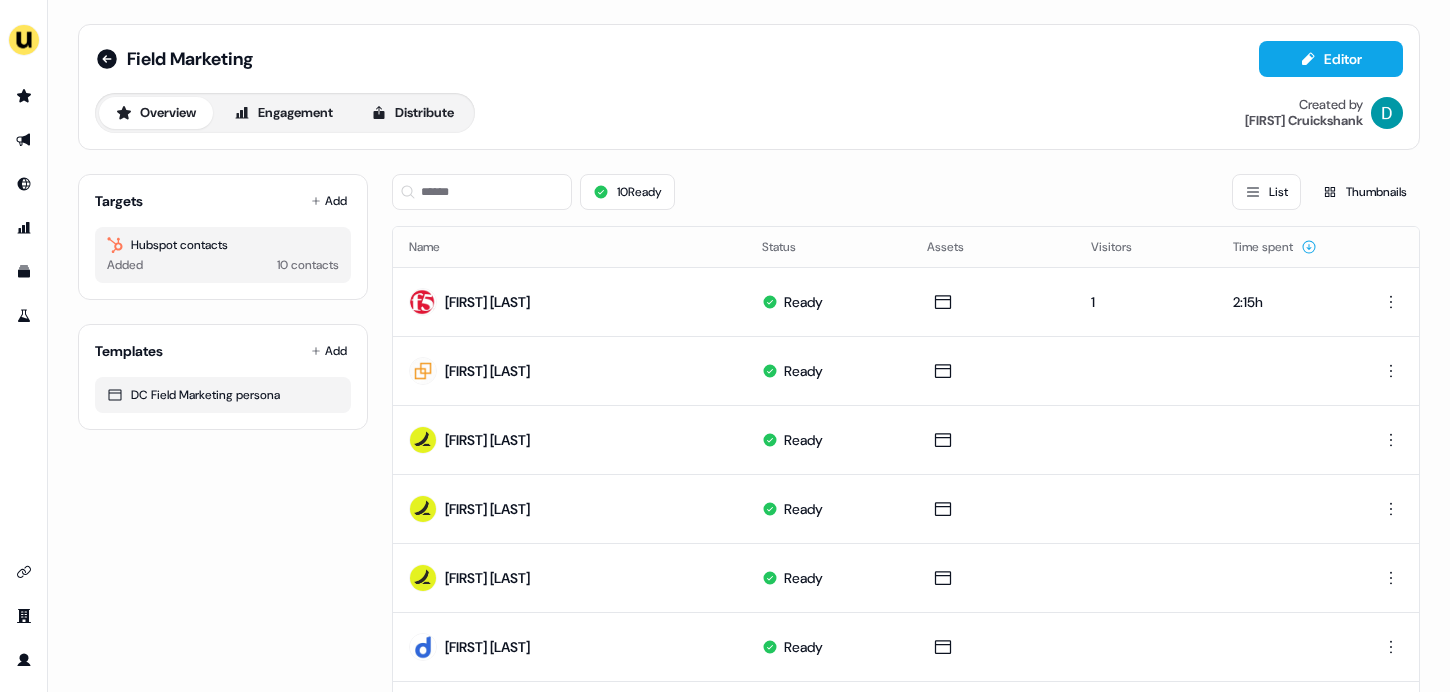click on "10  Ready List Thumbnails" at bounding box center [906, 192] 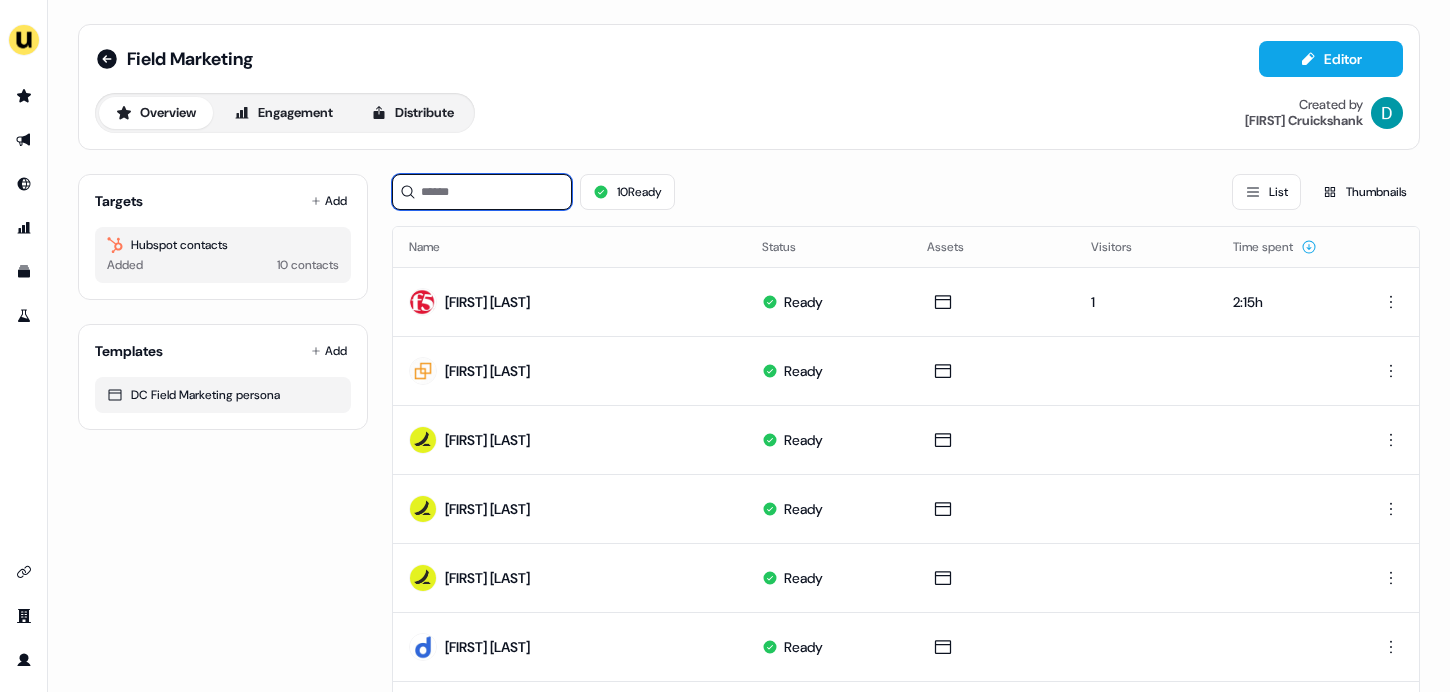 click at bounding box center [482, 192] 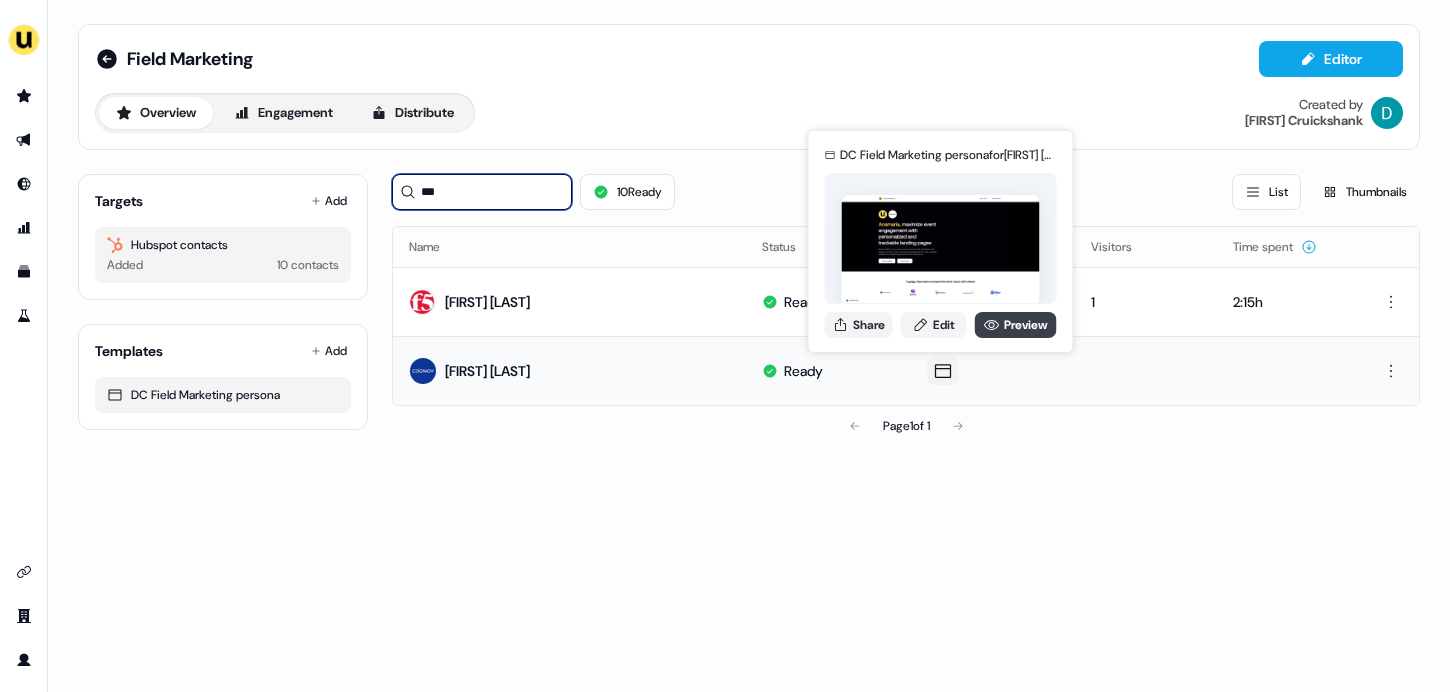 type on "***" 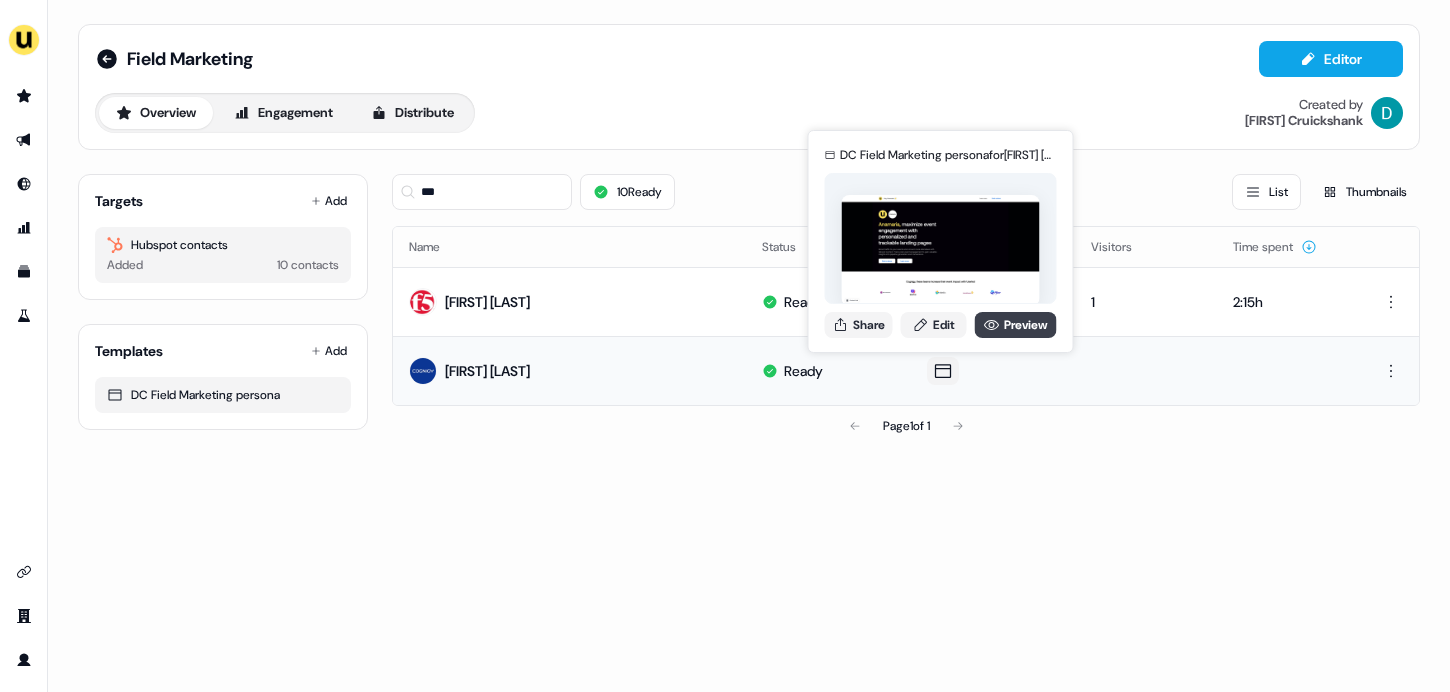 click 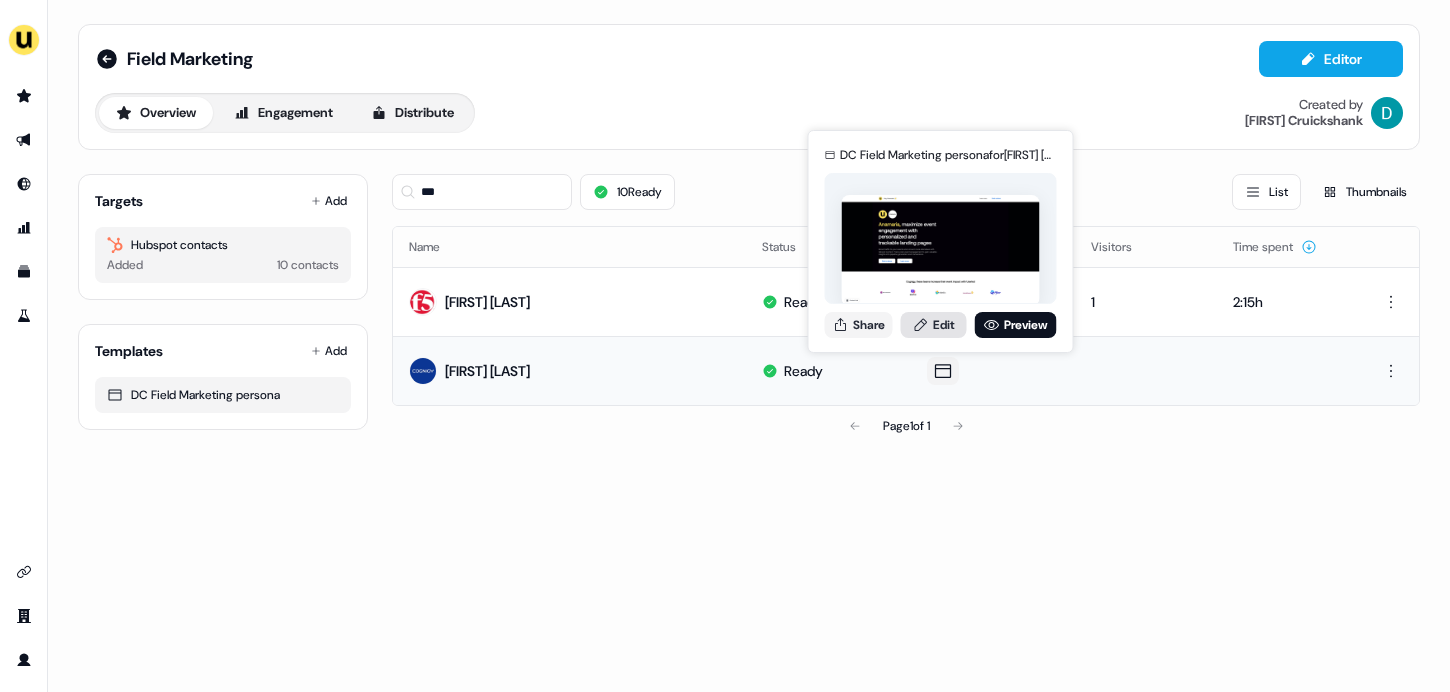 click on "Edit" at bounding box center (934, 325) 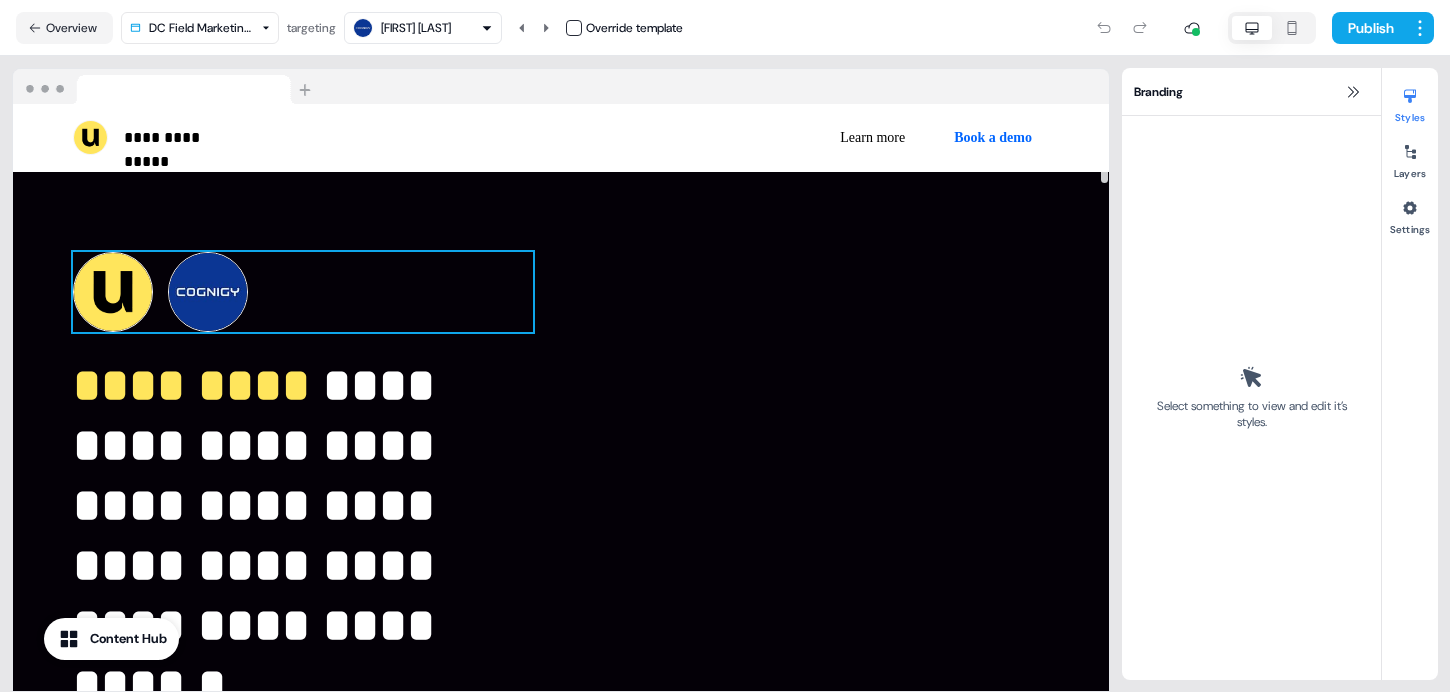 click at bounding box center (208, 292) 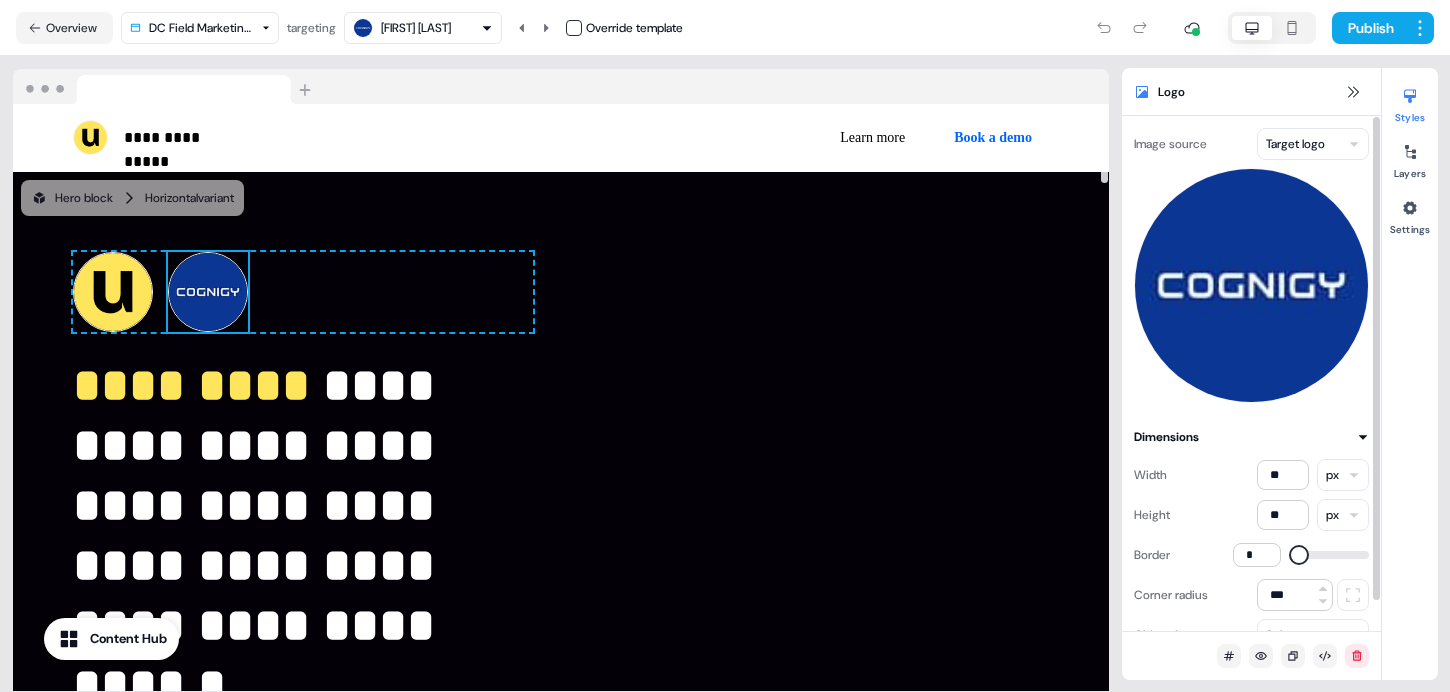 click on "**********" at bounding box center (725, 346) 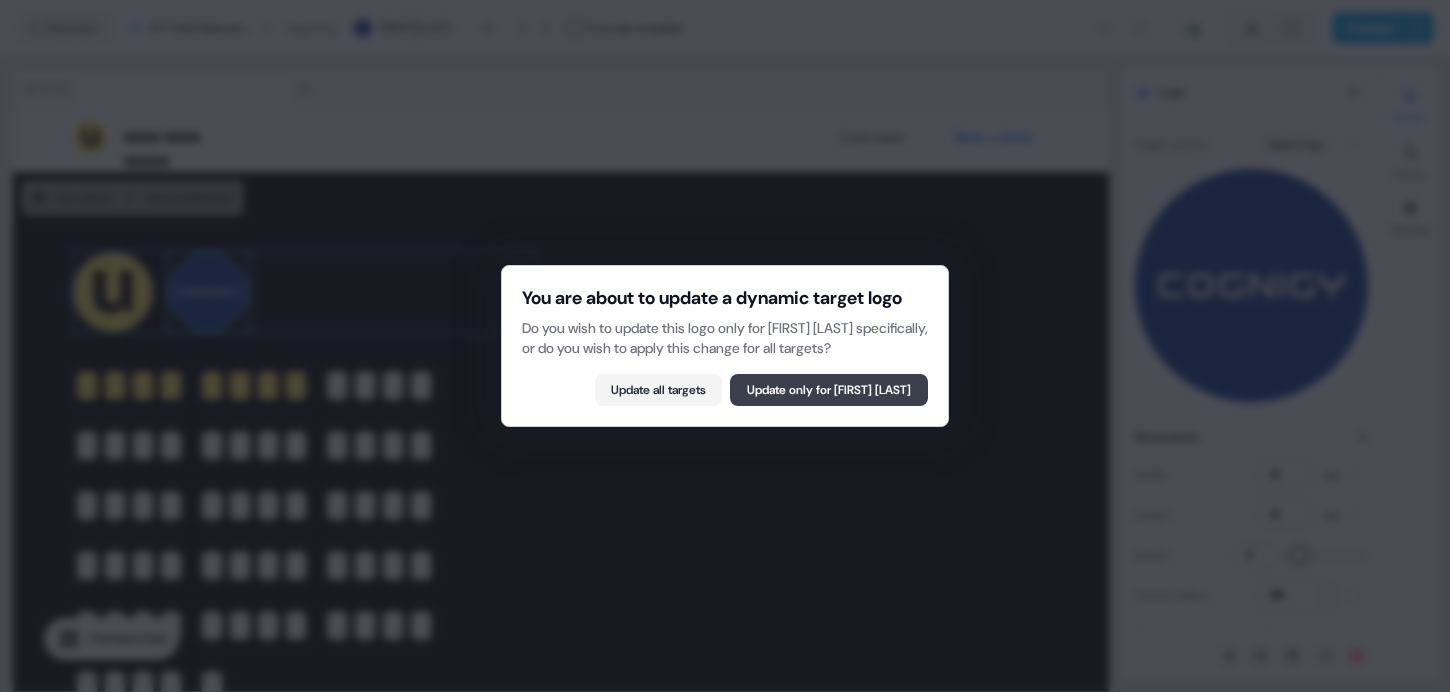 click on "Update only for Anamaria Ursoi" at bounding box center [829, 390] 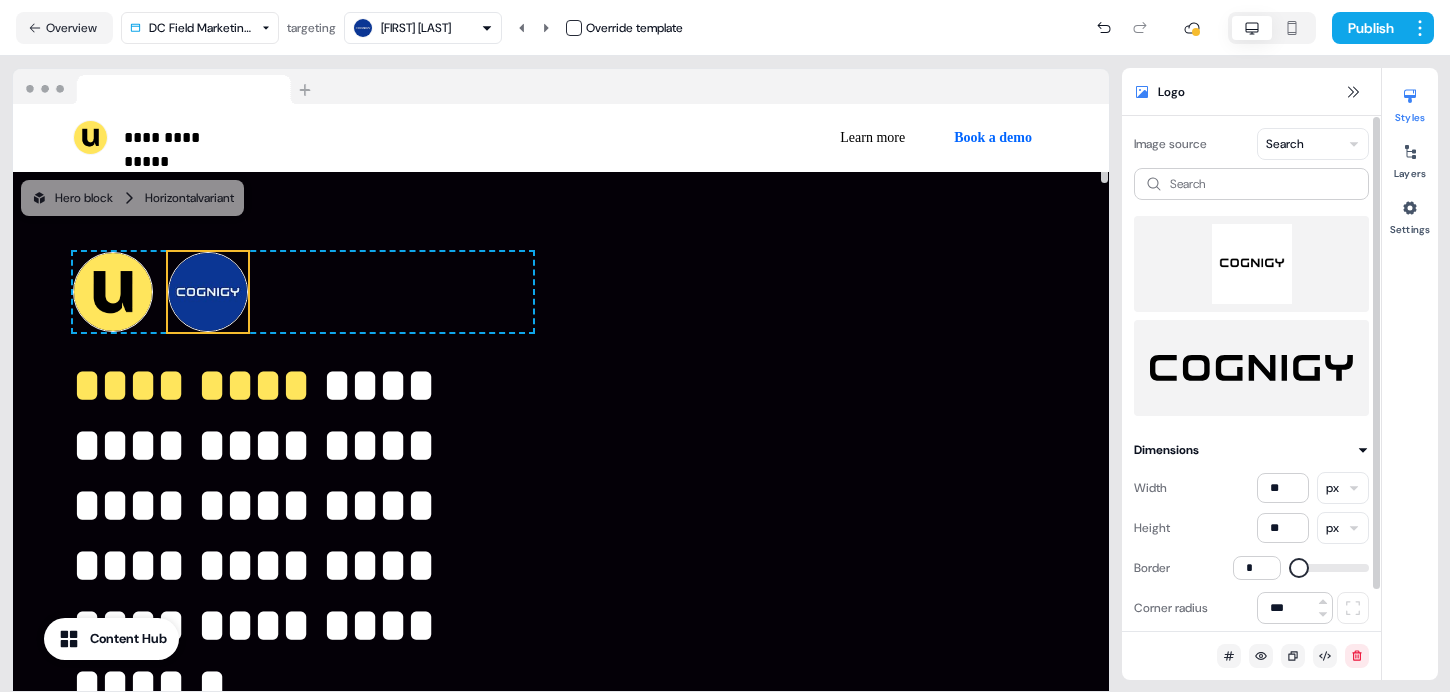 click at bounding box center (1251, 264) 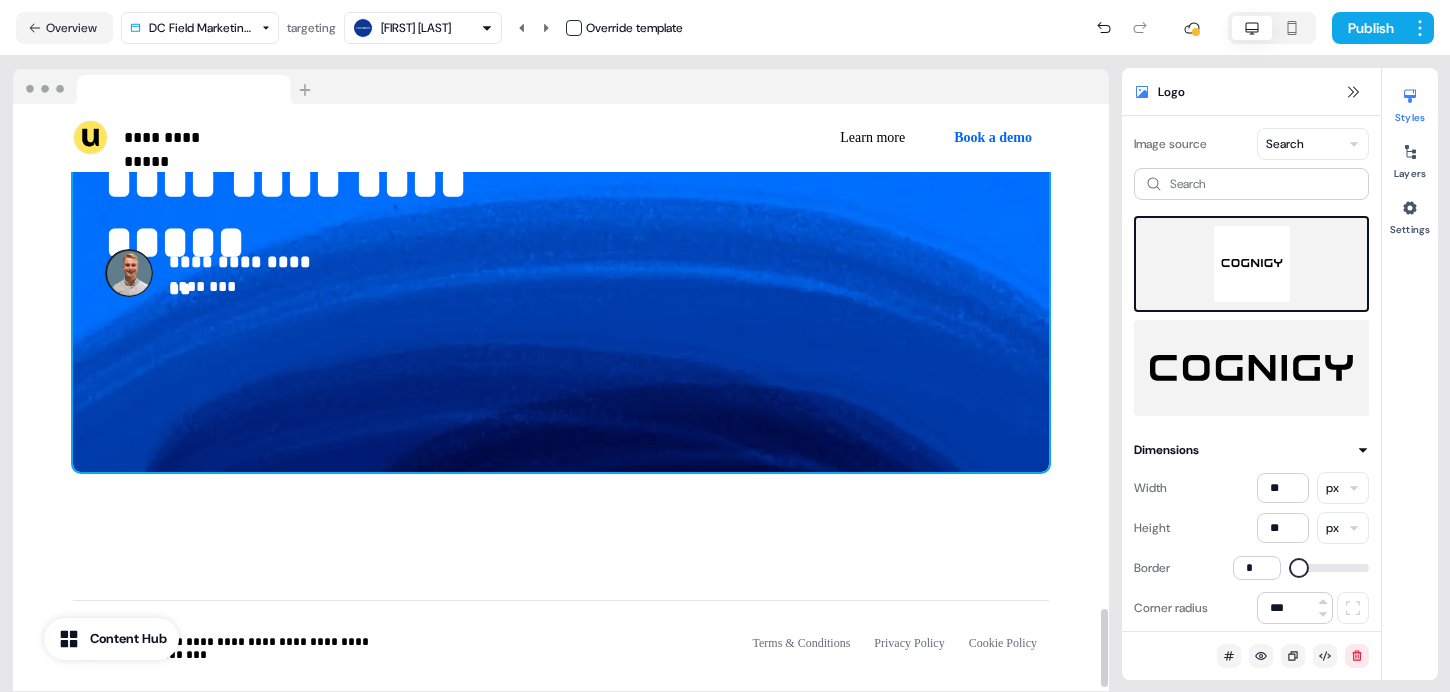 scroll, scrollTop: 3592, scrollLeft: 0, axis: vertical 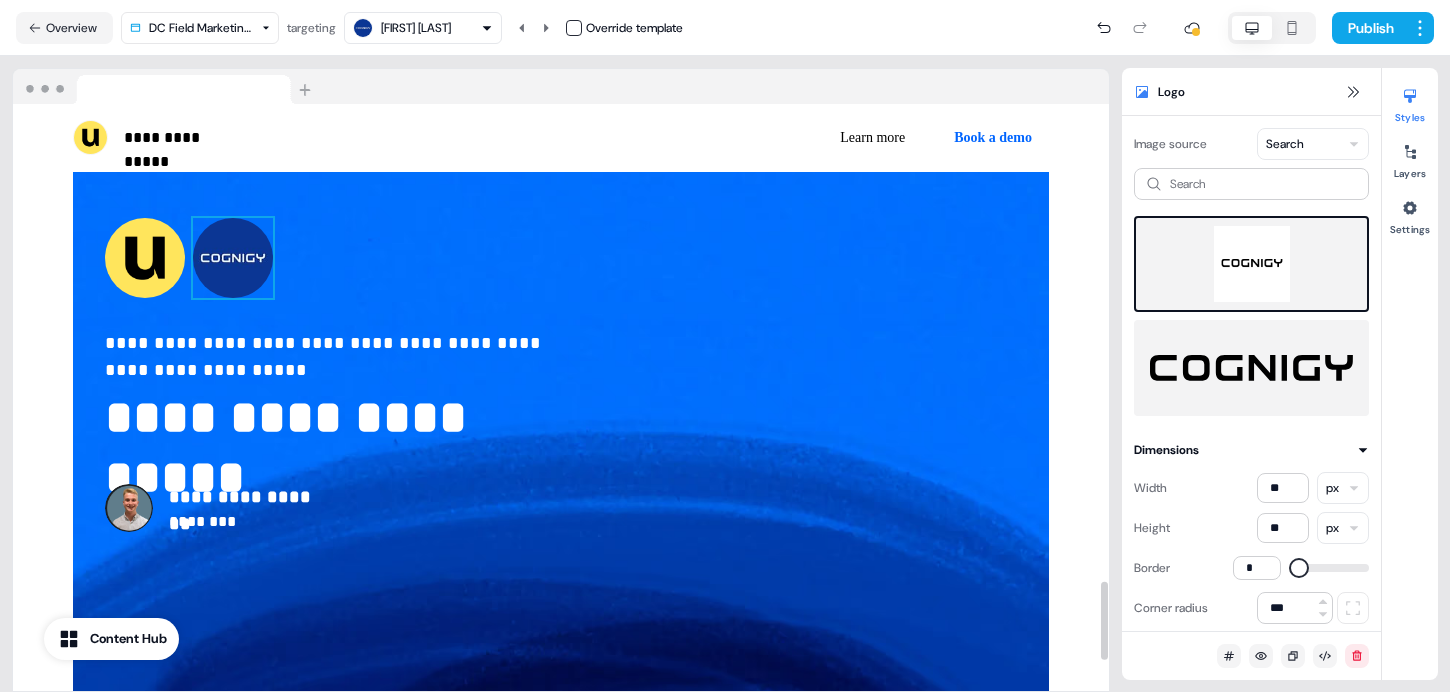 click at bounding box center (233, 258) 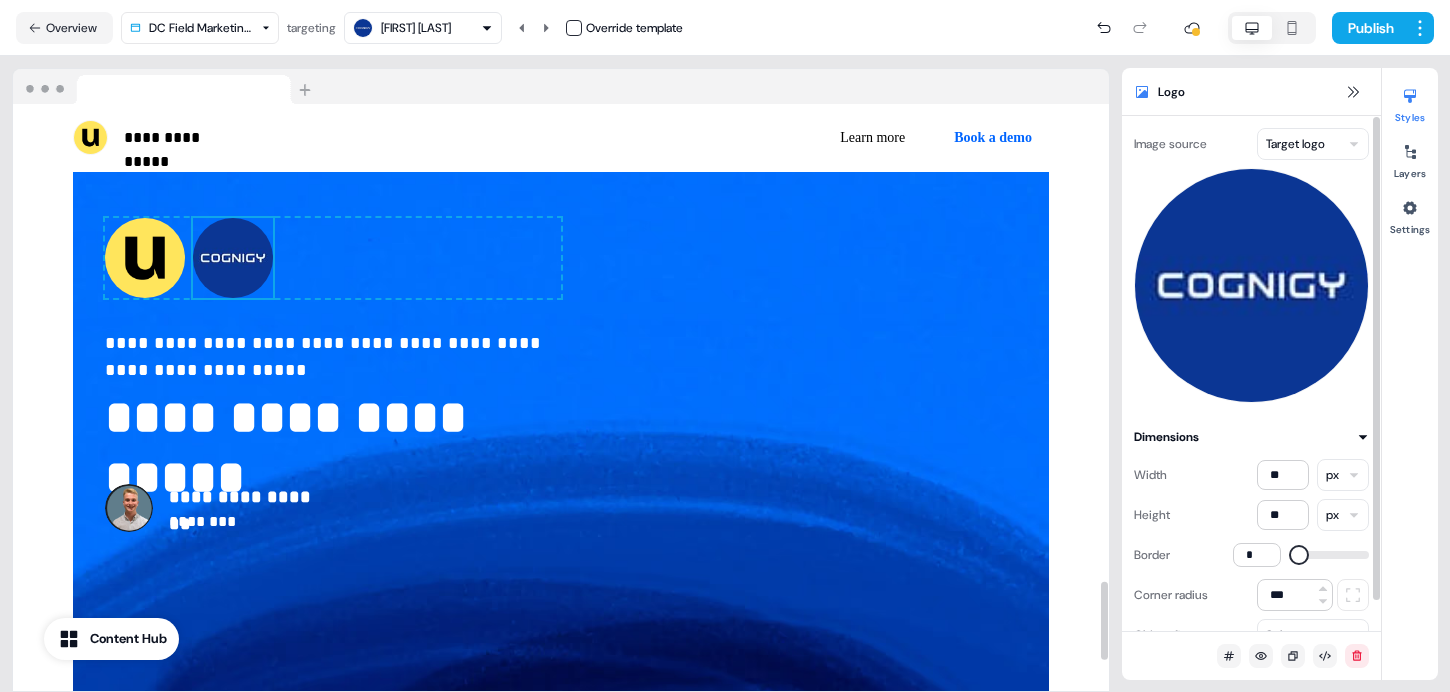 click on "**********" at bounding box center [725, 346] 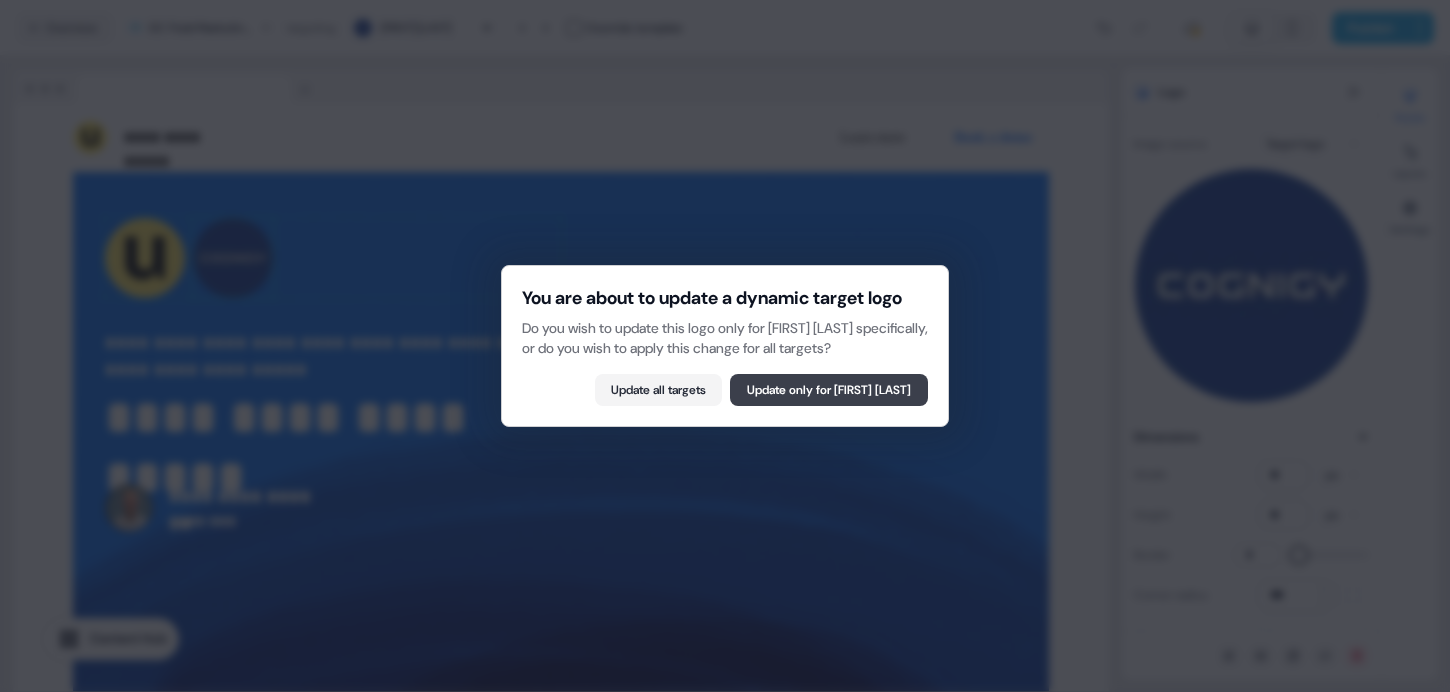 click on "Update only for Anamaria Ursoi" at bounding box center [829, 390] 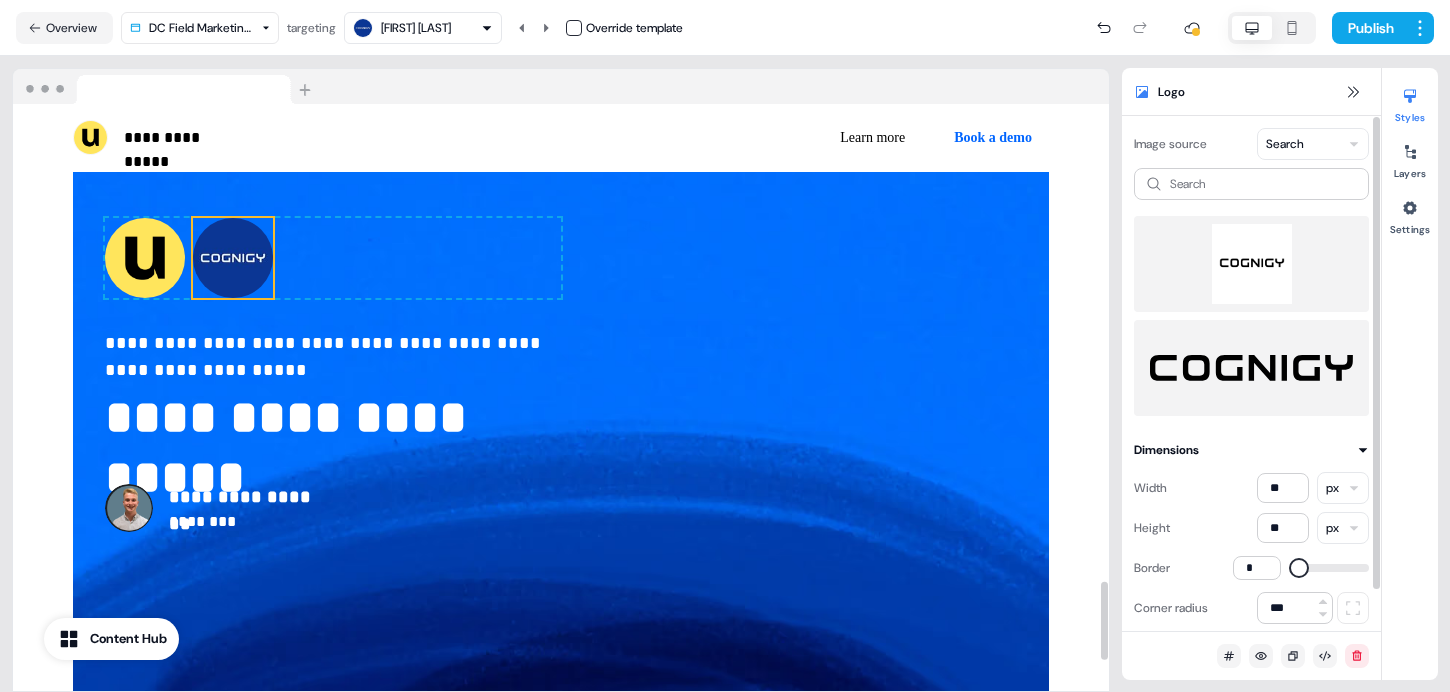 click at bounding box center (1251, 264) 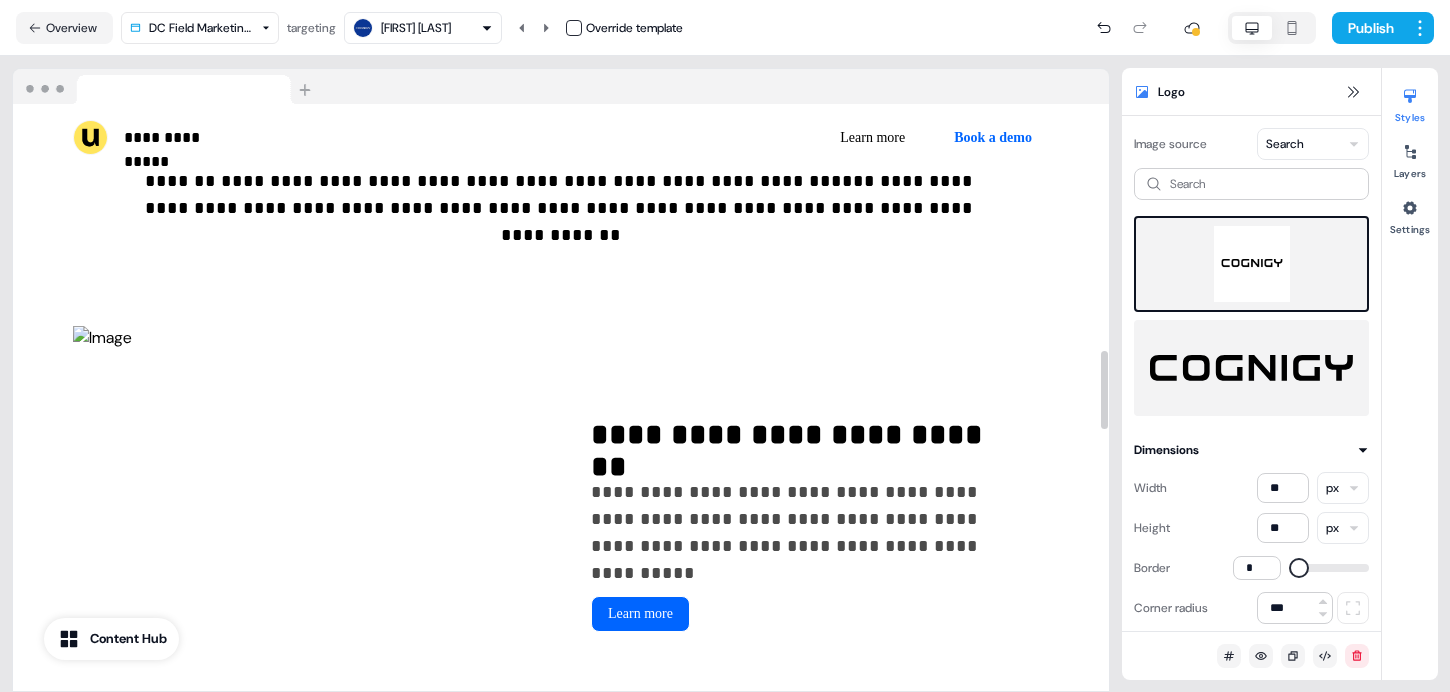 scroll, scrollTop: 820, scrollLeft: 0, axis: vertical 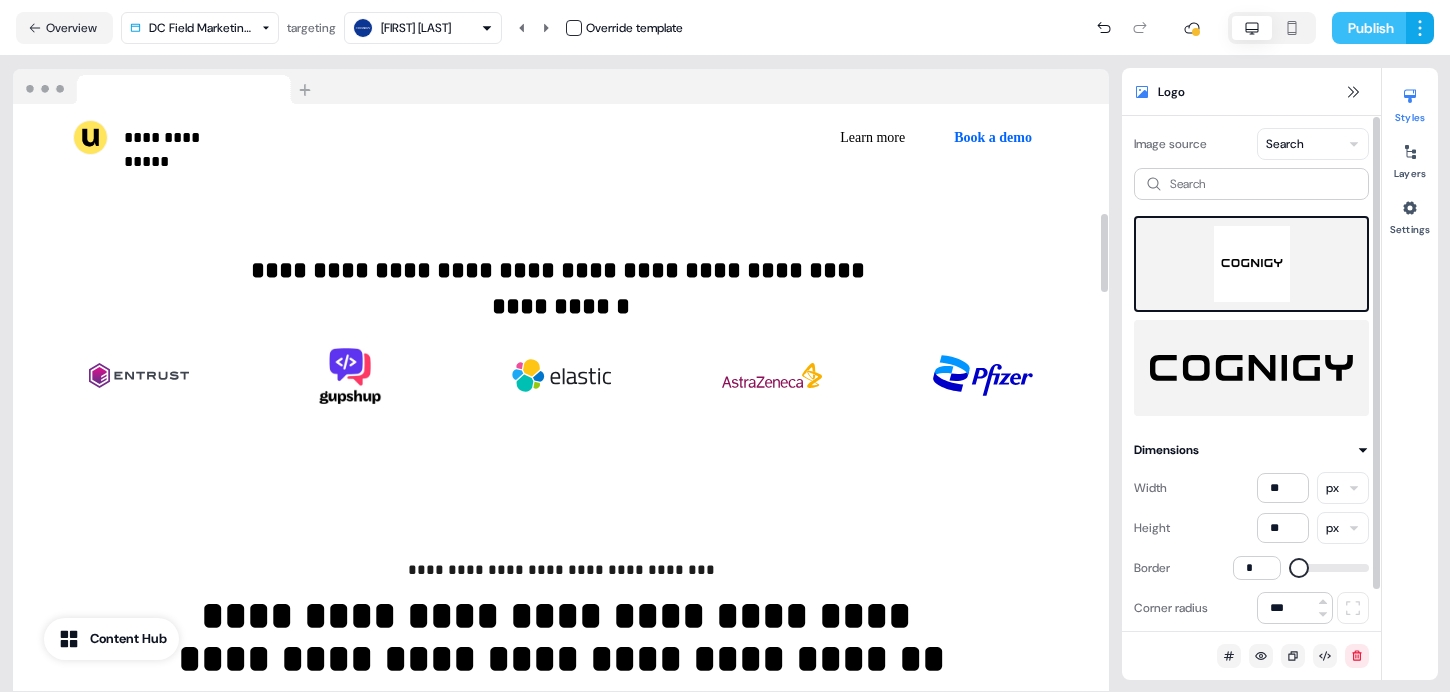 click on "Publish" at bounding box center (1369, 28) 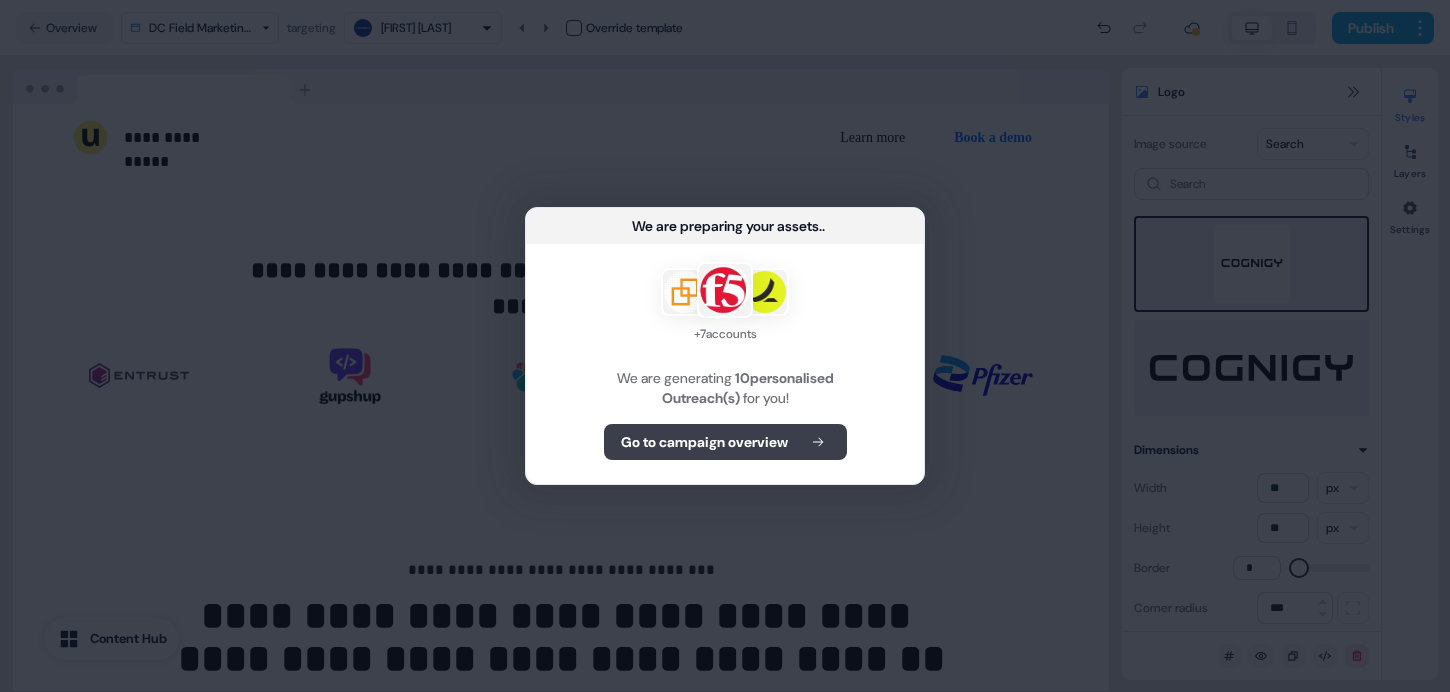 click on "Go to campaign overview" at bounding box center (704, 442) 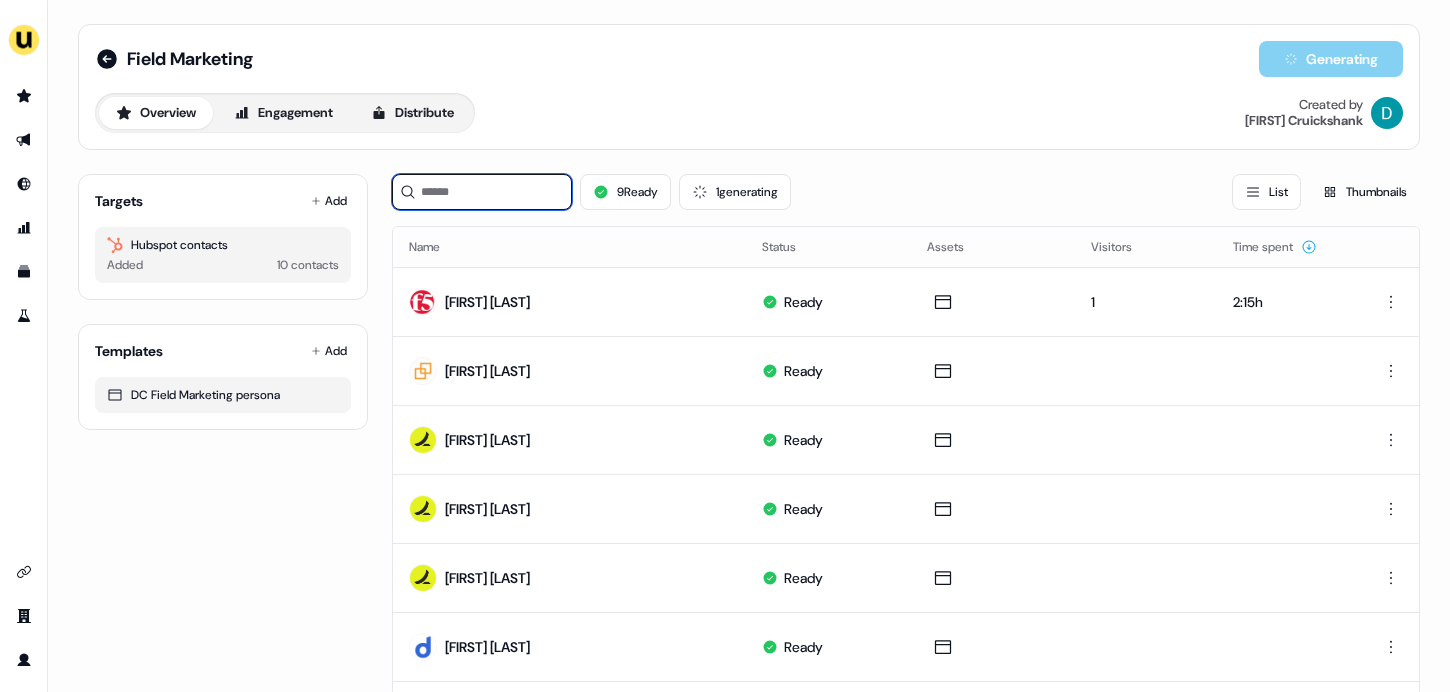 click at bounding box center (482, 192) 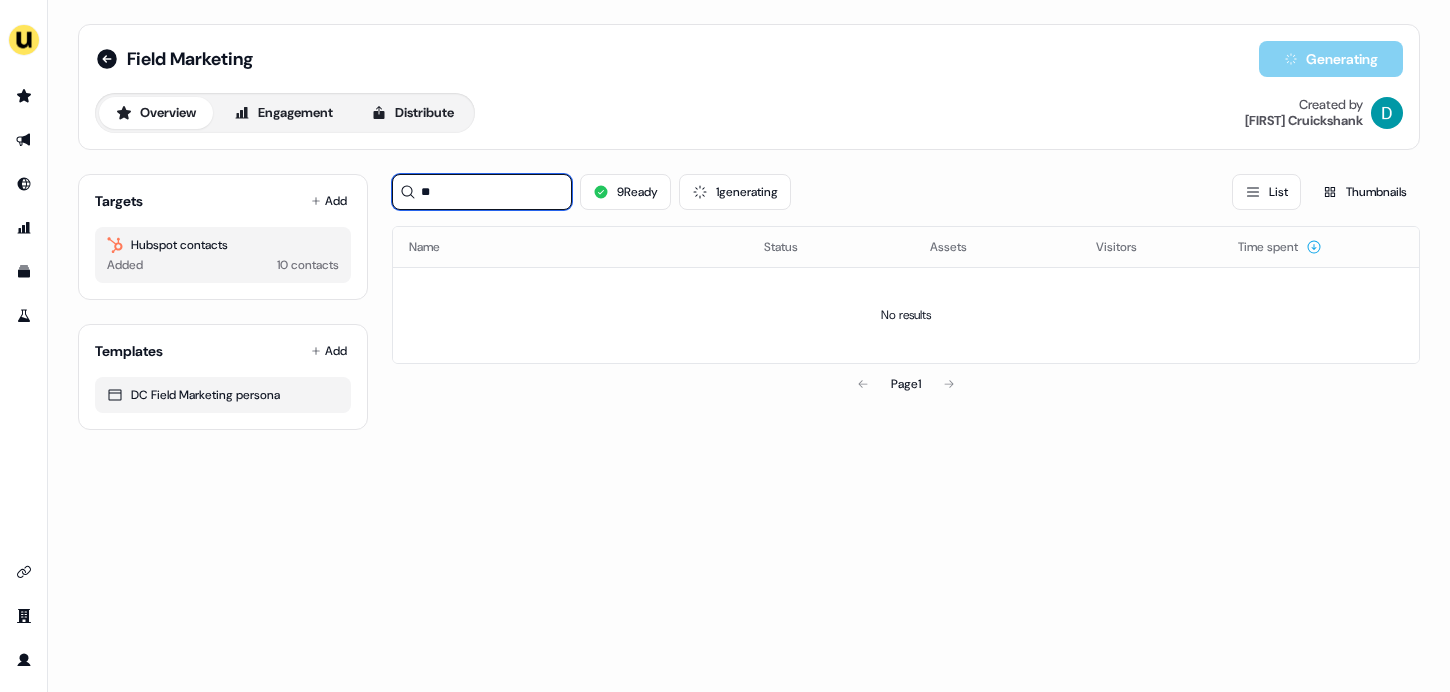type on "*" 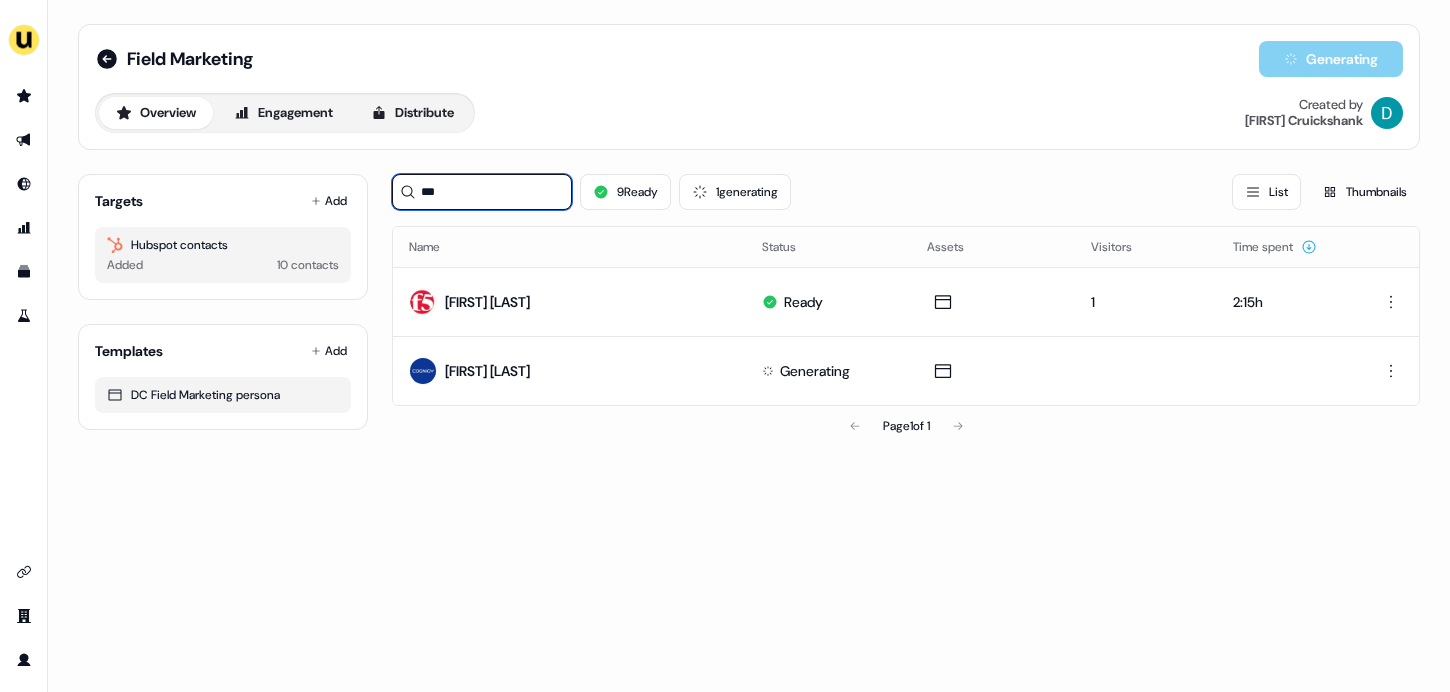 type on "***" 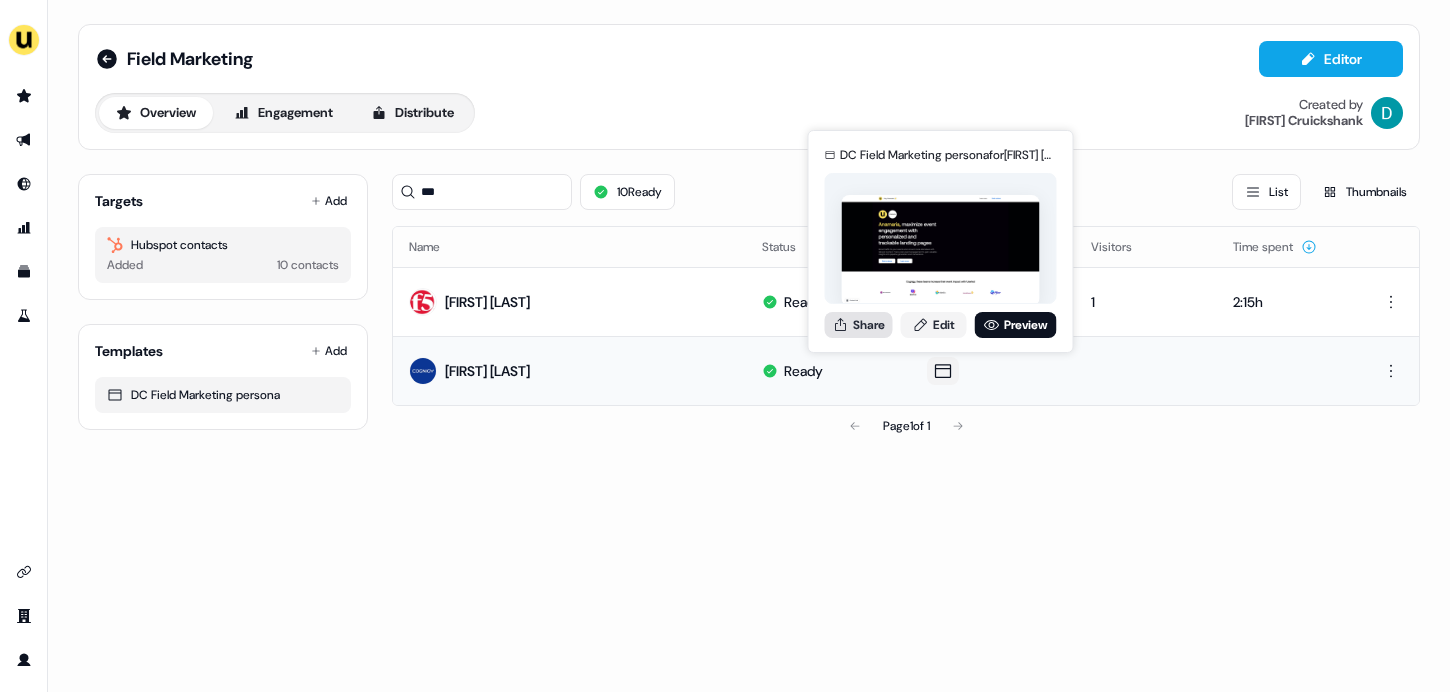 click 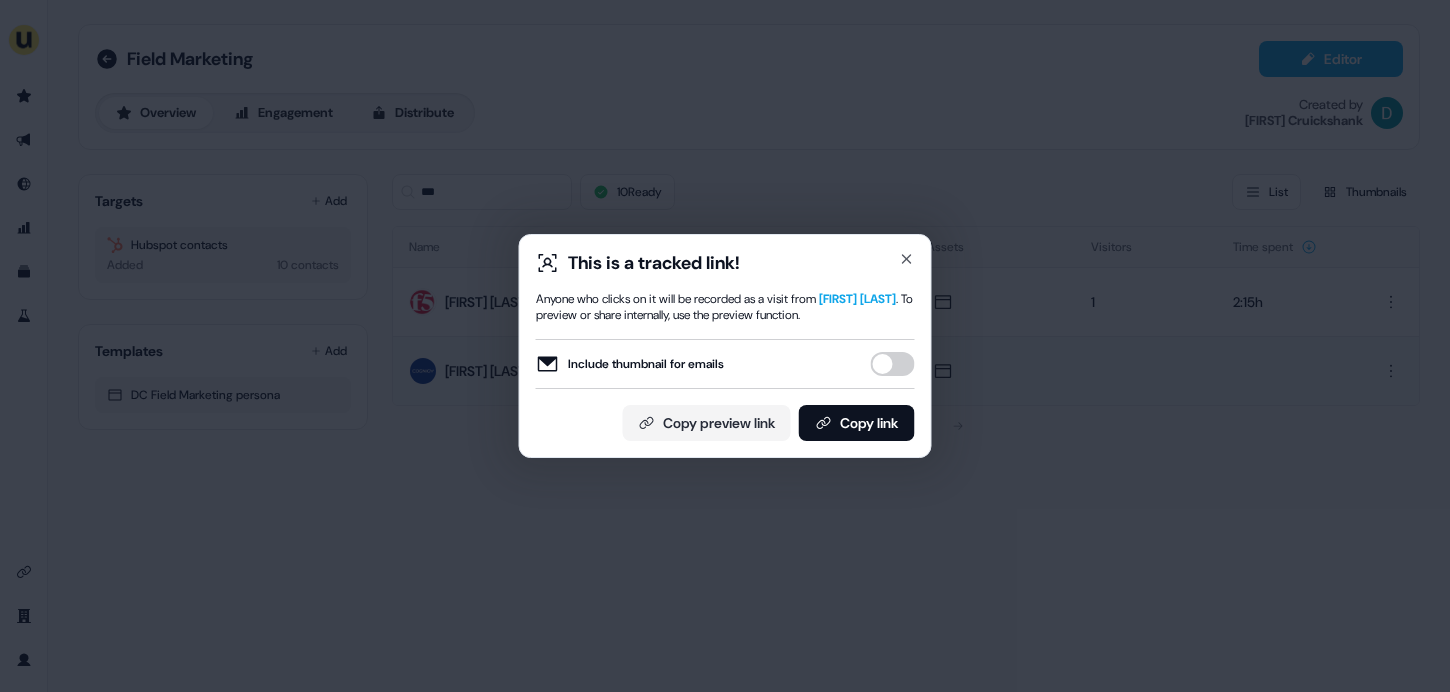 click on "Include thumbnail for emails" at bounding box center [893, 364] 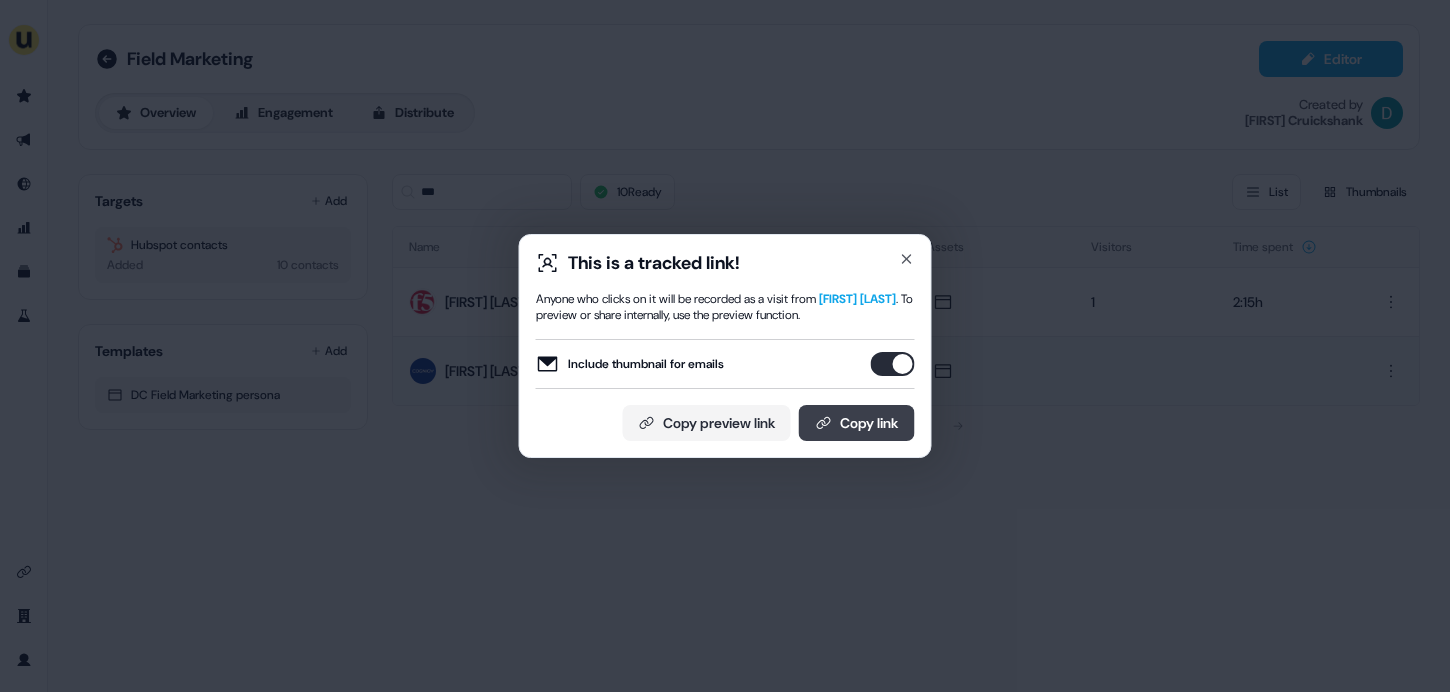 click on "Copy link" at bounding box center (857, 423) 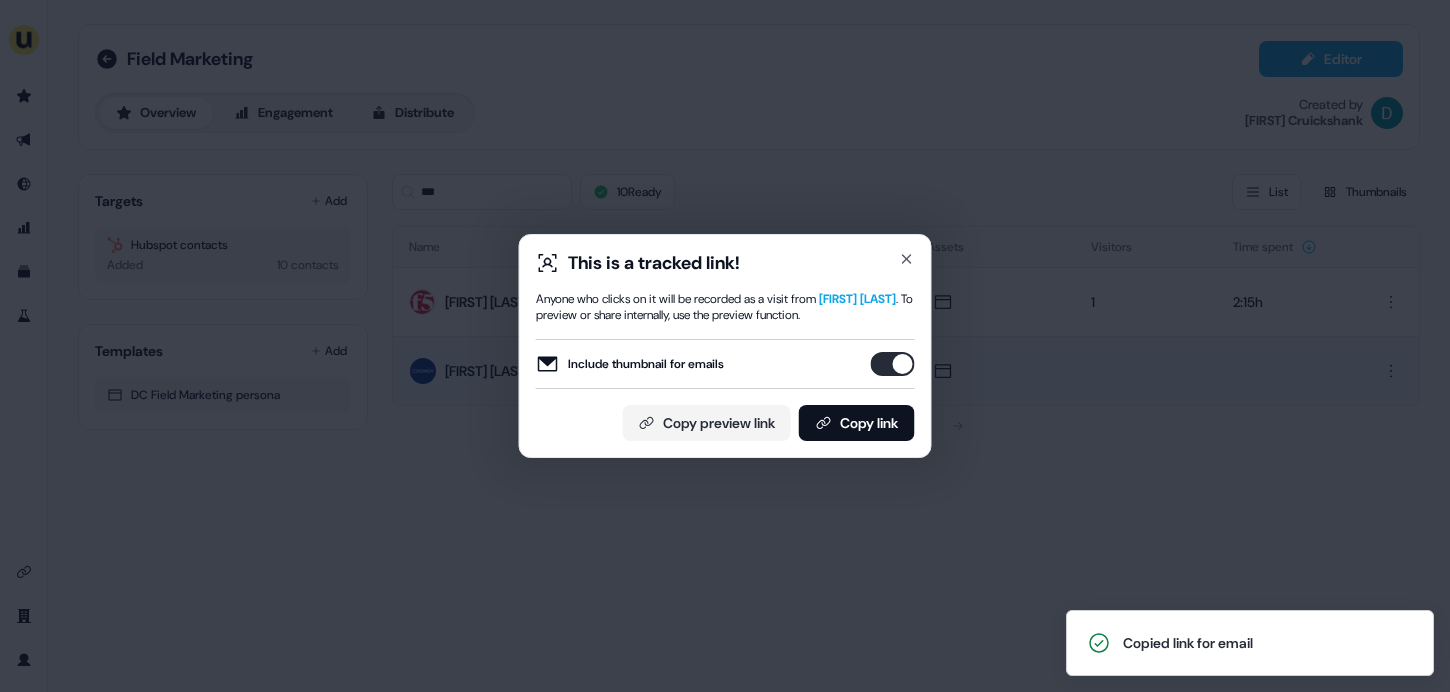 type 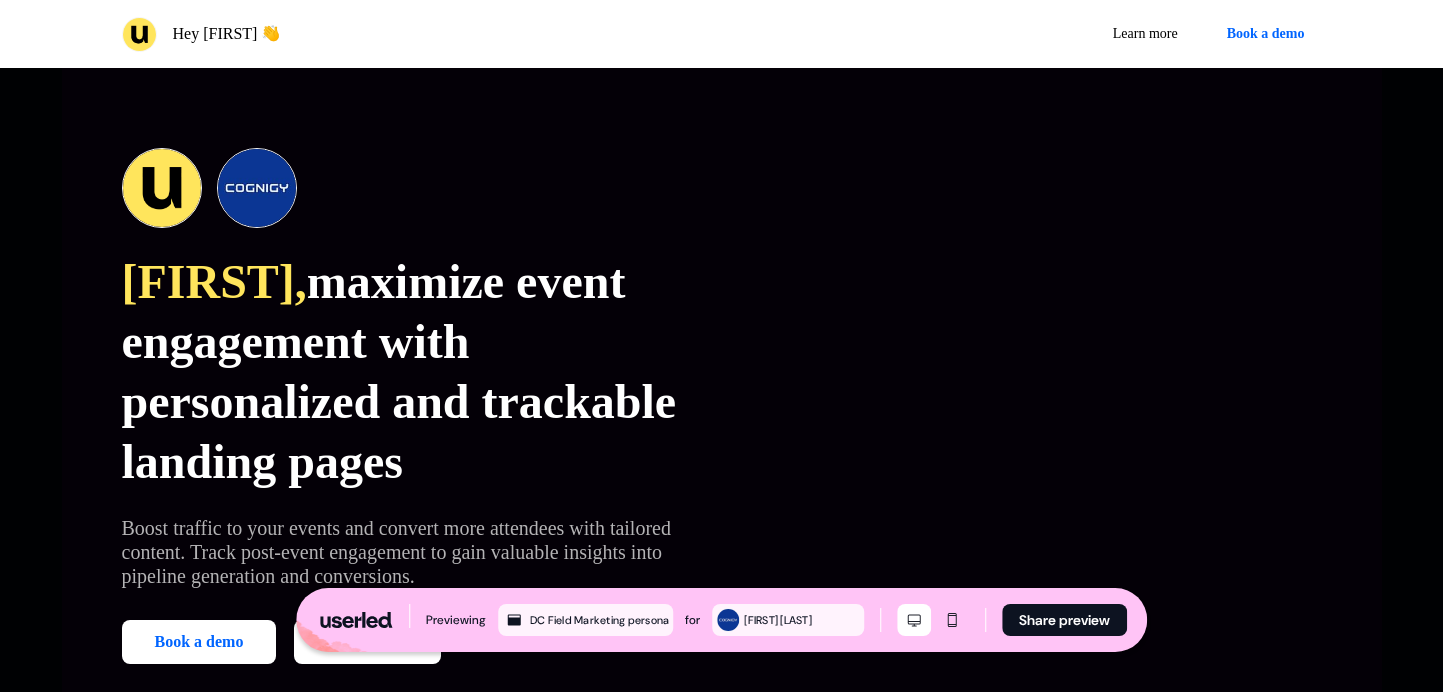 scroll, scrollTop: 0, scrollLeft: 0, axis: both 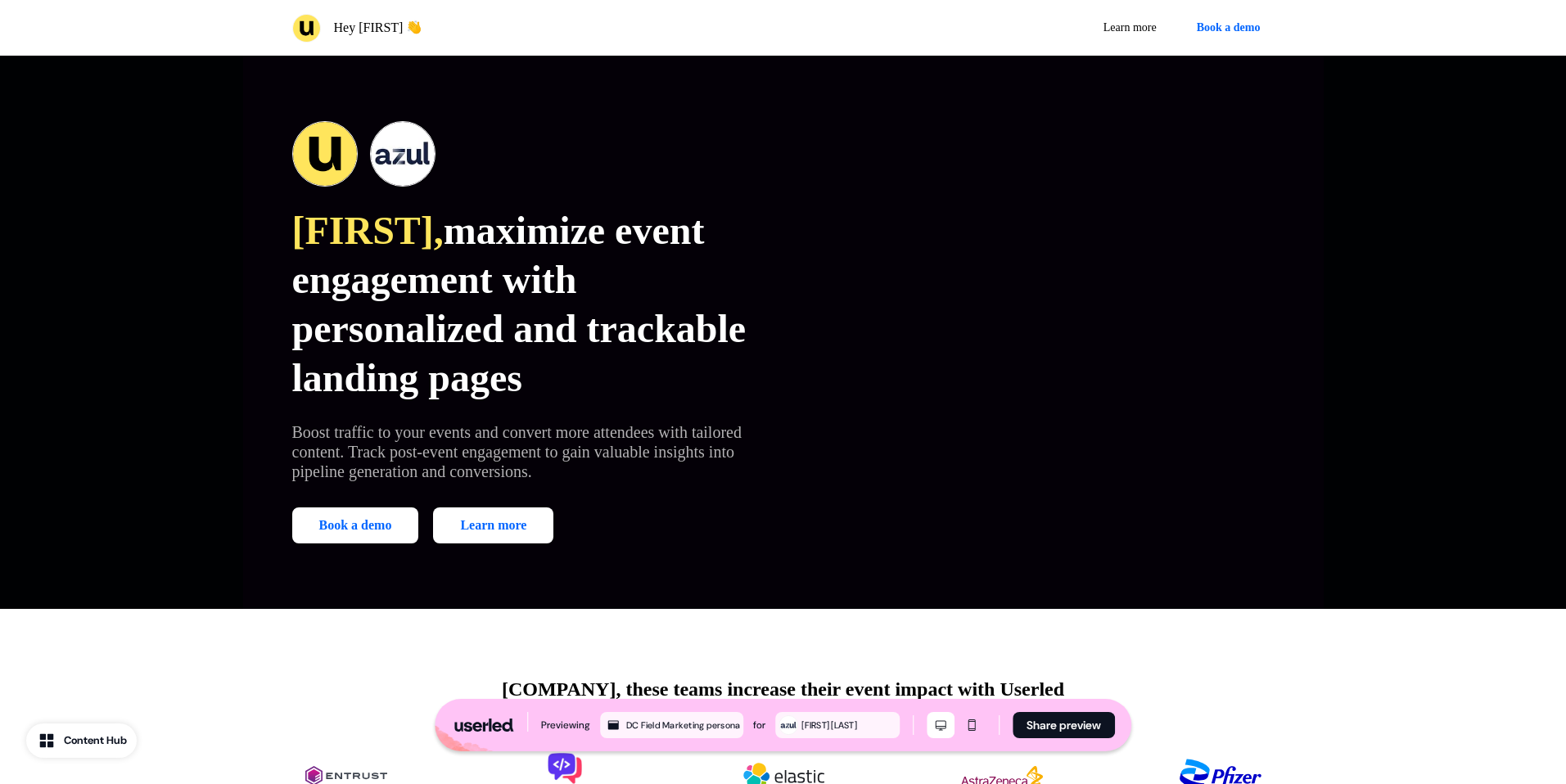 click at bounding box center [1040, 332] 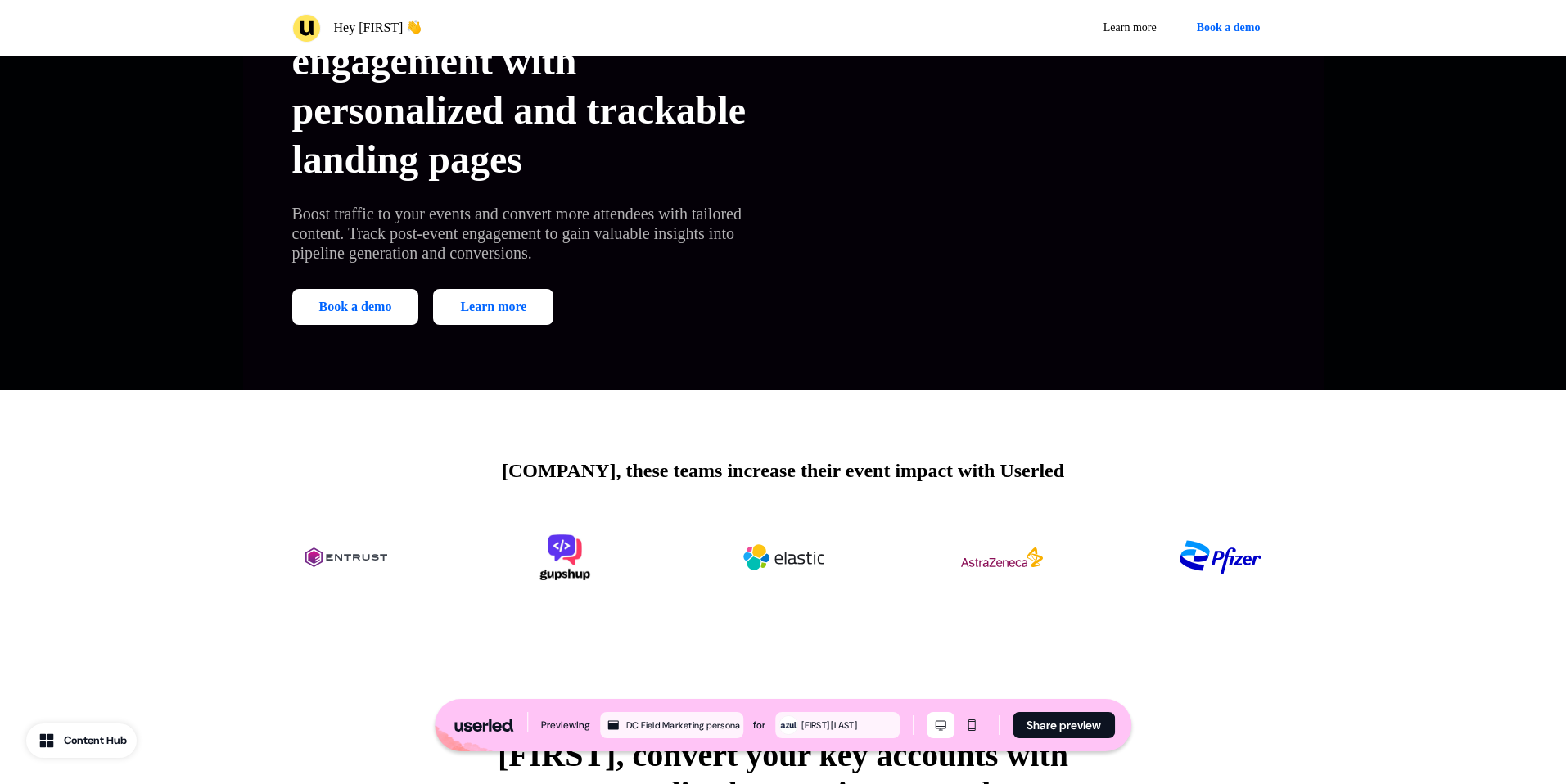 scroll, scrollTop: 0, scrollLeft: 0, axis: both 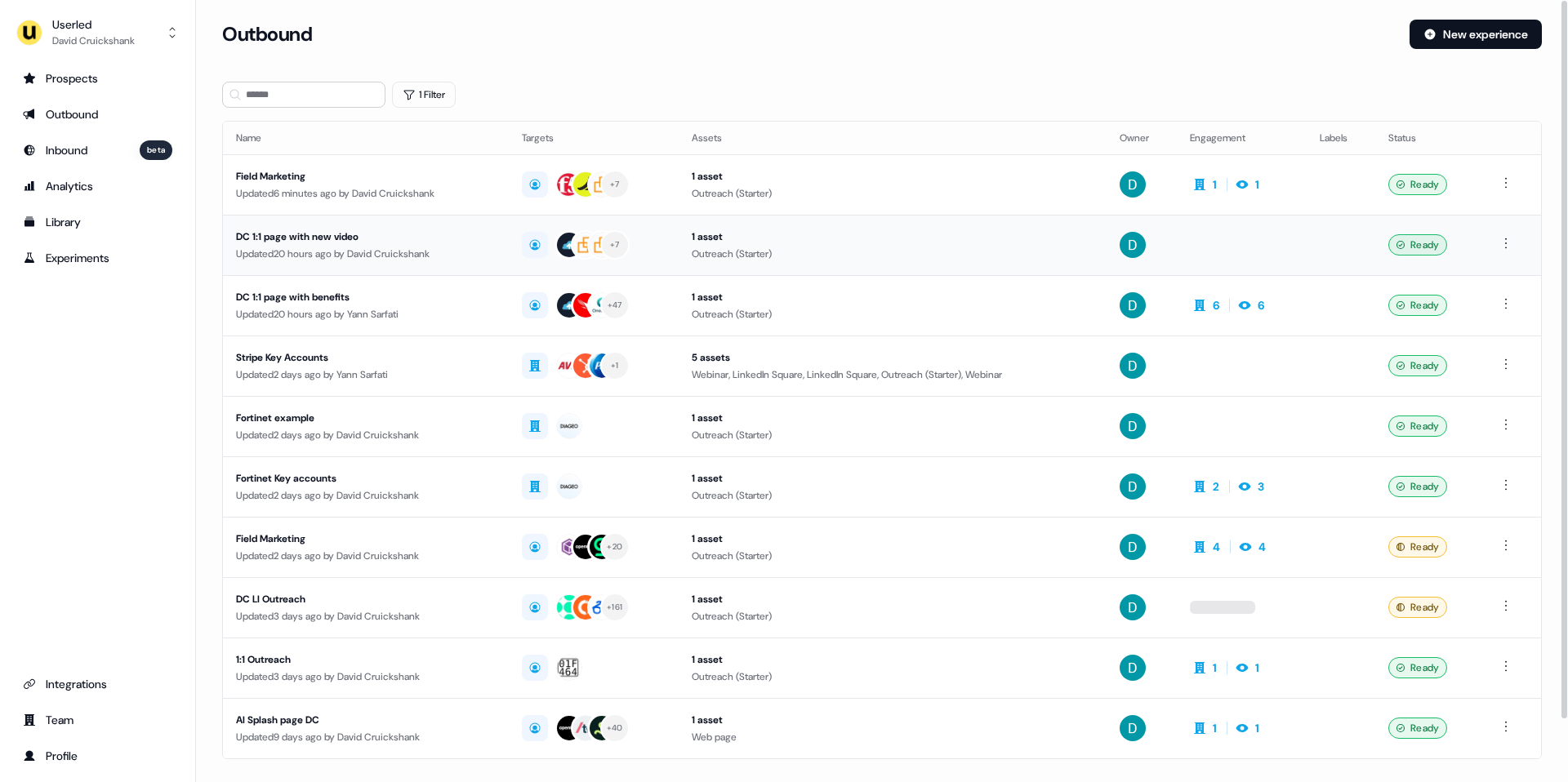 click on "DC 1:1 page with new video" at bounding box center (366, 237) 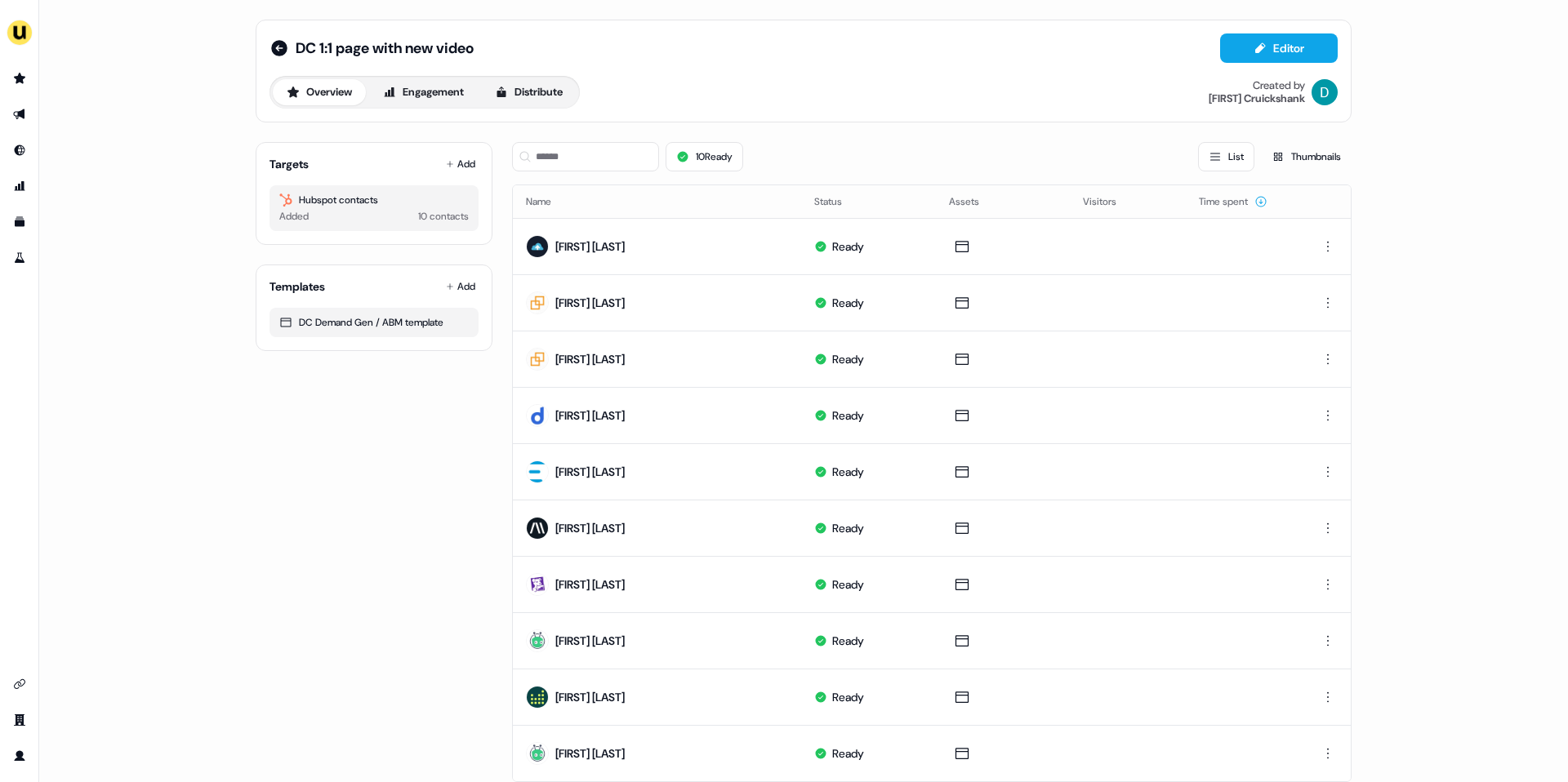 click on "Targets Add Hubspot   contacts Added 10   contacts" at bounding box center (374, 193) 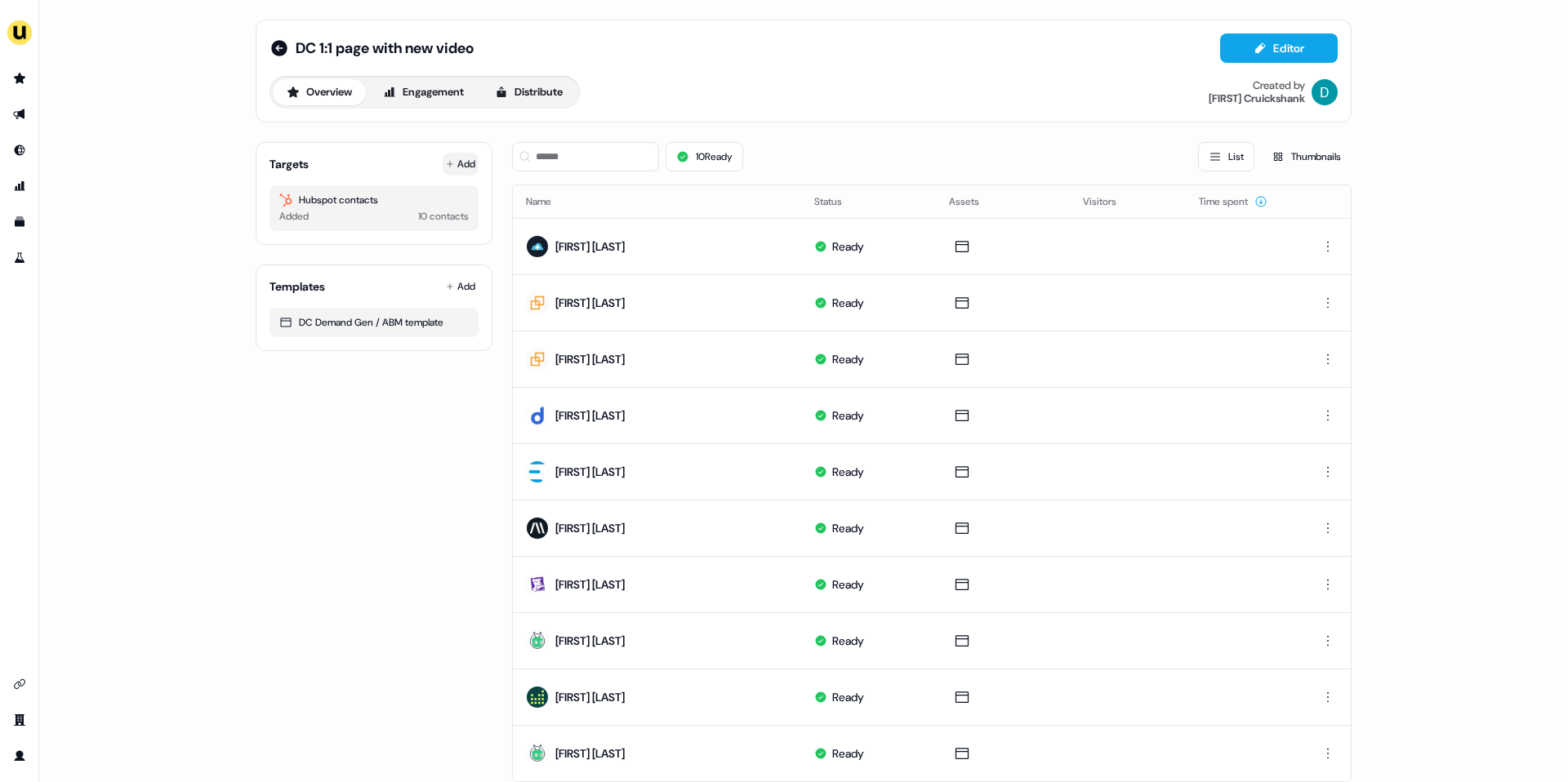 click on "Add" at bounding box center (461, 164) 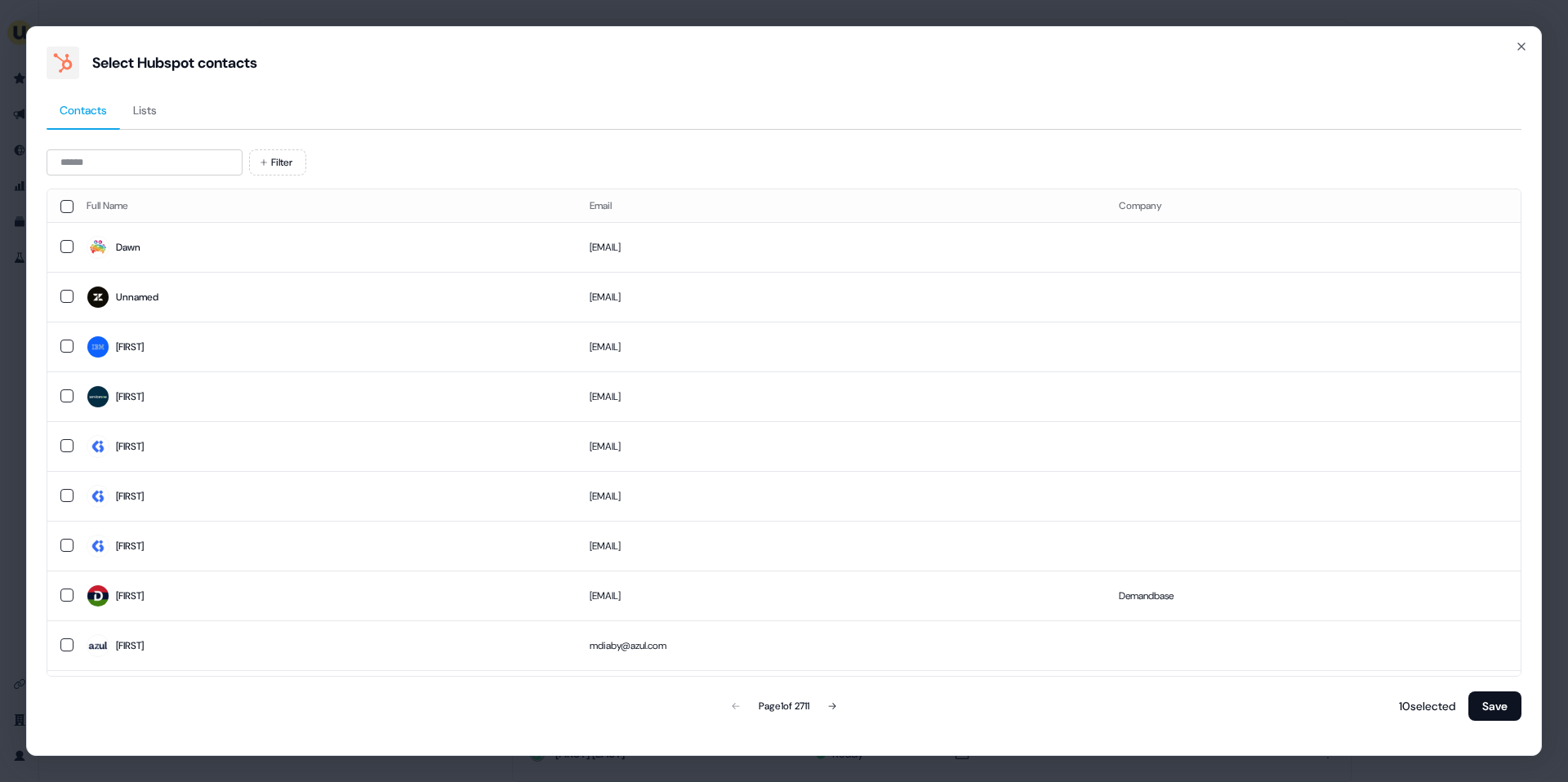 click on "Filter Full Name Email Company Dawn dawn.schaeffer@aiven.io Unnamed support+idyxj3ng-5wjj2@linkedin.zendesk.com Pooja poojaraj@in.ibm.com Sandhya sandhya.bhavaraju@servicenow.com Adelle adelle.grisaffe@gain.pro Davide davide.sanseverino@gain.pro Beth beth.mellefont@gain.pro Vicky voswald@demandbase.com Demandbase Mariama mdiaby@azul.com CA Cassandra Page  1  of 2711 10  selected Save" at bounding box center [784, 436] 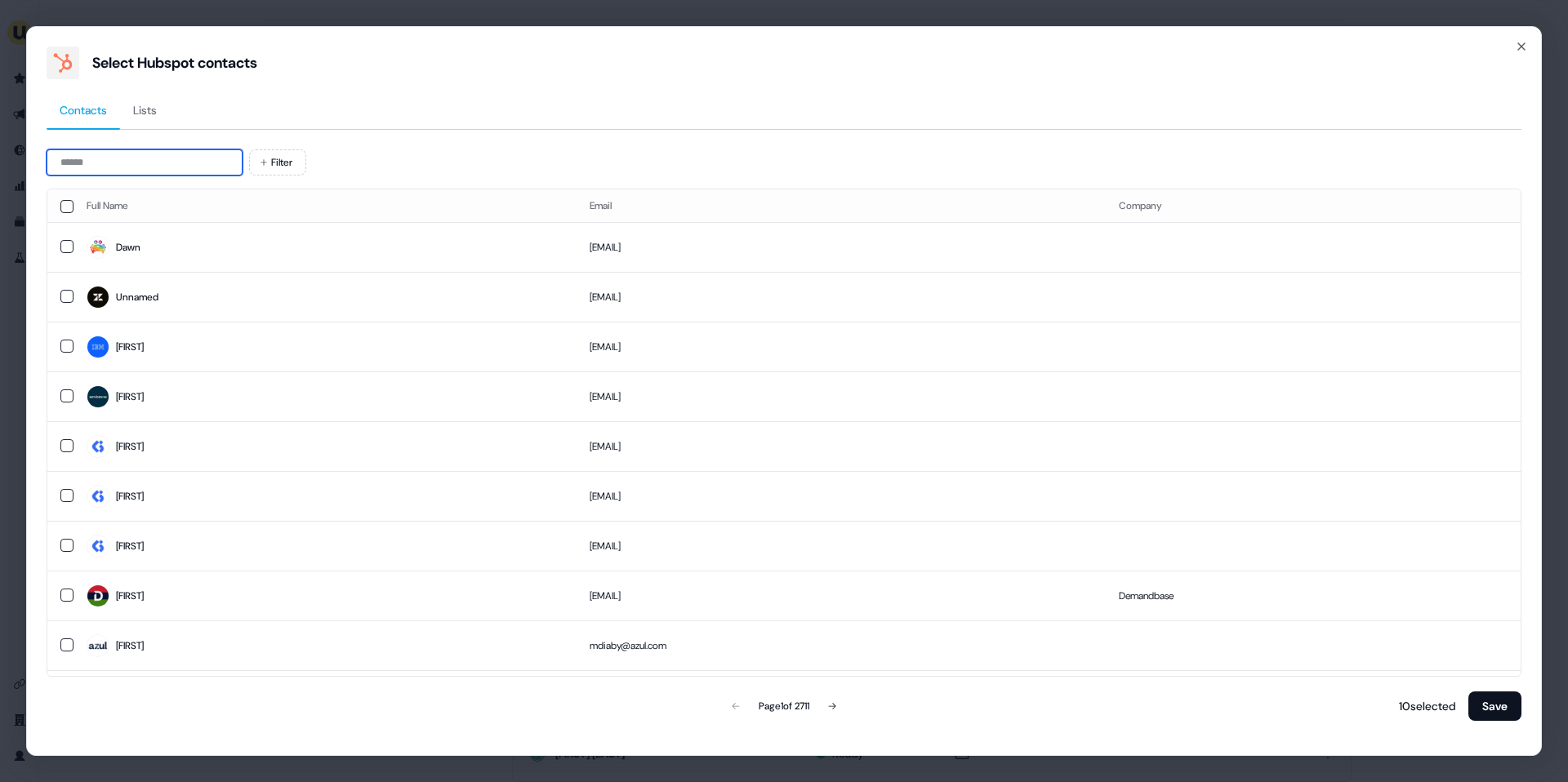 click at bounding box center [145, 162] 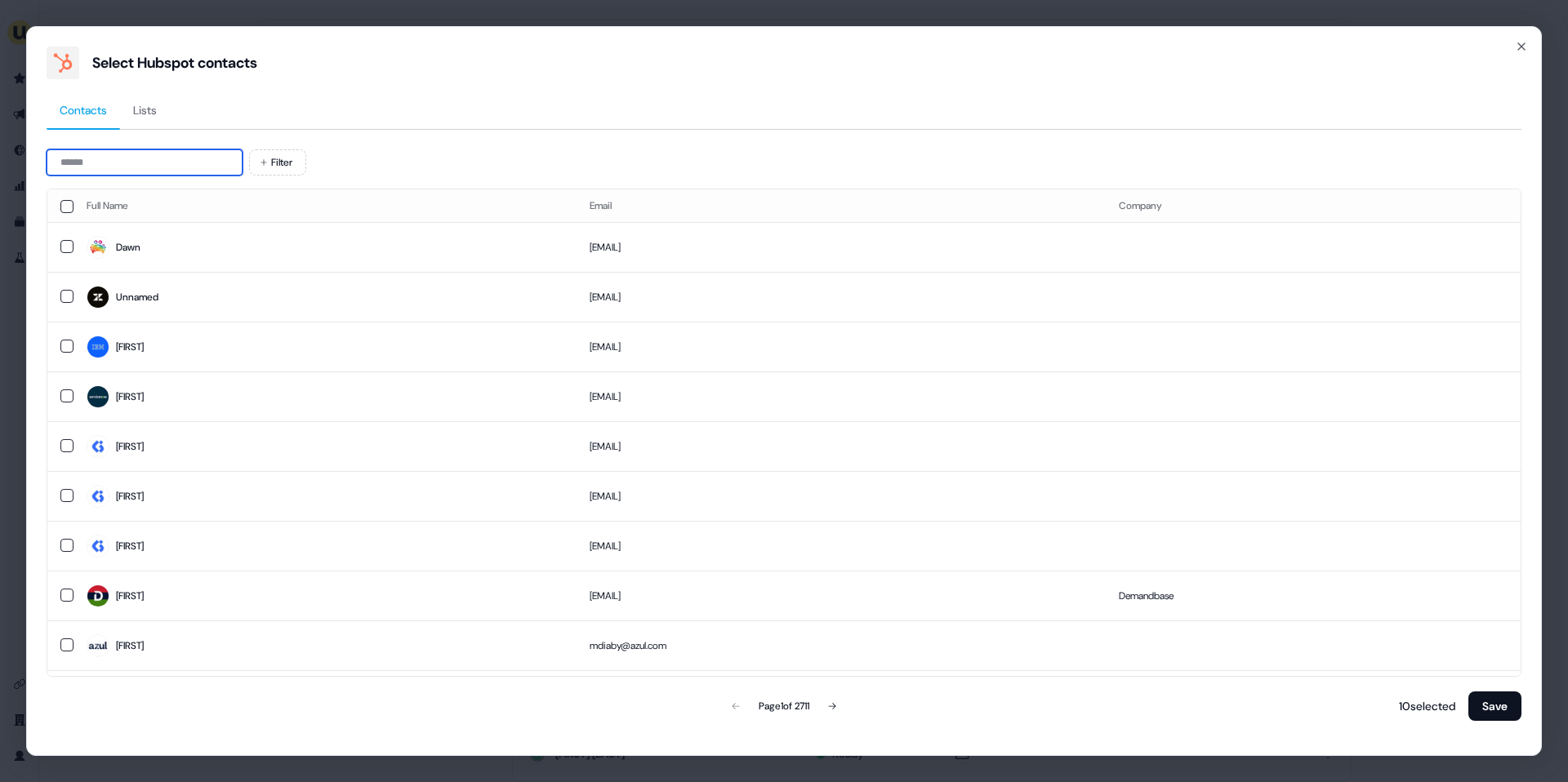 type on "*" 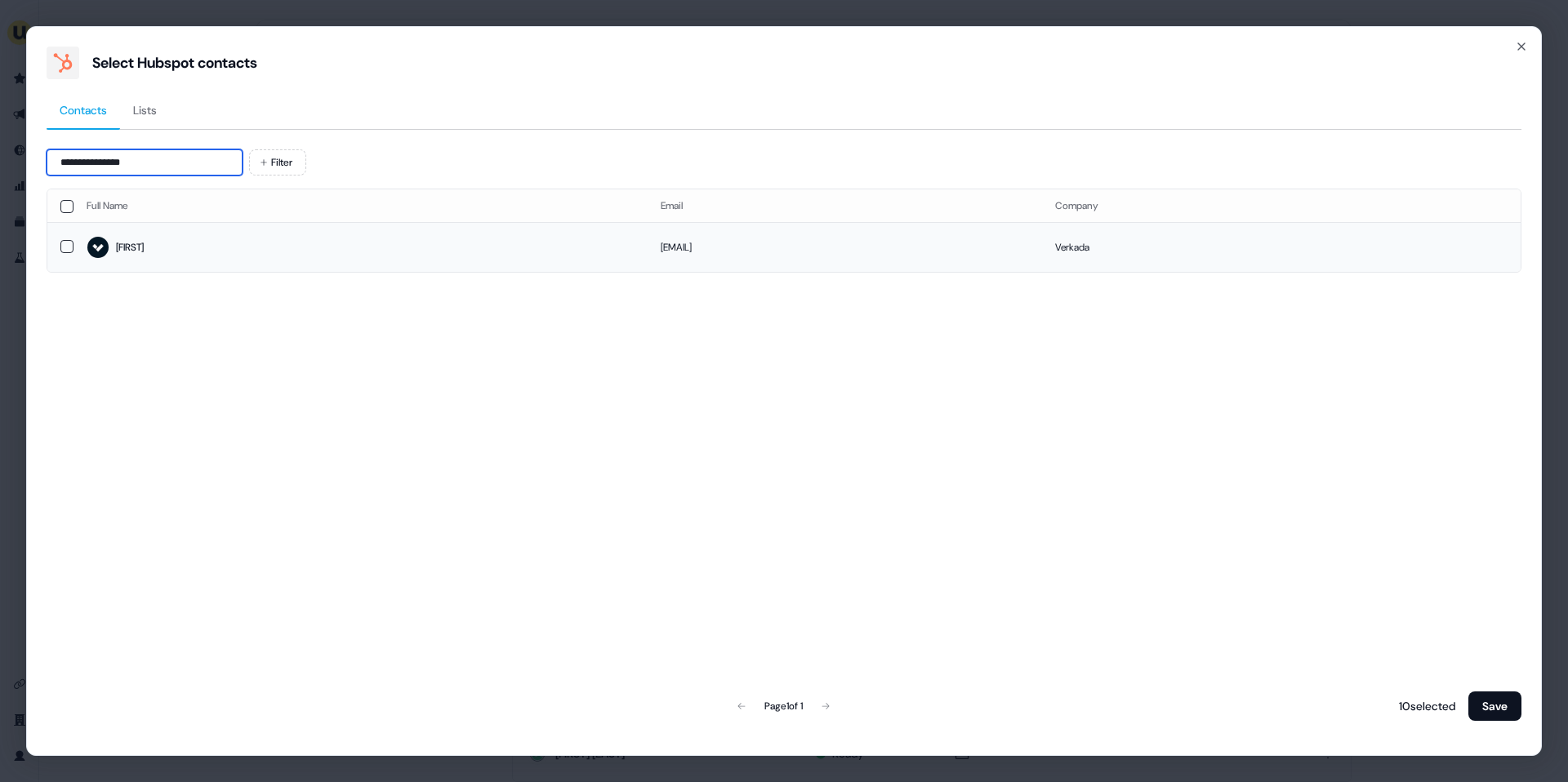 type on "**********" 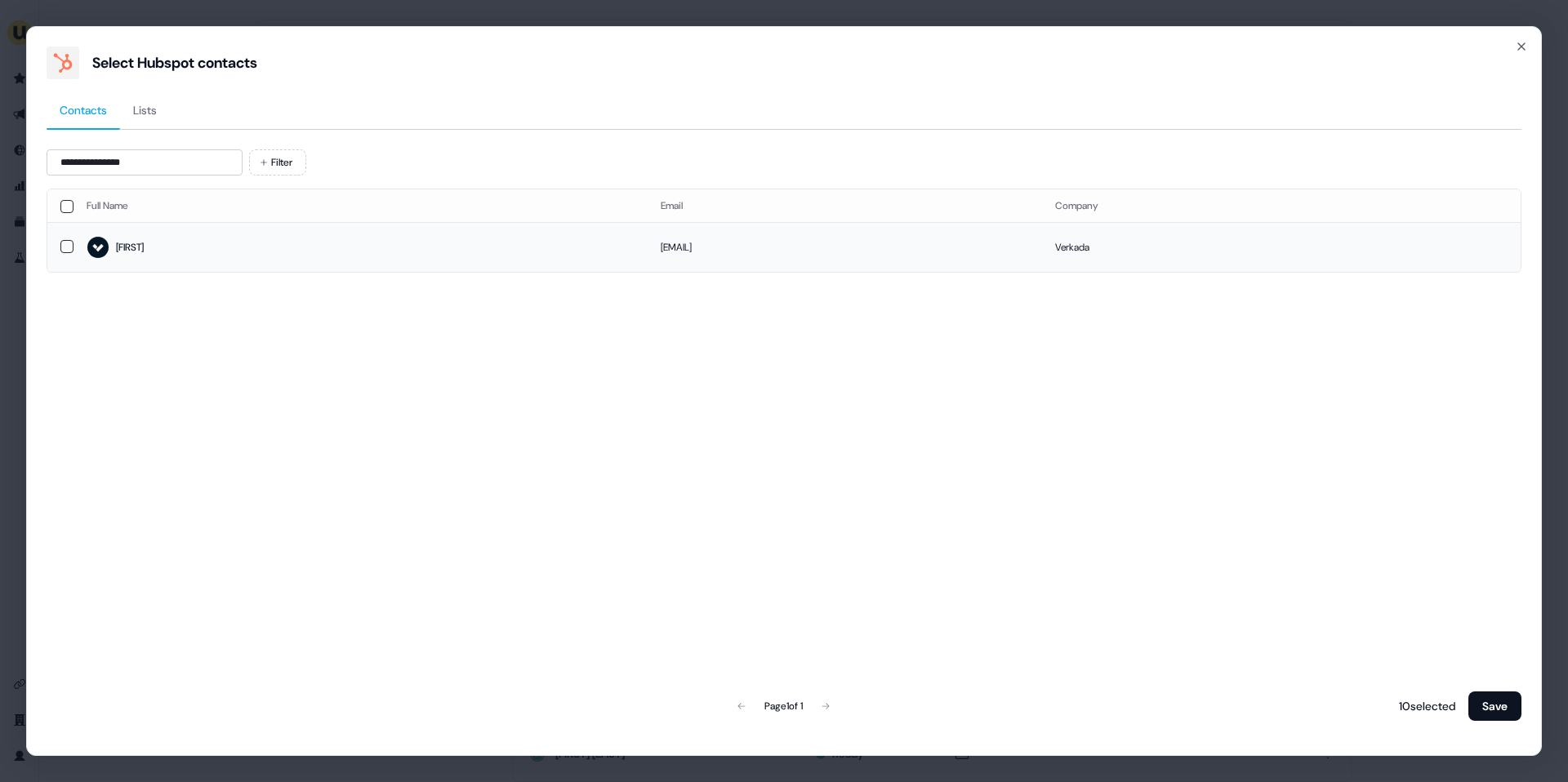 click on "Talia" at bounding box center (360, 247) 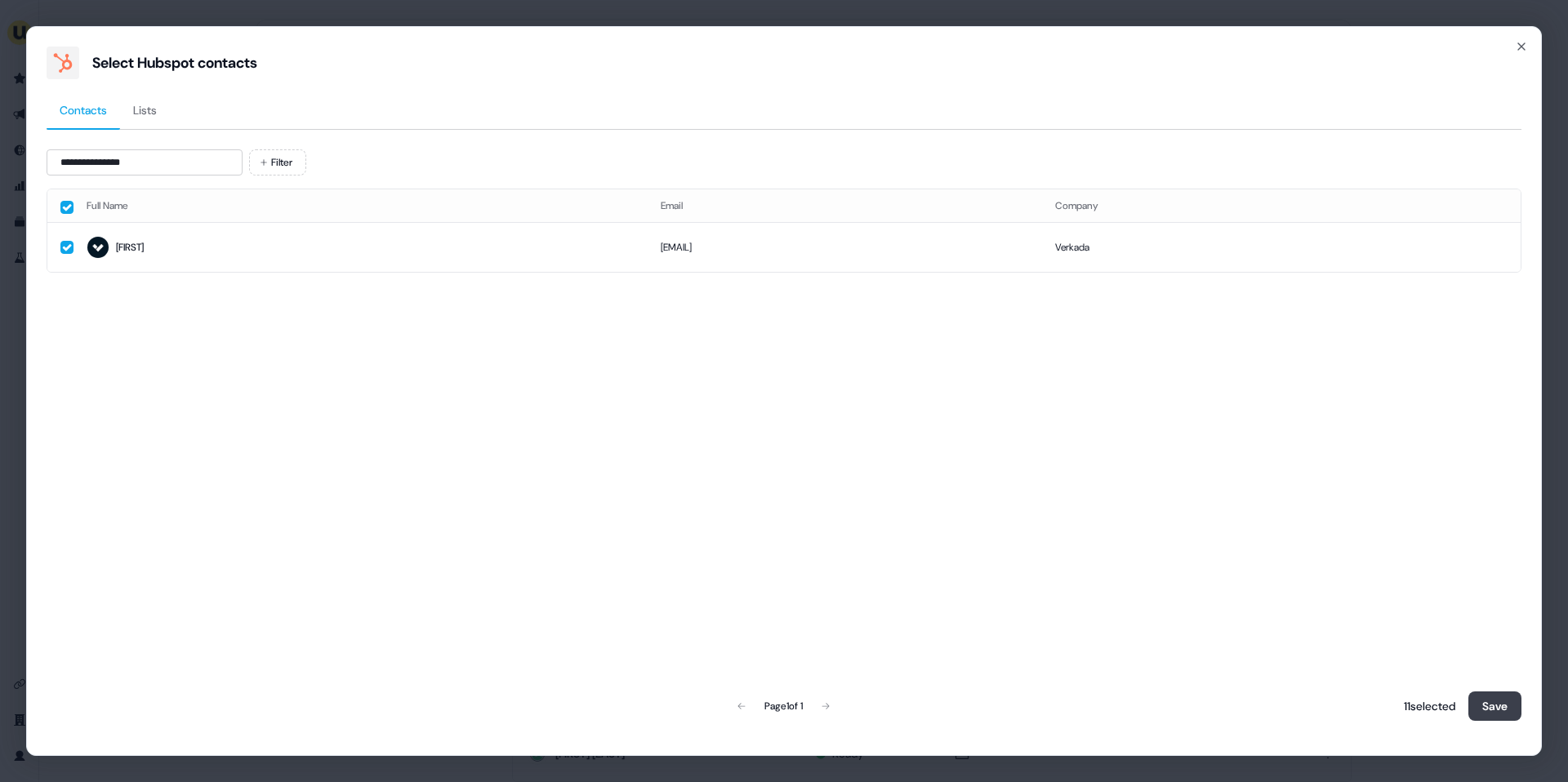 click on "Save" at bounding box center [1494, 706] 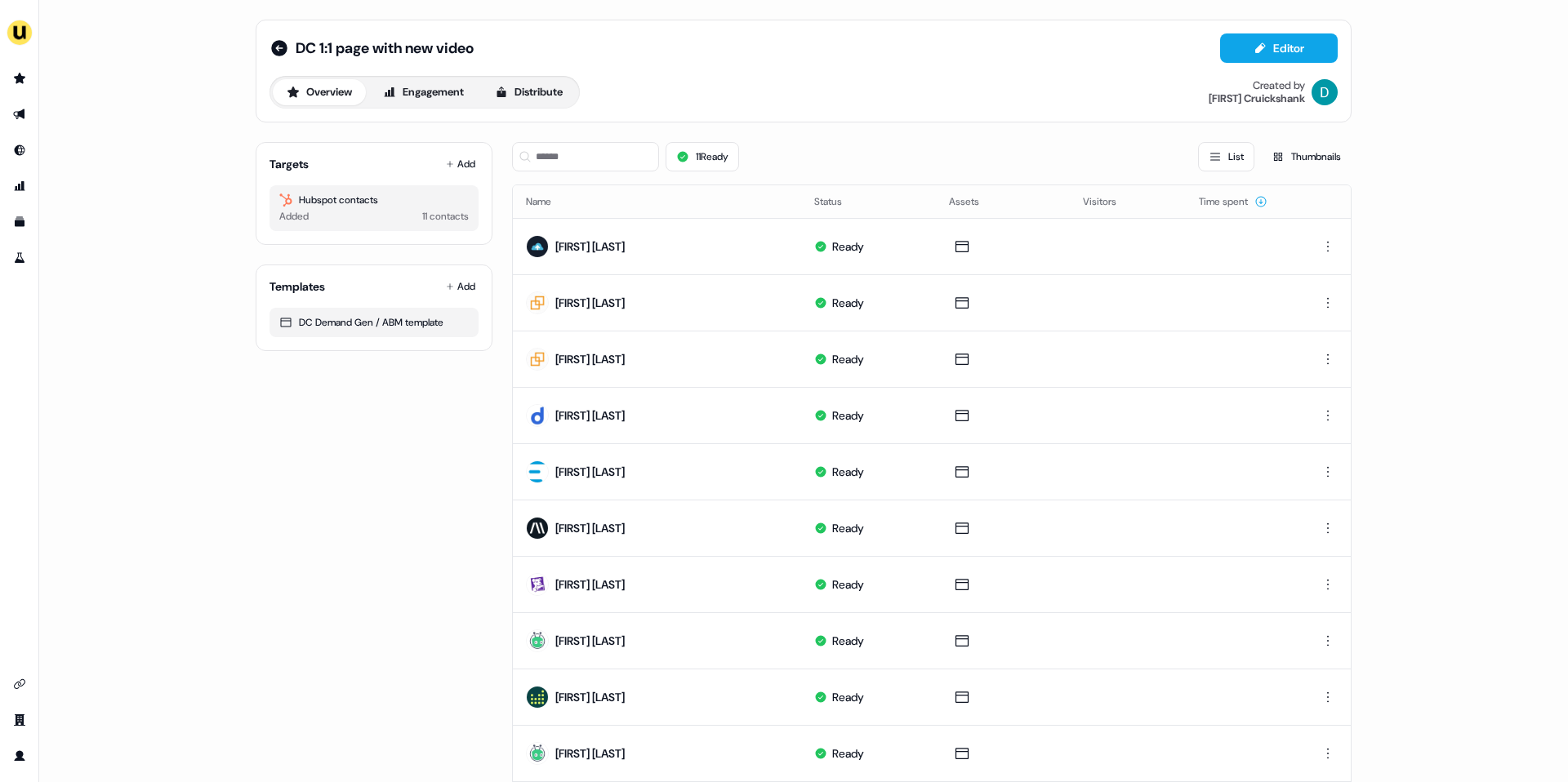 scroll, scrollTop: 109, scrollLeft: 0, axis: vertical 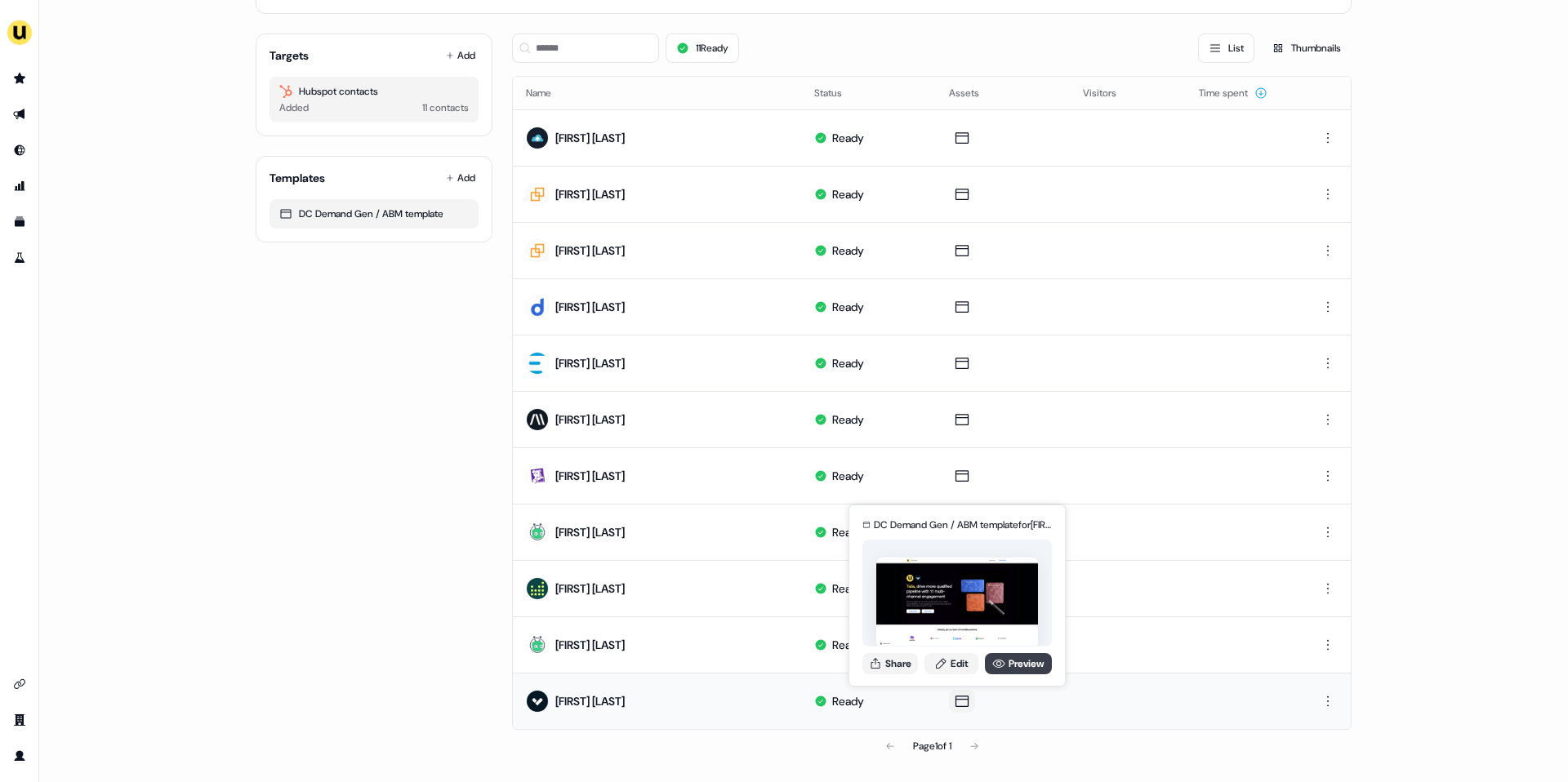 click 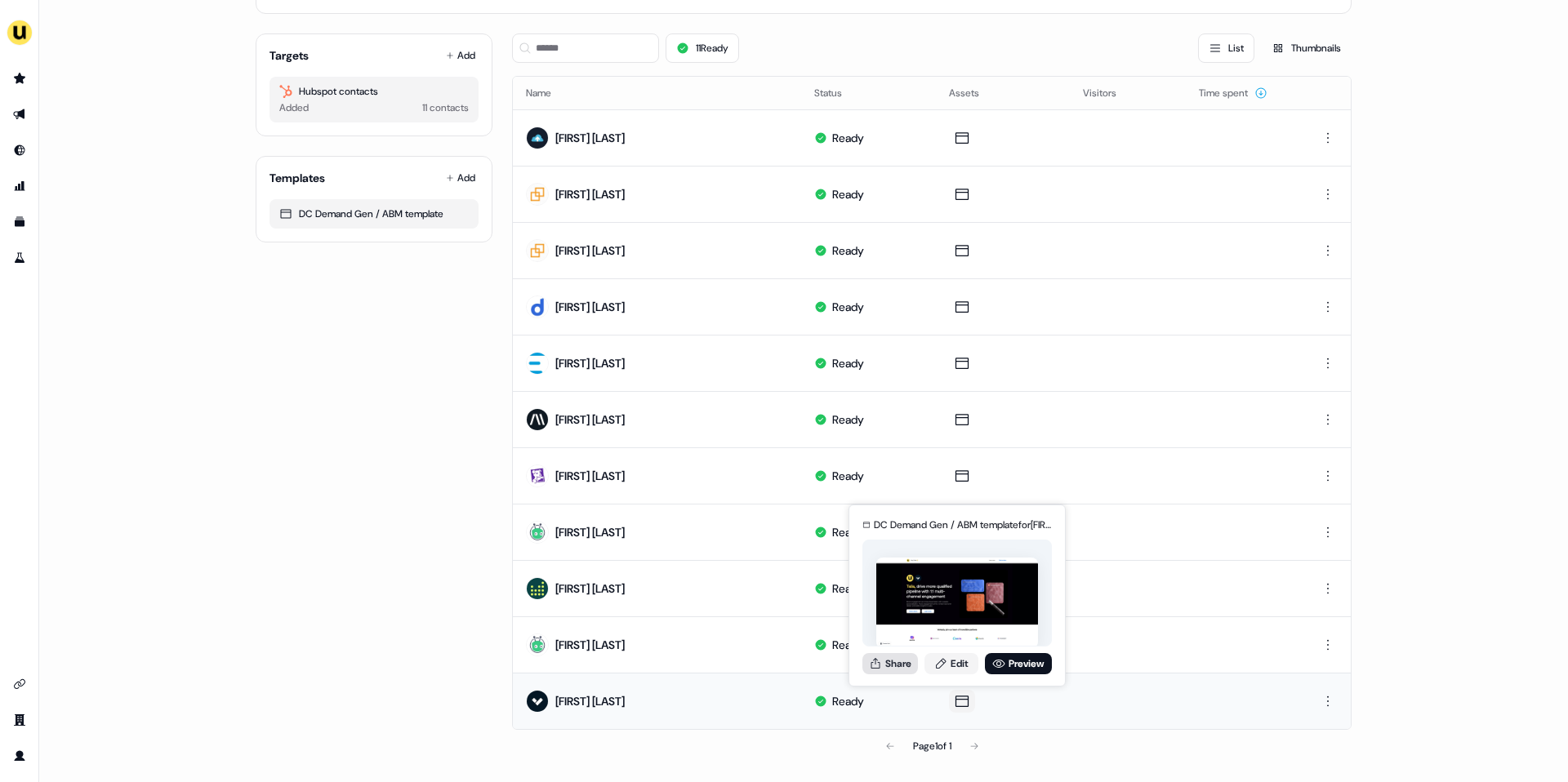 click on "Share" at bounding box center (890, 664) 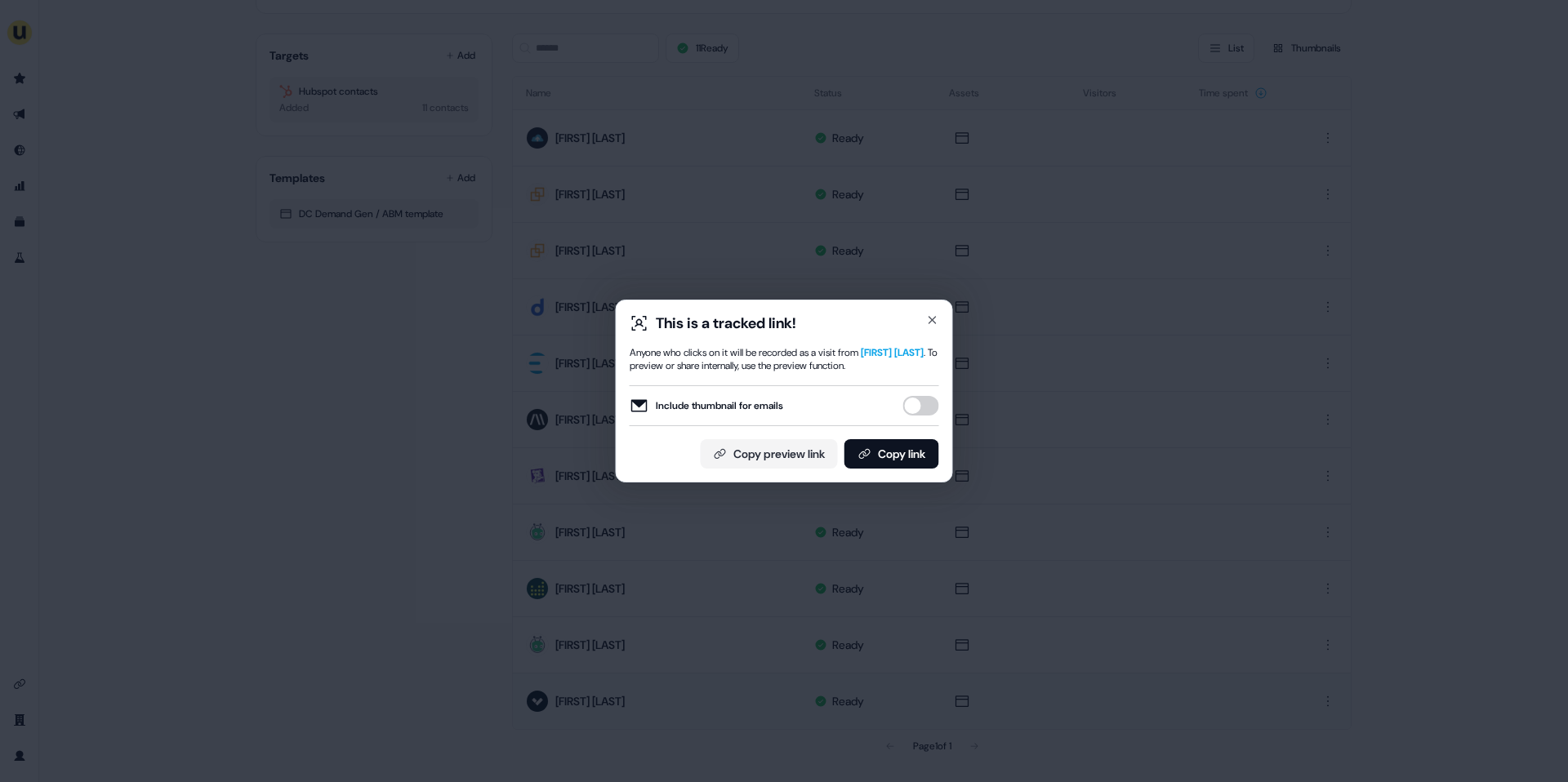 click on "Include thumbnail for emails" at bounding box center (921, 406) 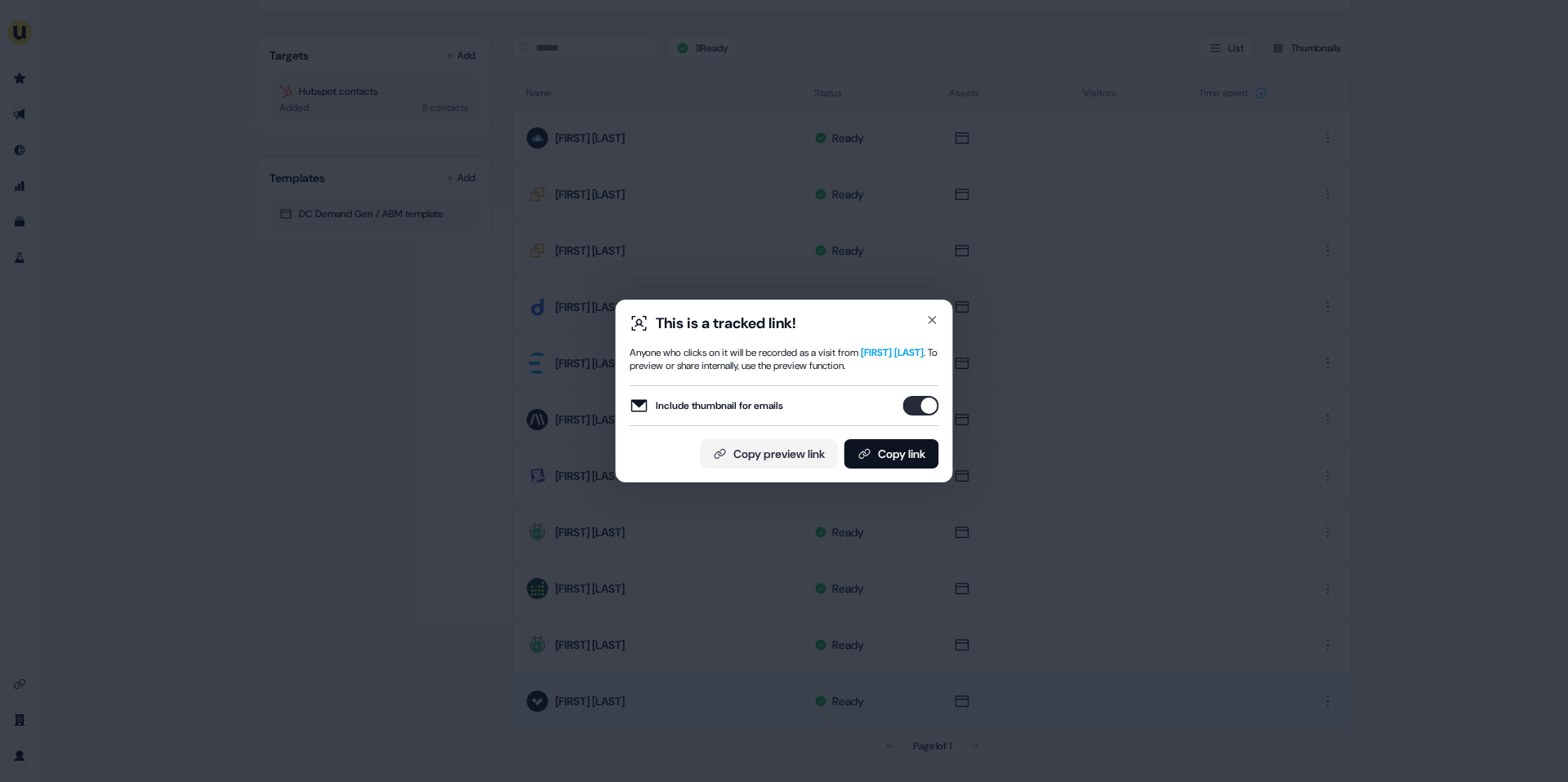 click on "This is a tracked link! Anyone who clicks on it will be recorded as a visit from   Talia Schleifer . To preview or share internally, use the preview function. Include thumbnail for emails Copy preview link Copy link Close" at bounding box center (784, 391) 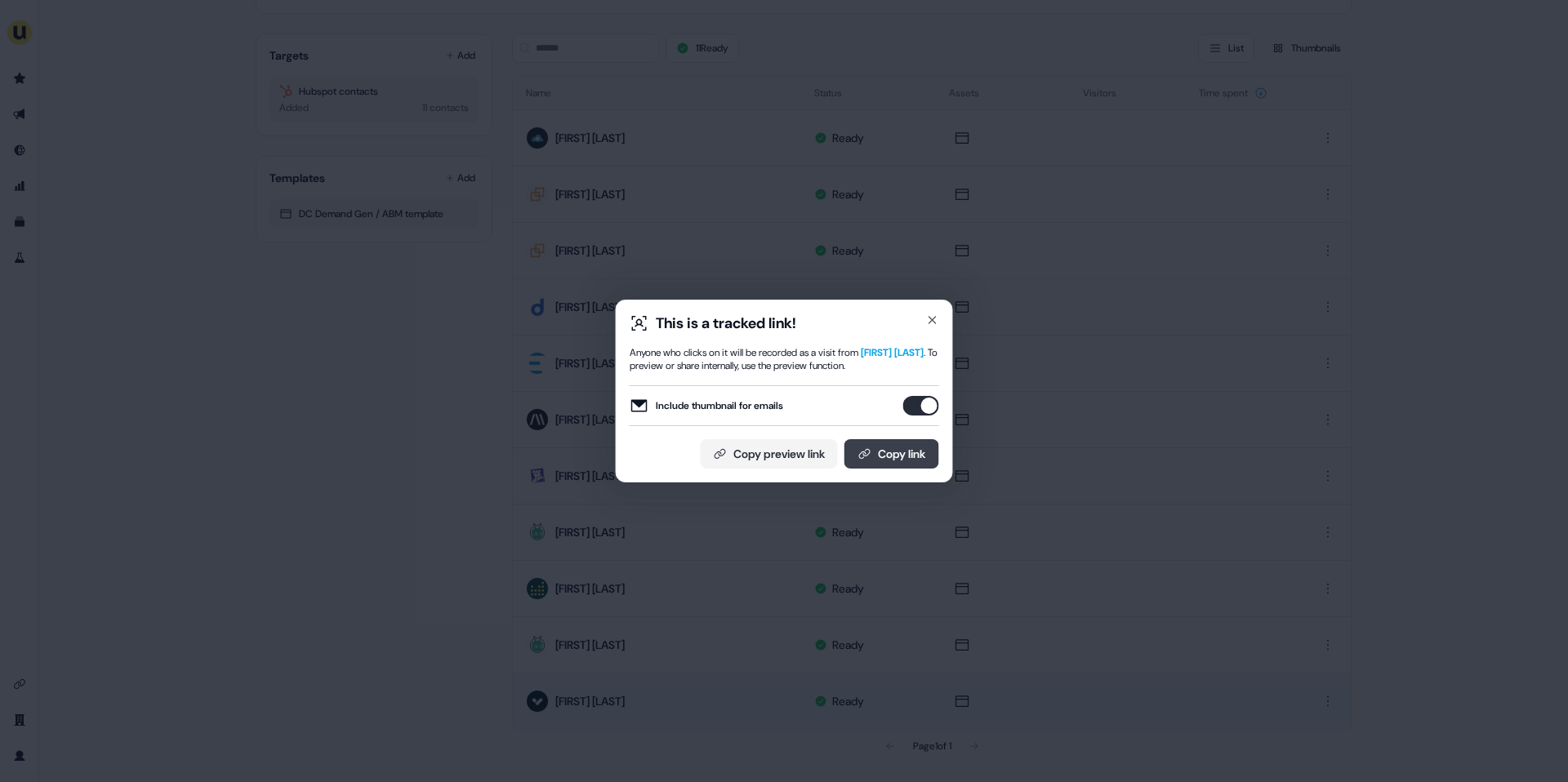 click on "Copy link" at bounding box center (892, 454) 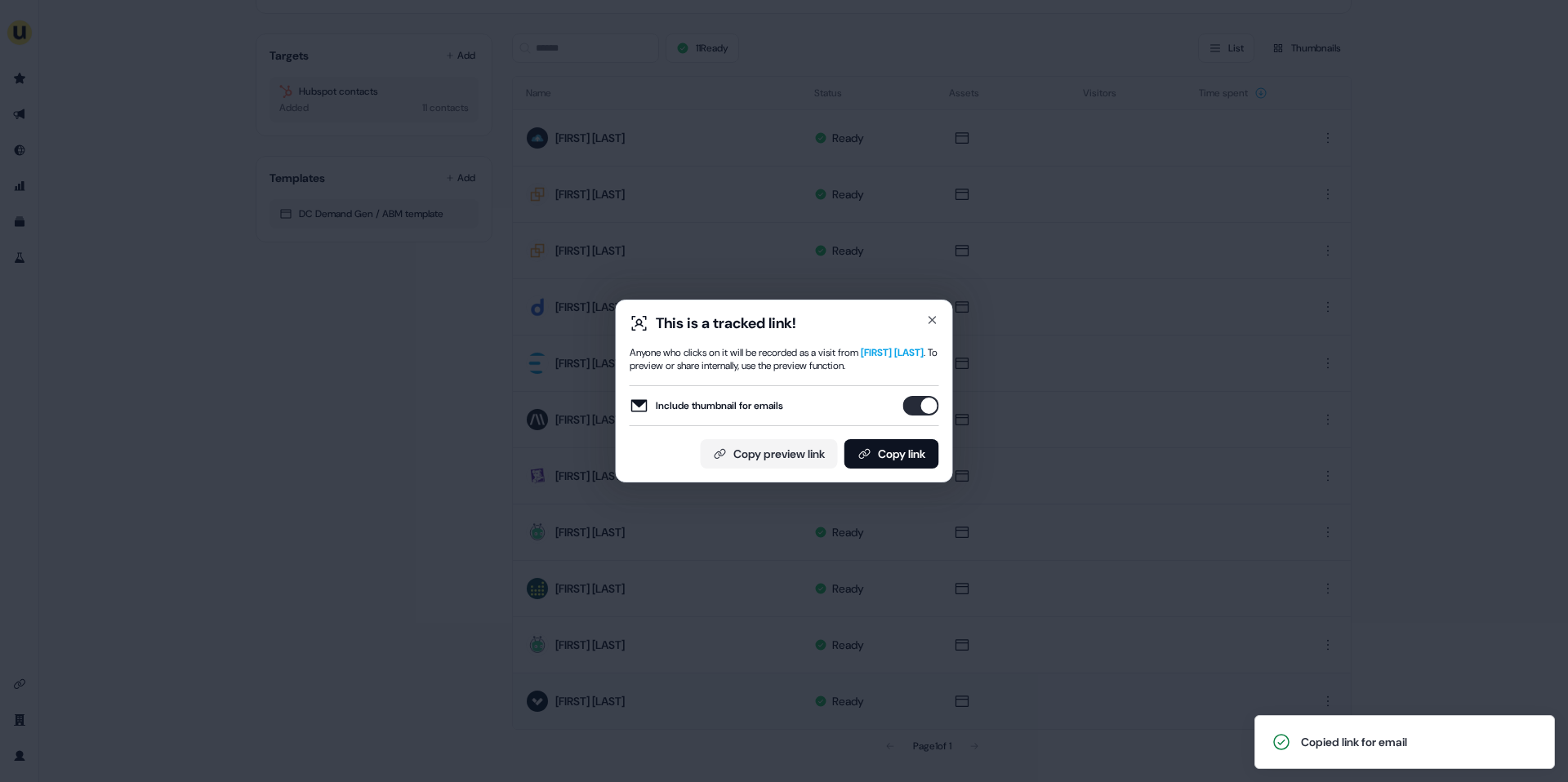 scroll, scrollTop: 109, scrollLeft: 0, axis: vertical 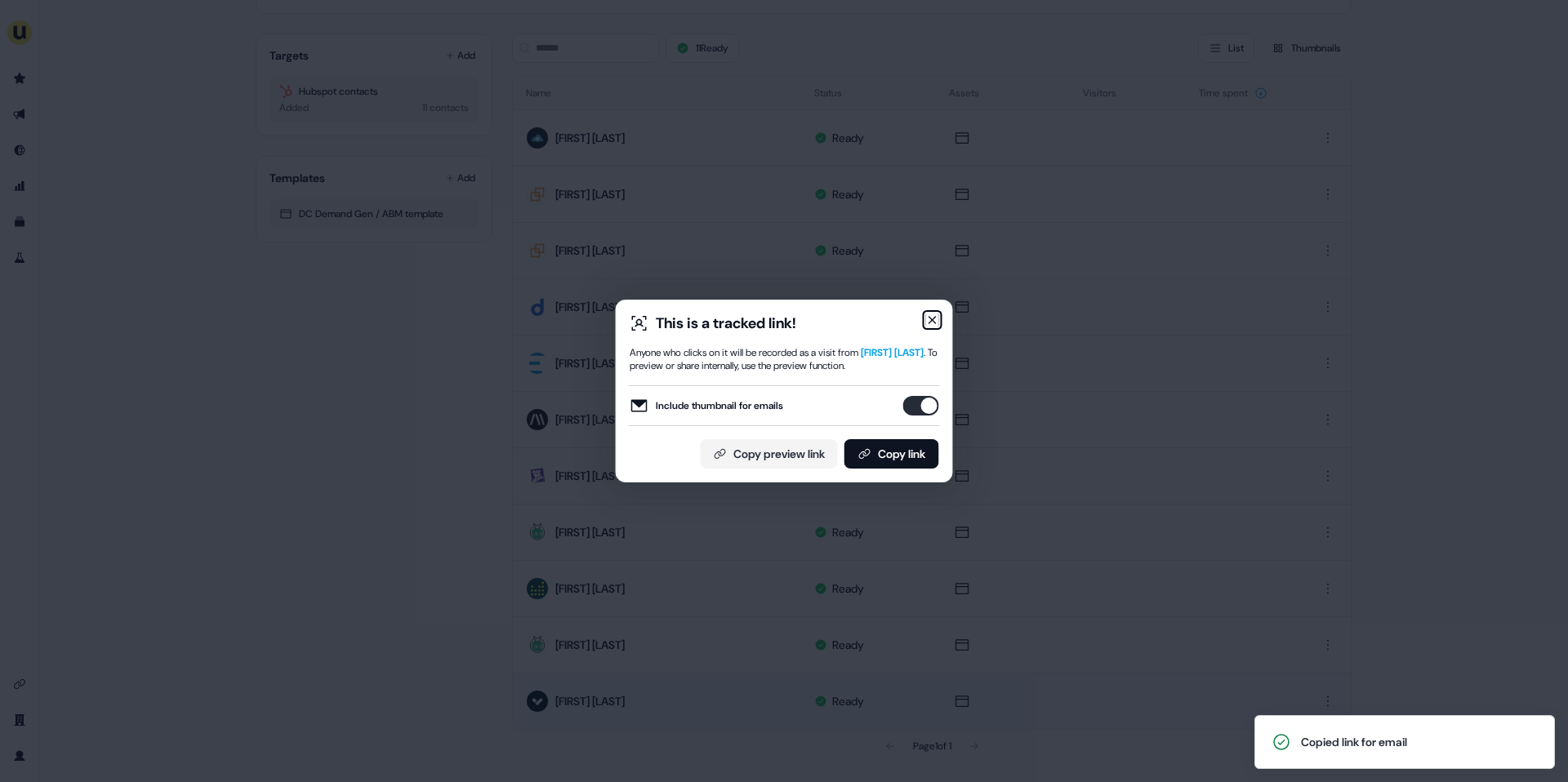 click 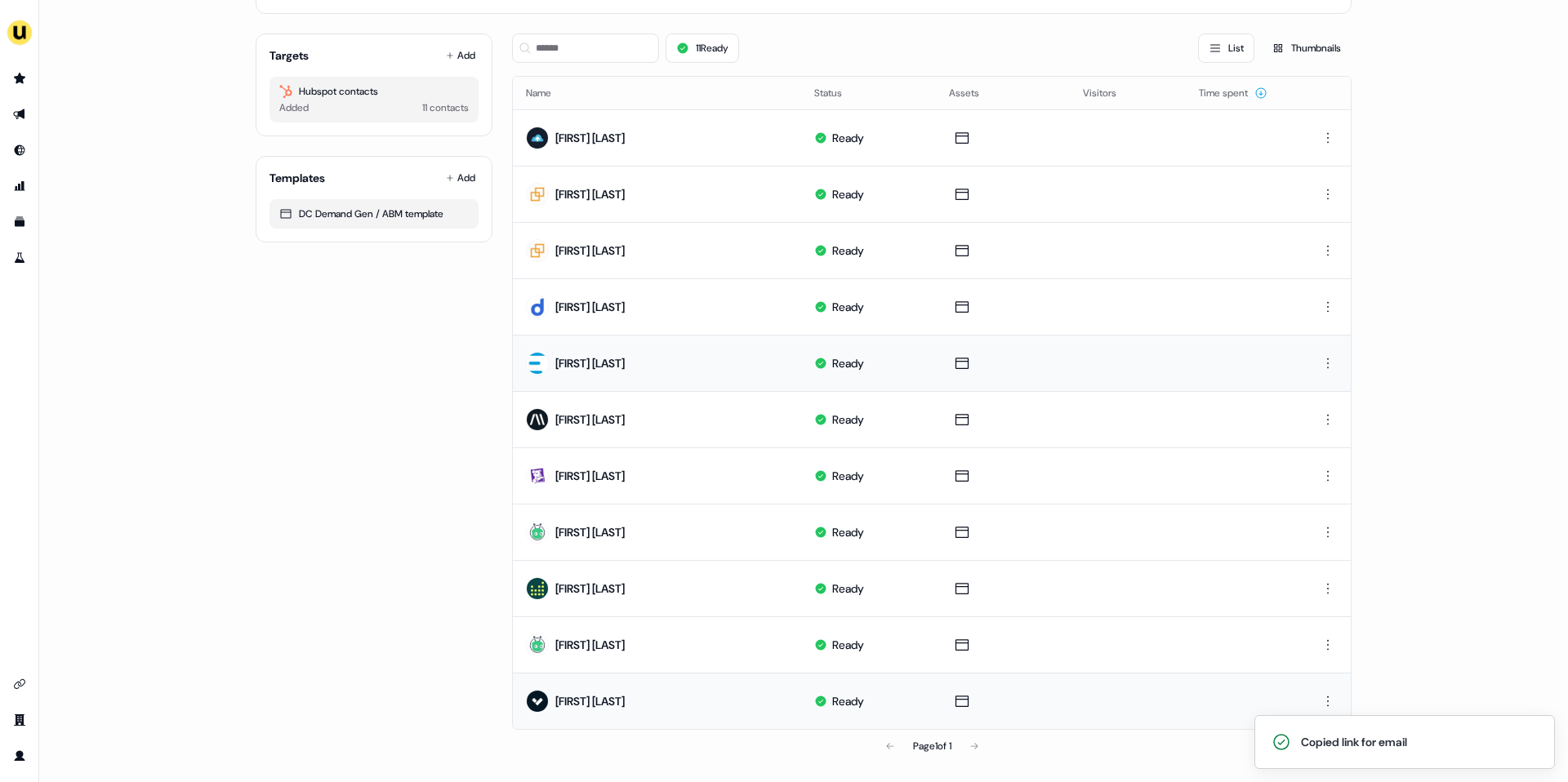 scroll, scrollTop: 0, scrollLeft: 0, axis: both 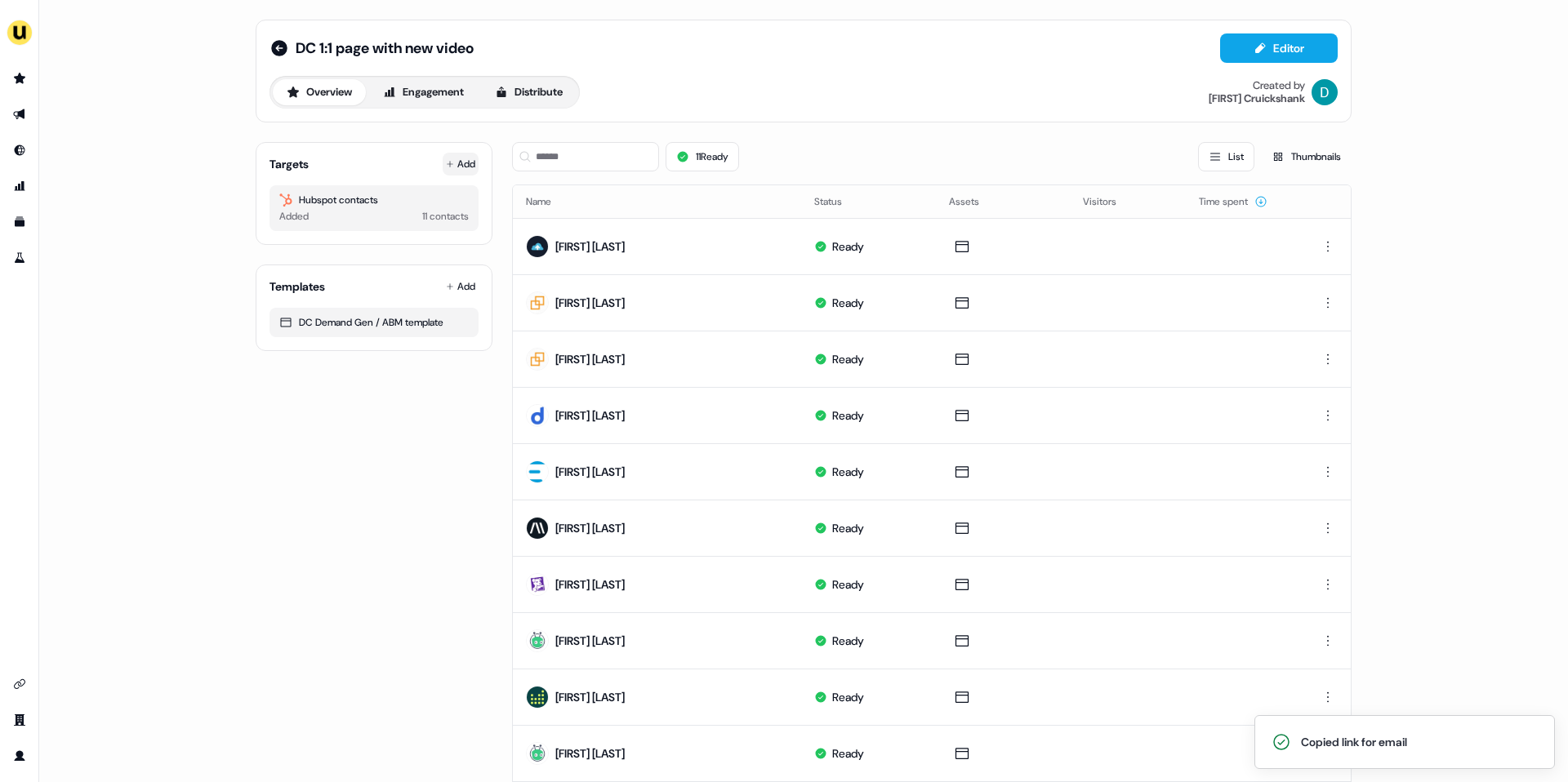 click 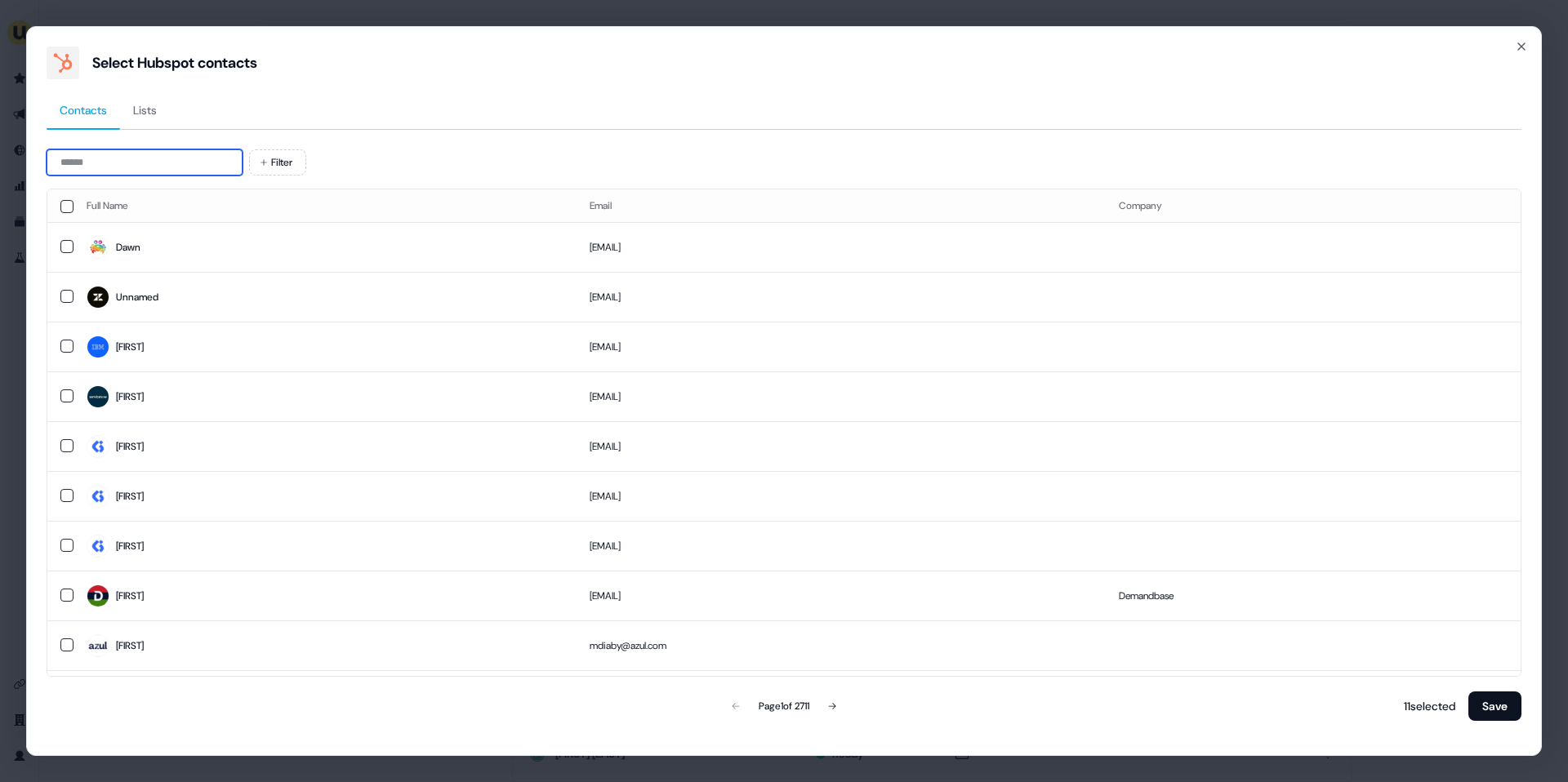 click at bounding box center (145, 162) 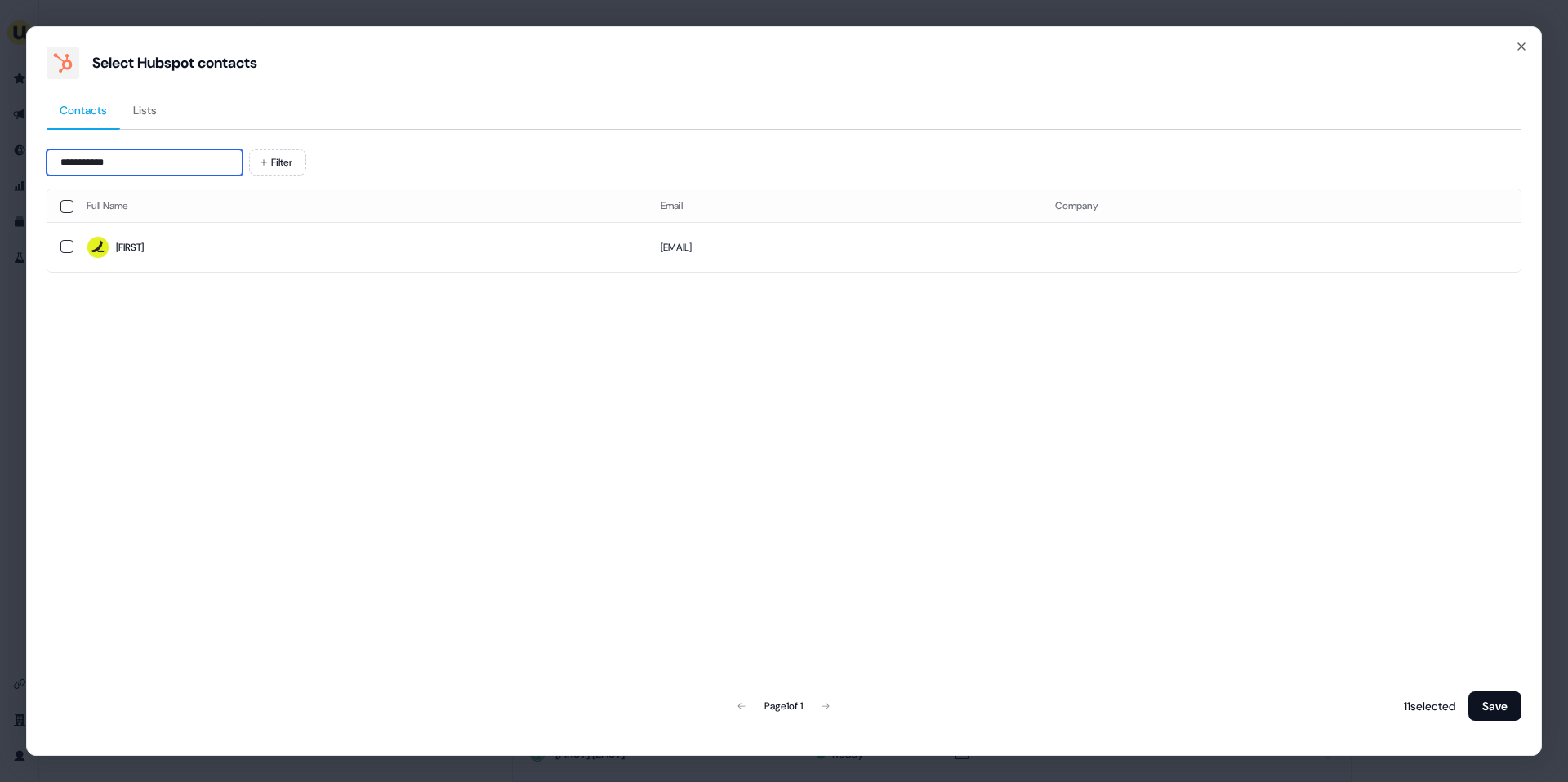 type on "**********" 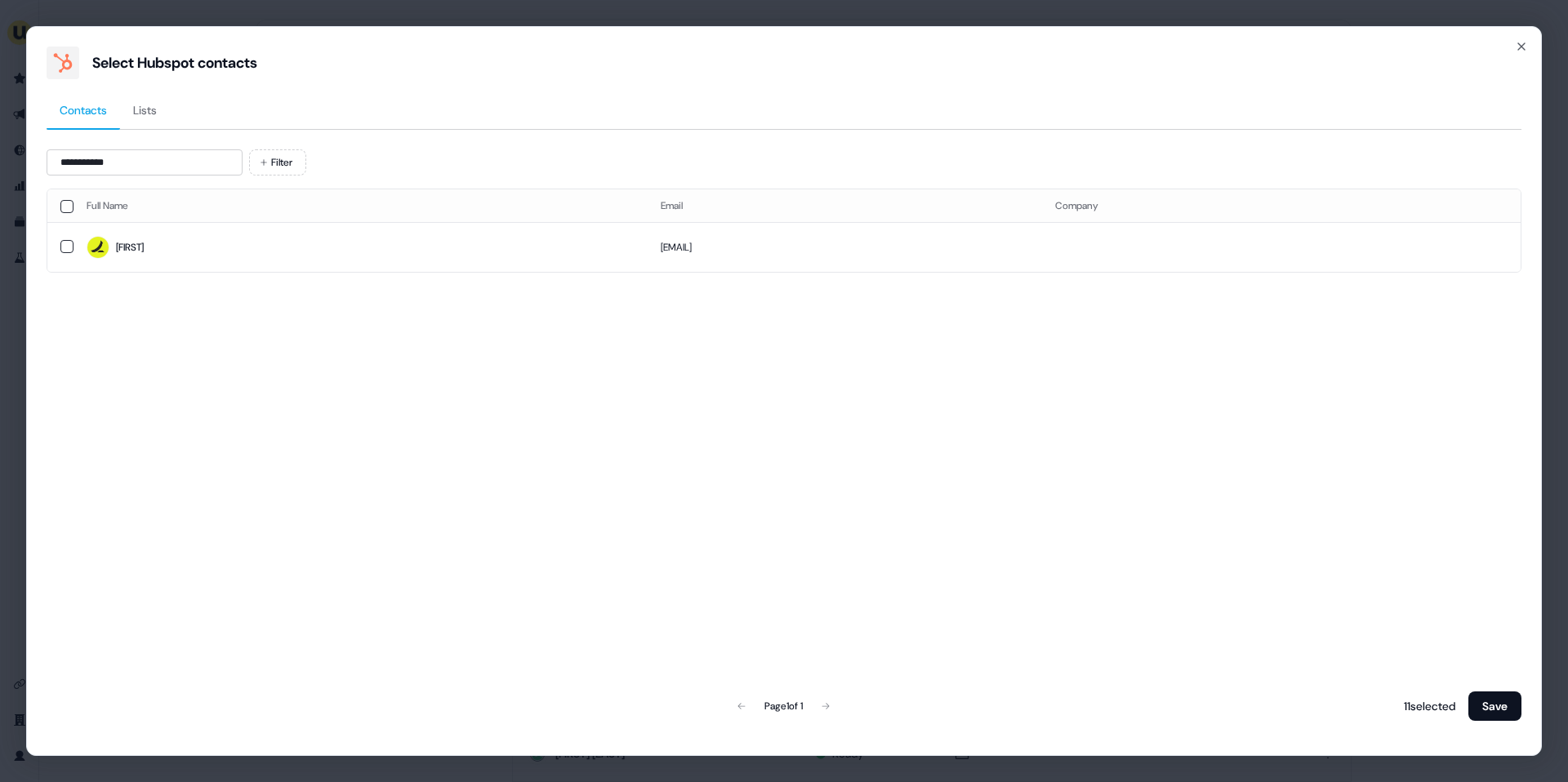 click on "George" at bounding box center (360, 247) 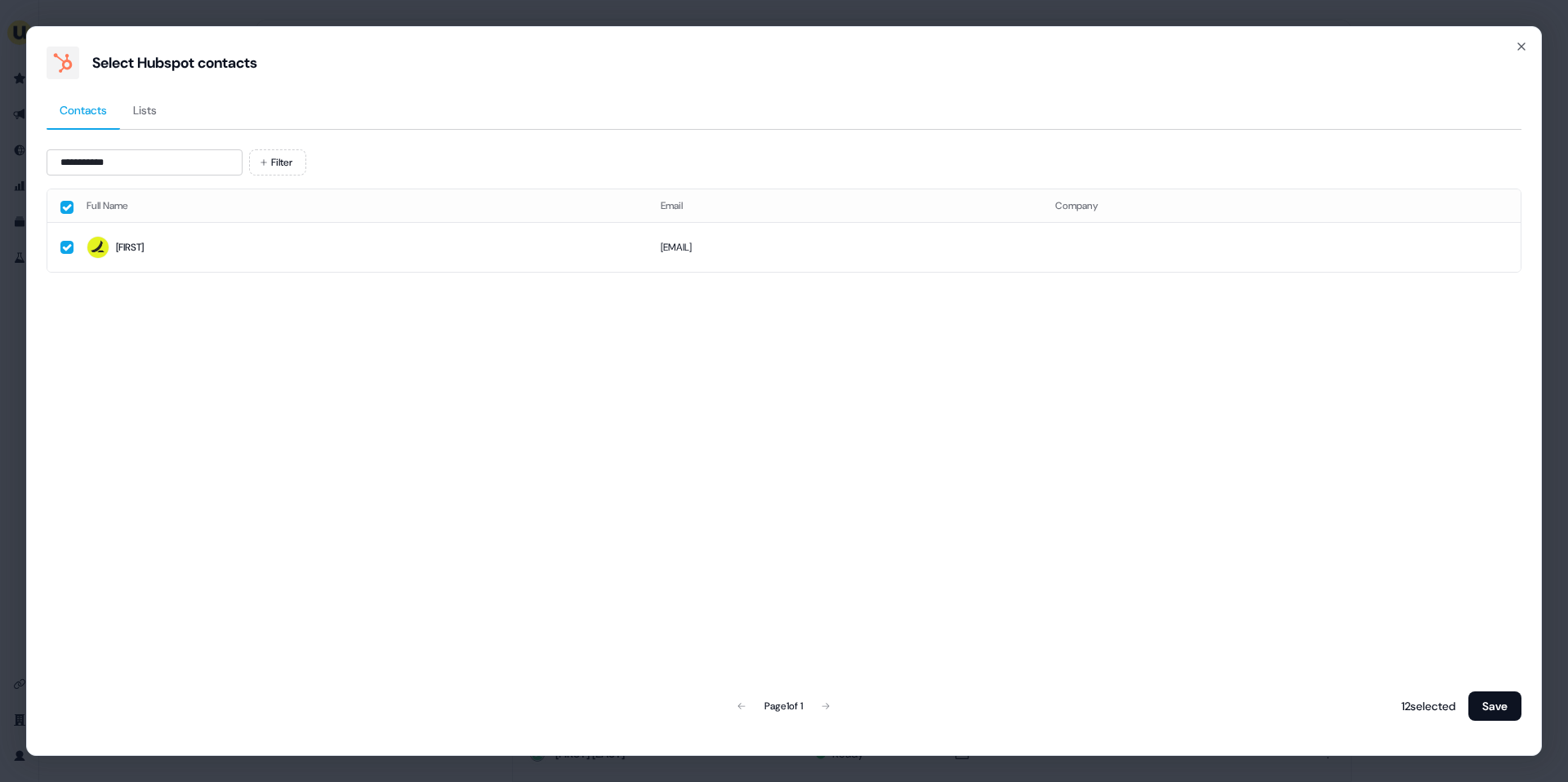 click on "12  selected Save" at bounding box center (1458, 706) 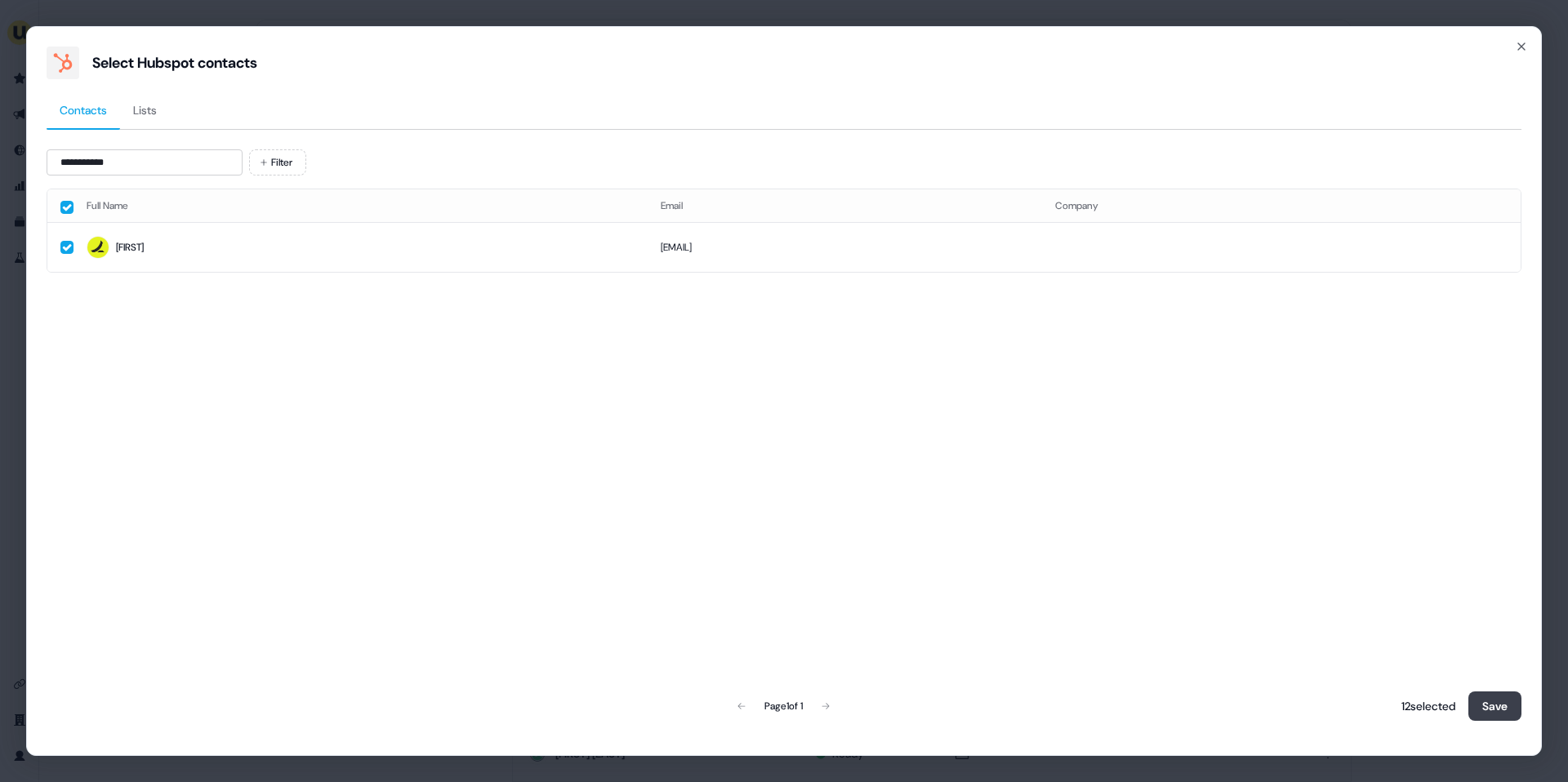 click on "Save" at bounding box center [1494, 706] 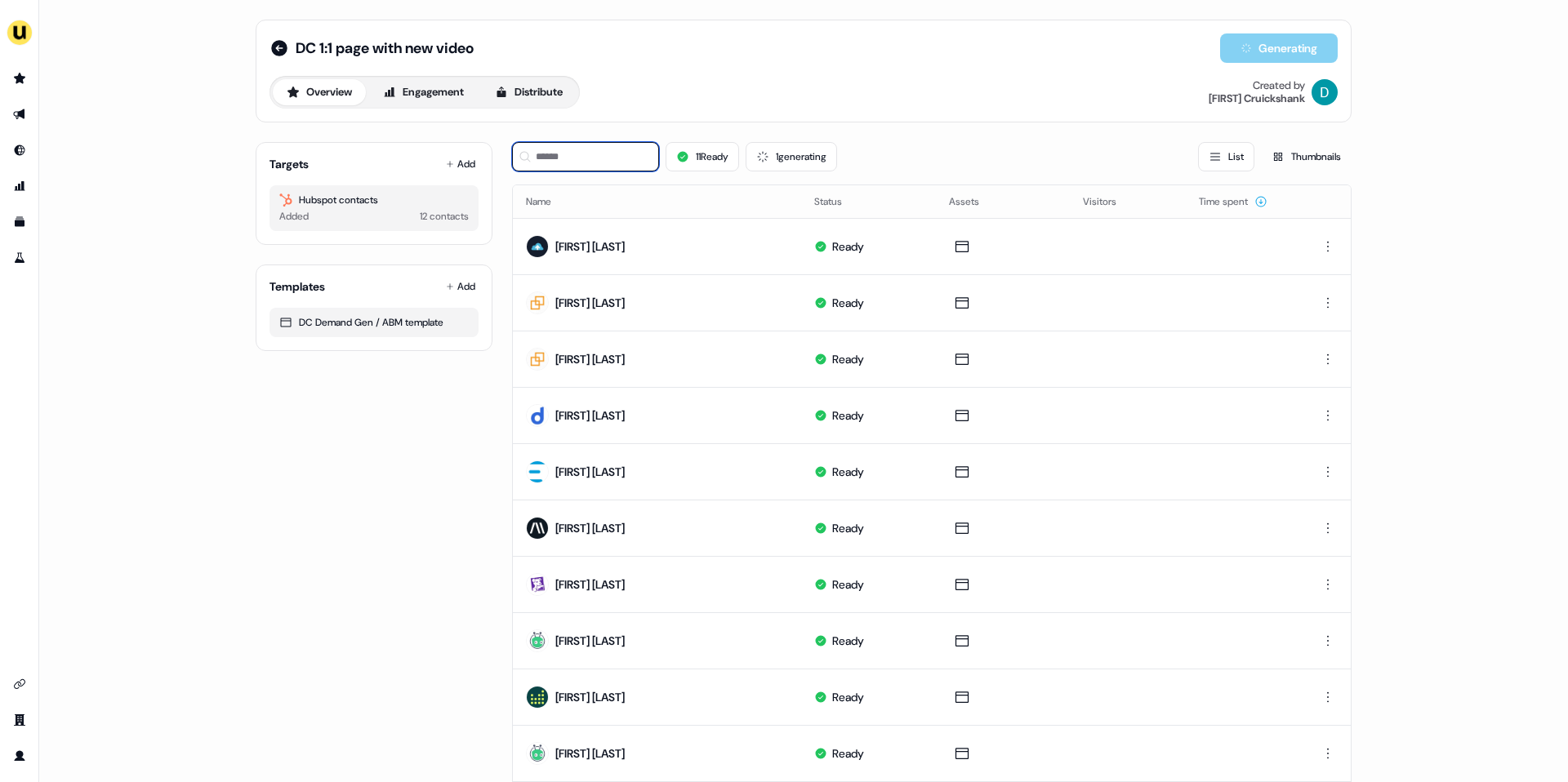 click at bounding box center [586, 157] 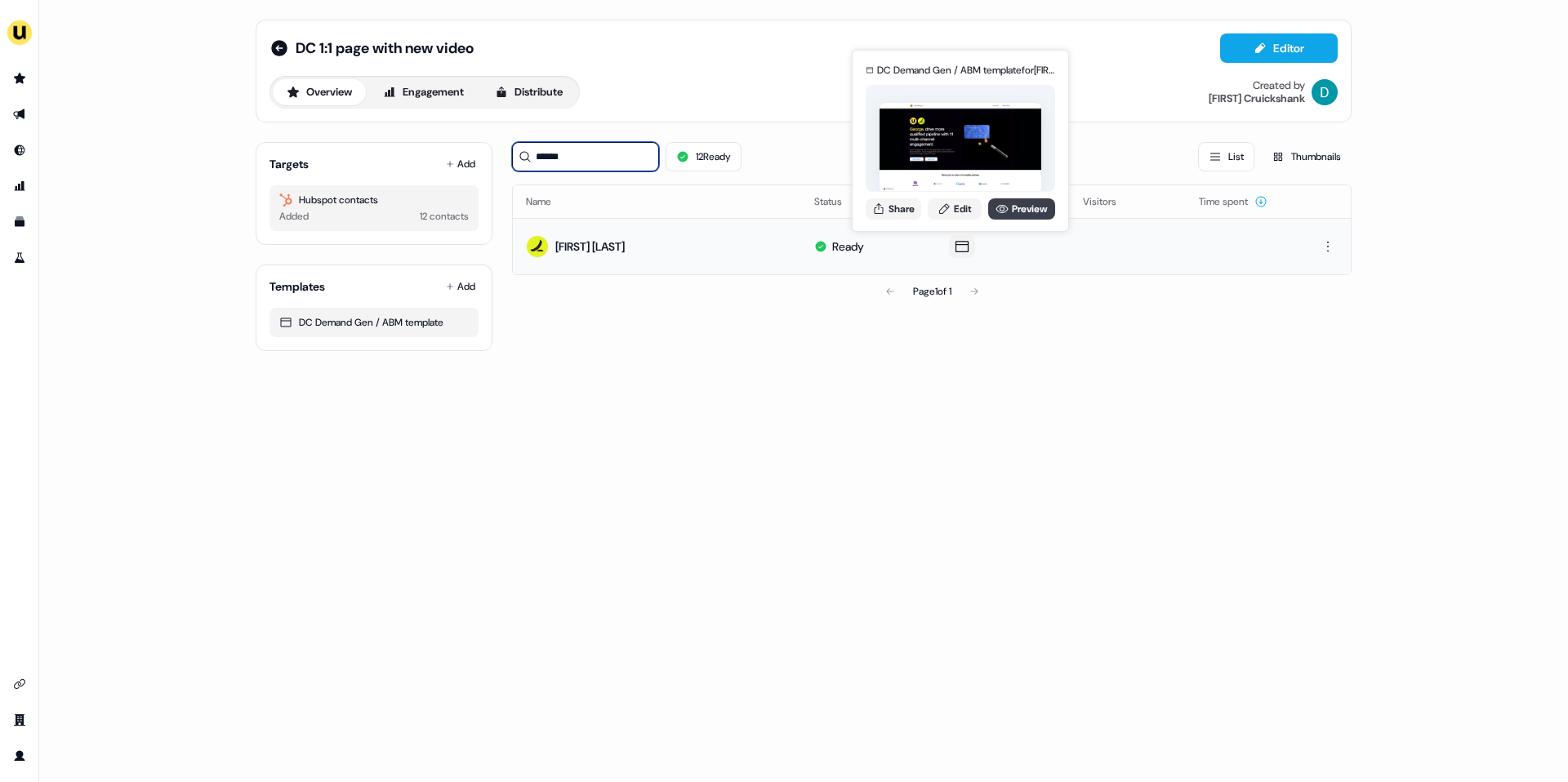 type on "******" 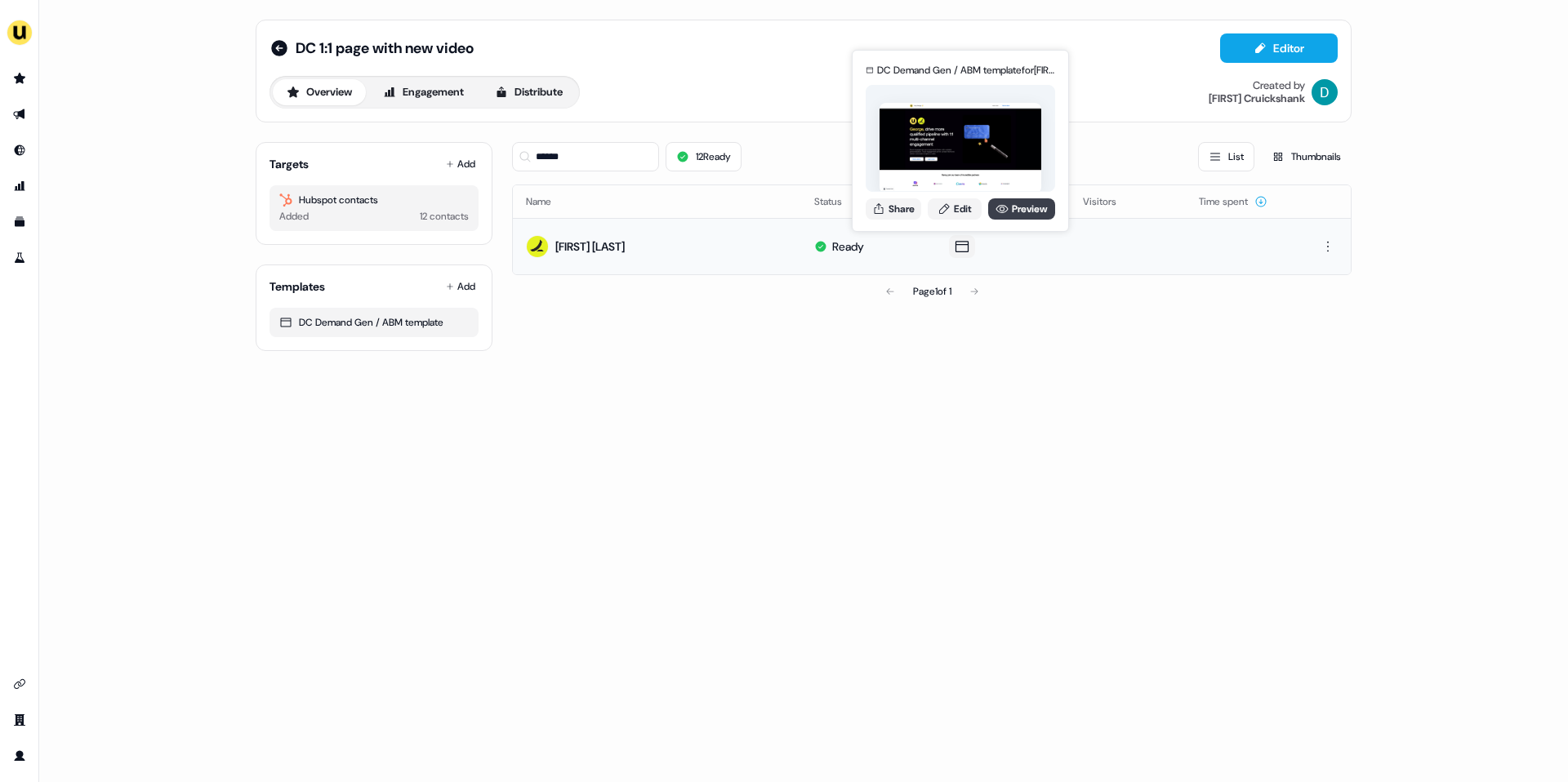 click on "Preview" at bounding box center [1022, 209] 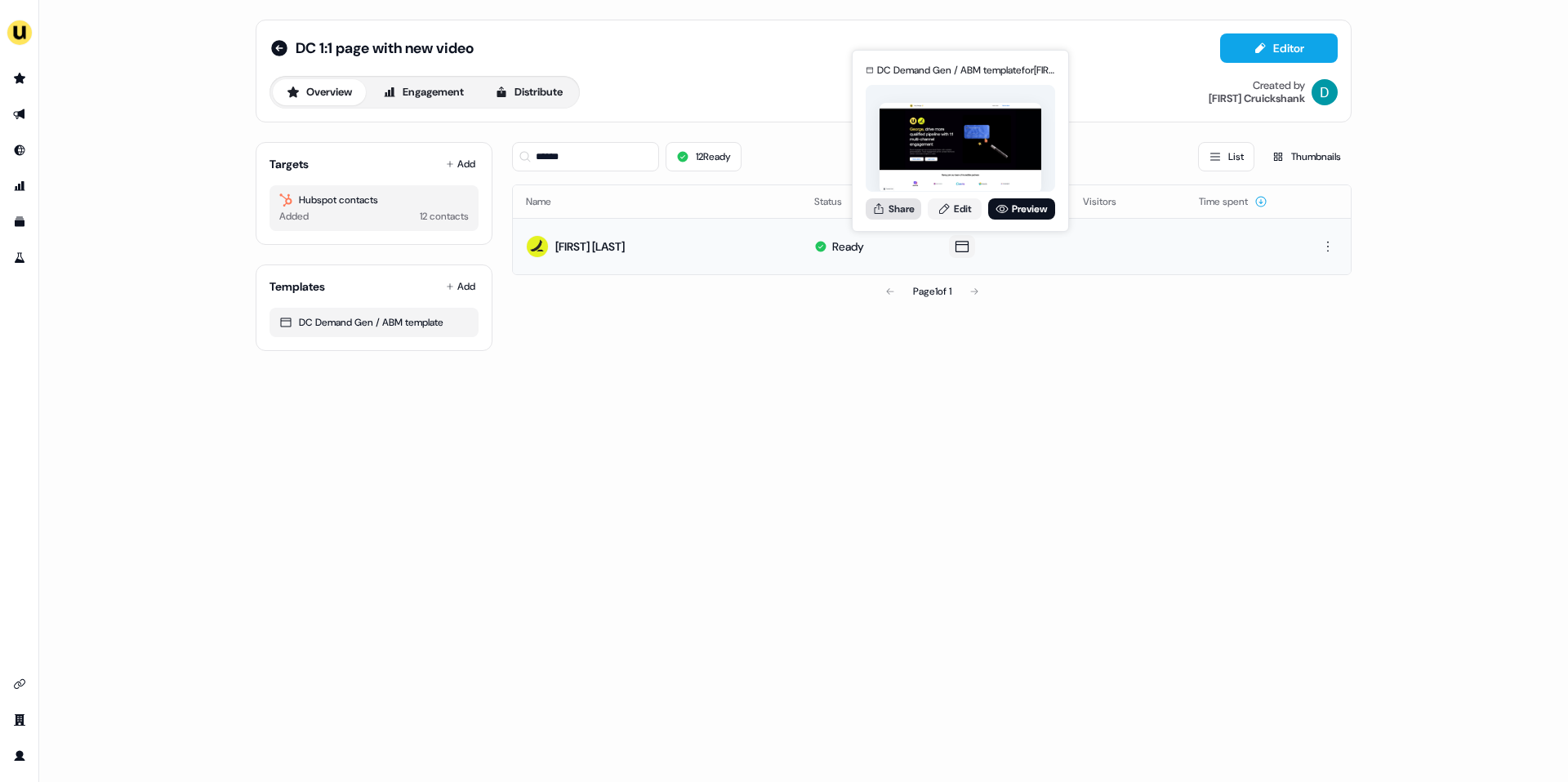 click on "Share" at bounding box center (893, 209) 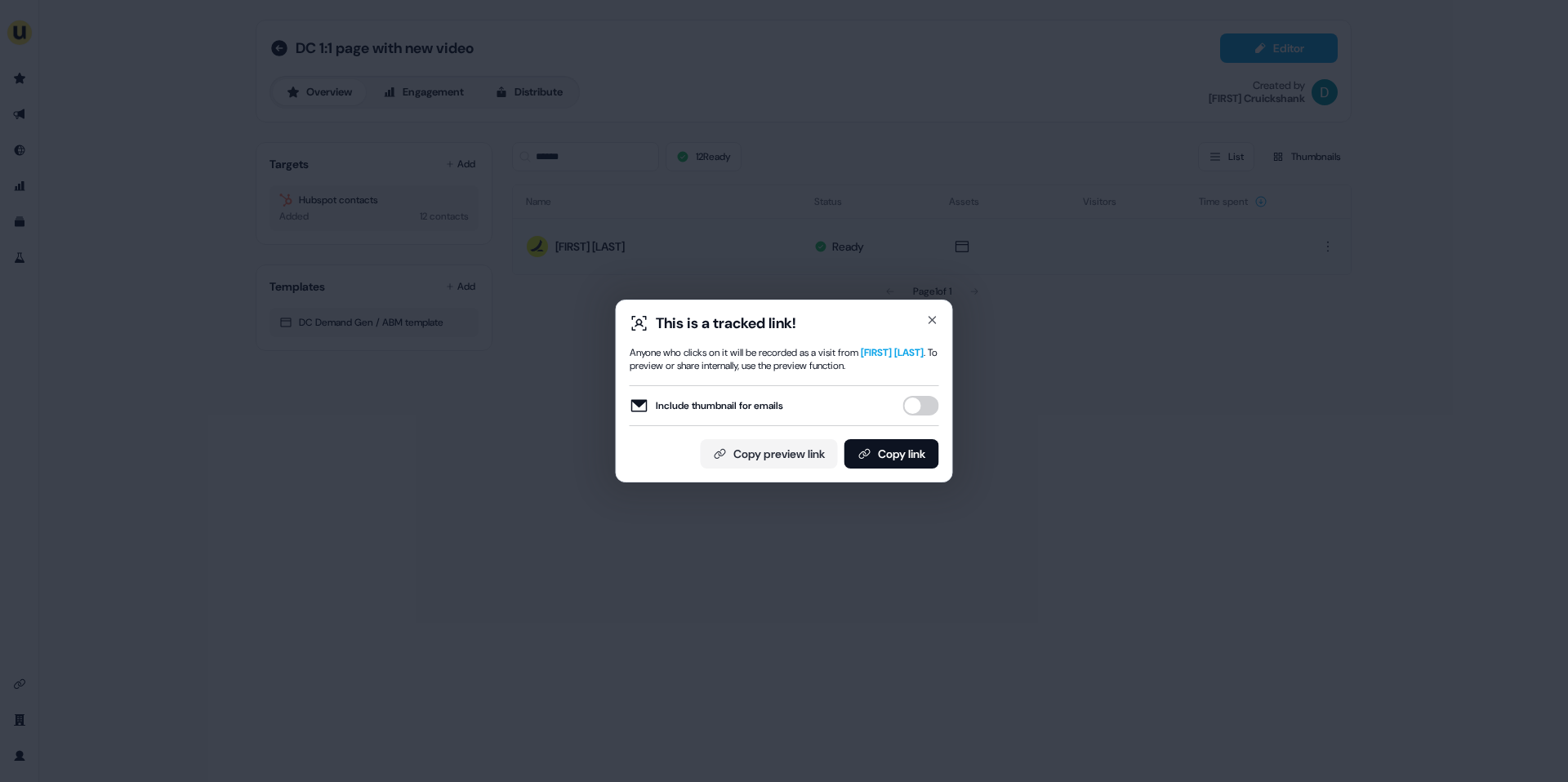 click at bounding box center [784, 385] 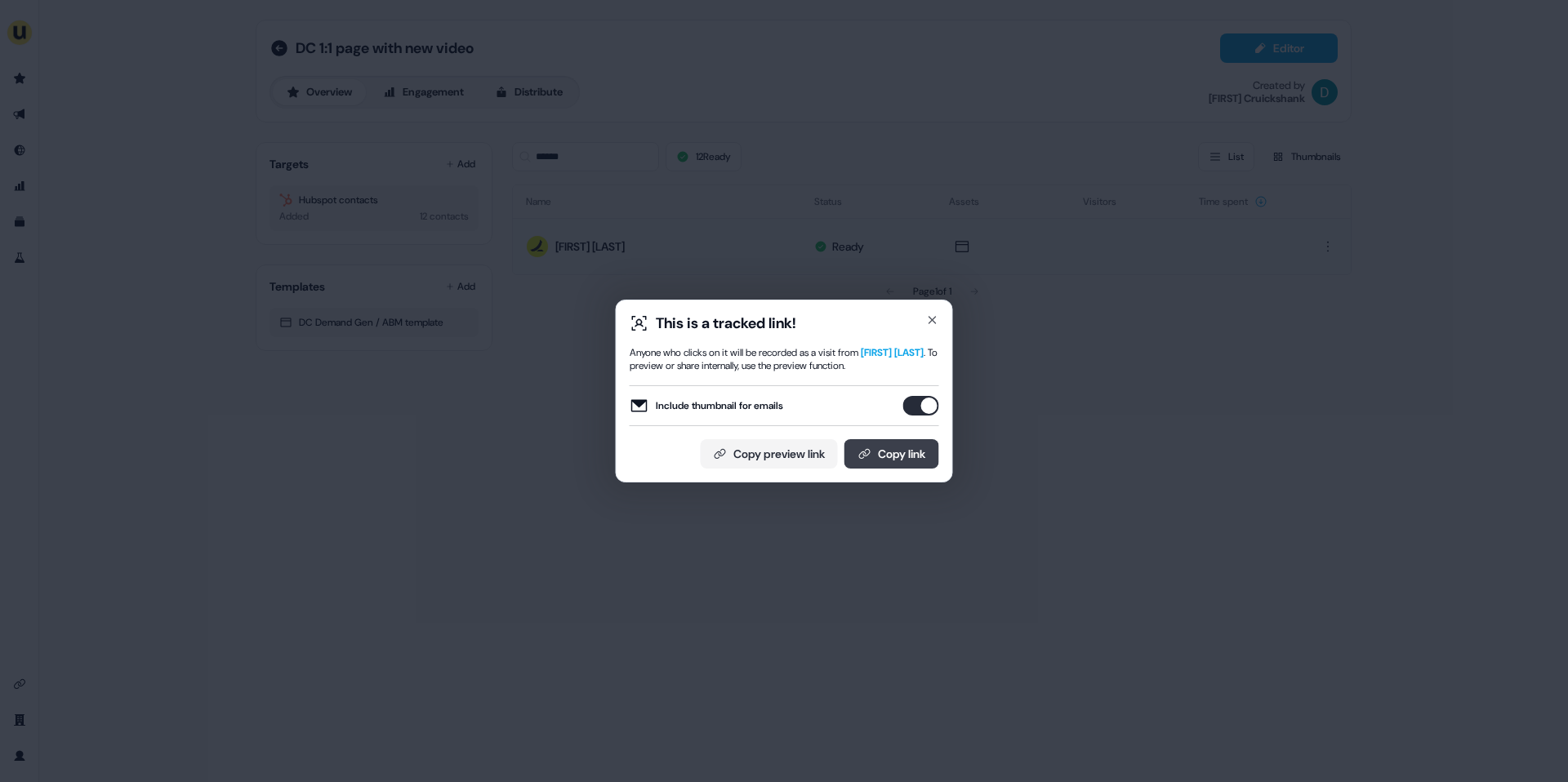click on "Copy link" at bounding box center [892, 454] 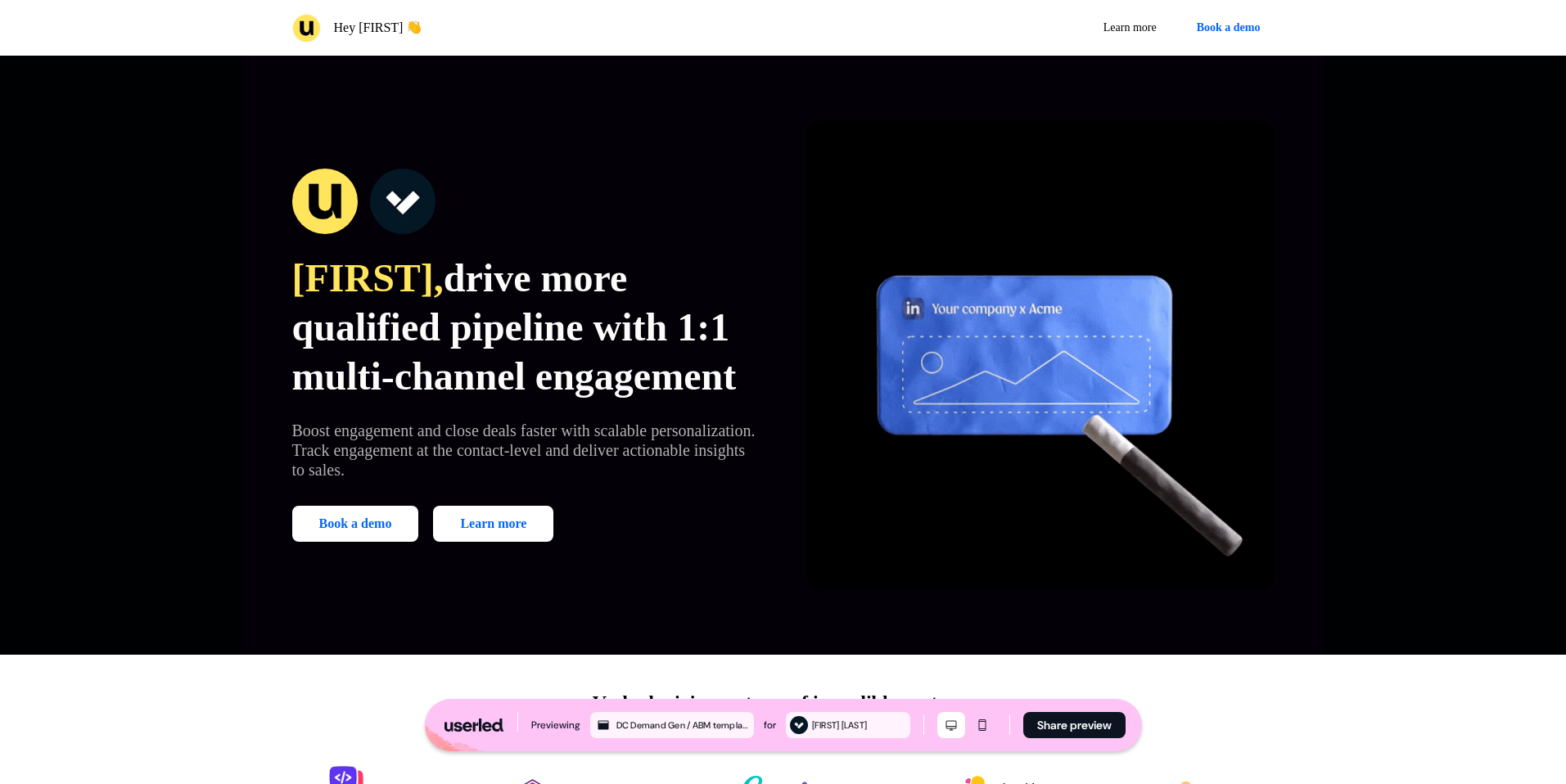 scroll, scrollTop: 0, scrollLeft: 0, axis: both 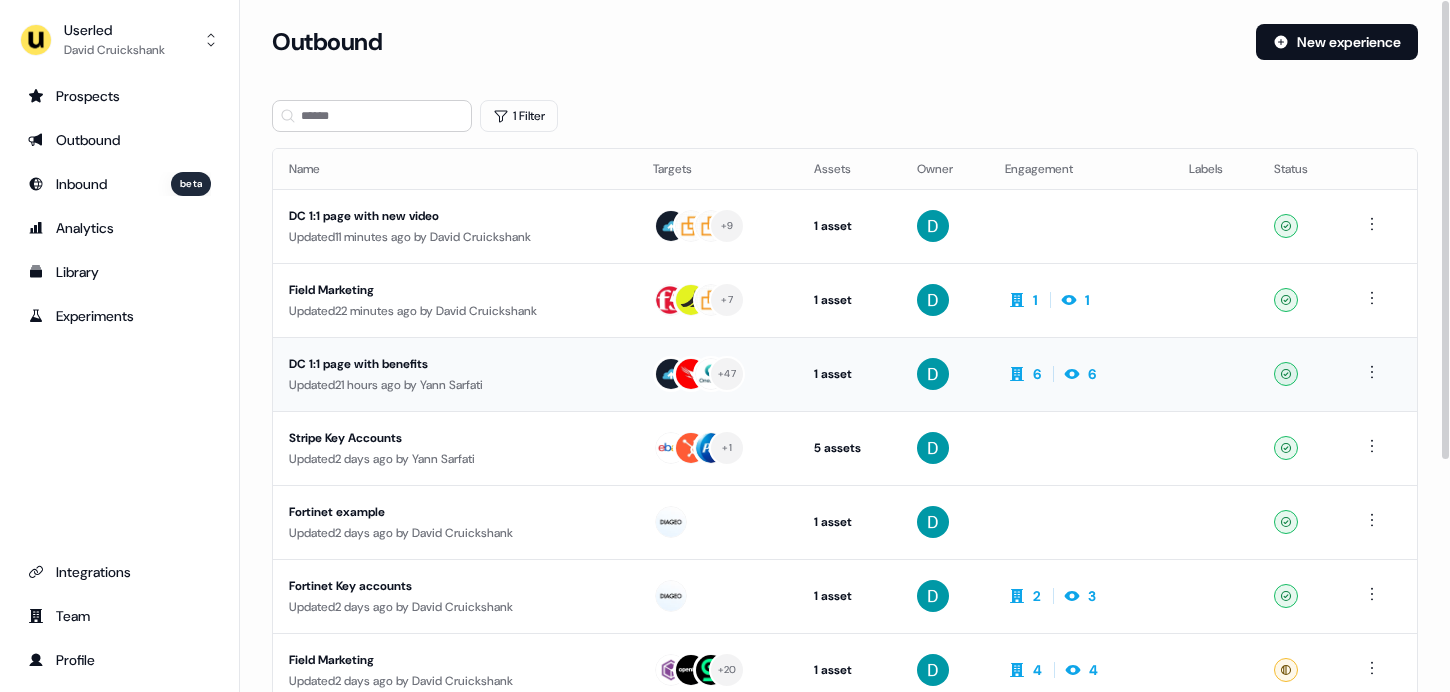 click on "DC 1:1 page with benefits Updated 21 hours ago by [FIRST] [LAST]" at bounding box center (455, 374) 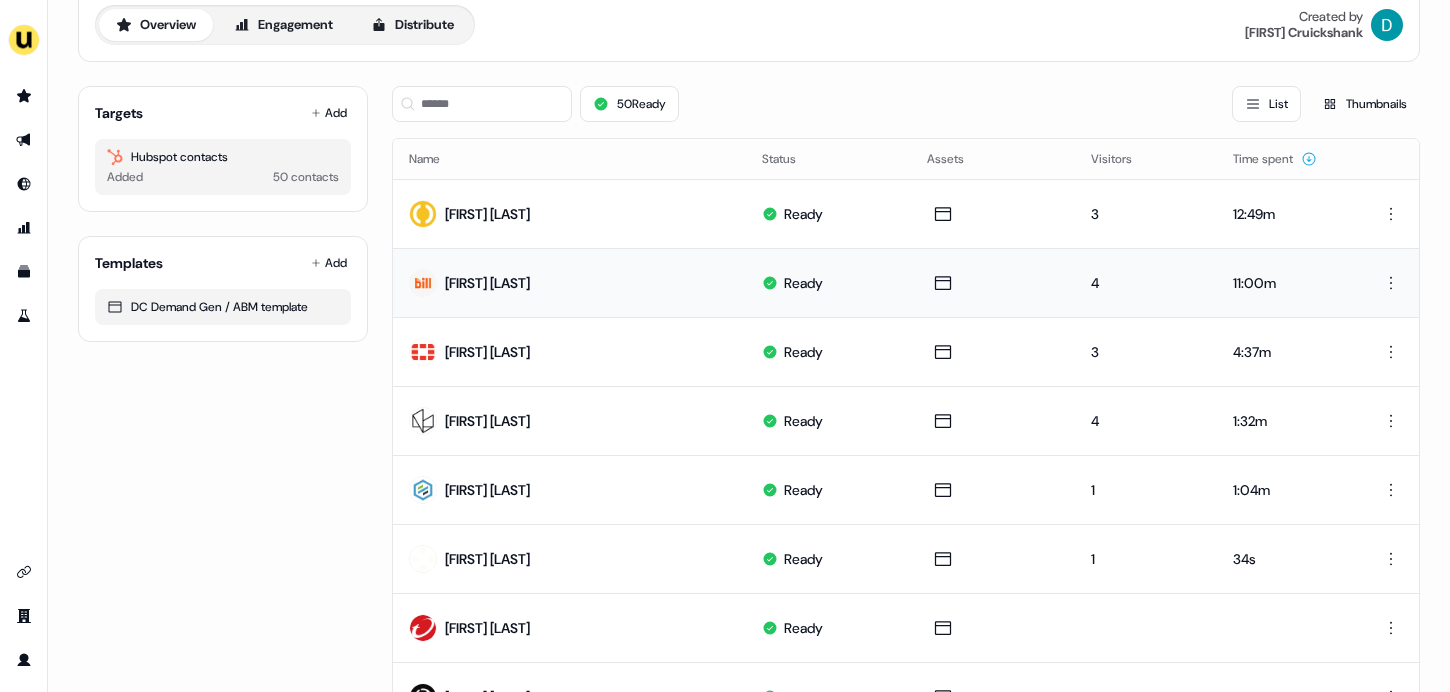 scroll, scrollTop: 0, scrollLeft: 0, axis: both 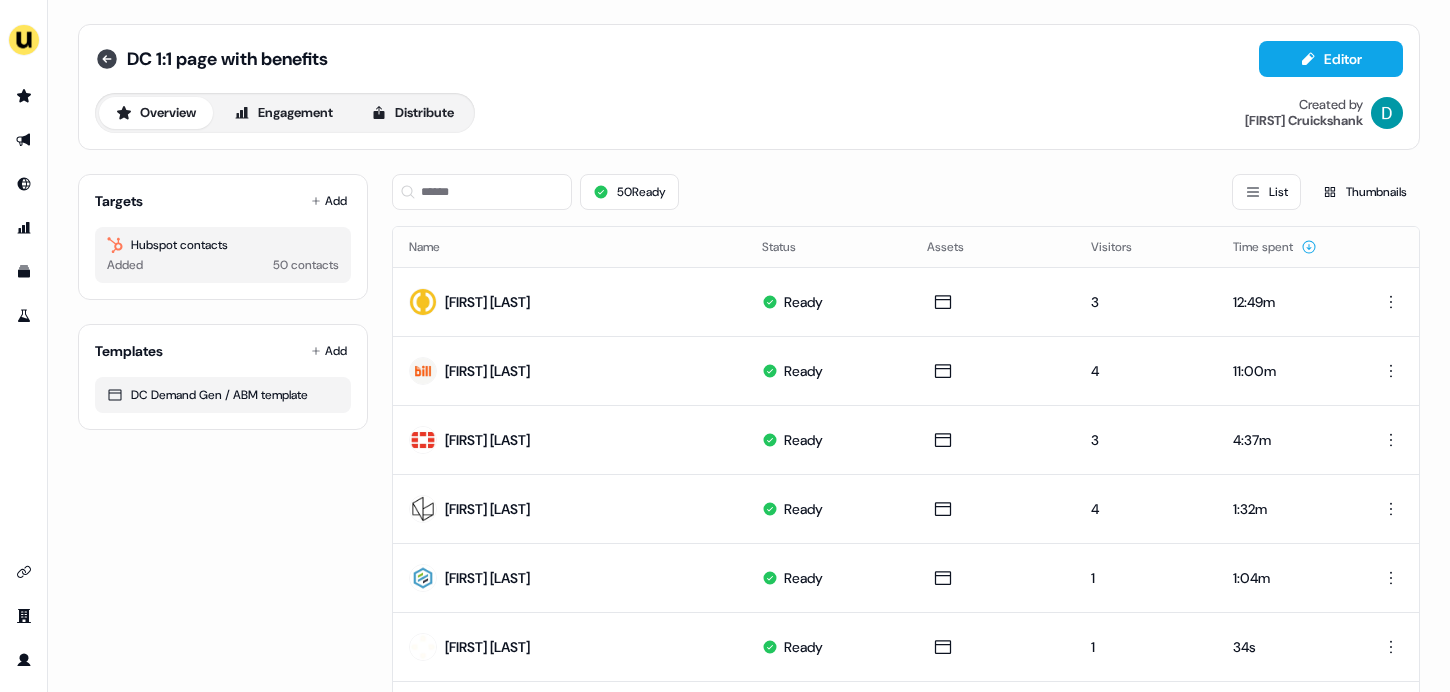 click 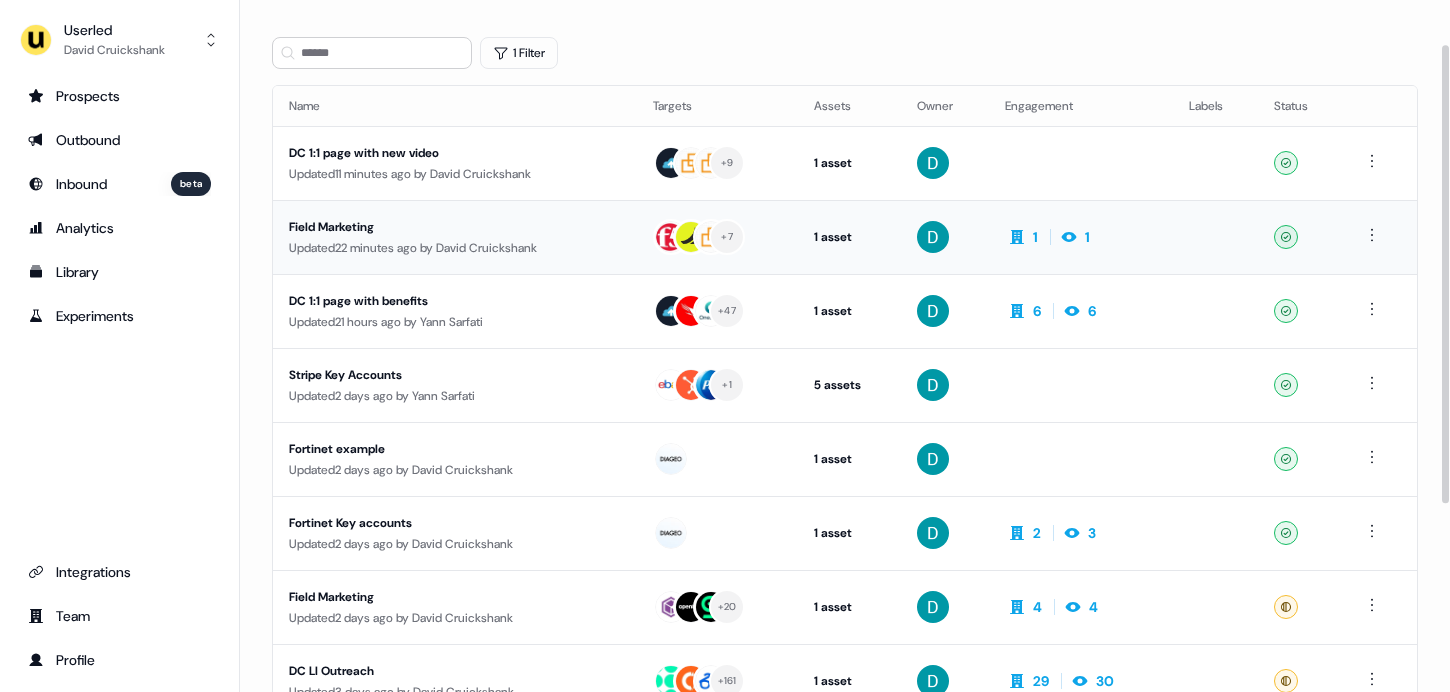 scroll, scrollTop: 67, scrollLeft: 0, axis: vertical 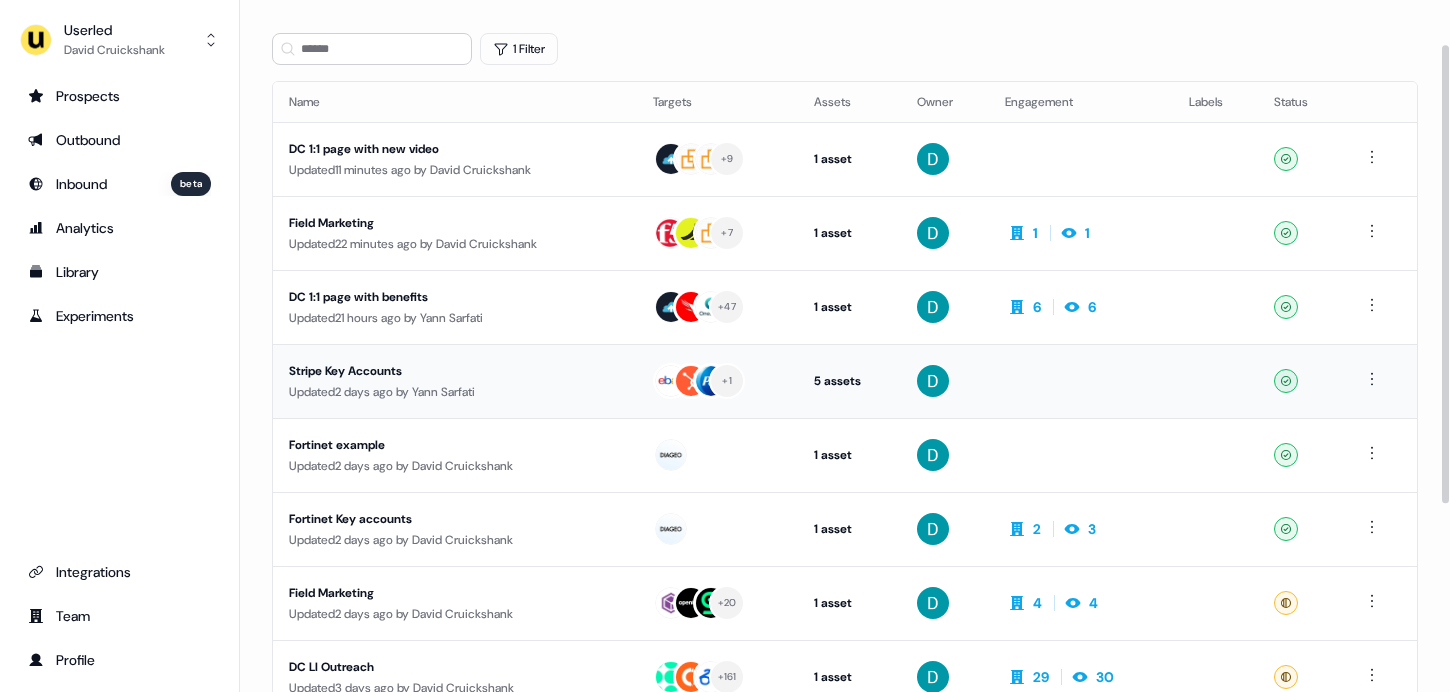 click on "Stripe Key Accounts" at bounding box center (455, 371) 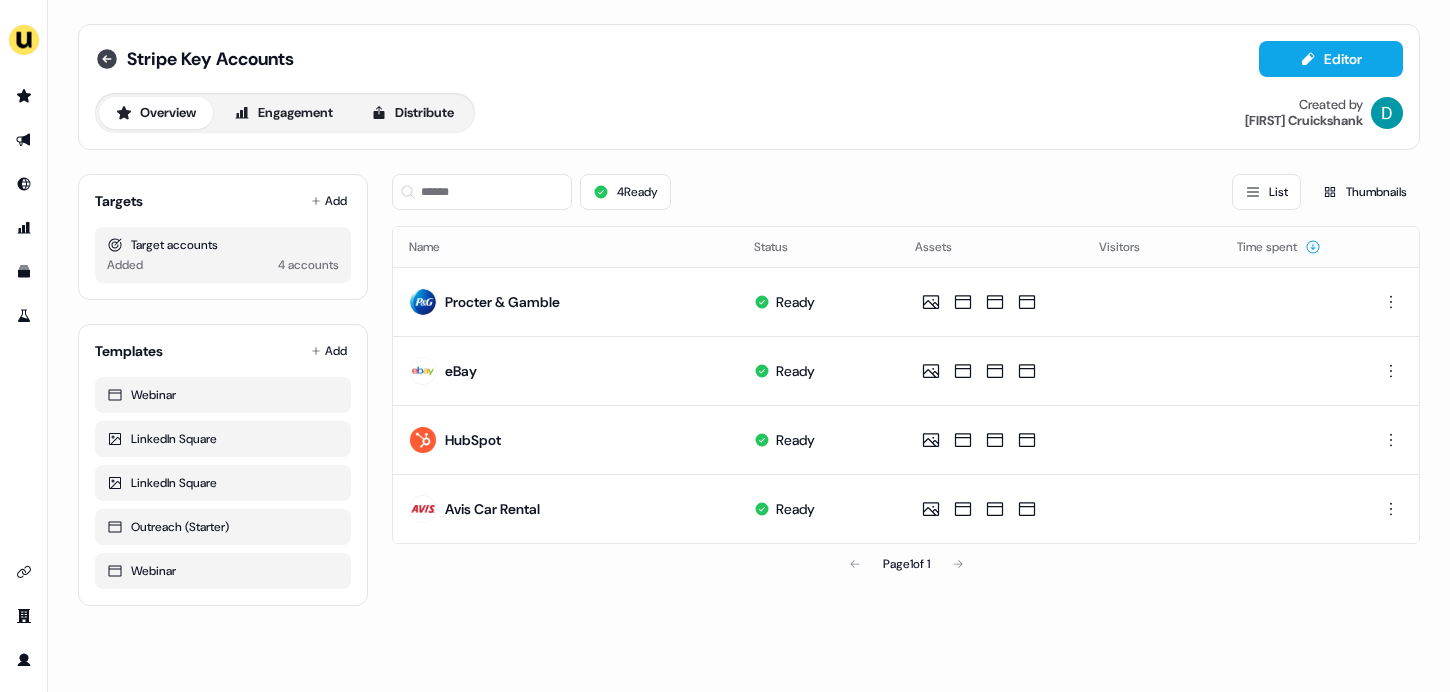 click 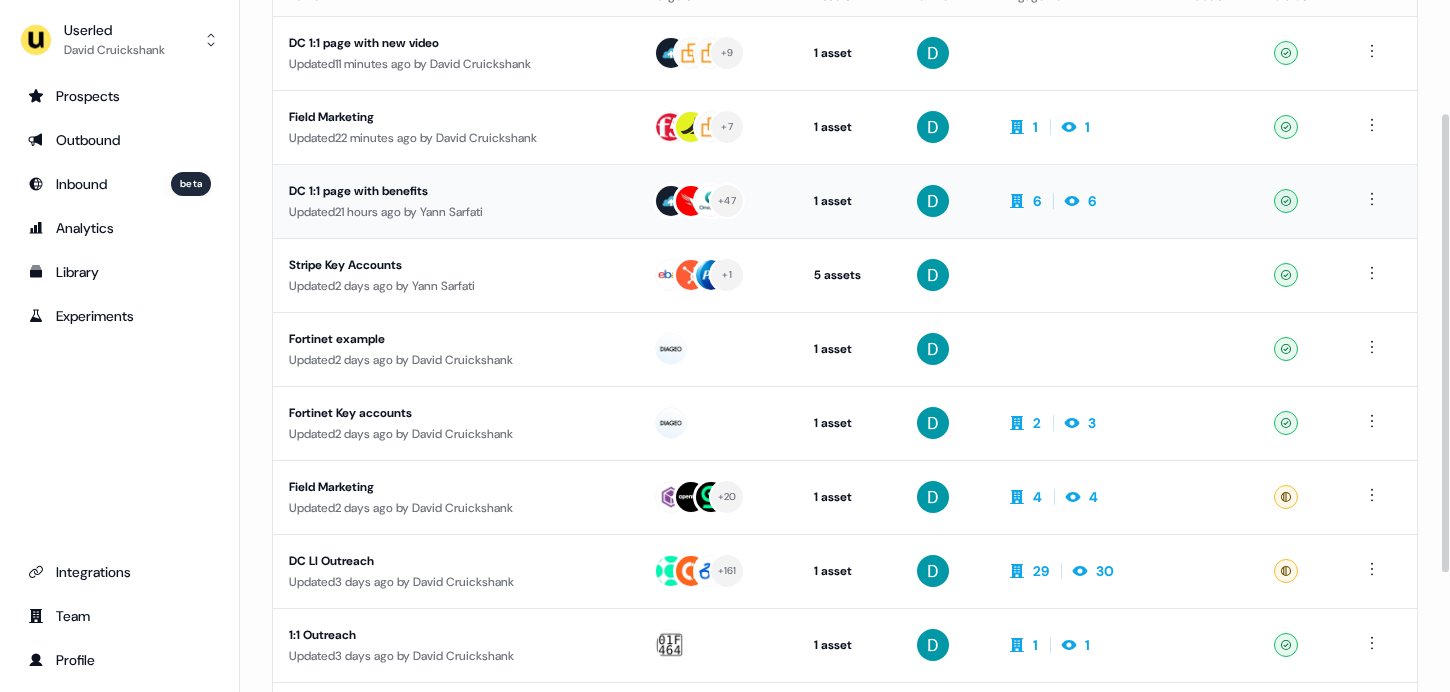scroll, scrollTop: 171, scrollLeft: 0, axis: vertical 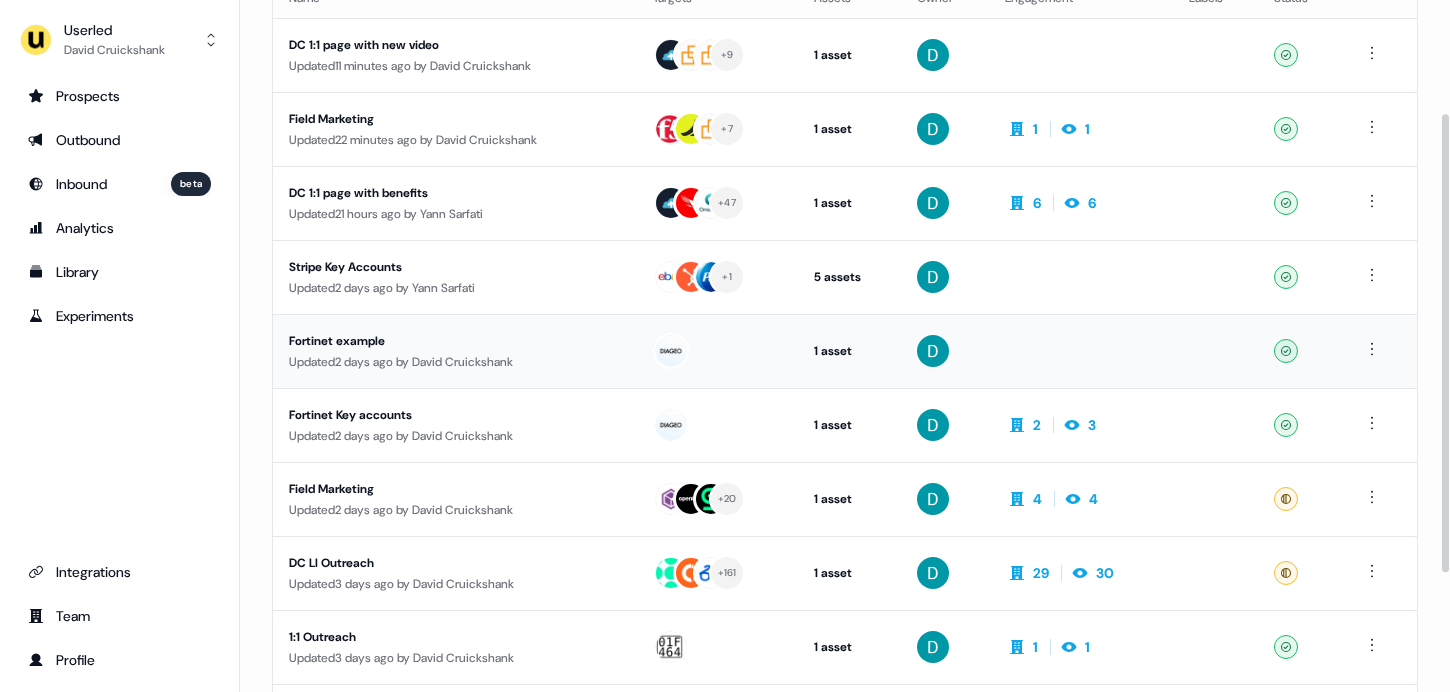 click at bounding box center (1080, 351) 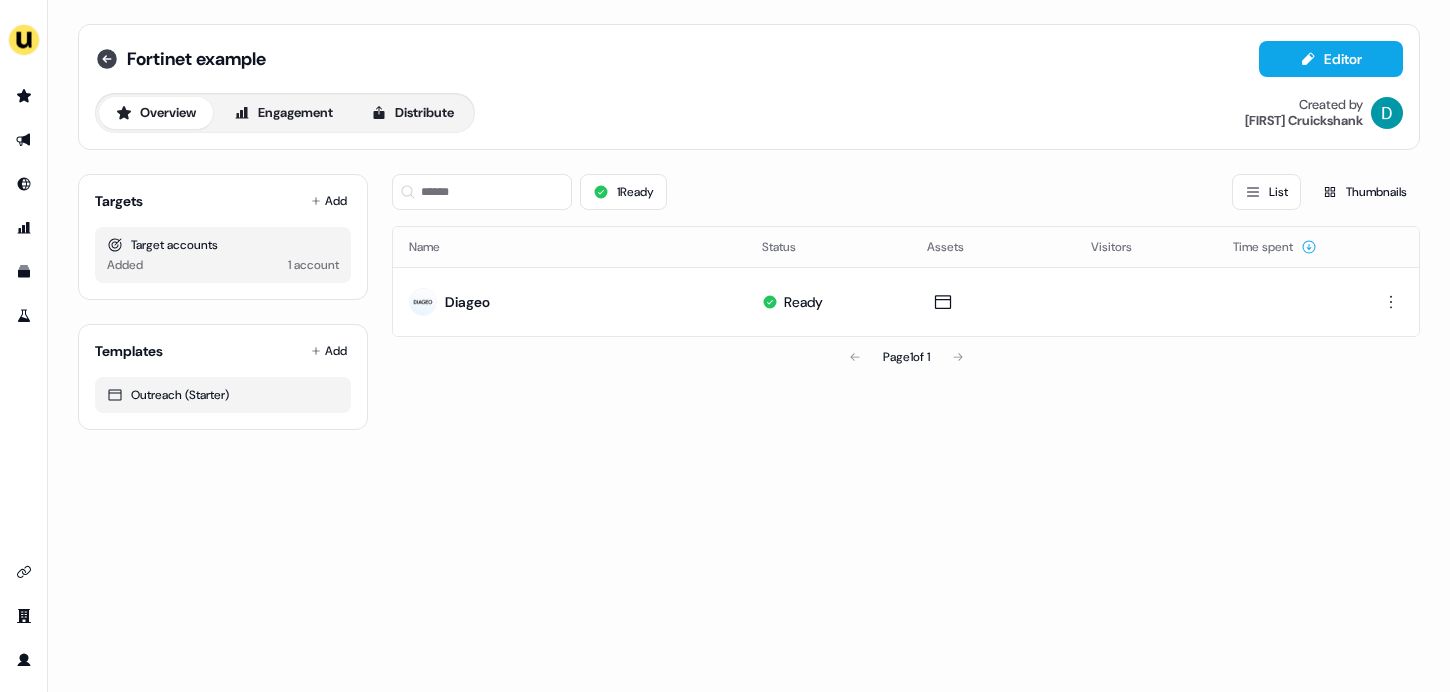 click 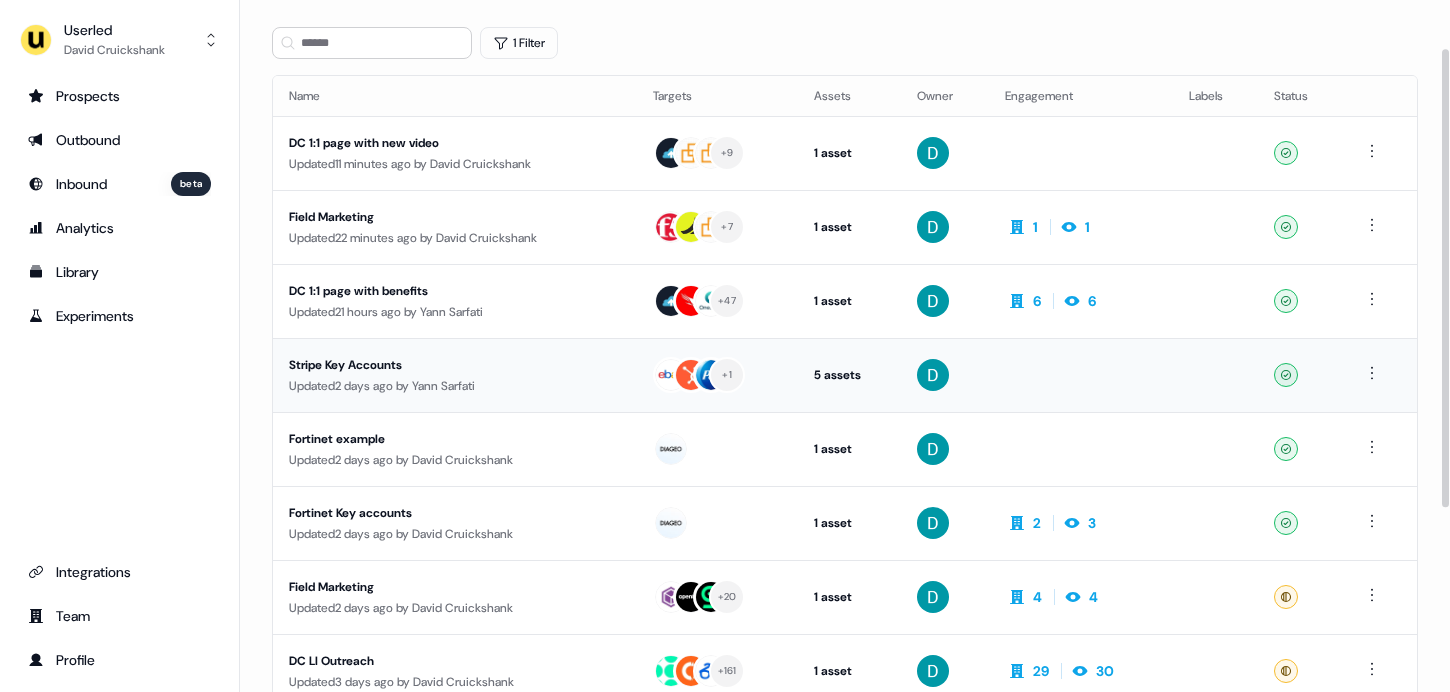 scroll, scrollTop: 90, scrollLeft: 0, axis: vertical 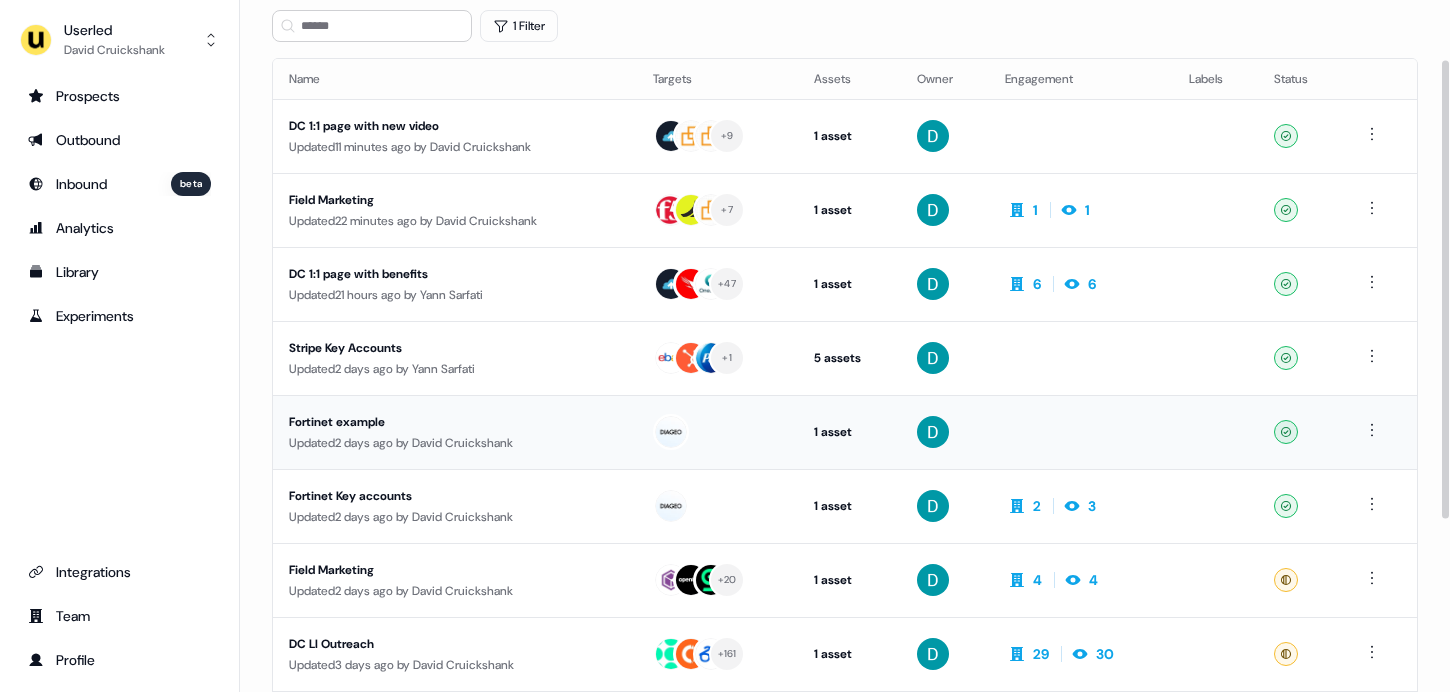 click at bounding box center (1380, 432) 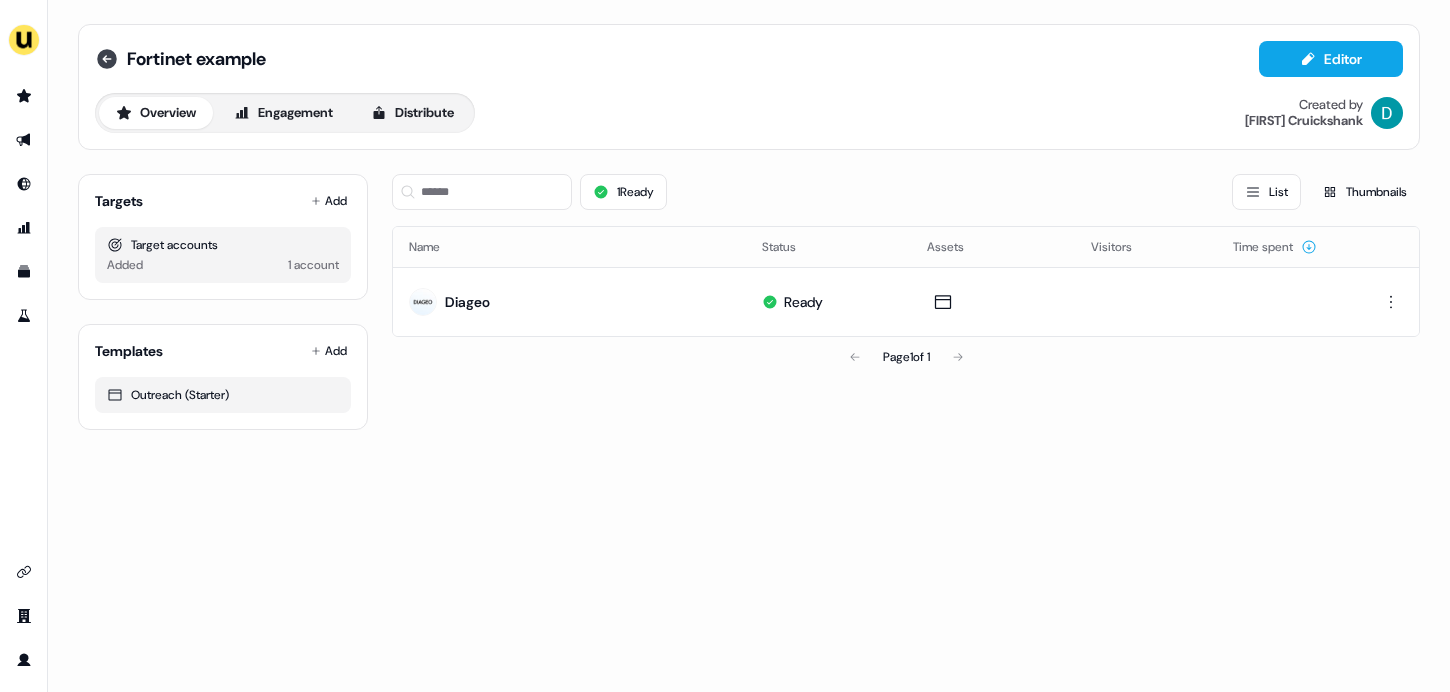 click 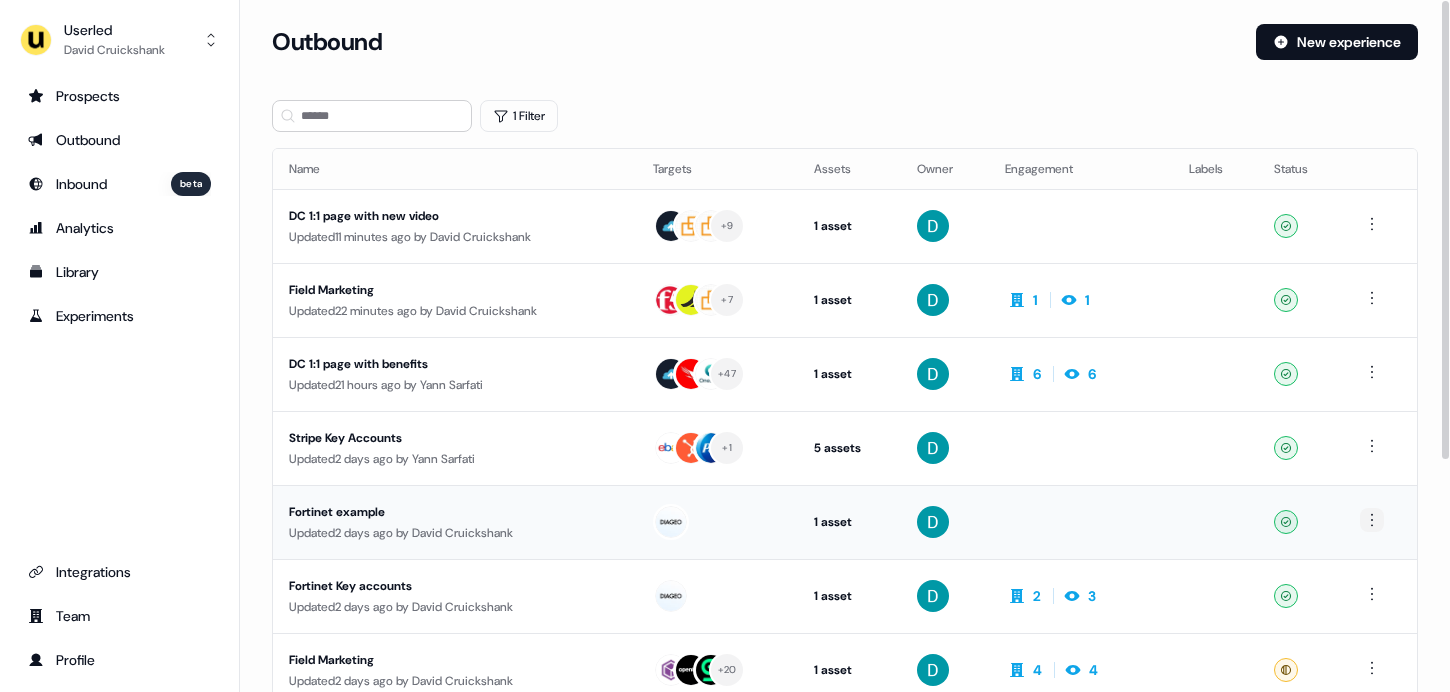 click on "For the best experience switch devices to a bigger screen. Go to Userled.io Userled David Cruickshank Prospects Outbound Inbound beta Analytics Library Experiments Integrations Team Profile Loading... Outbound New experience 1   Filter Name Targets Assets Owner Engagement Labels Status DC 1:1 page with new video Updated  11 minutes ago   by   David Cruickshank + 9 1   asset Outreach (Starter) Ready Field Marketing  Updated  22 minutes ago   by   David Cruickshank + 7 1   asset Outreach (Starter) 1 1 Ready DC 1:1 page with benefits Updated  21 hours ago   by   Yann Sarfati + 47 1   asset Outreach (Starter) 6 6 Ready Stripe Key Accounts Updated  2 days ago   by   Yann Sarfati + 1 5   assets Webinar, LinkedIn Square, LinkedIn Square, Outreach (Starter), Webinar Ready Fortinet example Updated  2 days ago   by   David Cruickshank 1   asset Outreach (Starter) Ready Fortinet Key accounts Updated  2 days ago   by   David Cruickshank 1   asset Outreach (Starter) 2 3 Ready Field Marketing Updated  2 days ago   by" at bounding box center [725, 346] 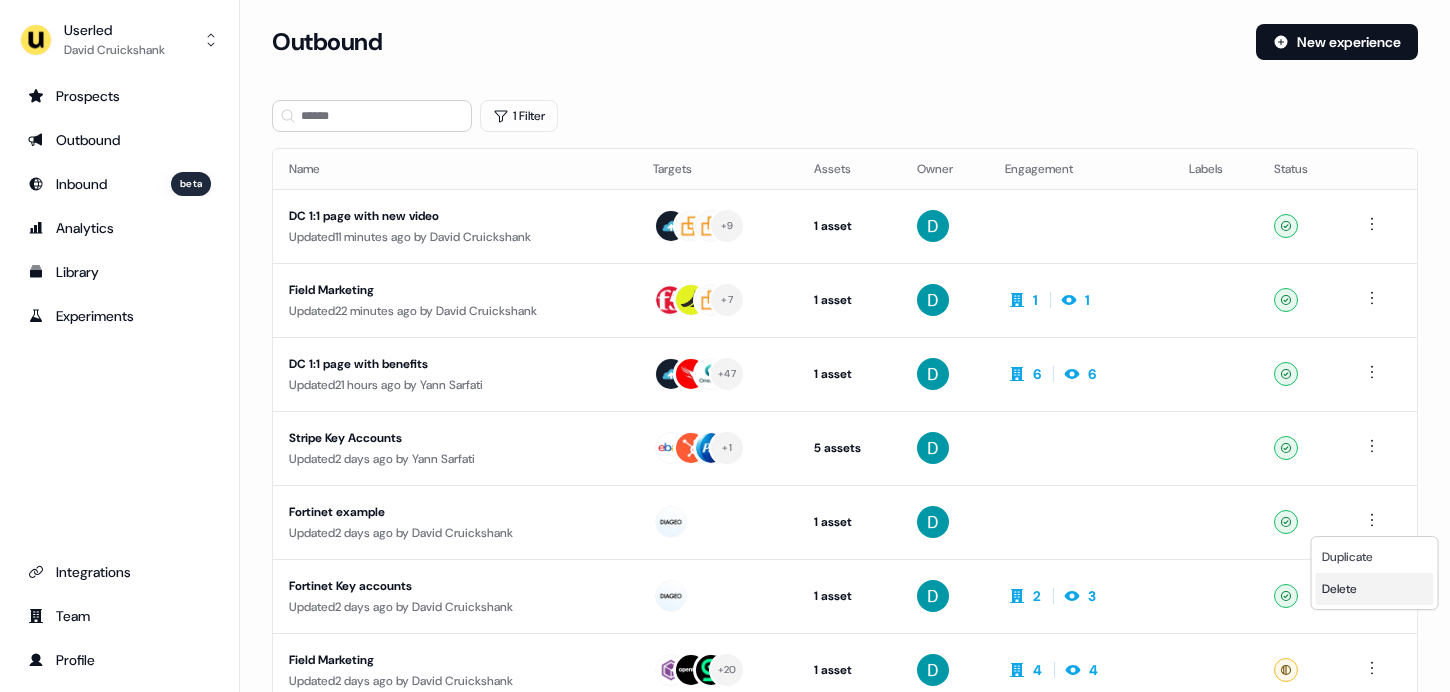 click on "Delete" at bounding box center [1375, 589] 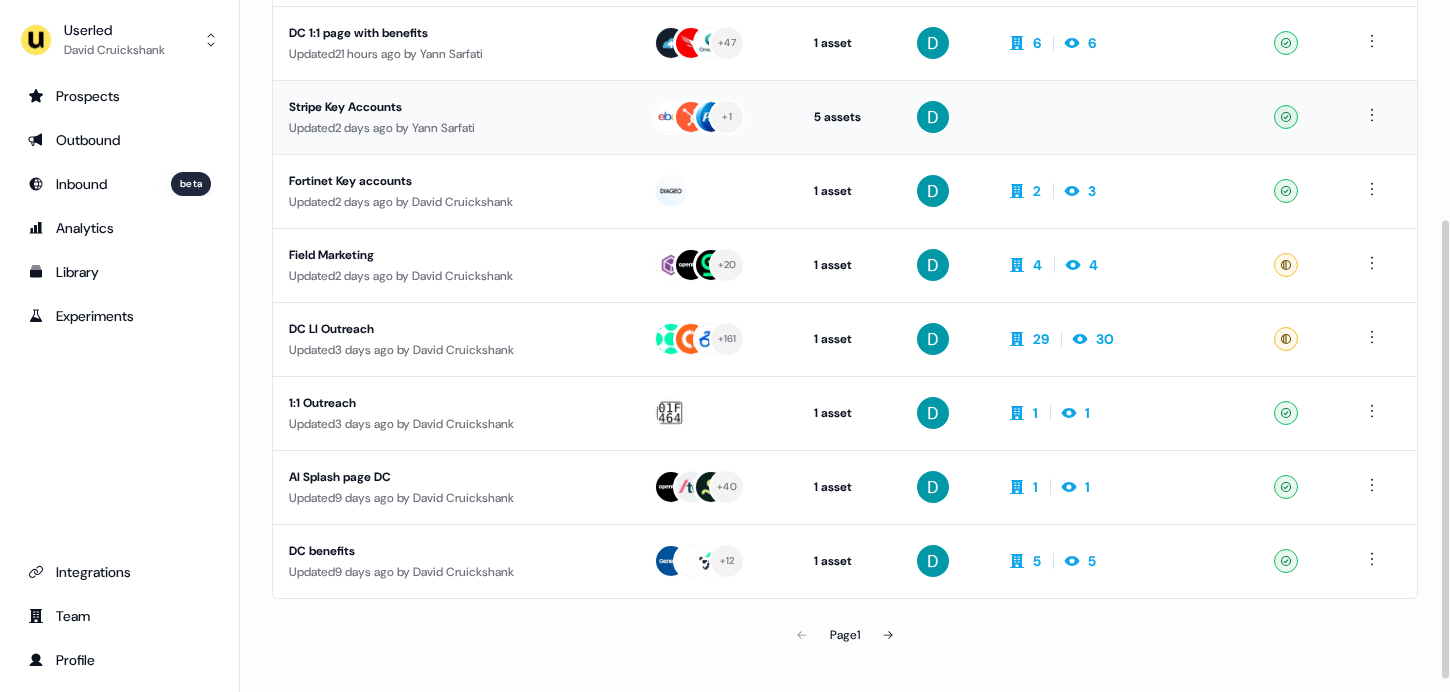 scroll, scrollTop: 349, scrollLeft: 0, axis: vertical 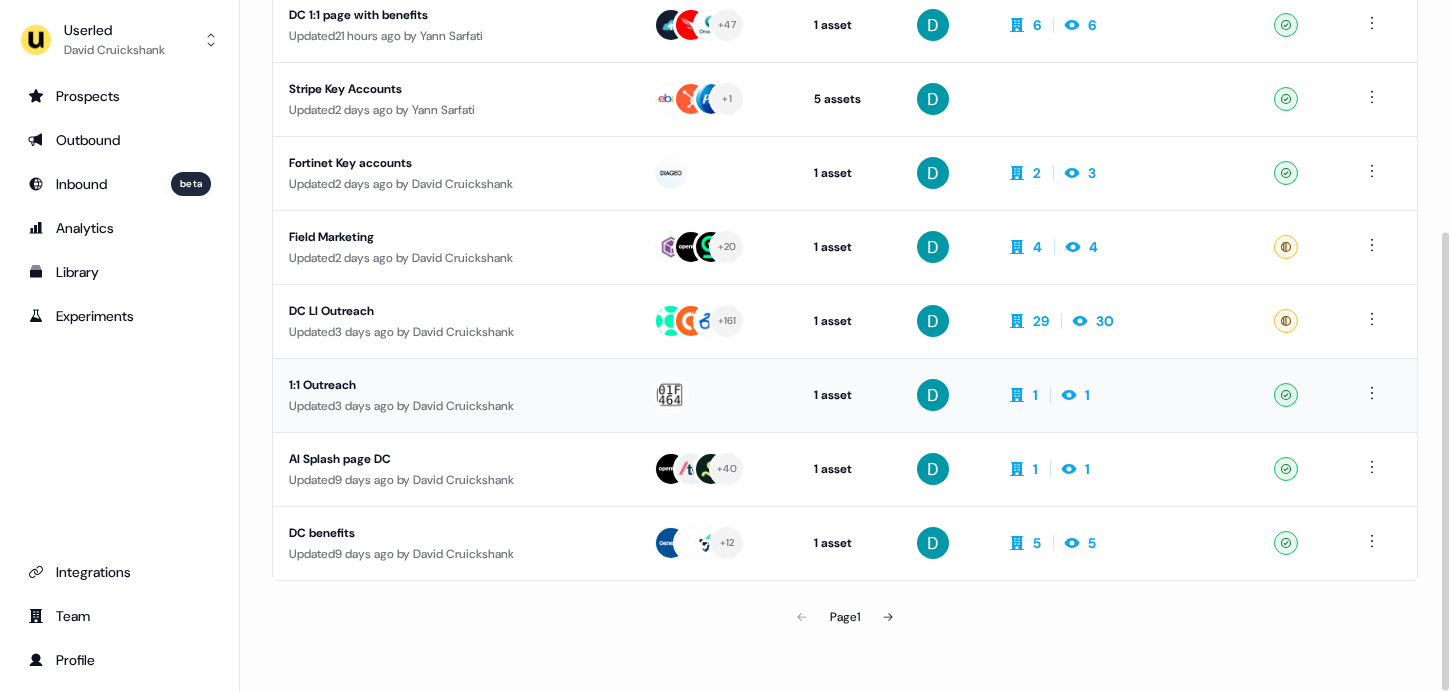click on "1:1 Outreach" at bounding box center [455, 385] 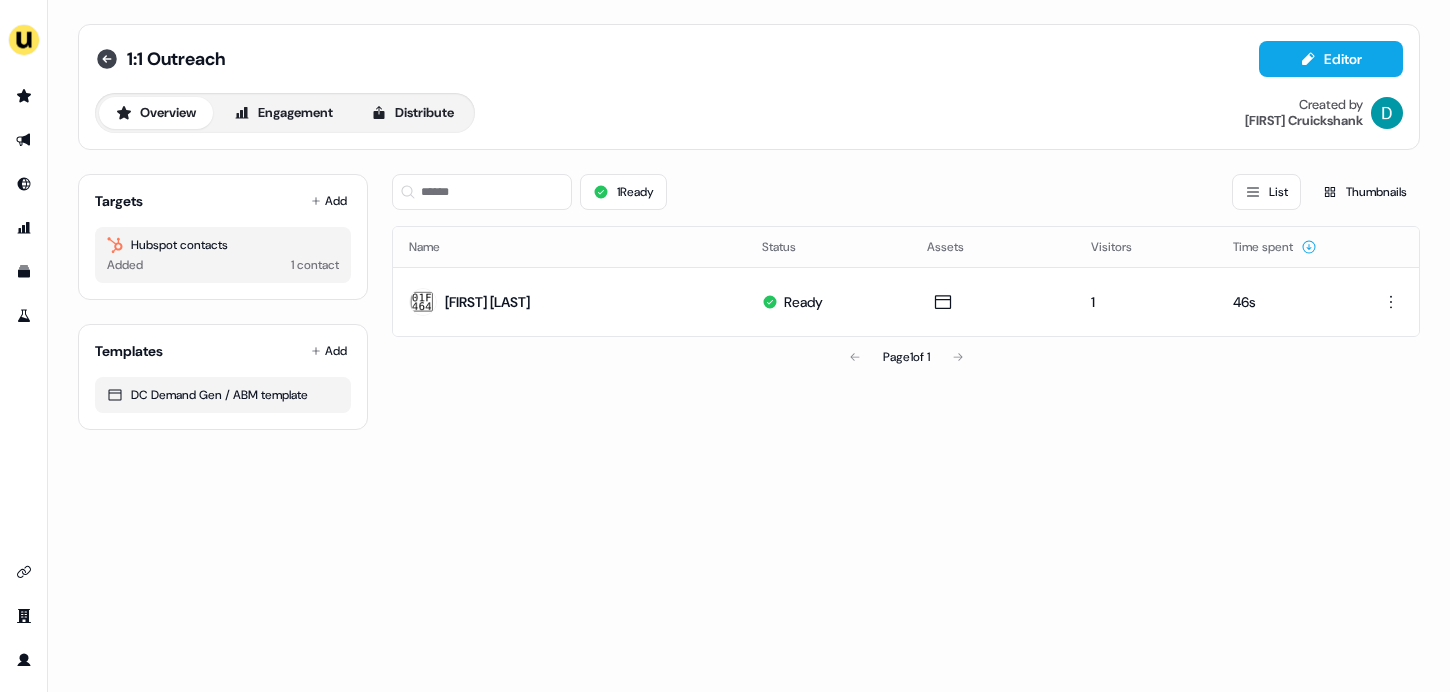click 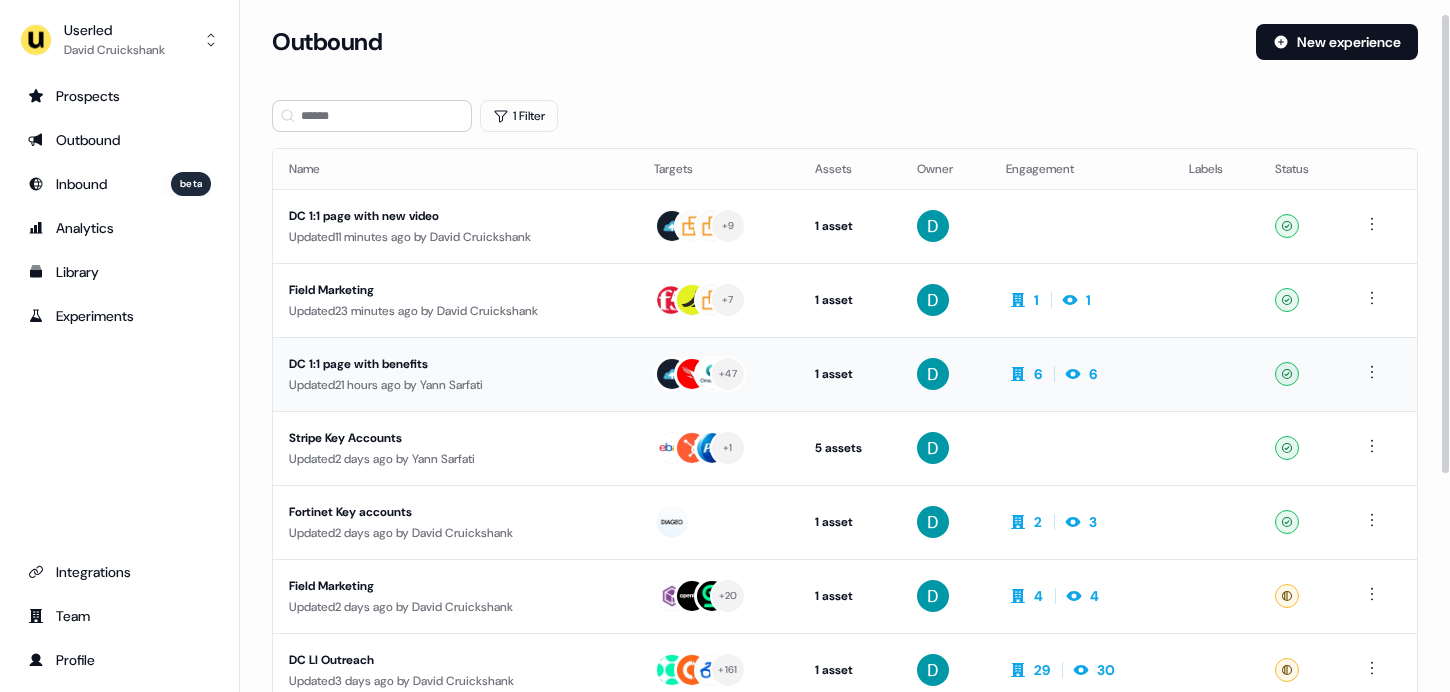scroll, scrollTop: 349, scrollLeft: 0, axis: vertical 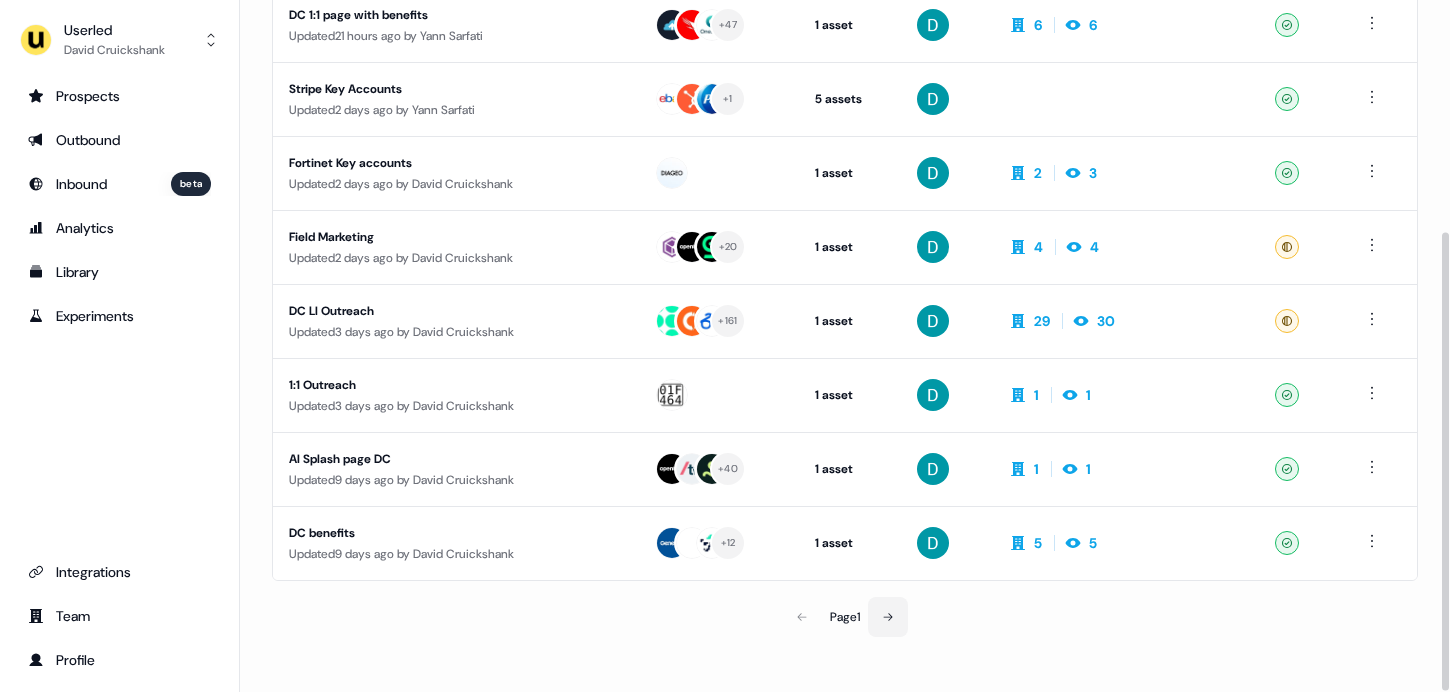 click at bounding box center (888, 617) 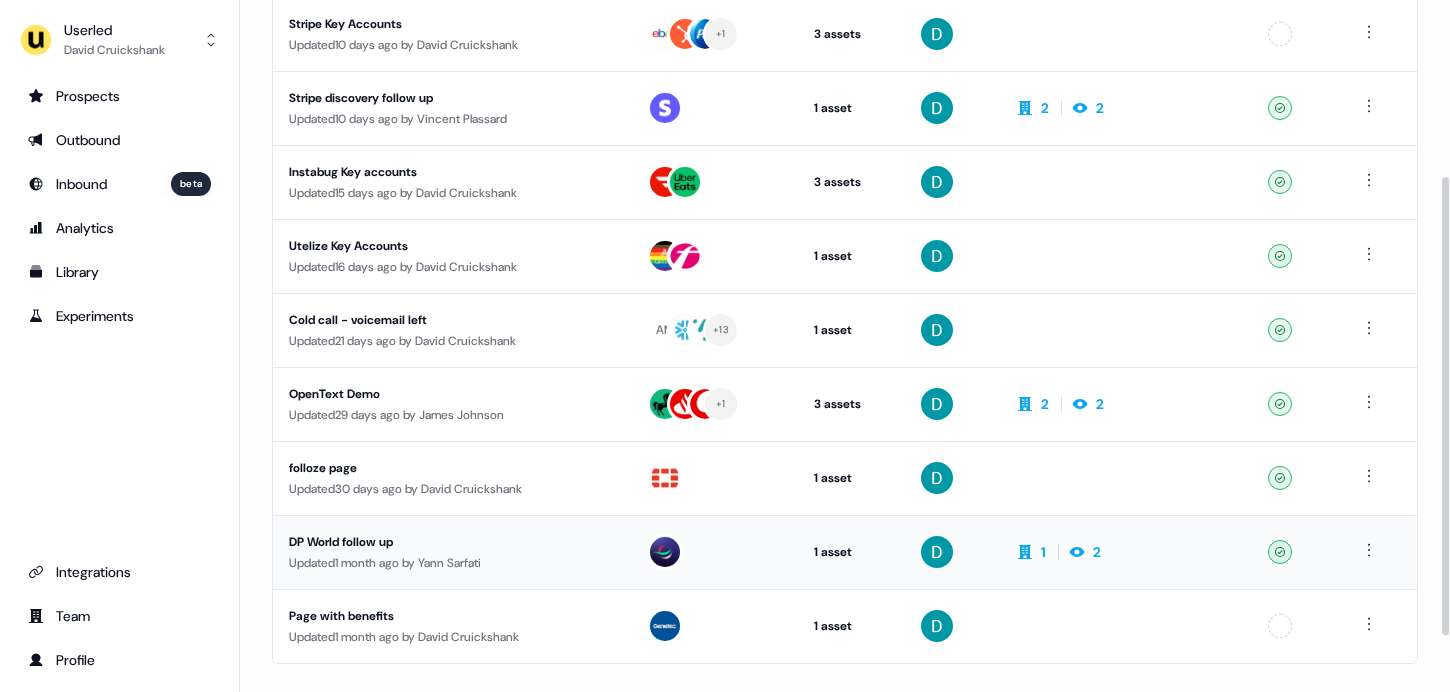 scroll, scrollTop: 349, scrollLeft: 0, axis: vertical 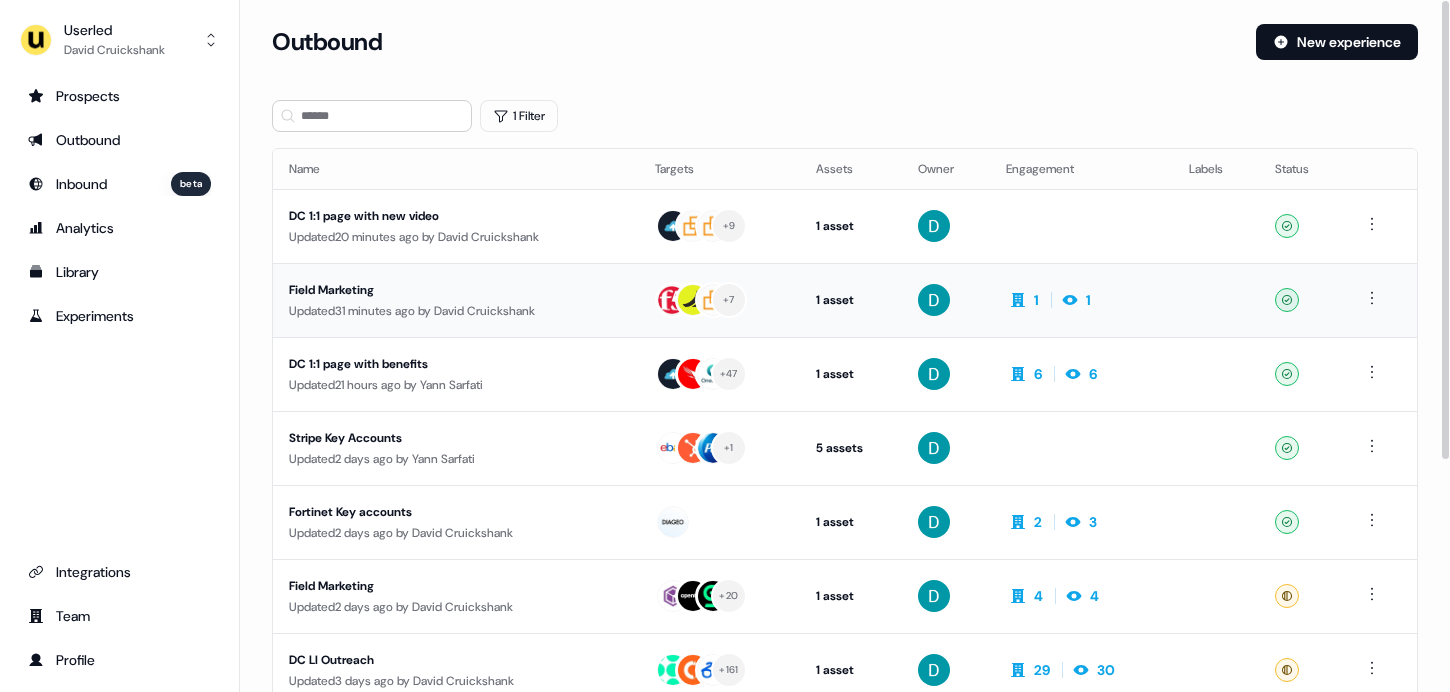 click on "Field Marketing  Updated  31 minutes ago   by   [FIRST] [LAST]" at bounding box center [456, 300] 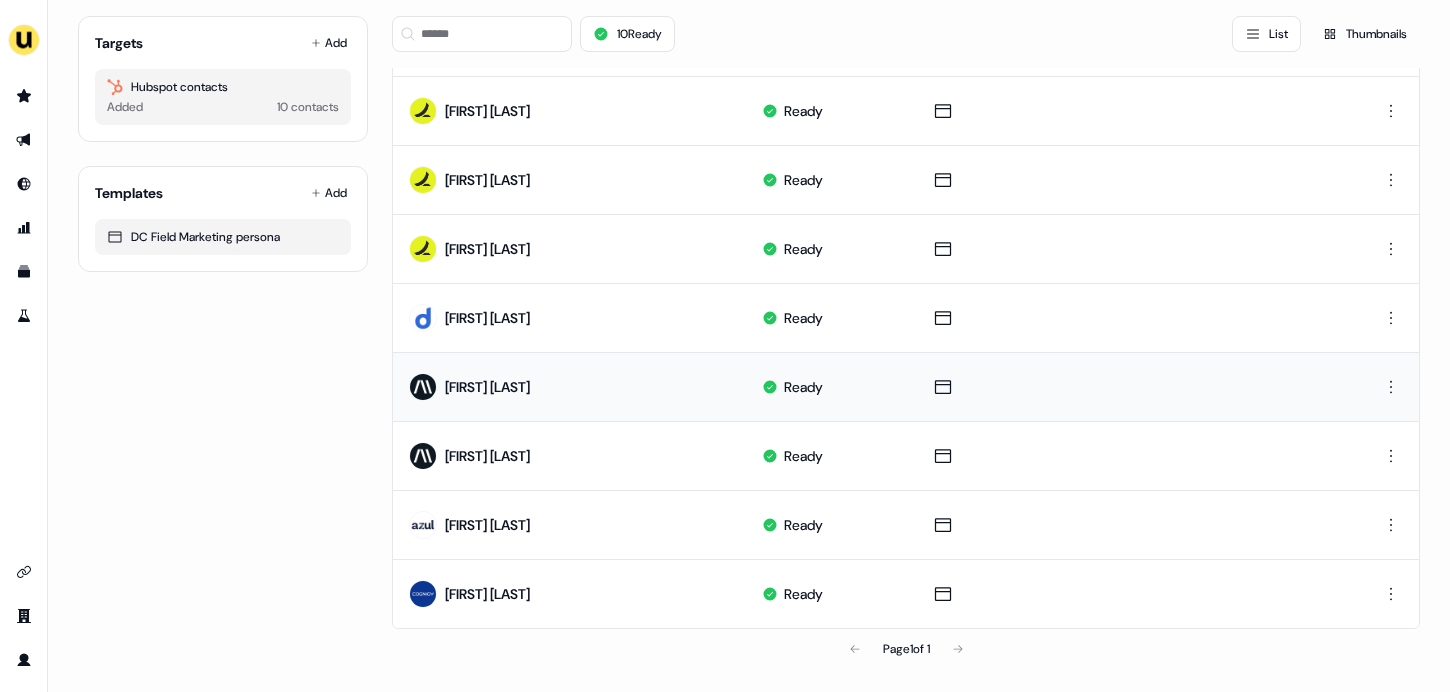 scroll, scrollTop: 0, scrollLeft: 0, axis: both 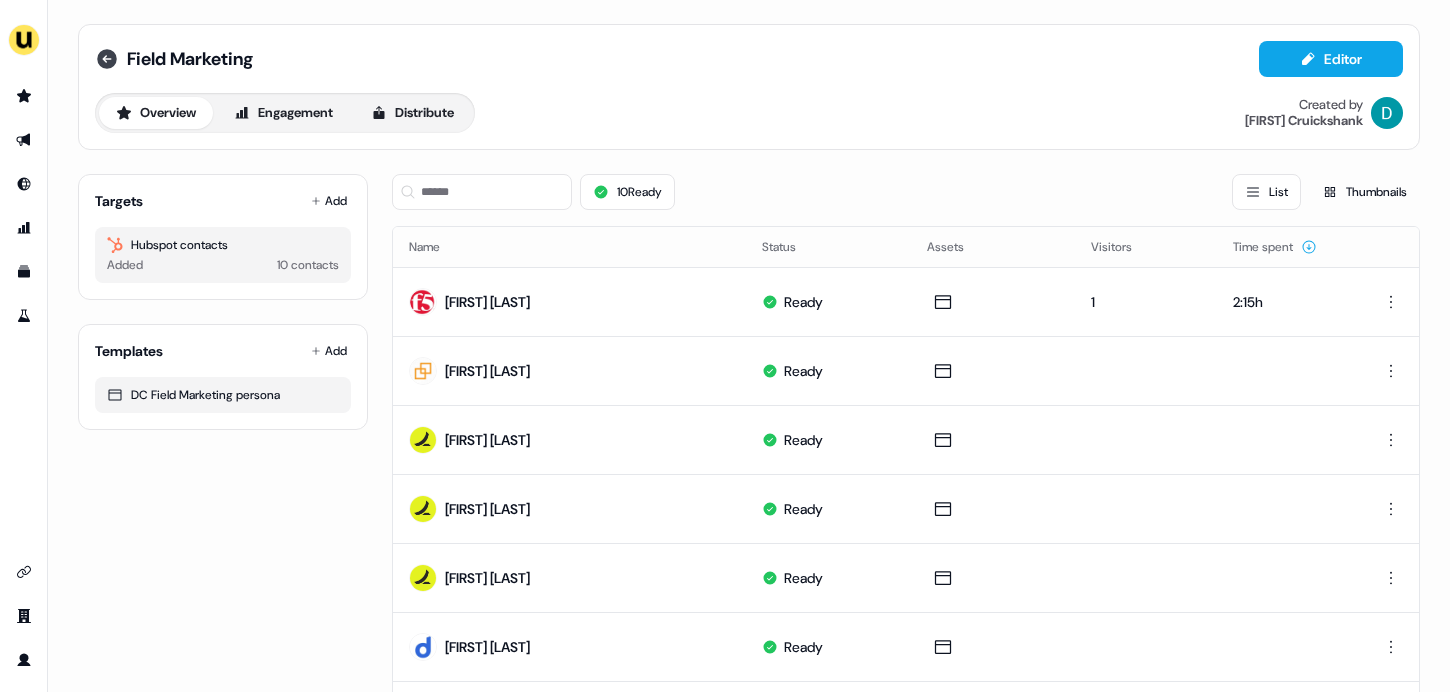 click 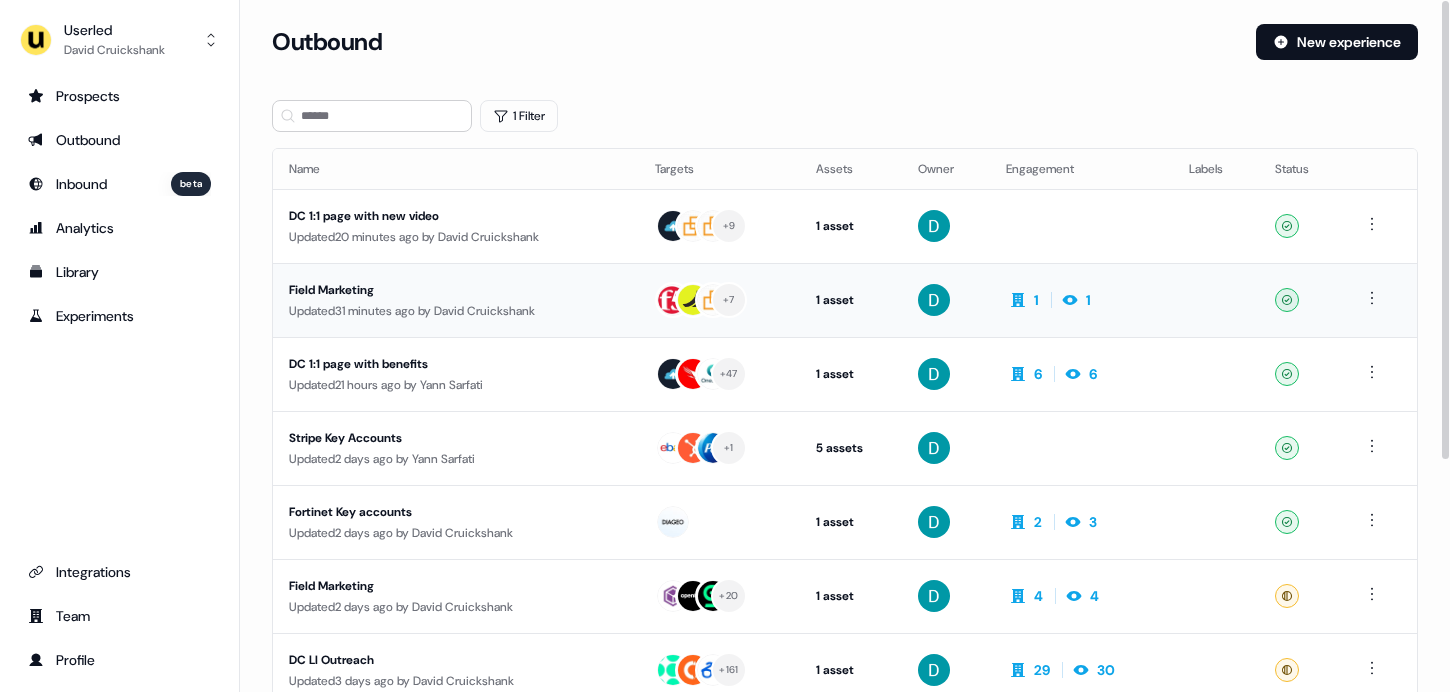 click on "Updated  31 minutes ago   by   [FIRST] [LAST]" at bounding box center [456, 311] 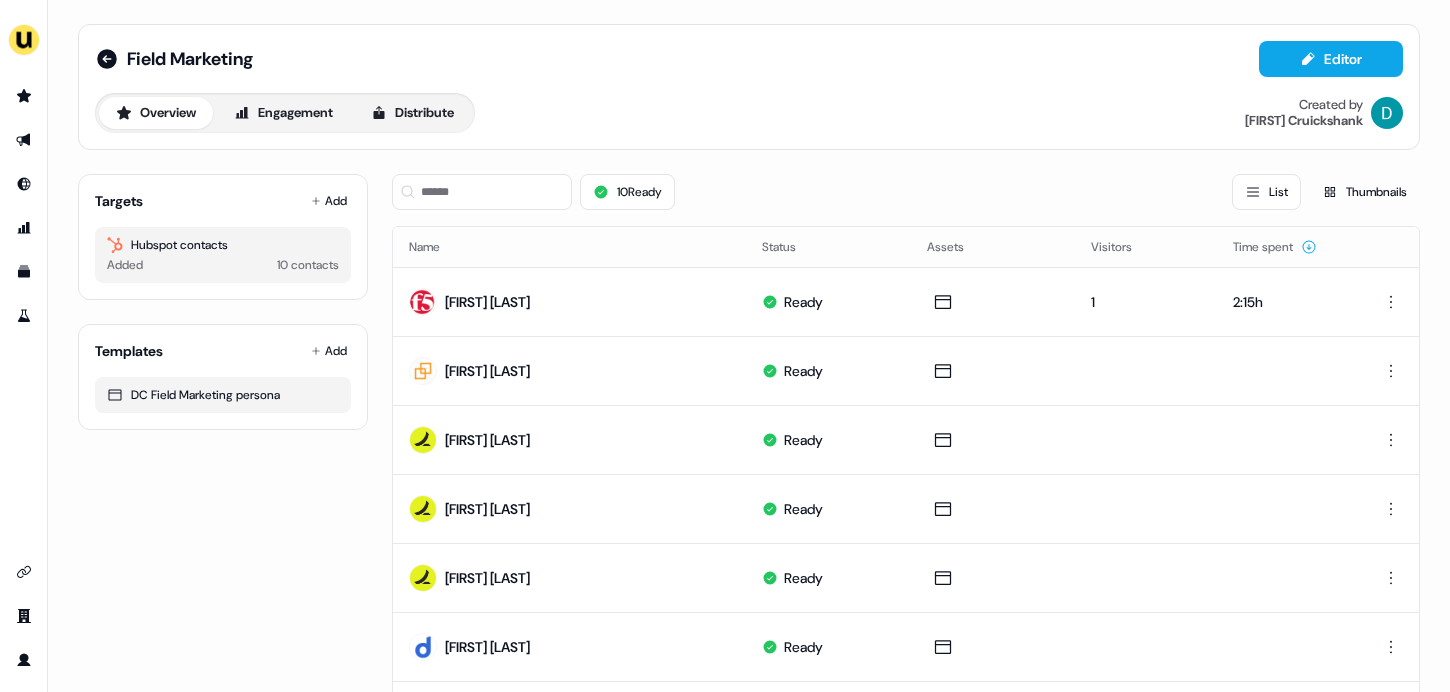 click on "Field Marketing  Editor" at bounding box center [749, 59] 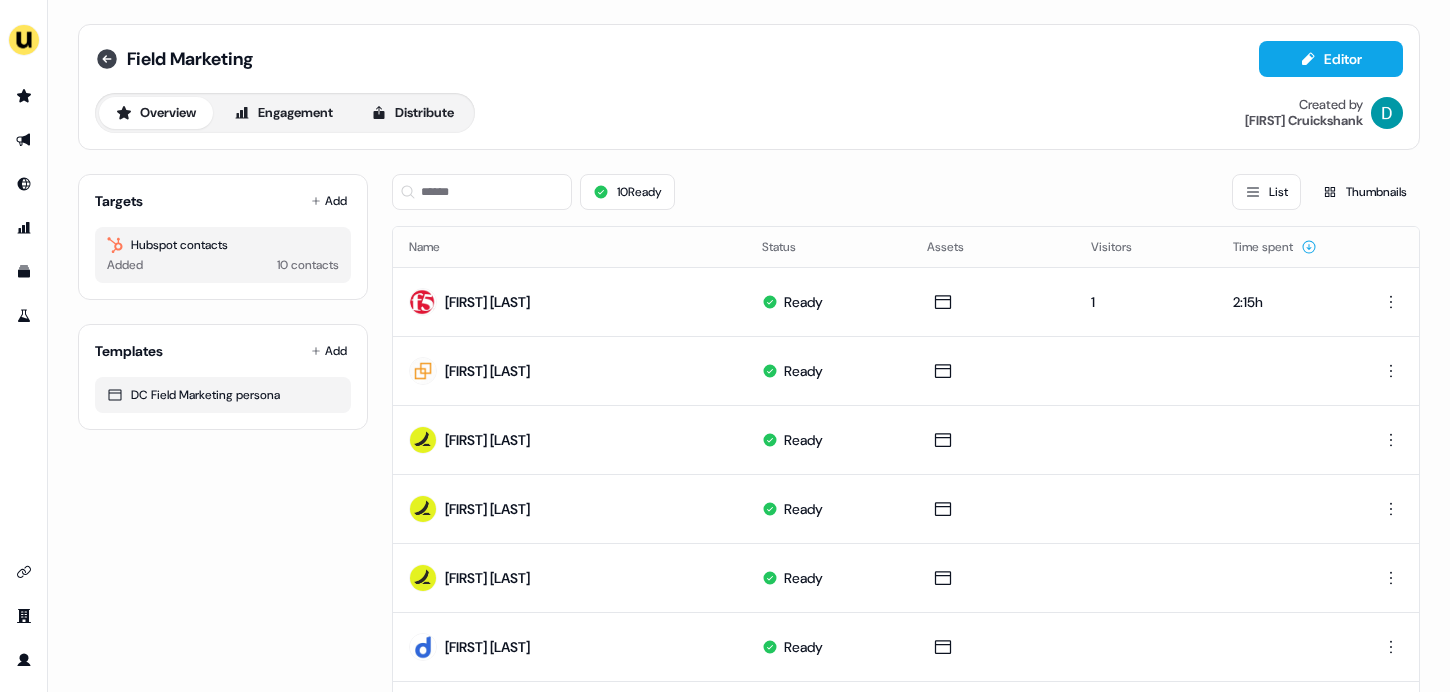 click 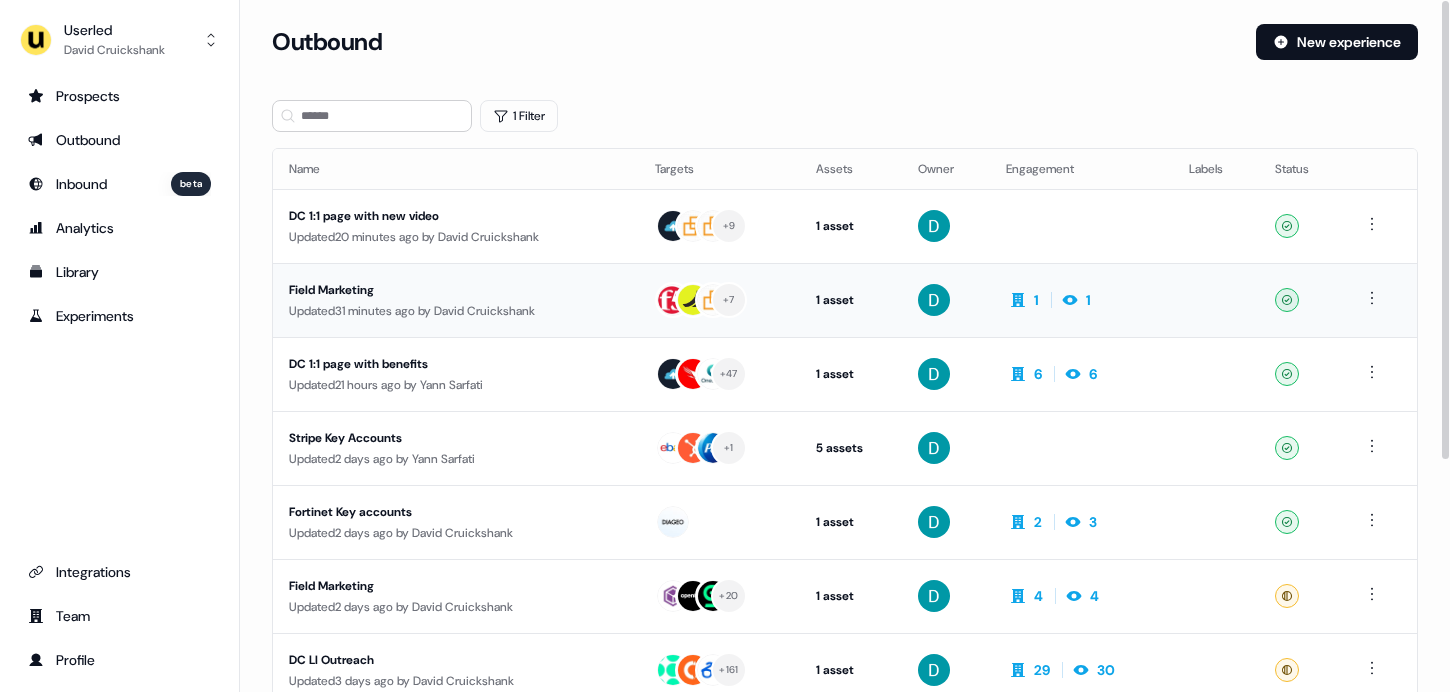 click on "Field Marketing  Updated  31 minutes ago   by   David Cruickshank" at bounding box center (456, 300) 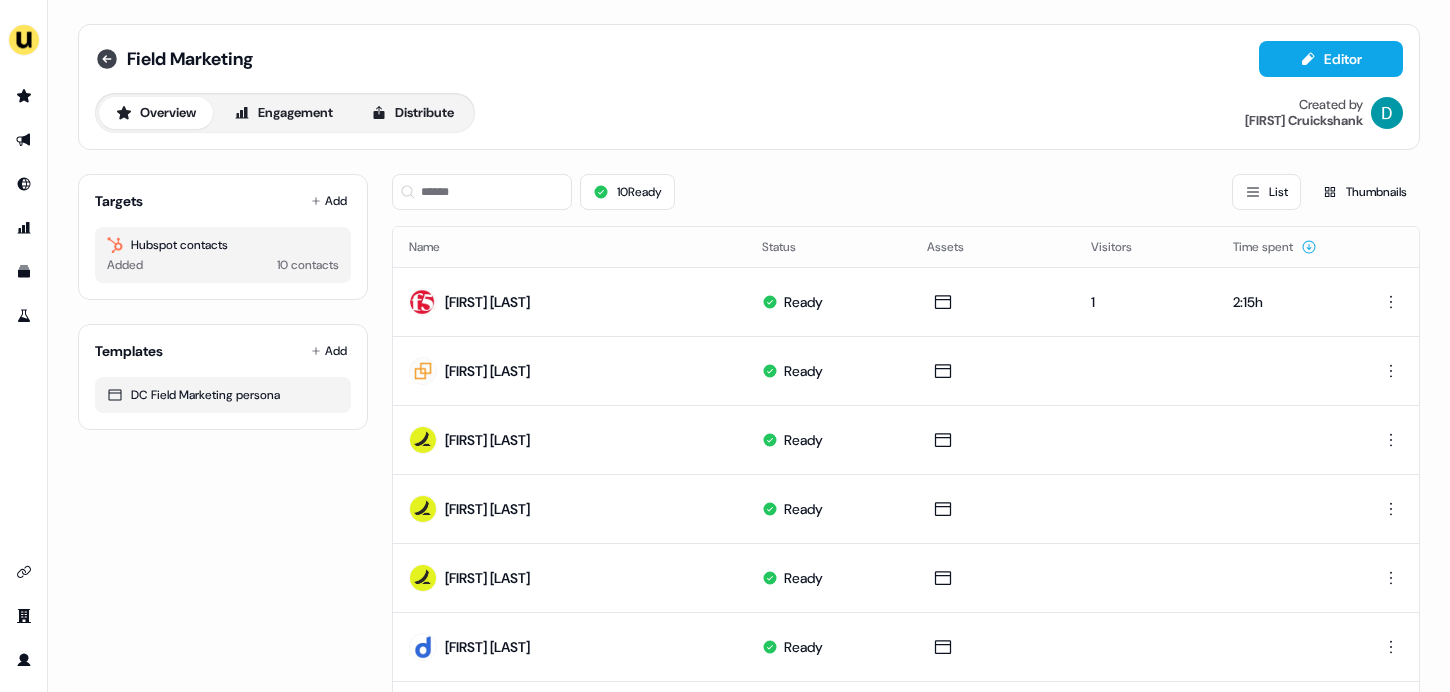 click 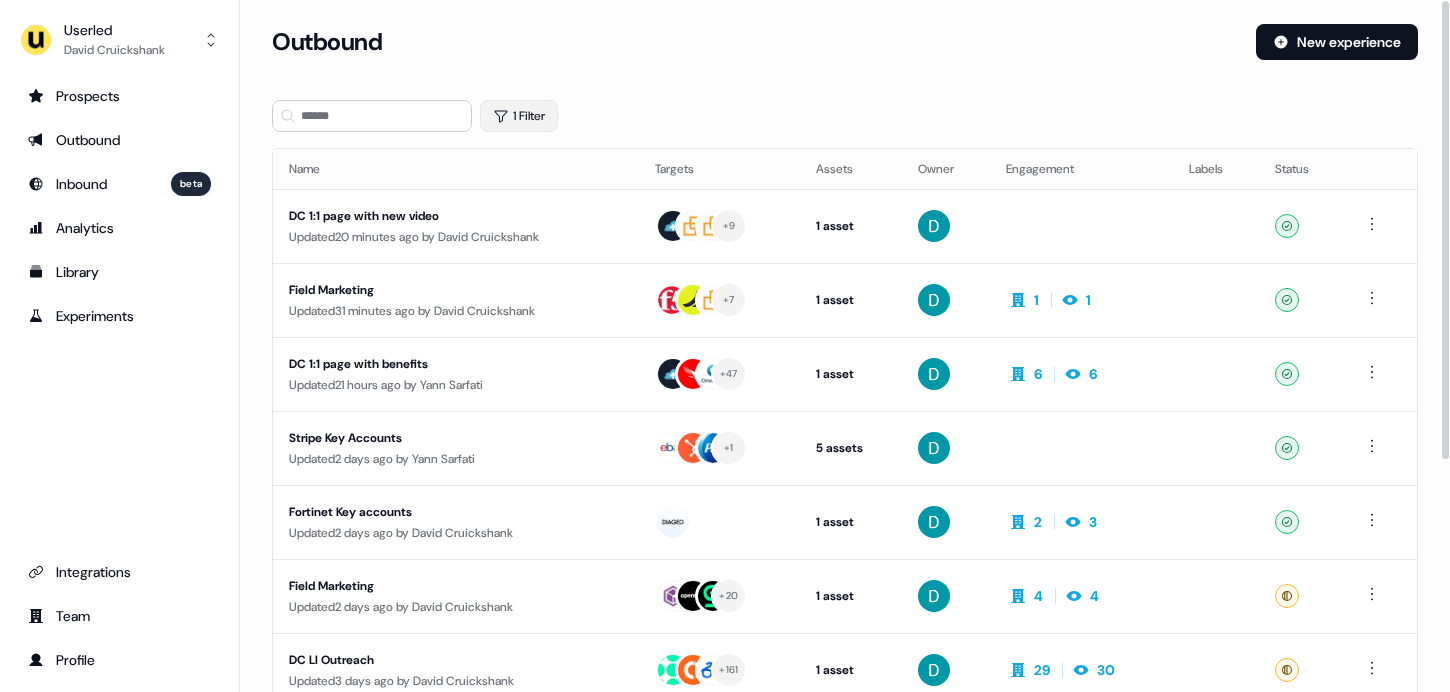click on "1   Filter" at bounding box center [519, 116] 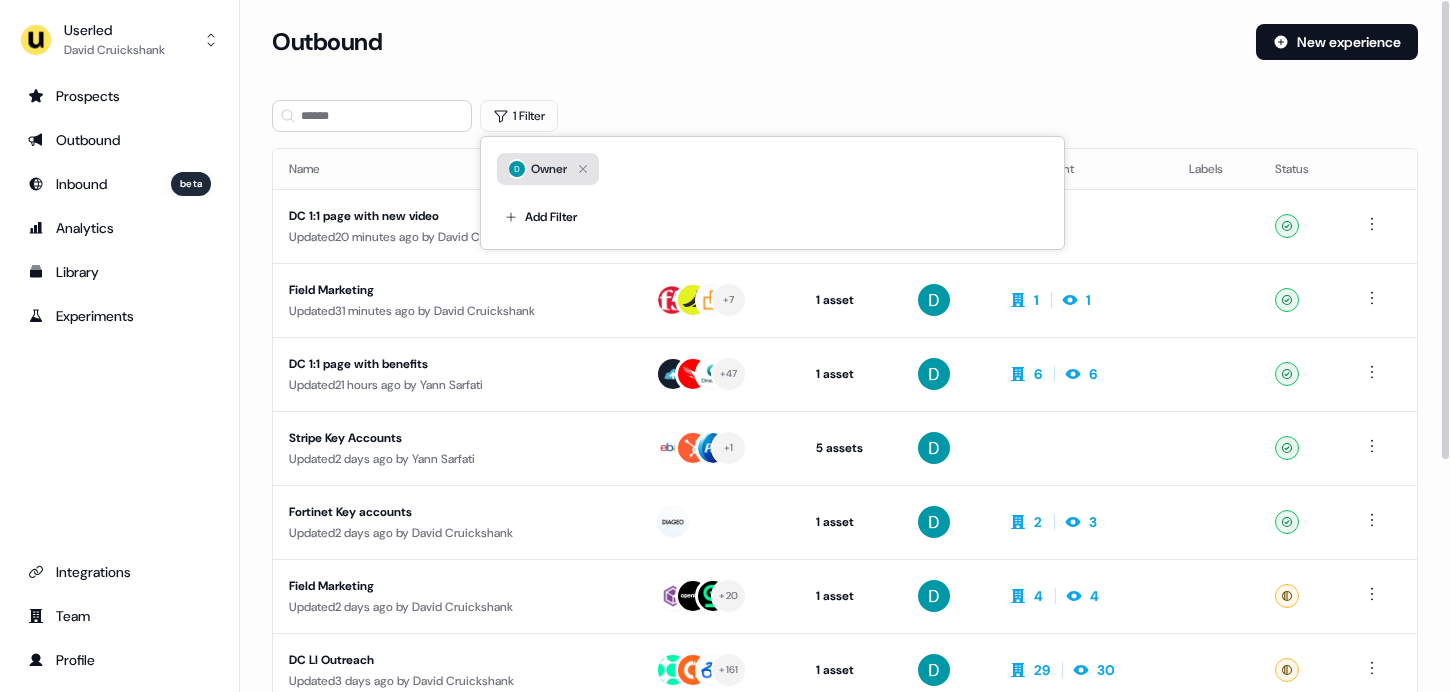 click on "Owner" at bounding box center [548, 169] 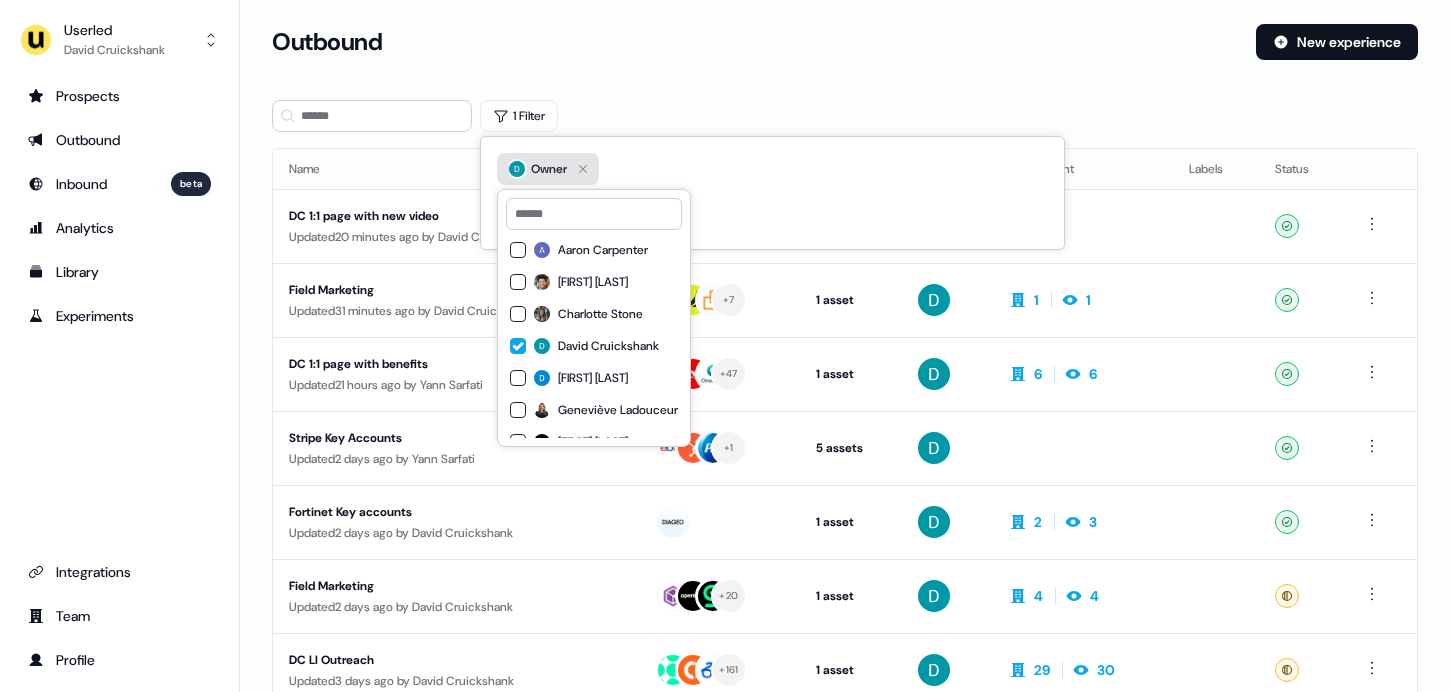 click 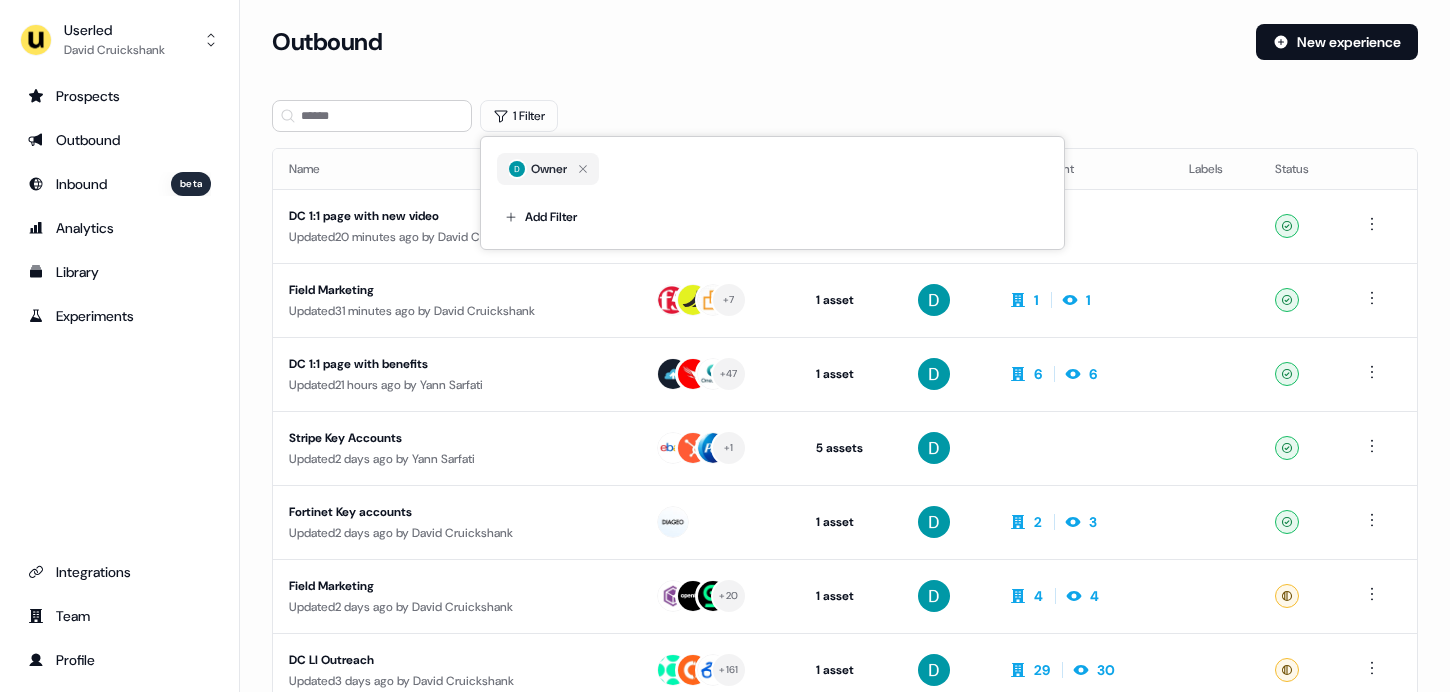 click on "Outbound New experience" at bounding box center [845, 54] 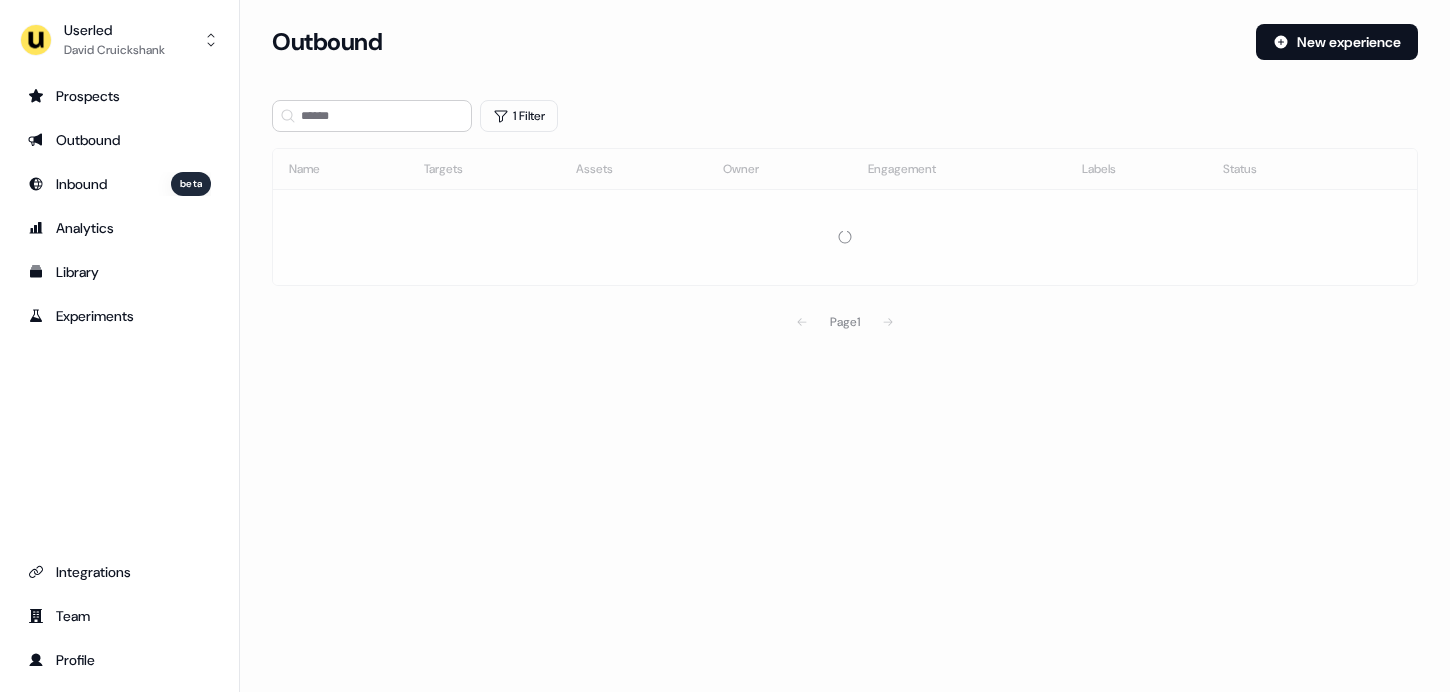 scroll, scrollTop: 0, scrollLeft: 0, axis: both 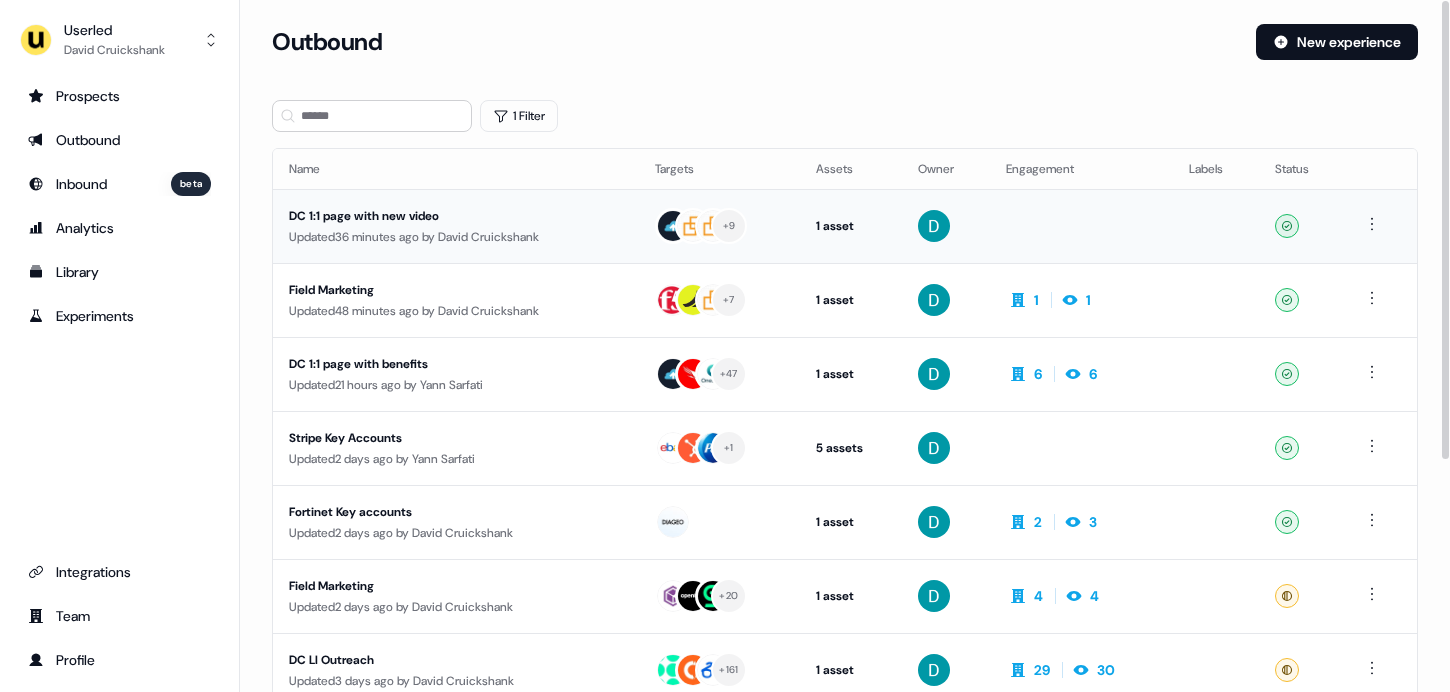 click on "DC 1:1 page with new video" at bounding box center [456, 216] 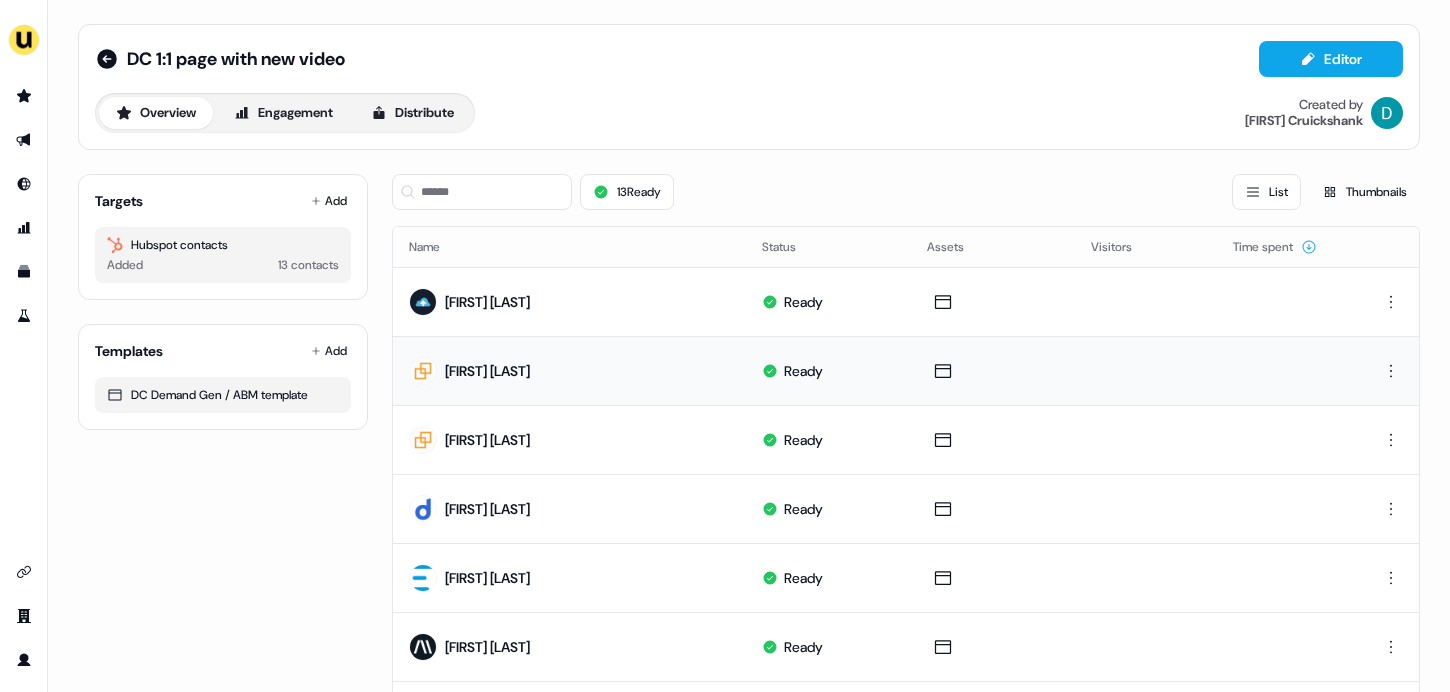 scroll, scrollTop: 536, scrollLeft: 0, axis: vertical 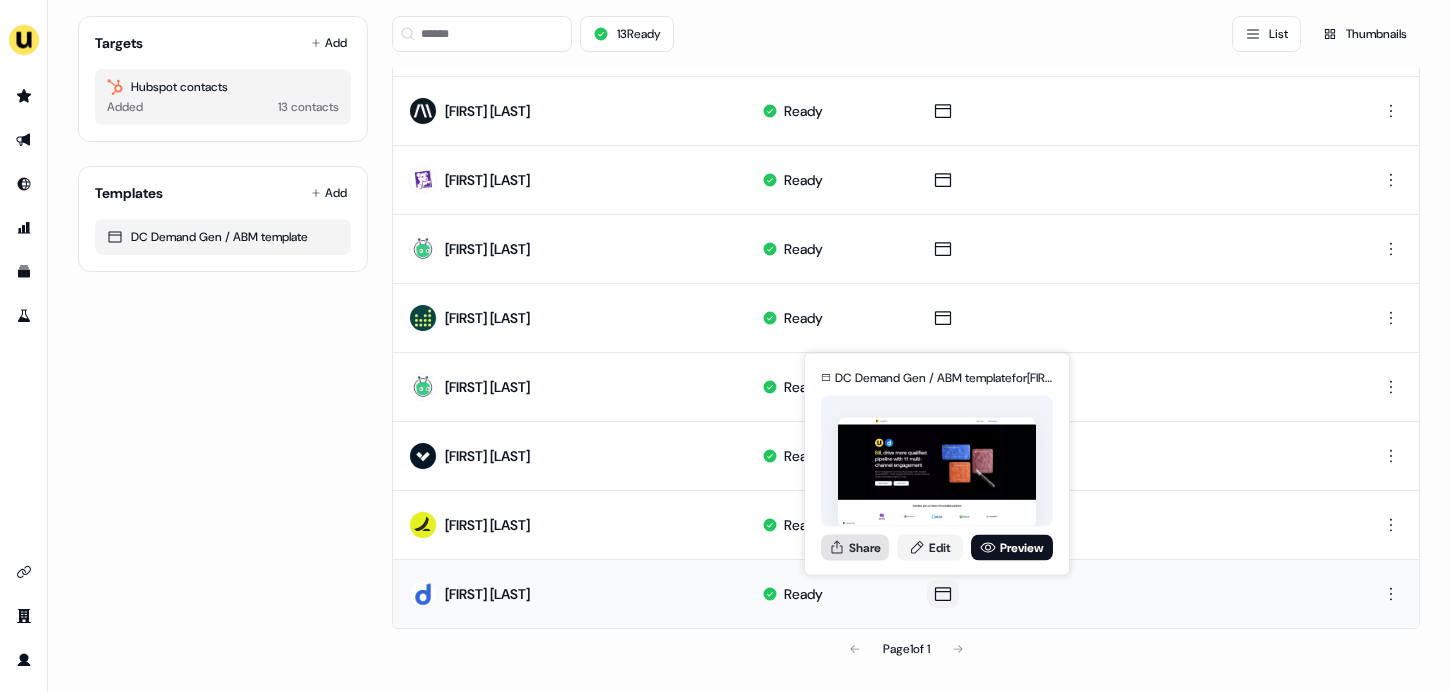click on "Share" at bounding box center [855, 547] 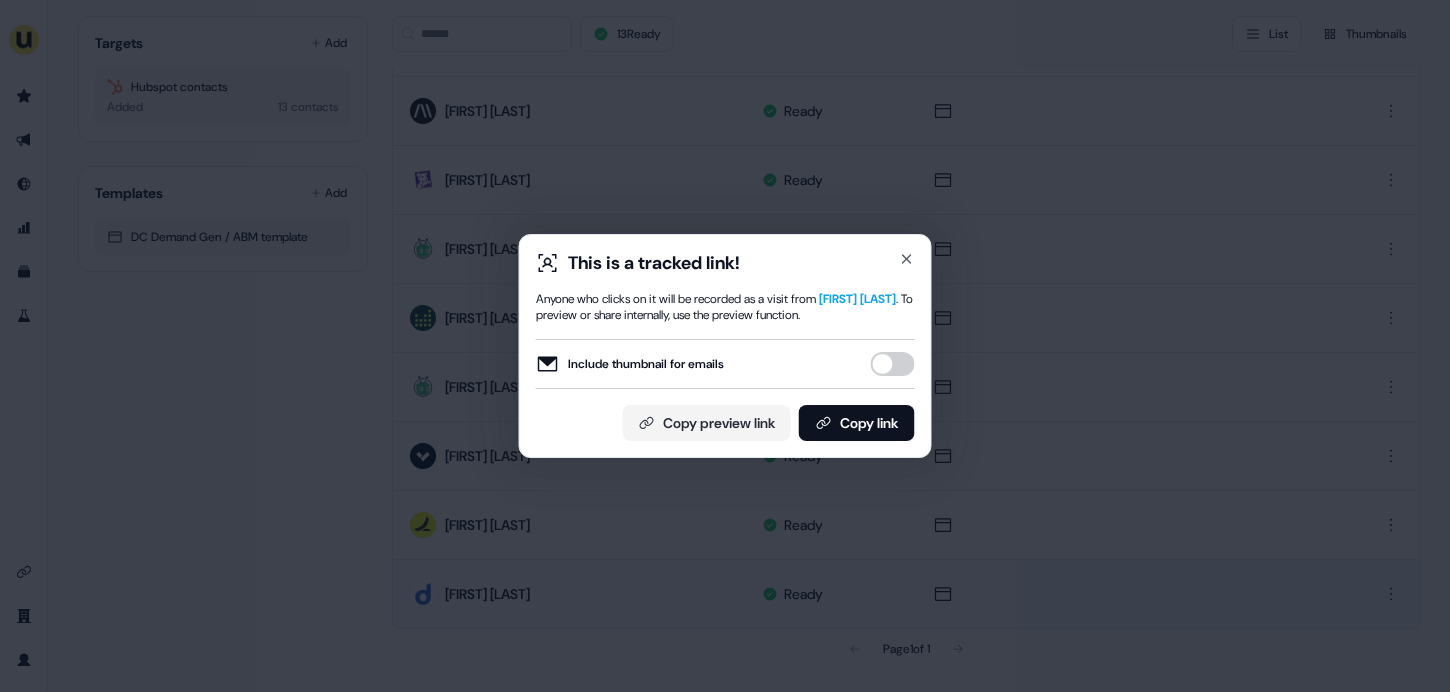 click on "Include thumbnail for emails" at bounding box center (893, 364) 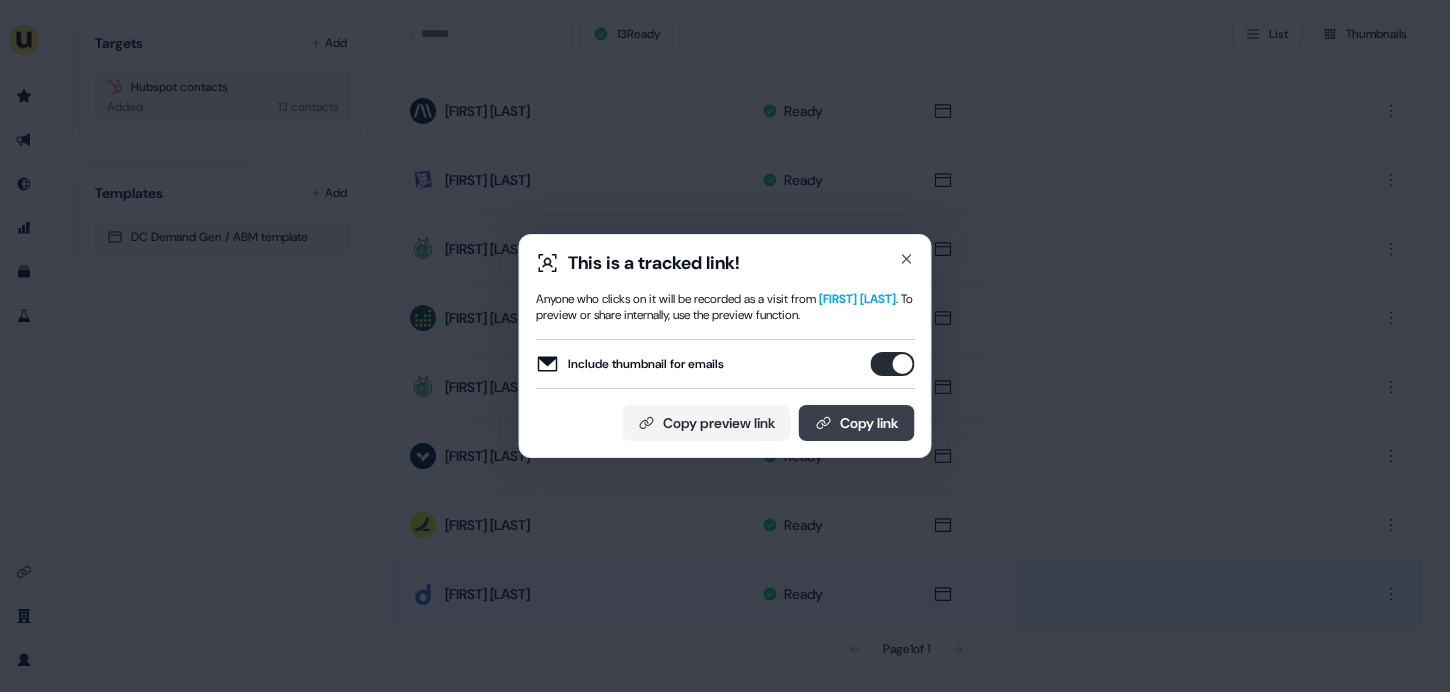 click on "Copy link" at bounding box center [857, 423] 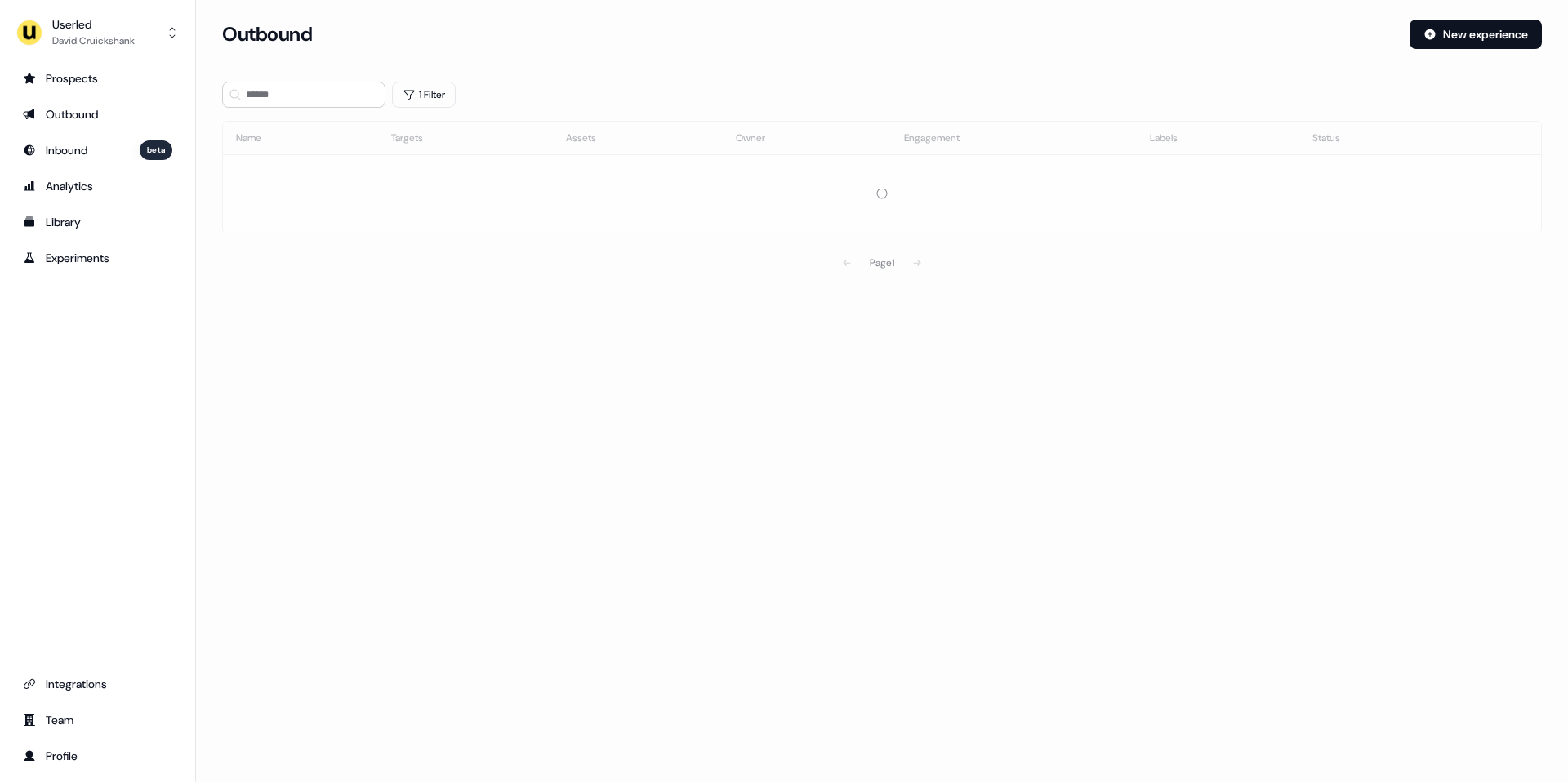 scroll, scrollTop: 0, scrollLeft: 0, axis: both 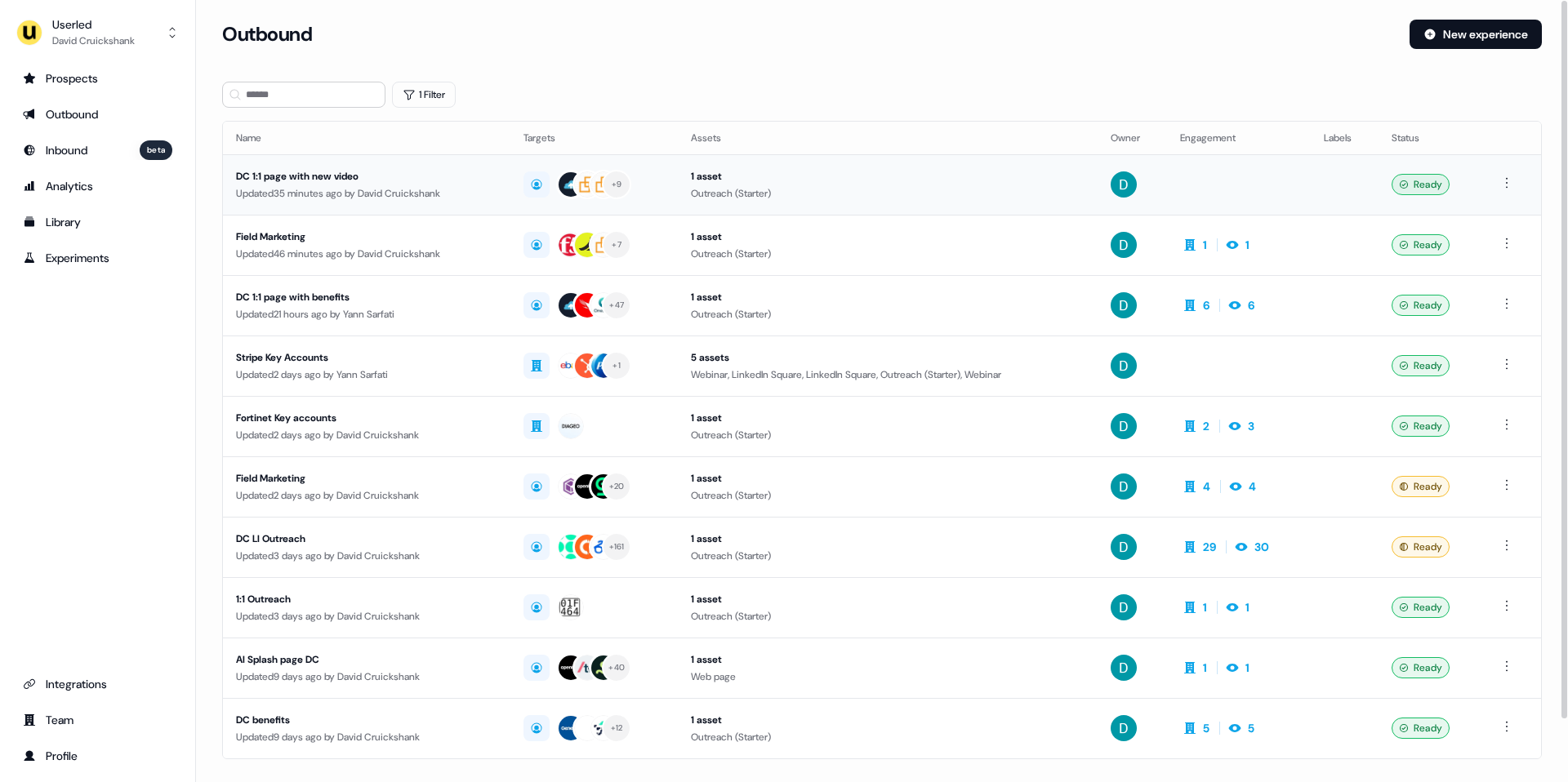 click on "Updated 35 minutes ago by [FIRST] [LAST]" at bounding box center (367, 193) 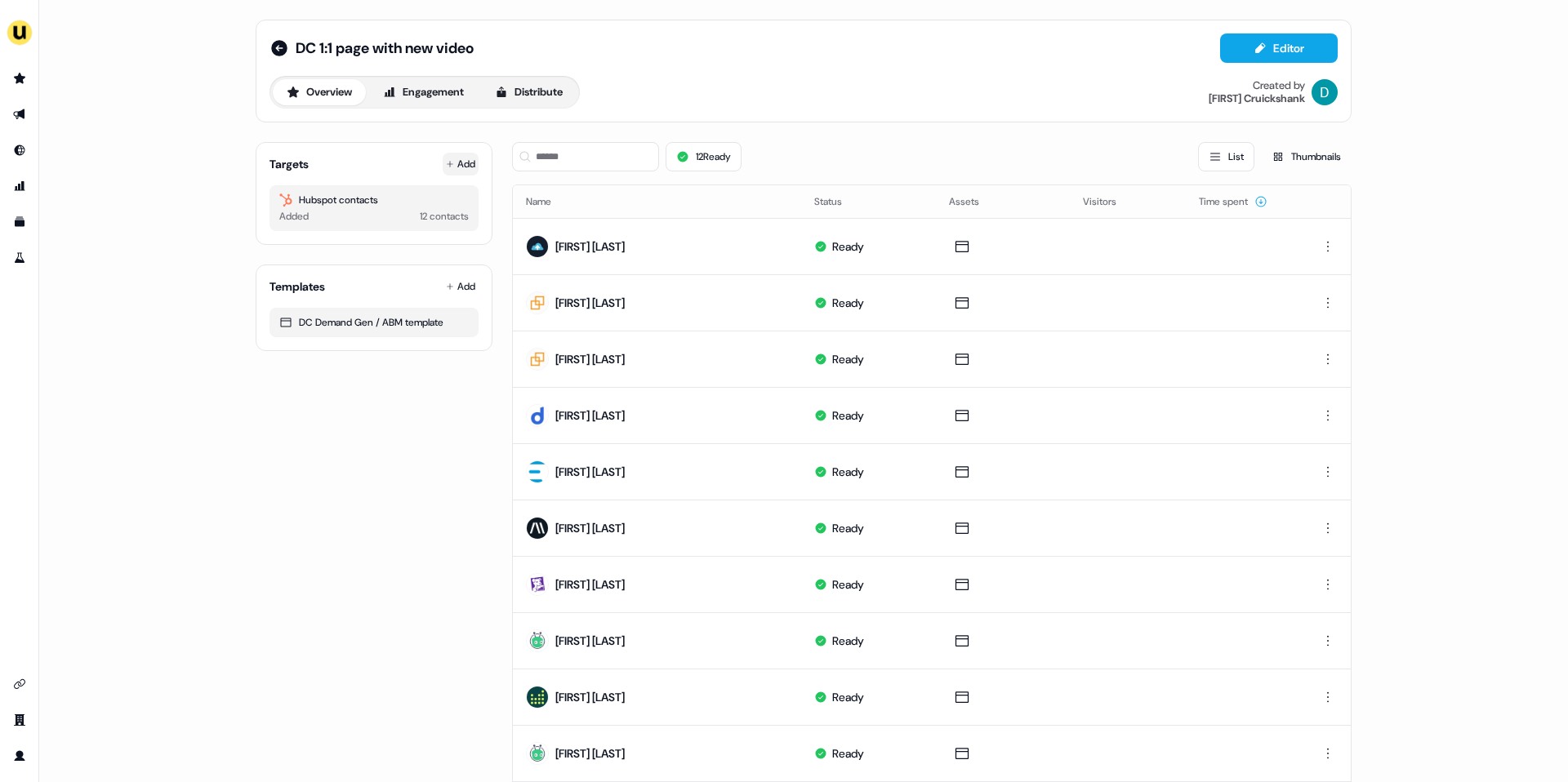 click on "Add" at bounding box center [461, 164] 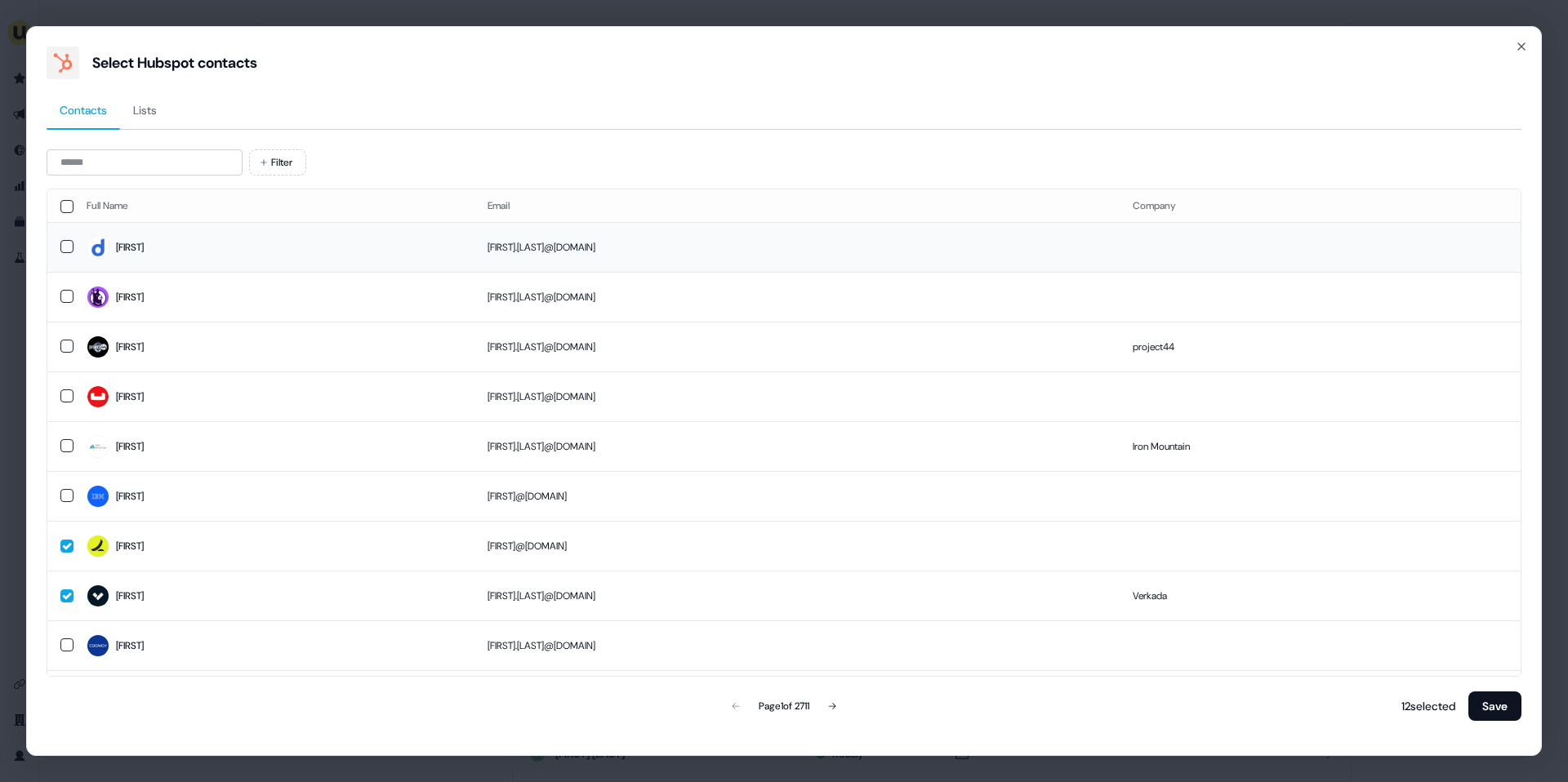 click on "[FIRST]" at bounding box center [274, 247] 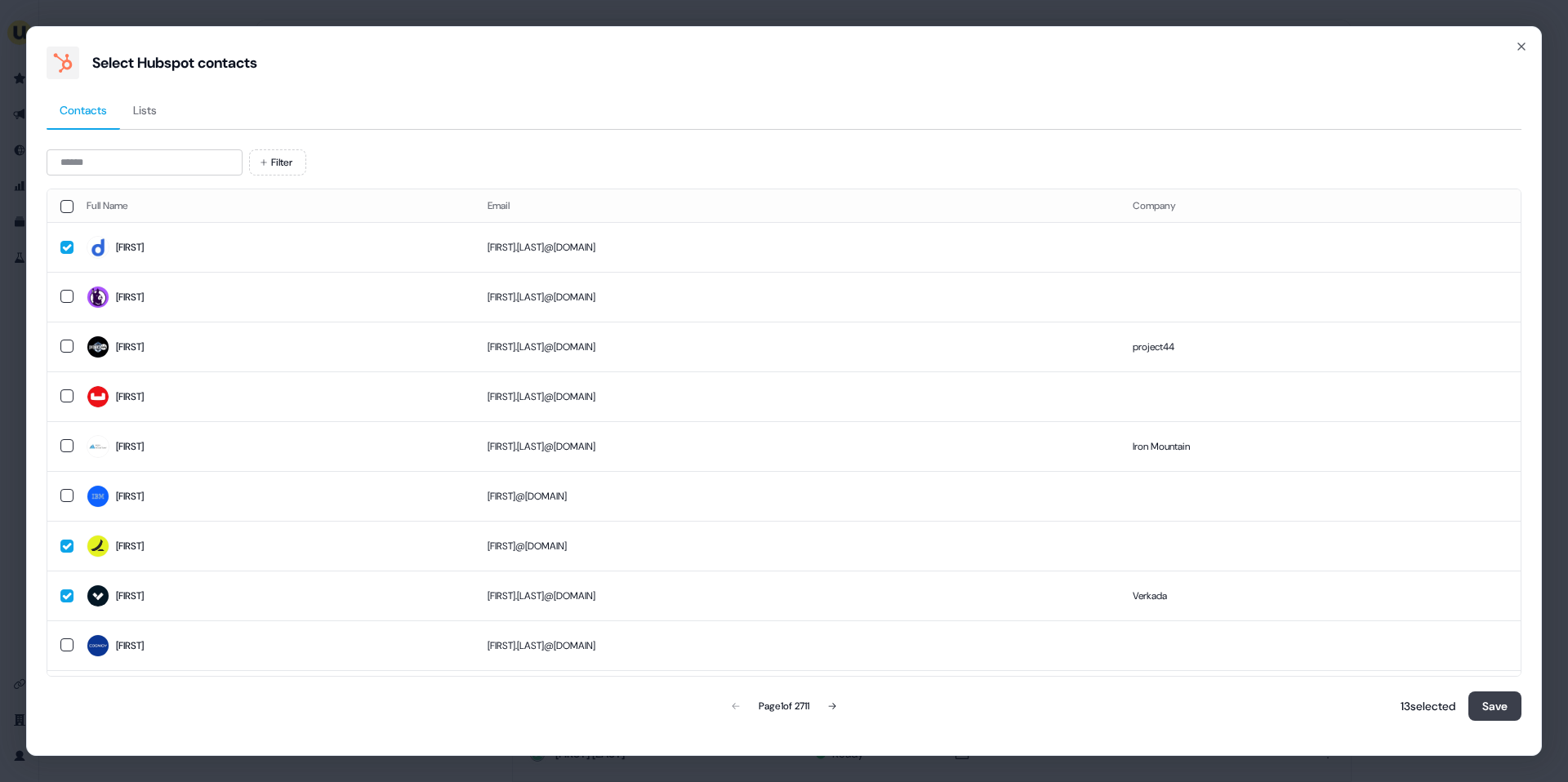 click on "Save" at bounding box center [1494, 706] 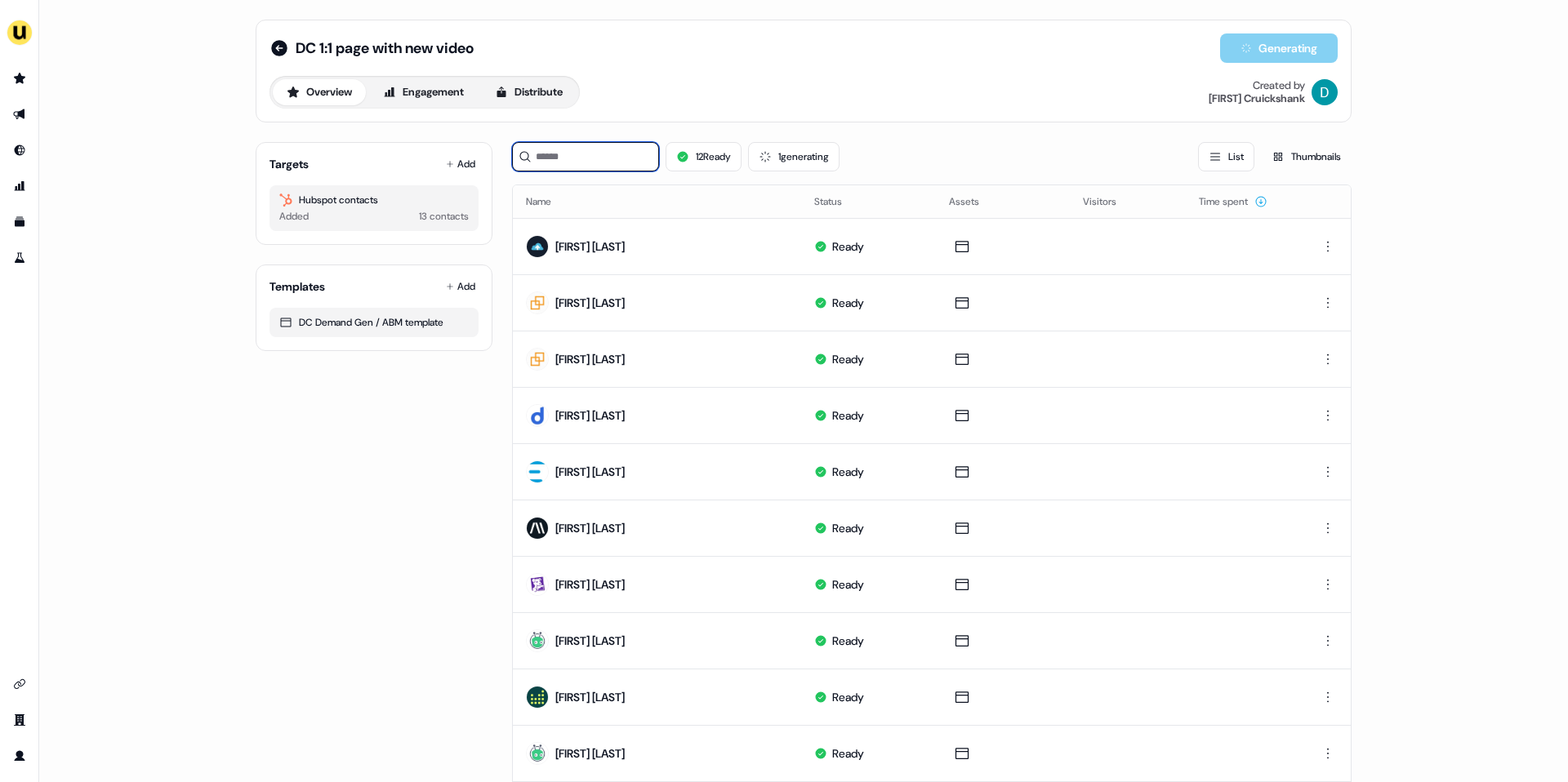 click at bounding box center (586, 157) 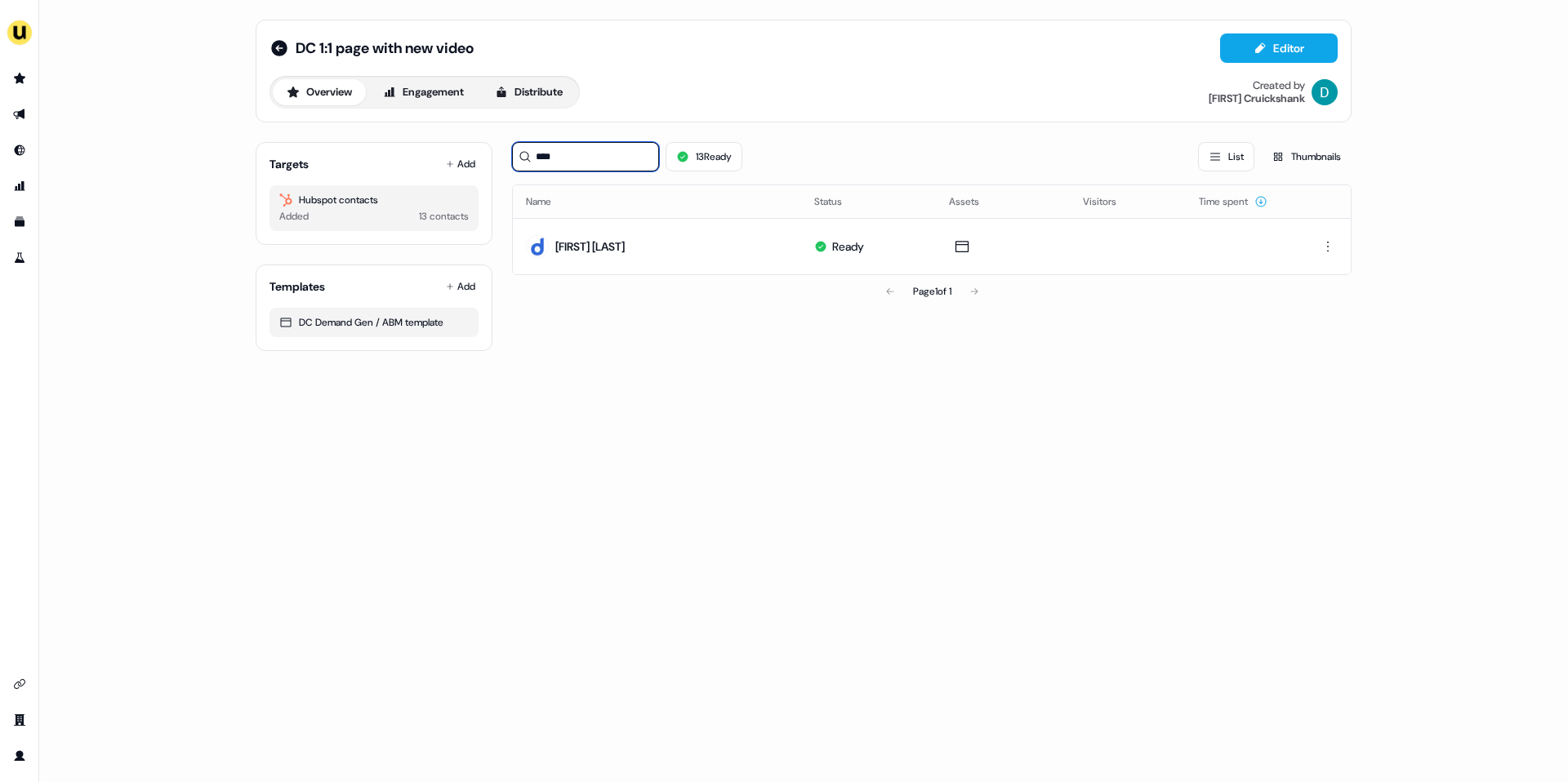 type on "****" 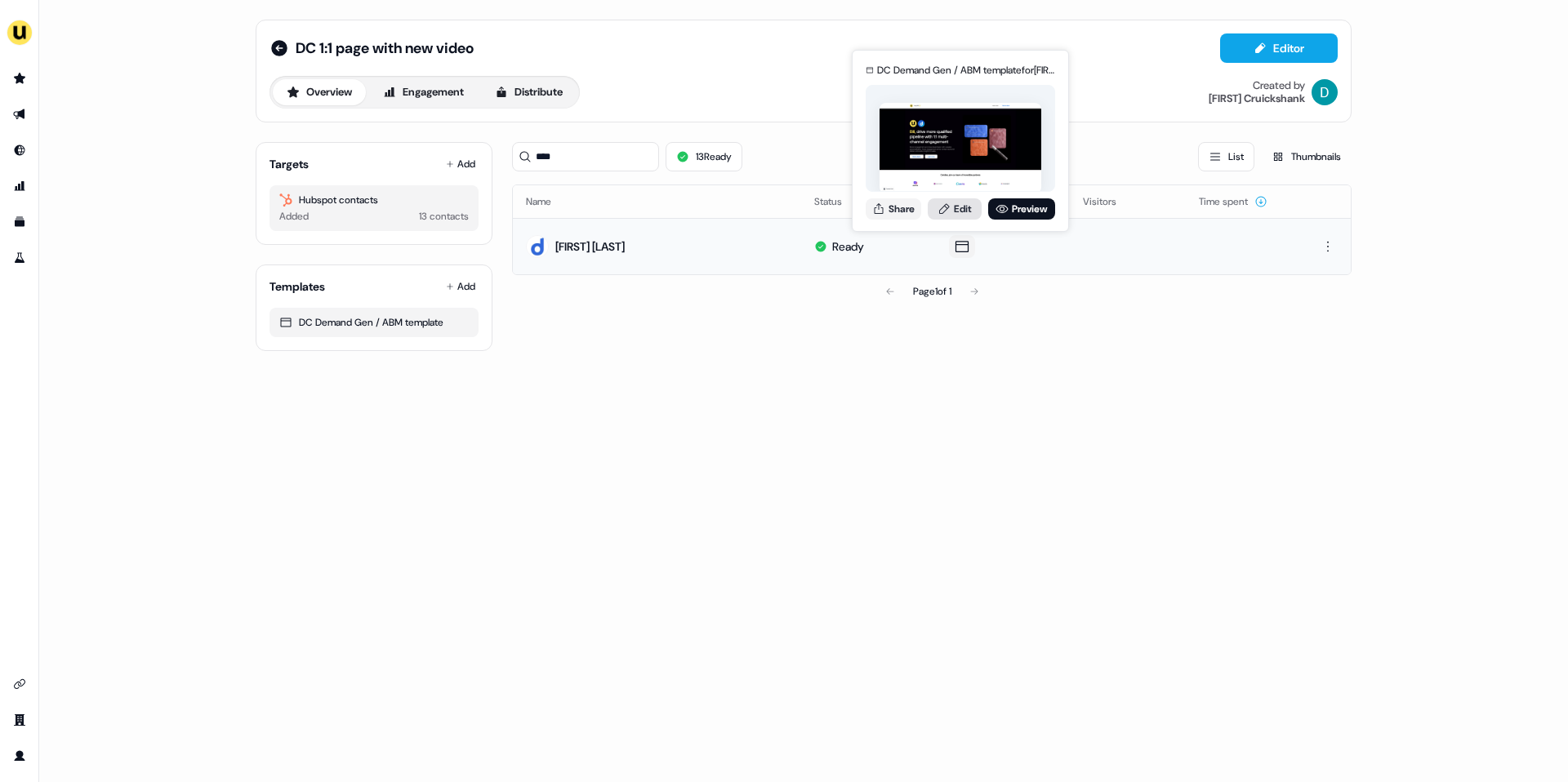 click on "Edit" at bounding box center (955, 209) 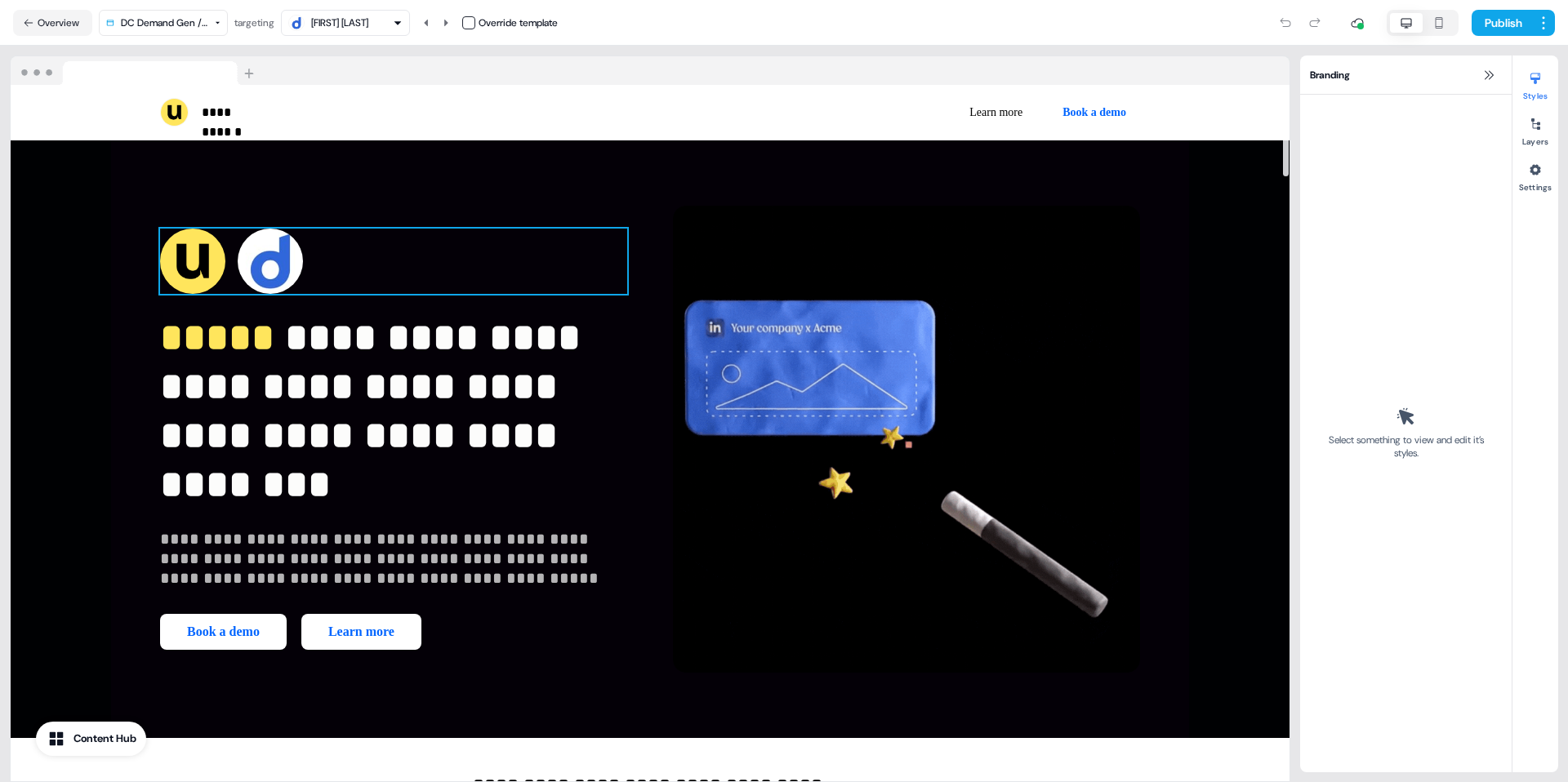 click at bounding box center [270, 261] 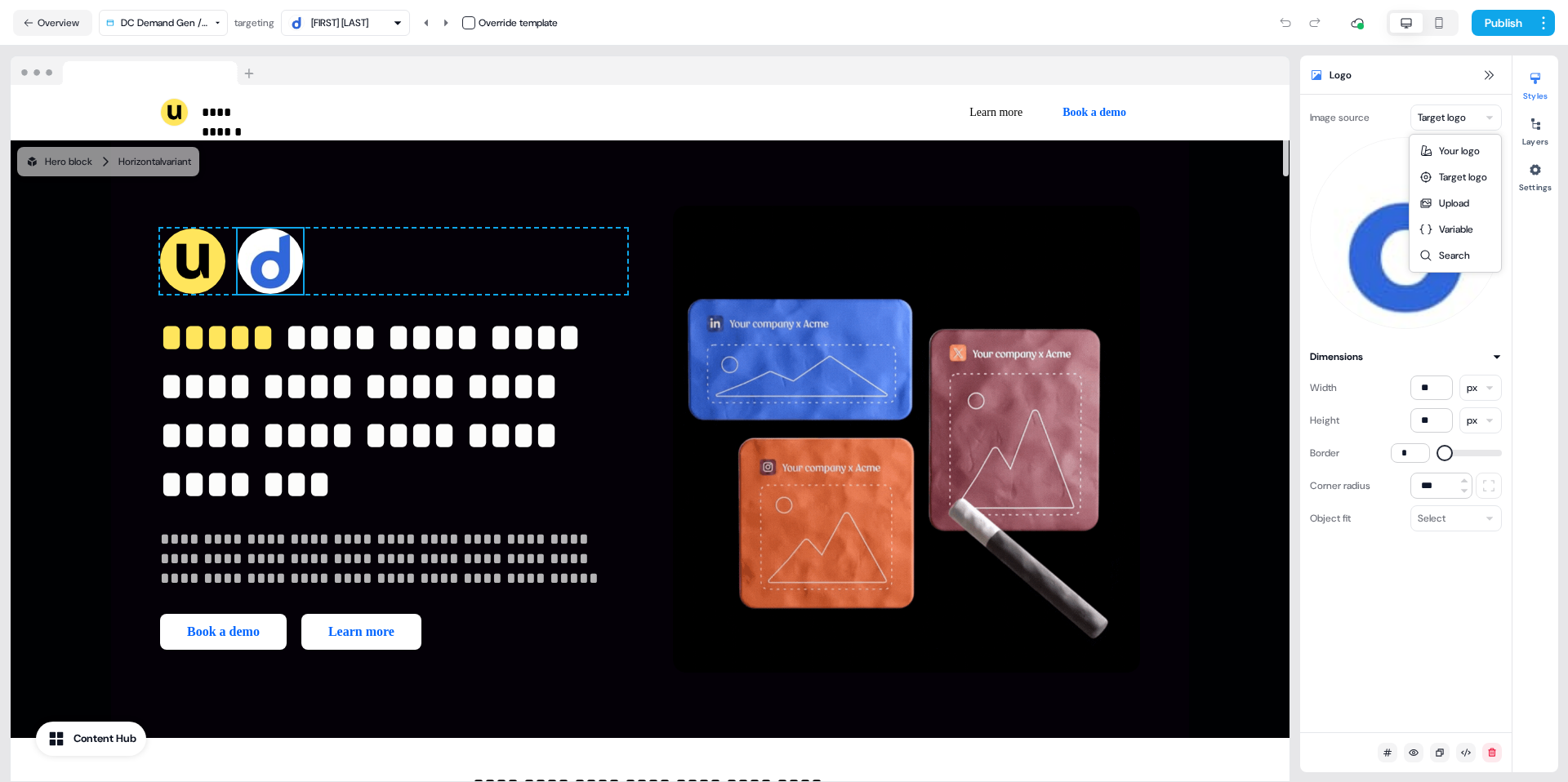 click on "**********" at bounding box center [784, 391] 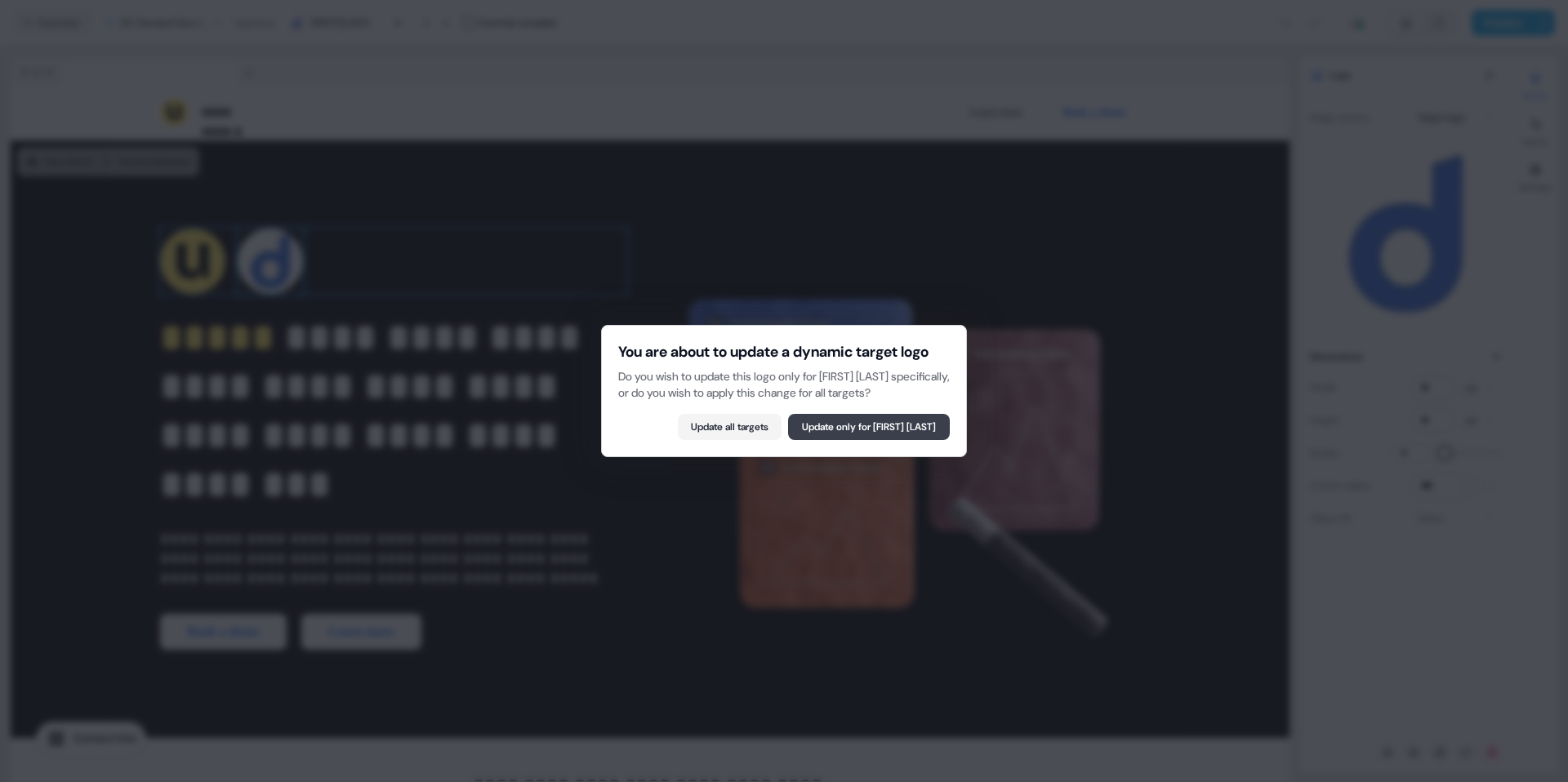 click on "Update only for Bill Fleig" at bounding box center [869, 427] 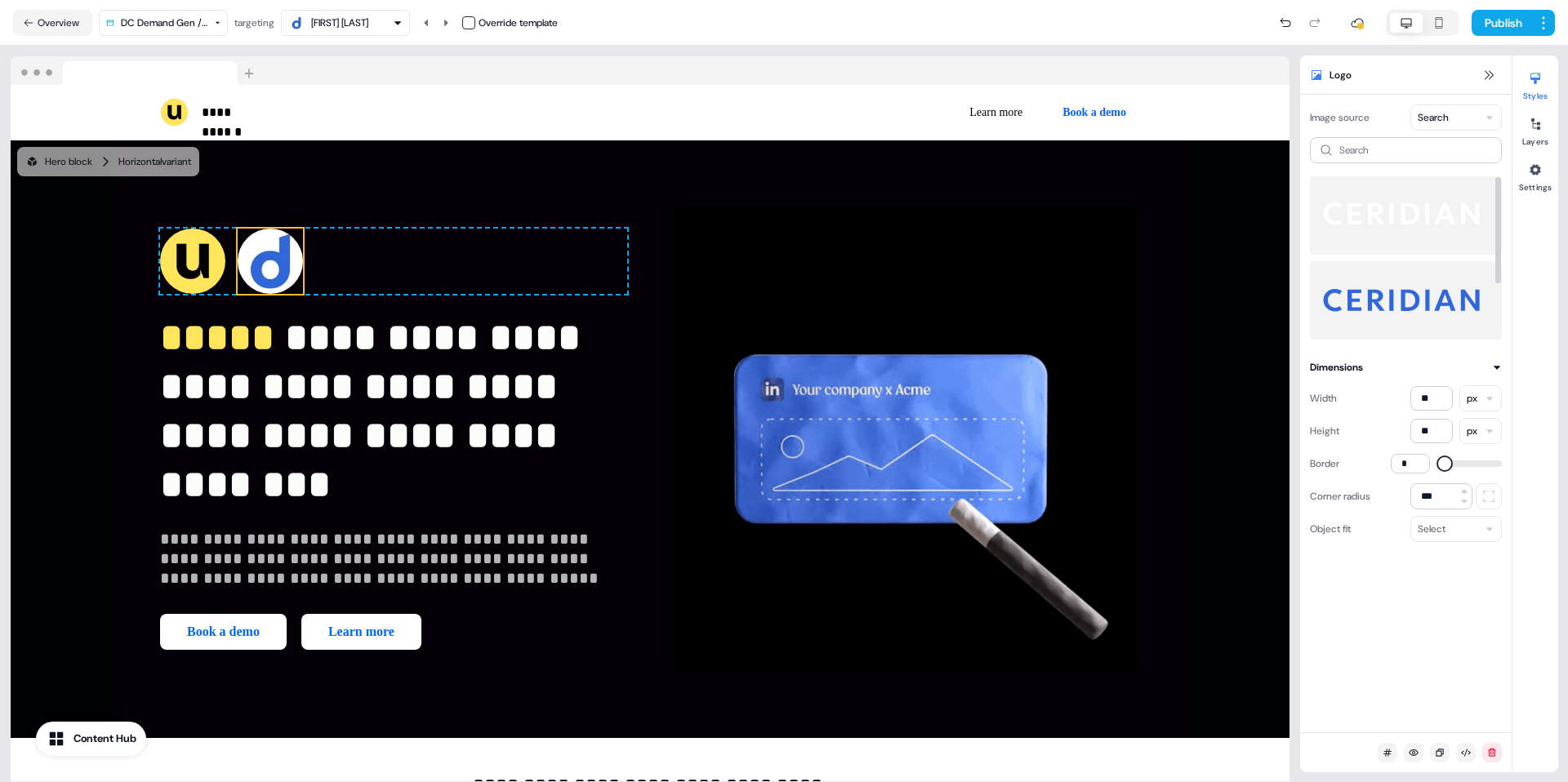 scroll, scrollTop: 85, scrollLeft: 0, axis: vertical 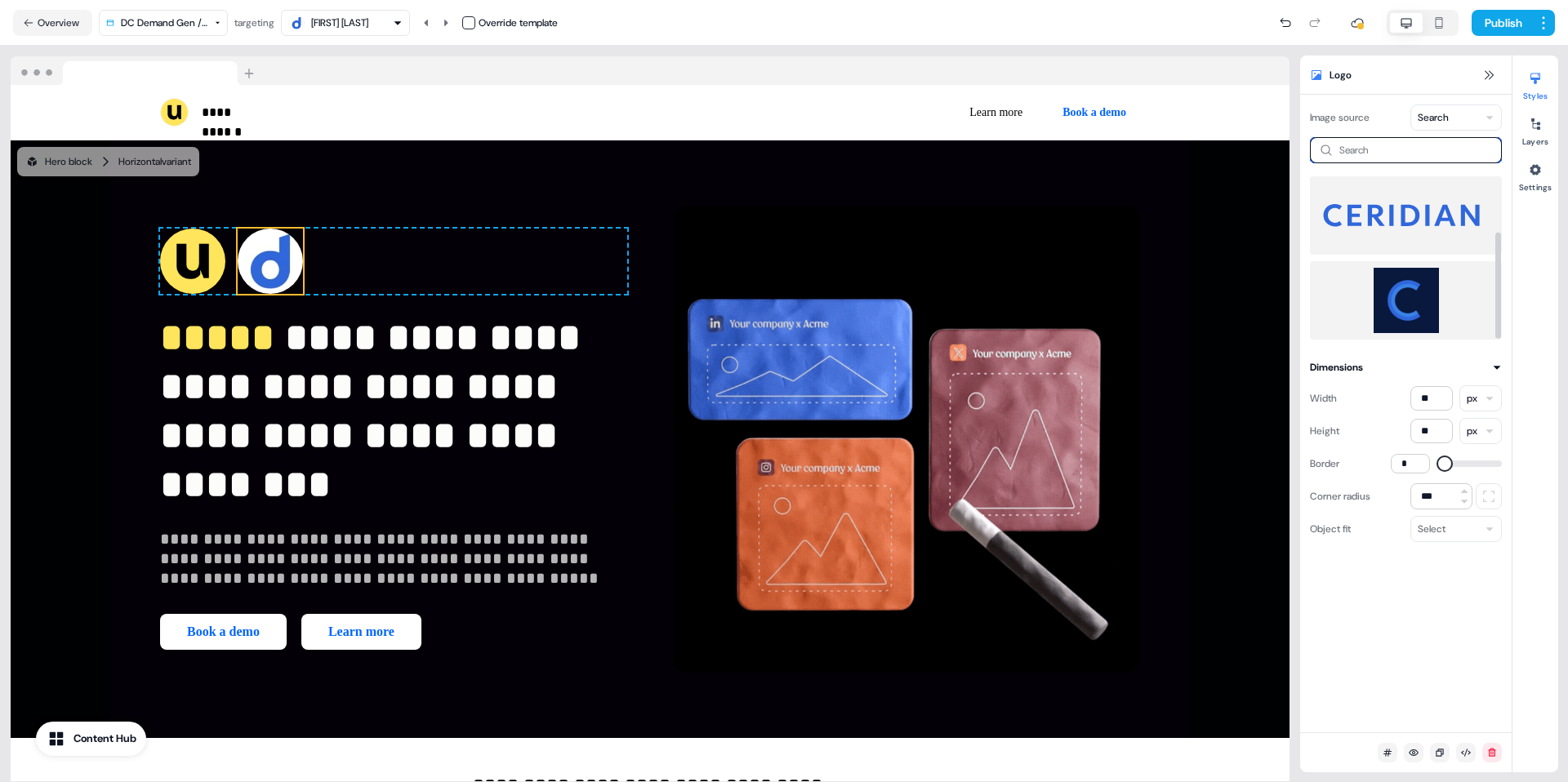 click at bounding box center (1405, 150) 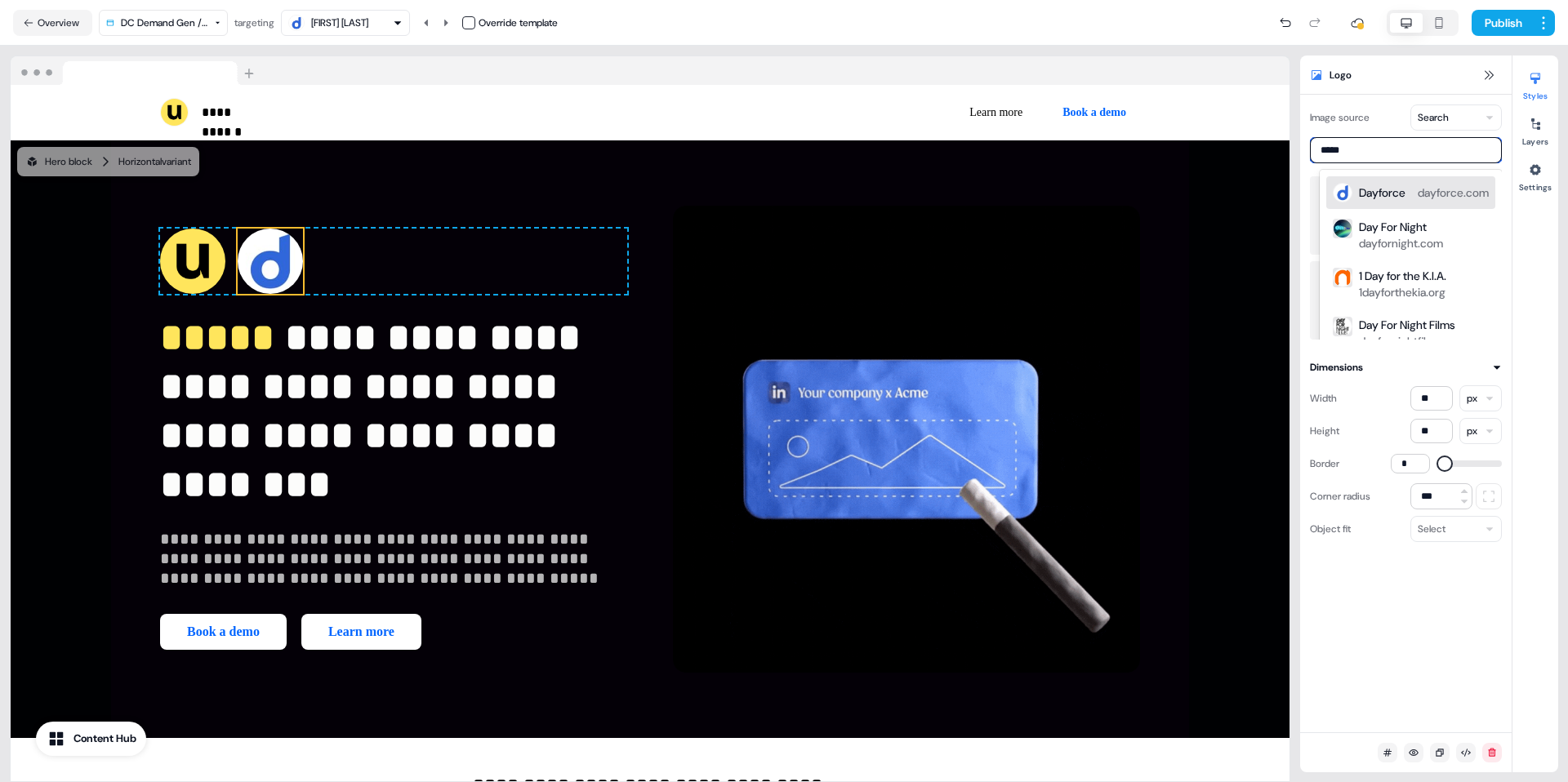 type on "******" 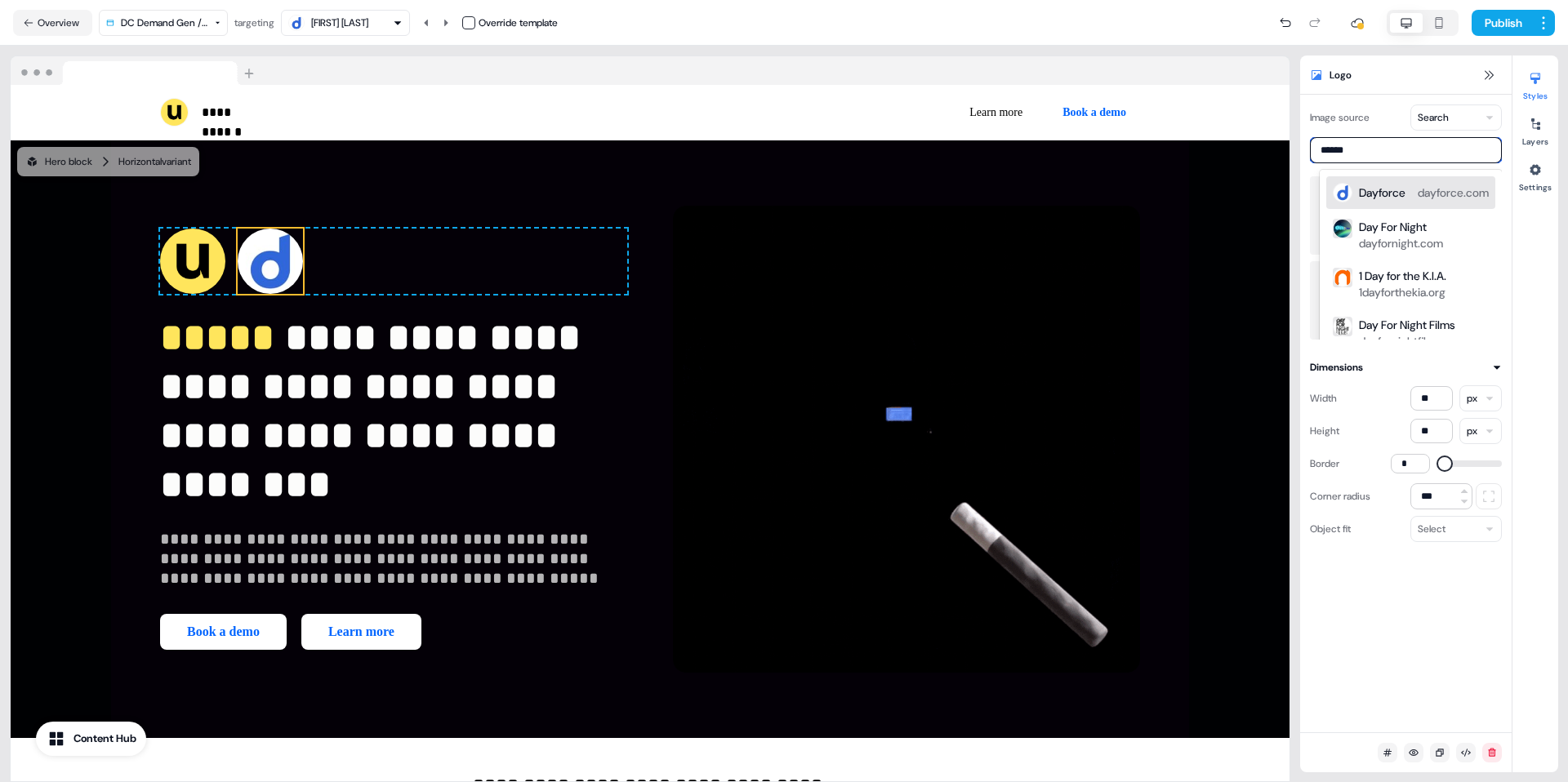 click on "Dayforce" at bounding box center [1382, 193] 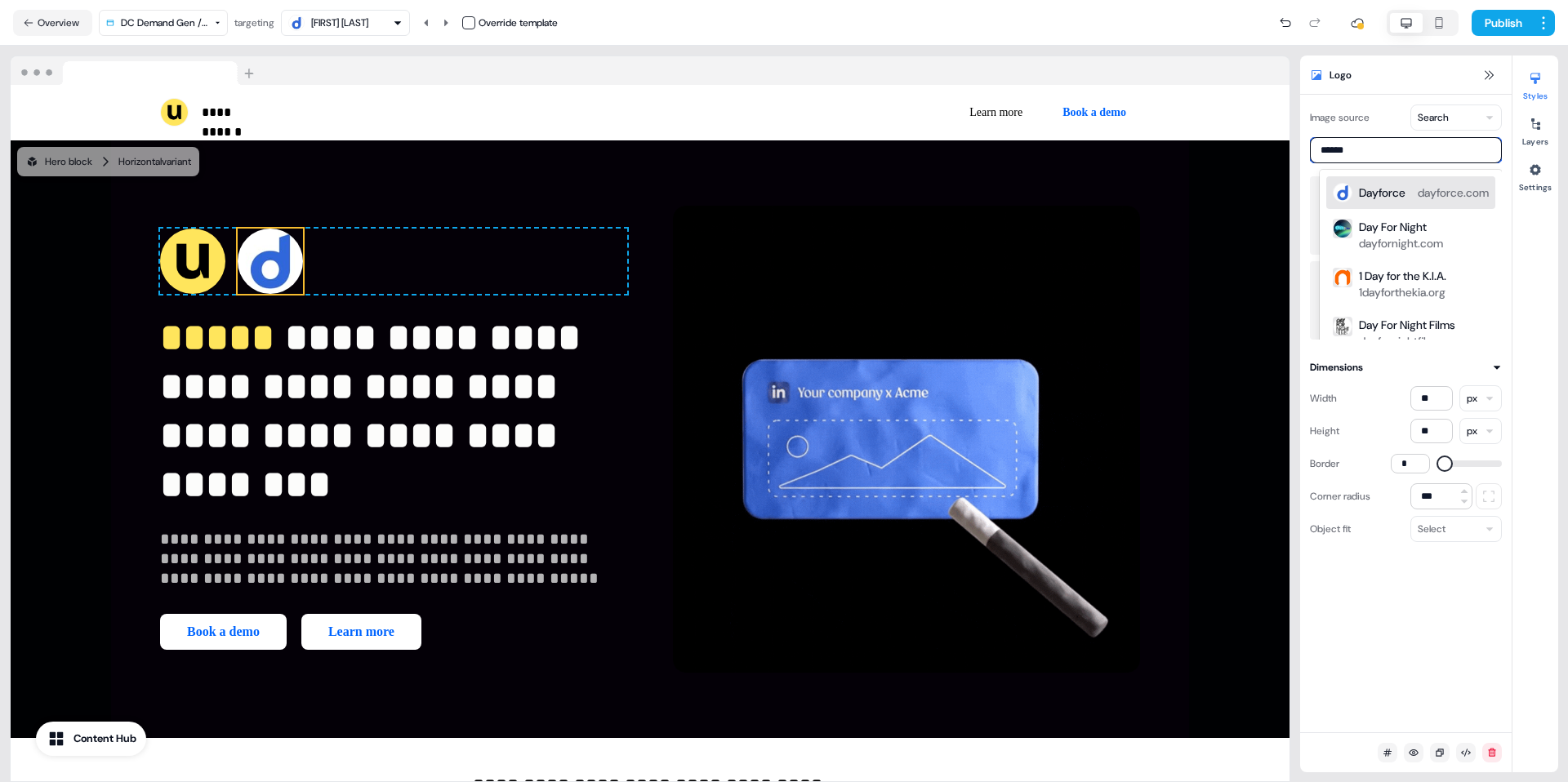 type 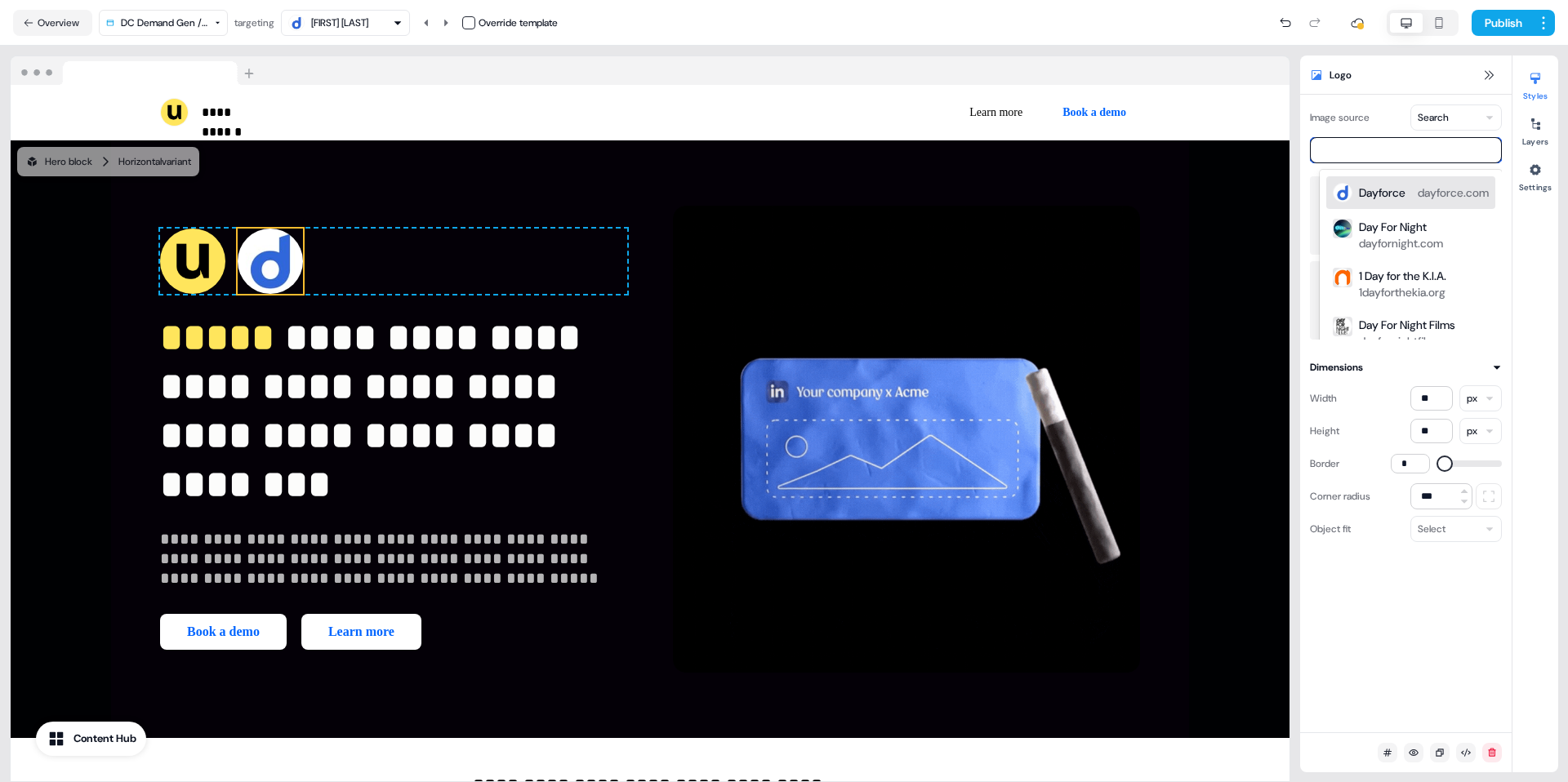scroll, scrollTop: 0, scrollLeft: 0, axis: both 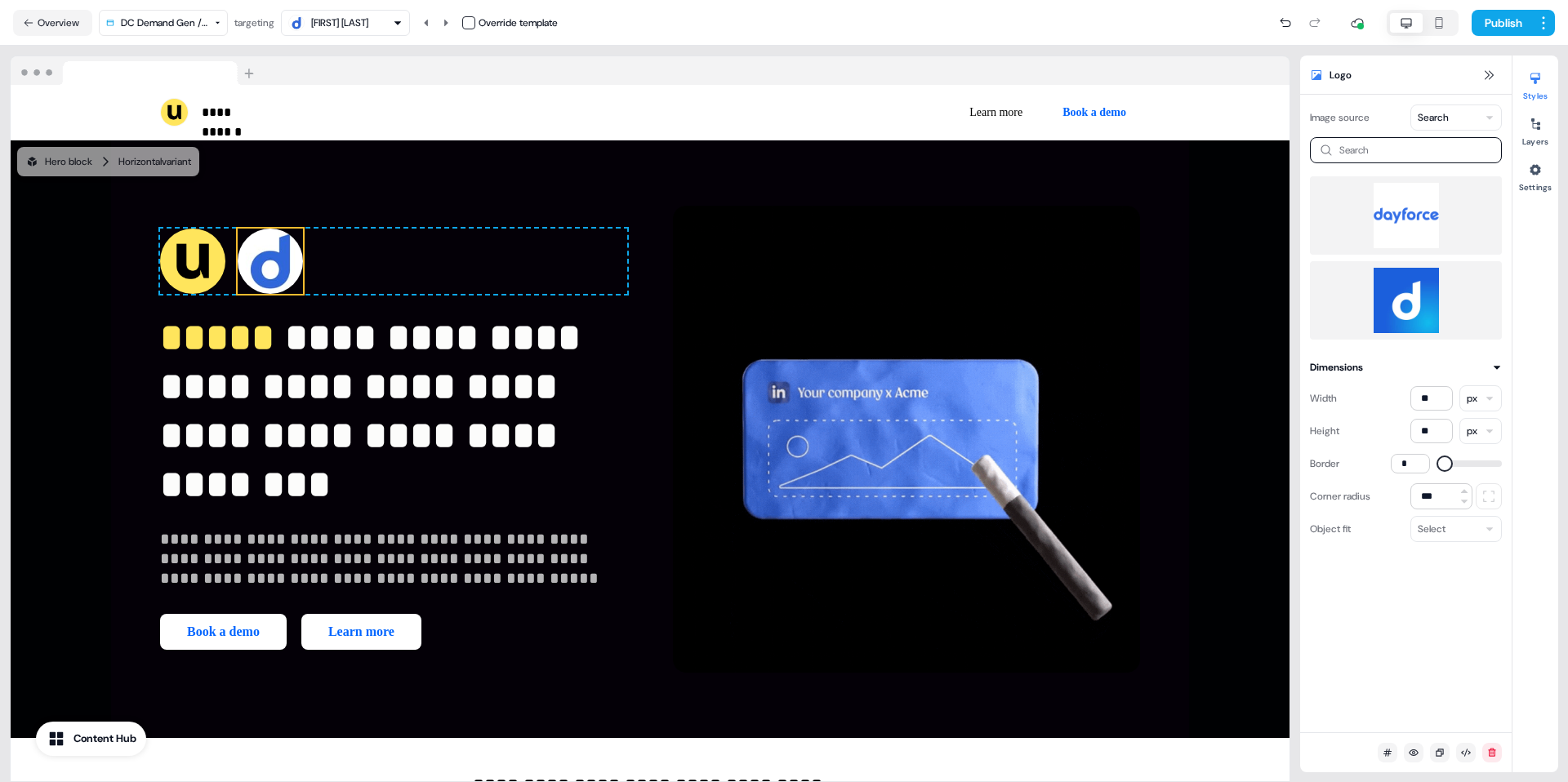 click at bounding box center (1405, 300) 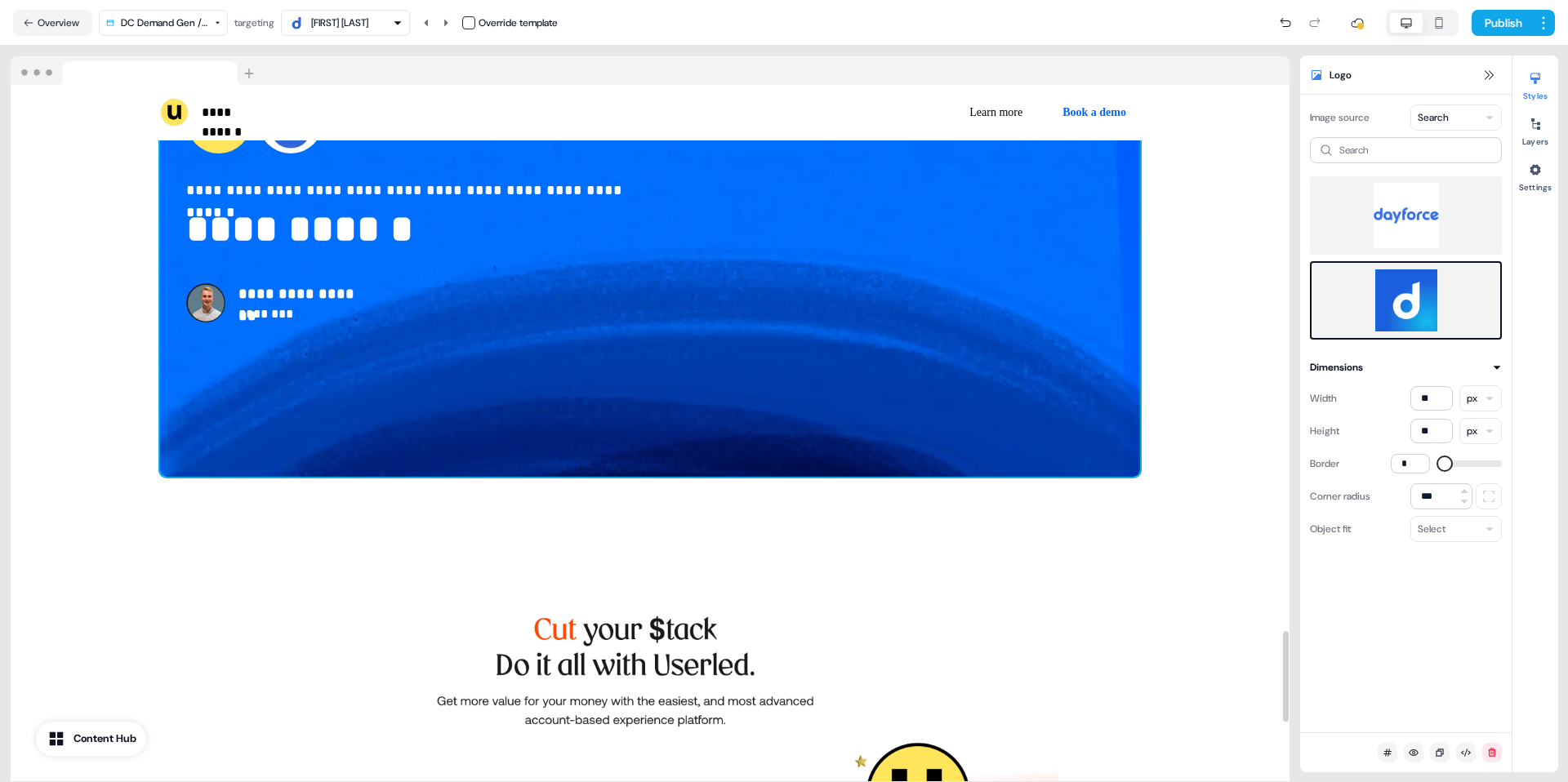 scroll, scrollTop: 4184, scrollLeft: 0, axis: vertical 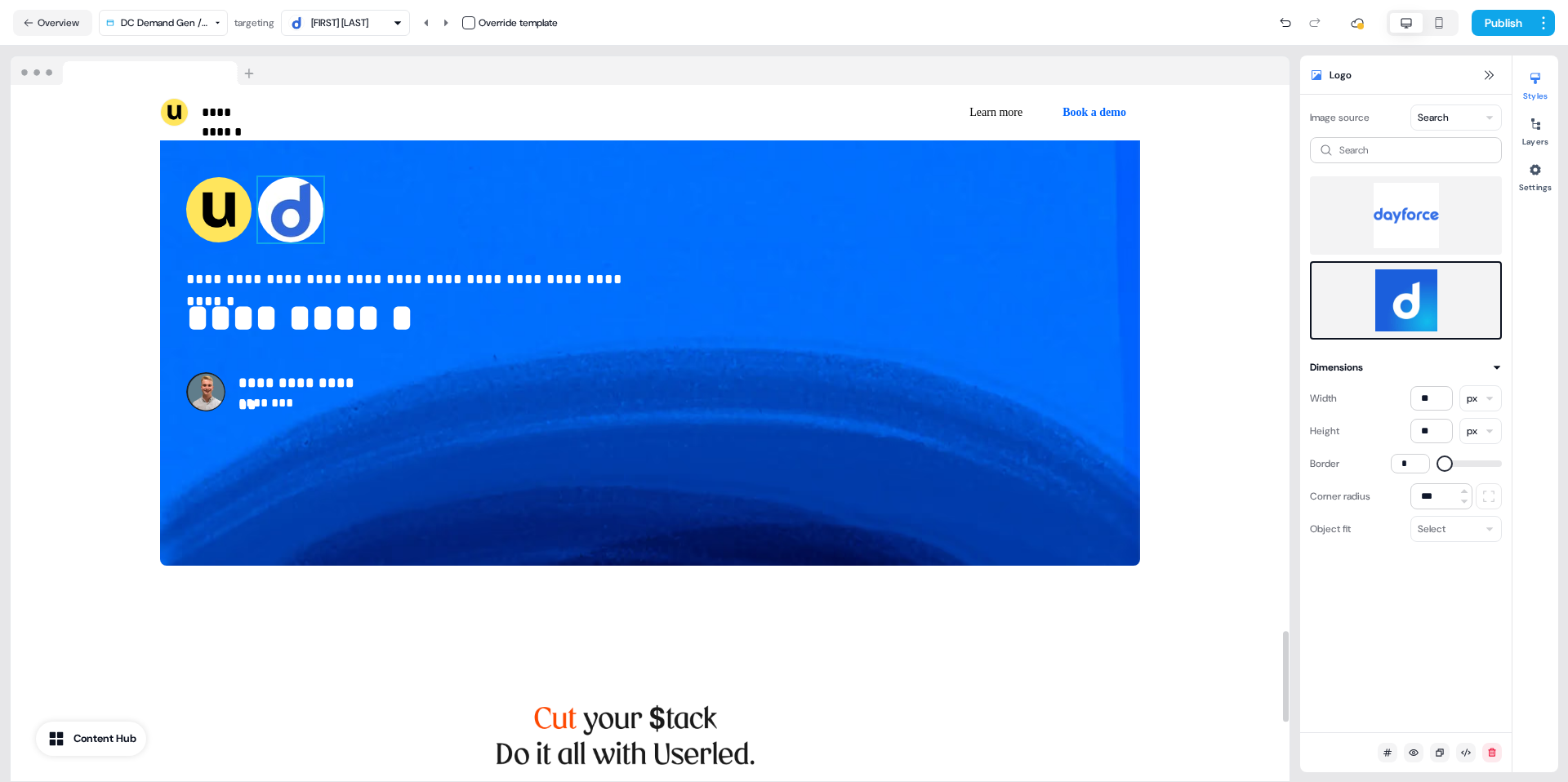 click at bounding box center [291, 210] 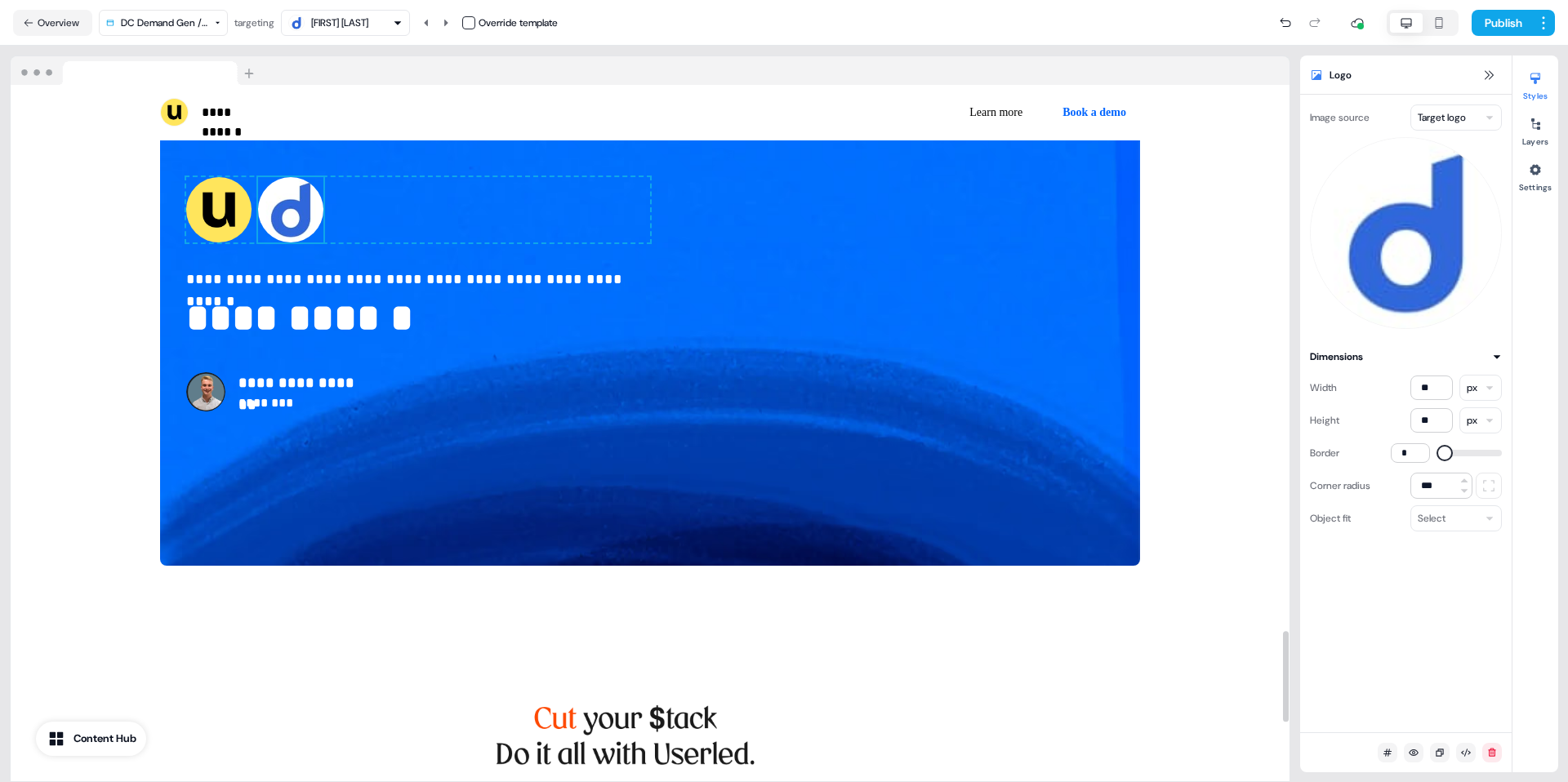 click on "**********" at bounding box center (784, 391) 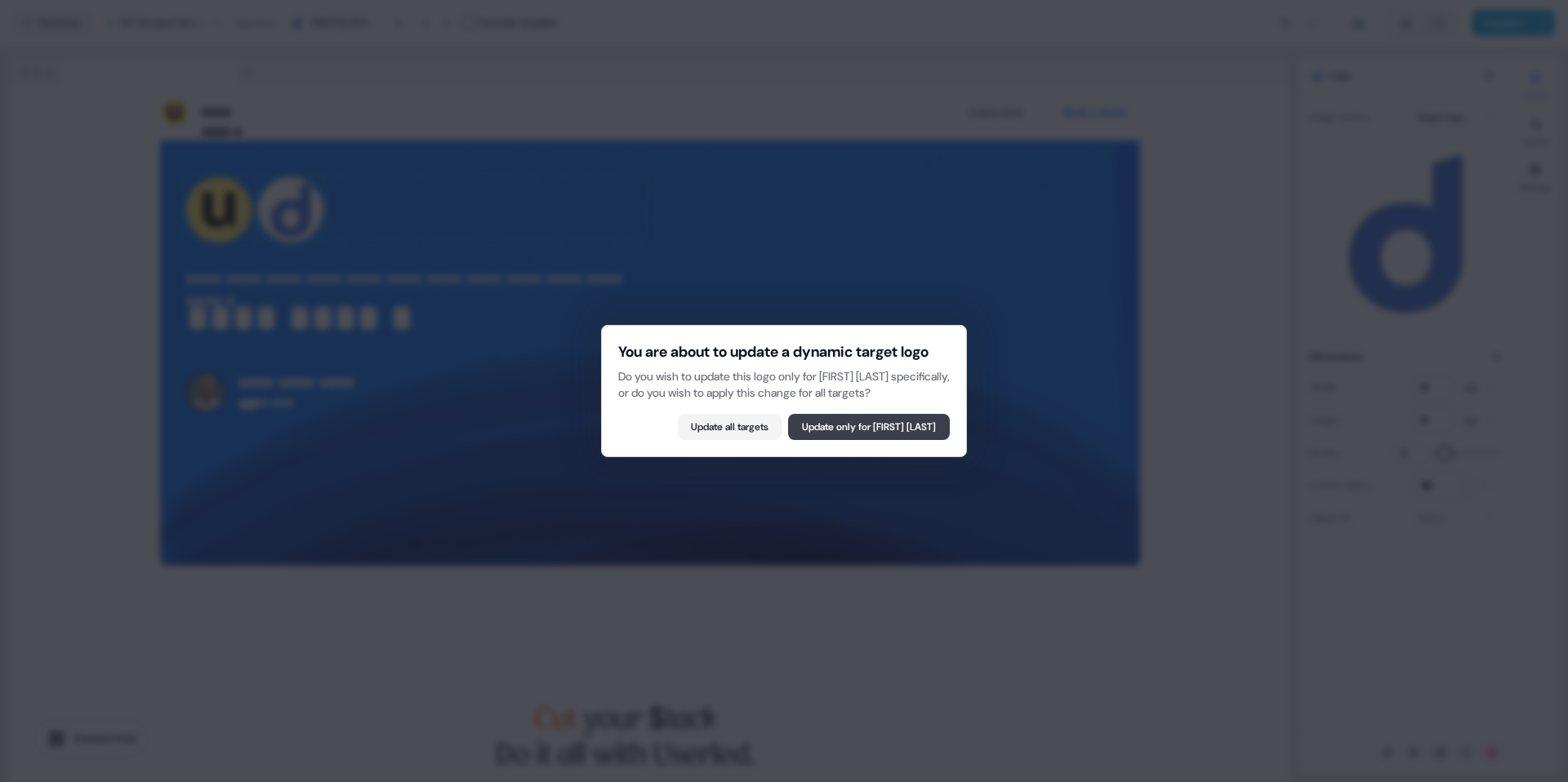 click on "Update only for Bill Fleig" at bounding box center (869, 427) 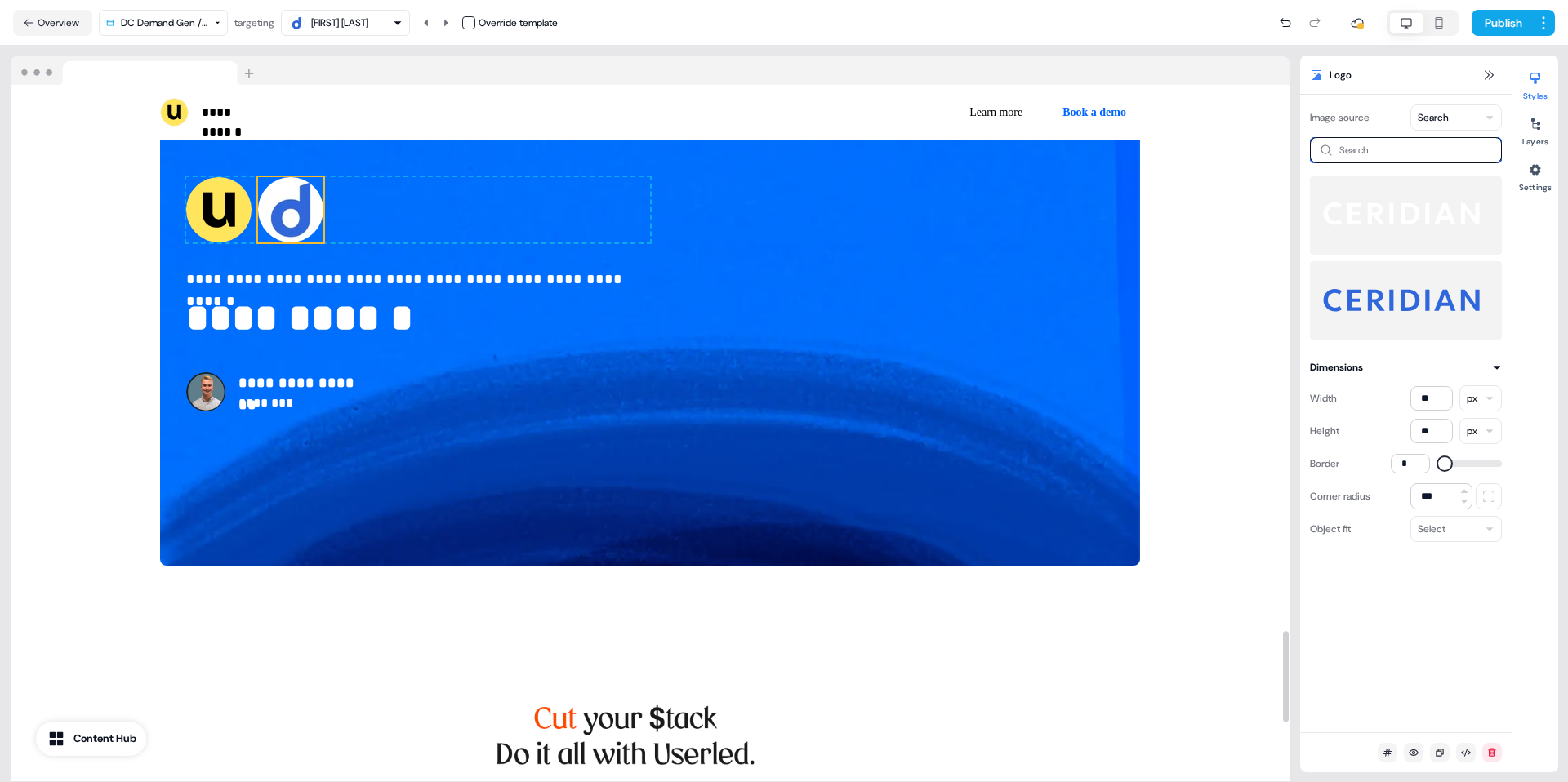 click at bounding box center (1405, 150) 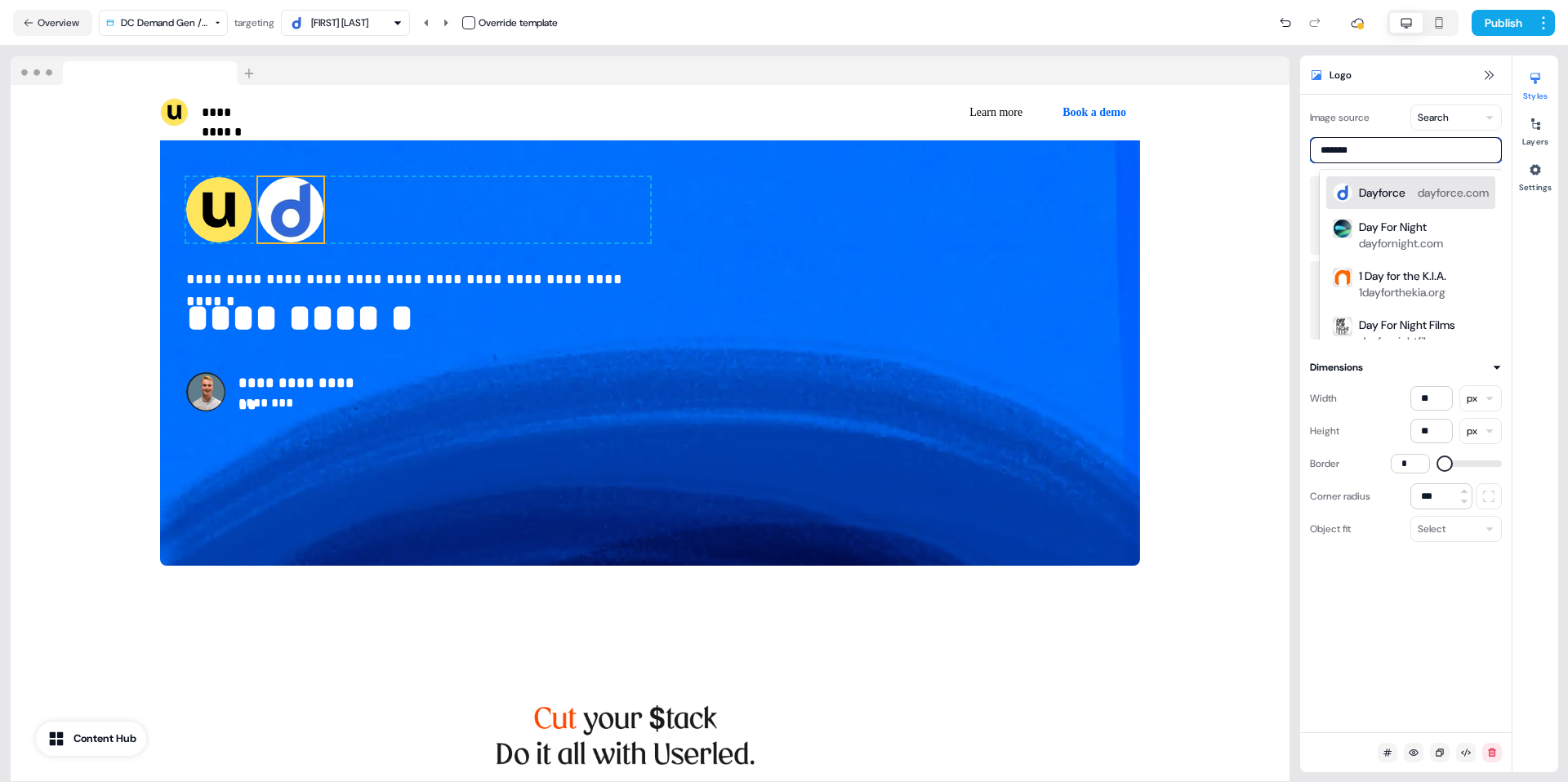 type on "********" 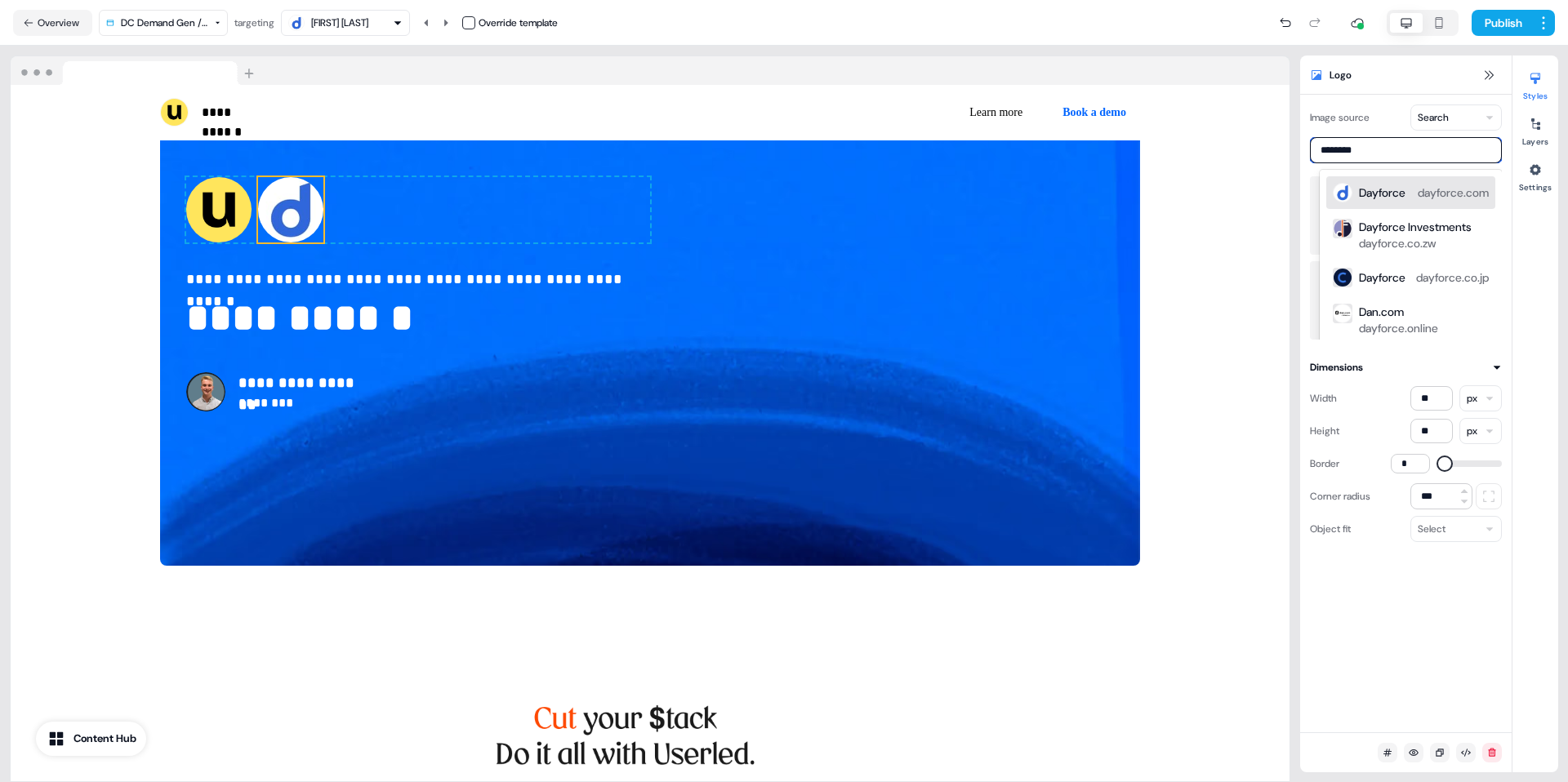 click on "Dayforce" at bounding box center [1382, 193] 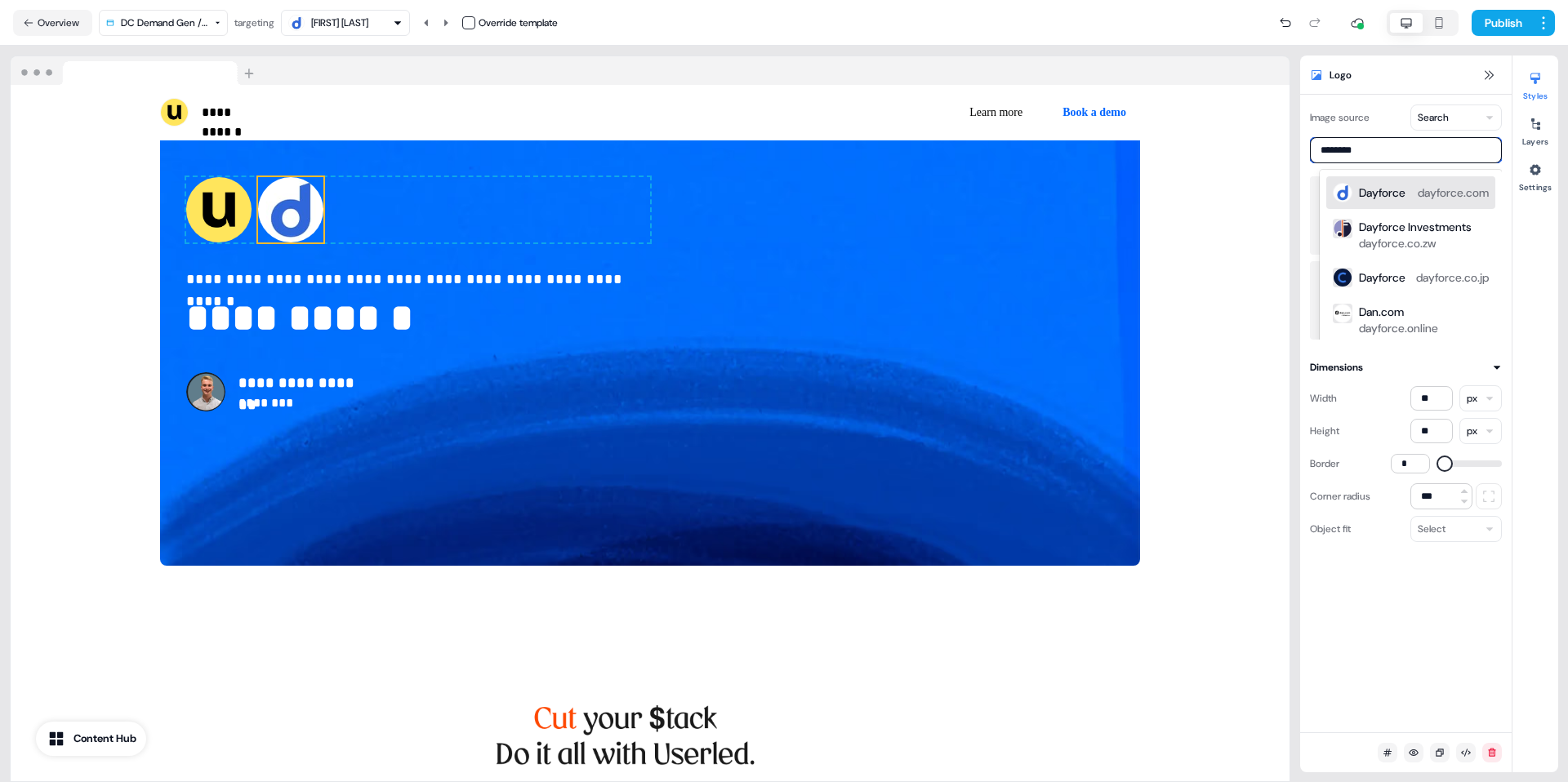 type 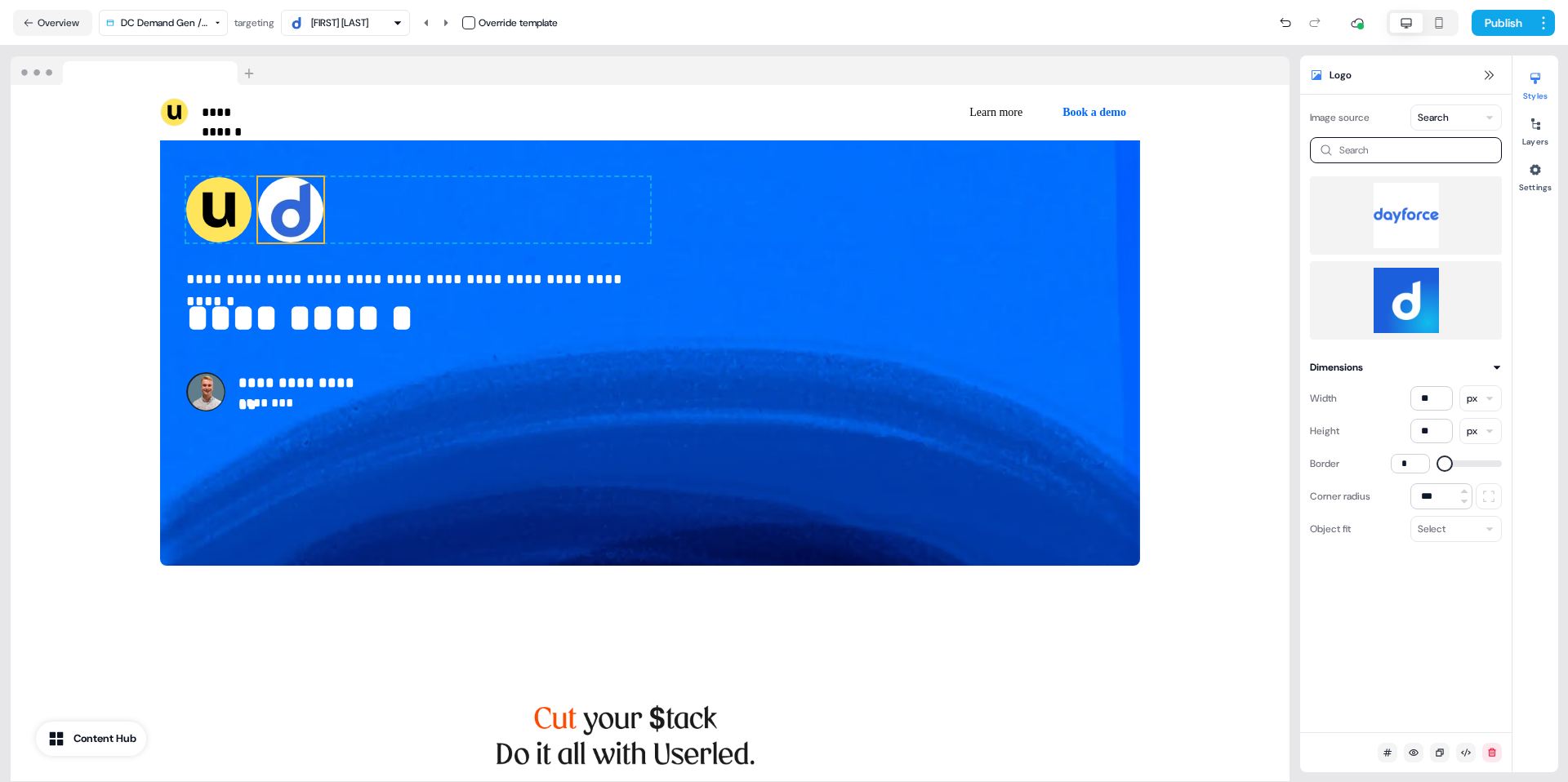 click at bounding box center (1405, 300) 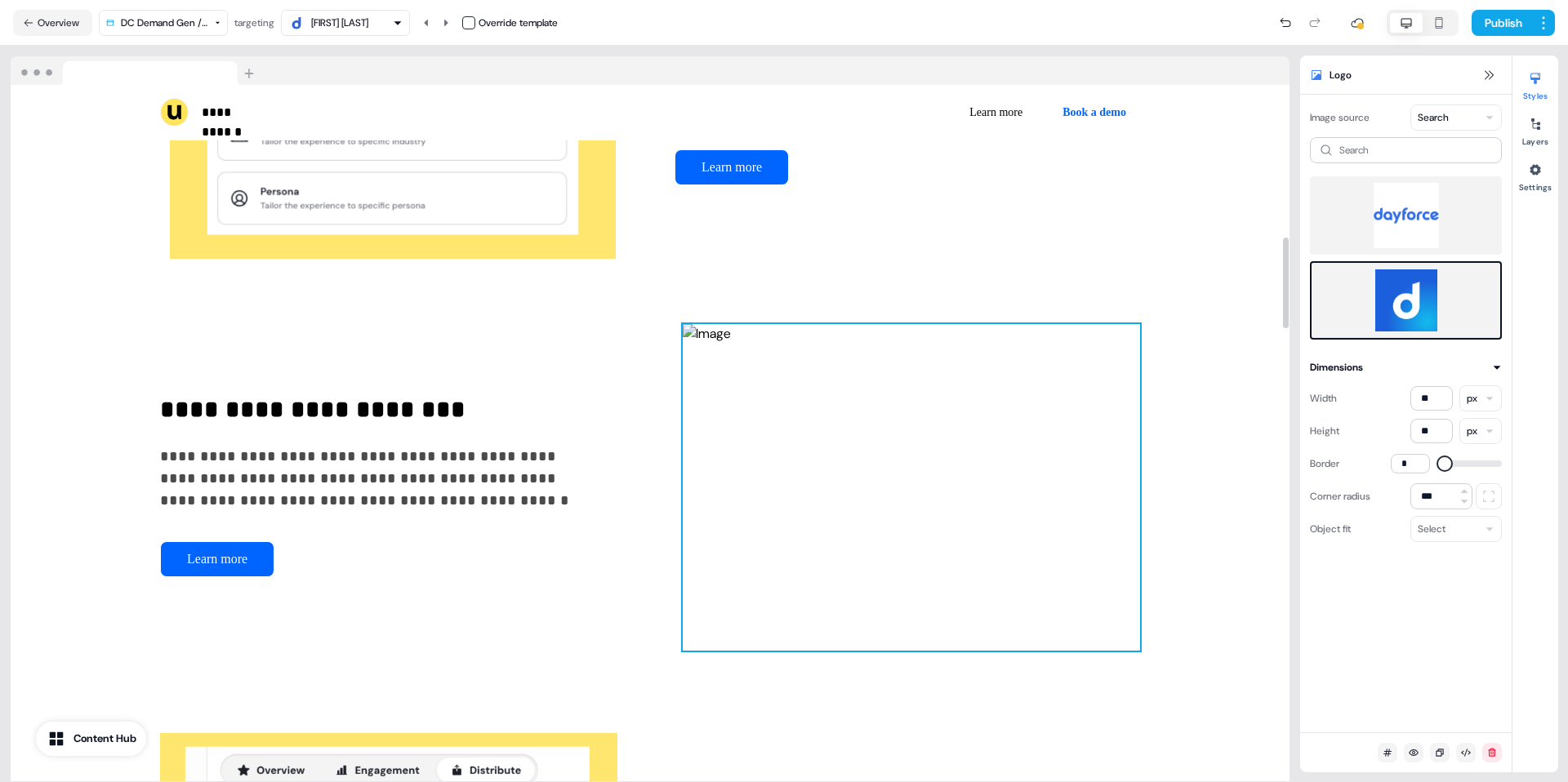 scroll, scrollTop: 0, scrollLeft: 0, axis: both 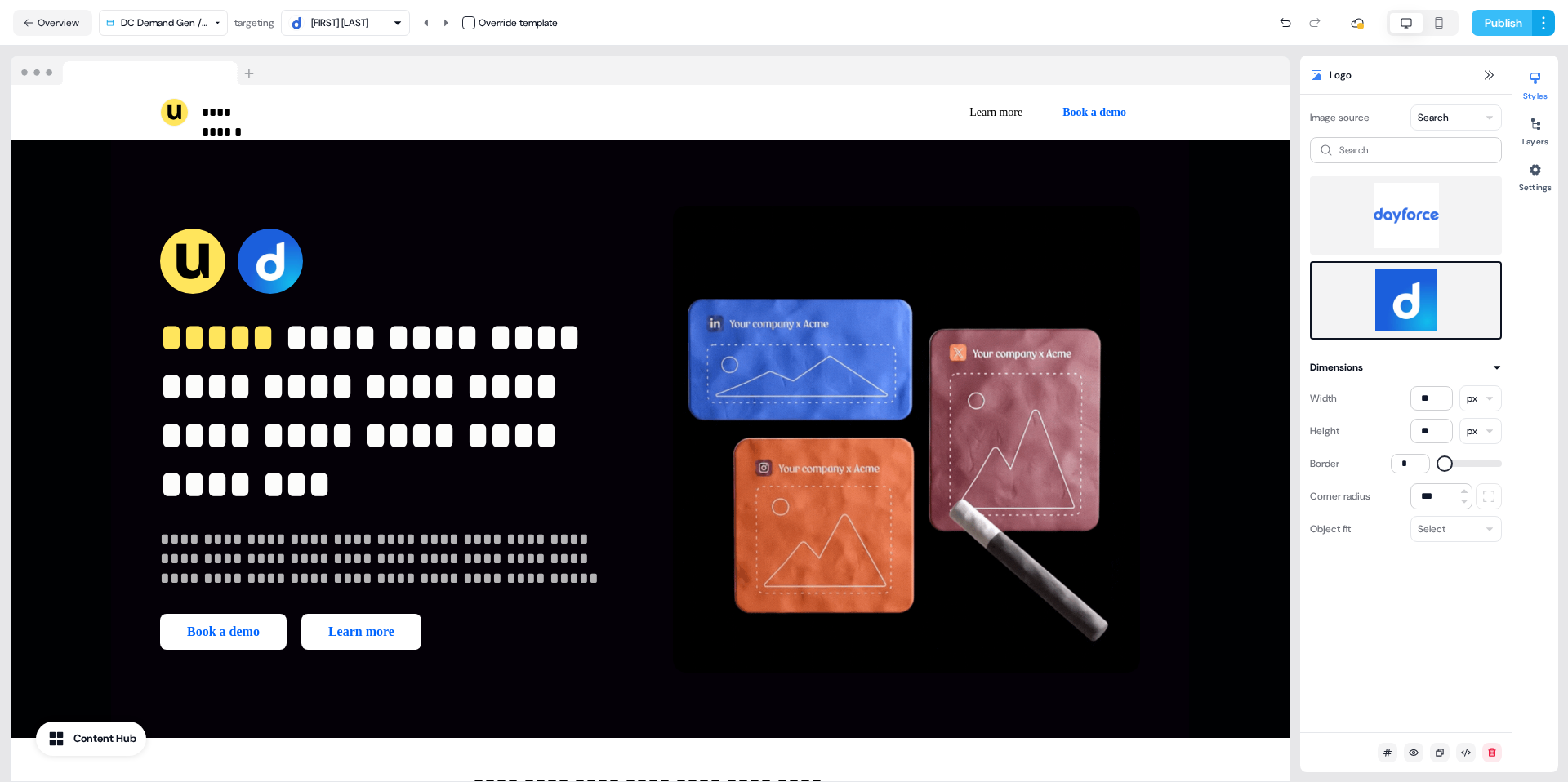 click on "Publish" at bounding box center [1502, 23] 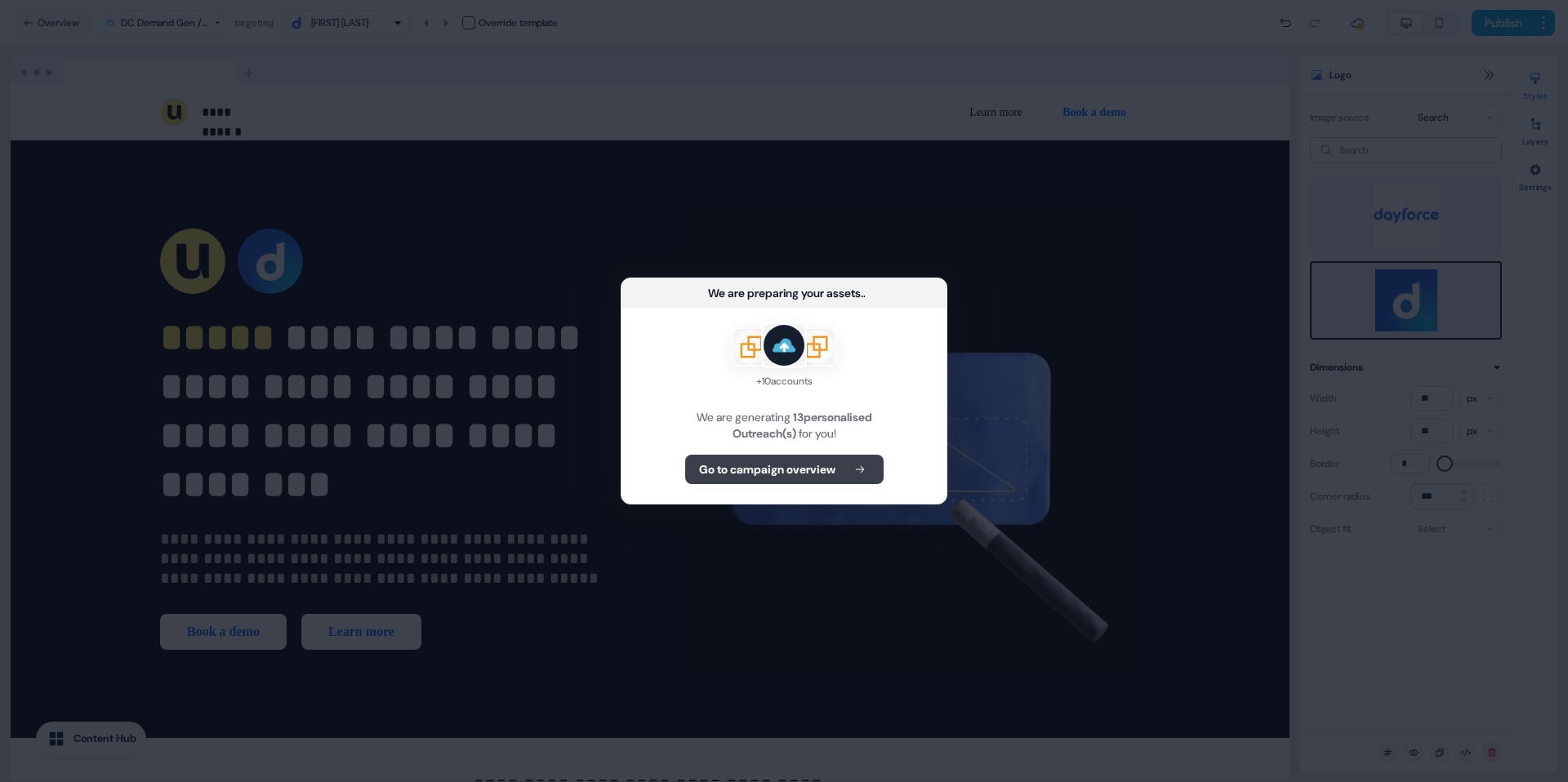 click on "Go to campaign overview" at bounding box center [784, 469] 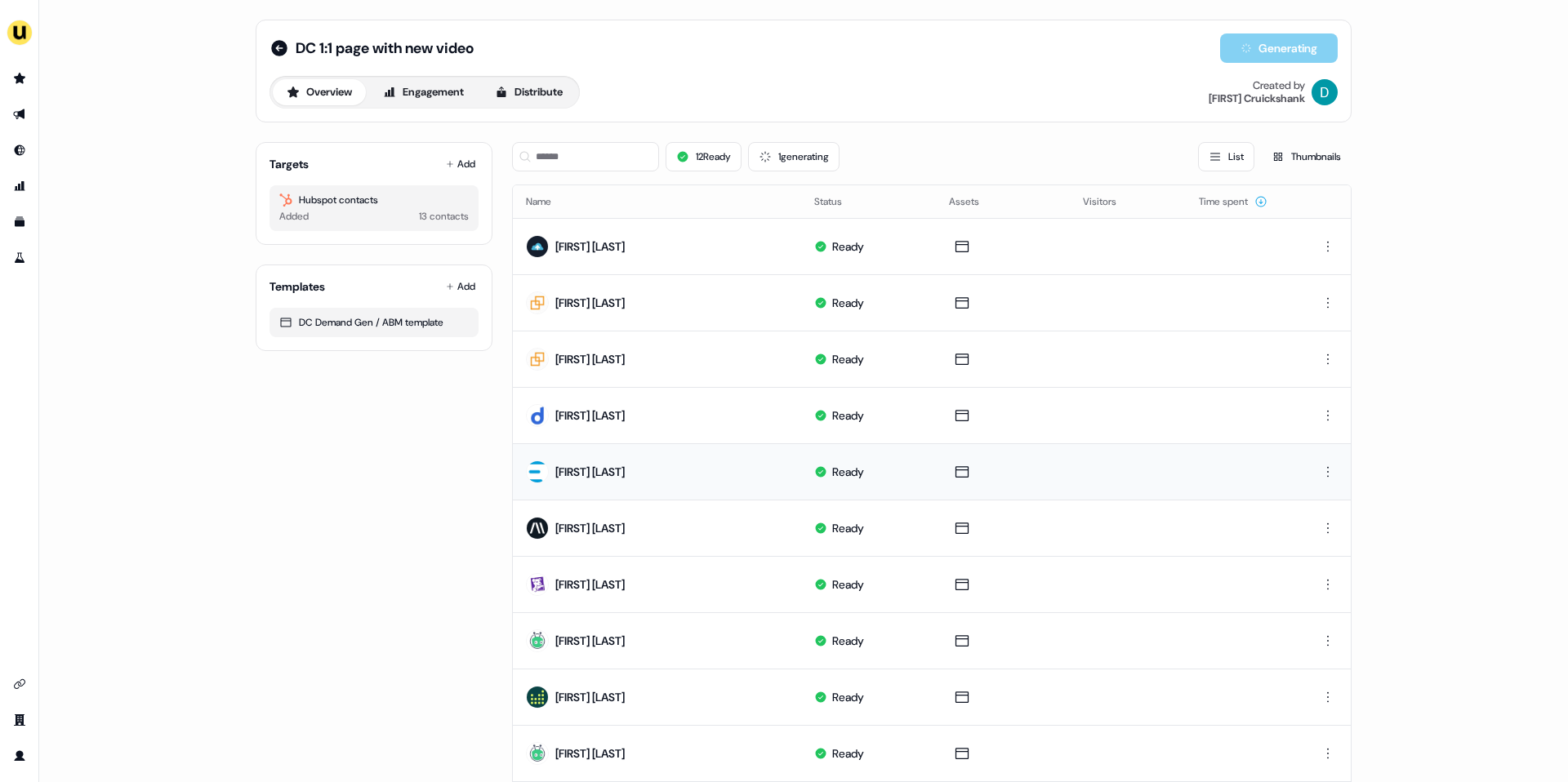 scroll, scrollTop: 221, scrollLeft: 0, axis: vertical 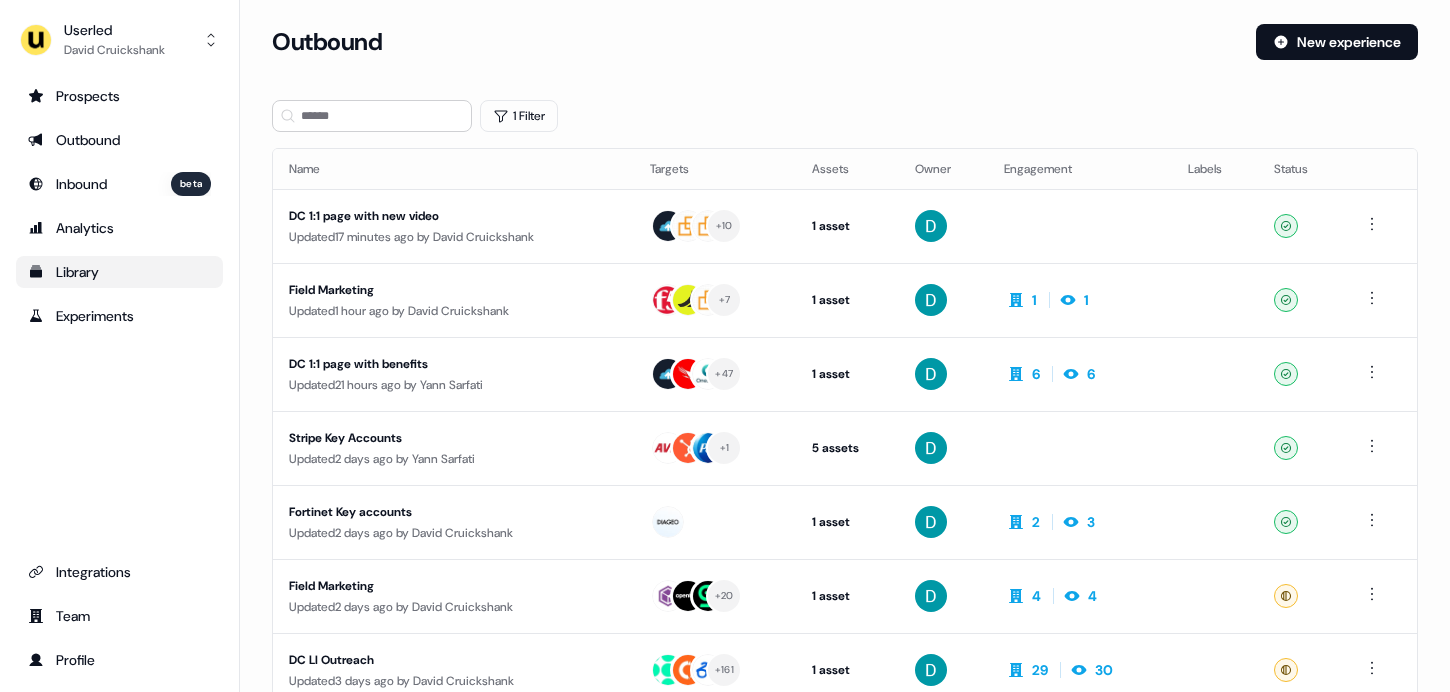 click on "Library" at bounding box center [119, 272] 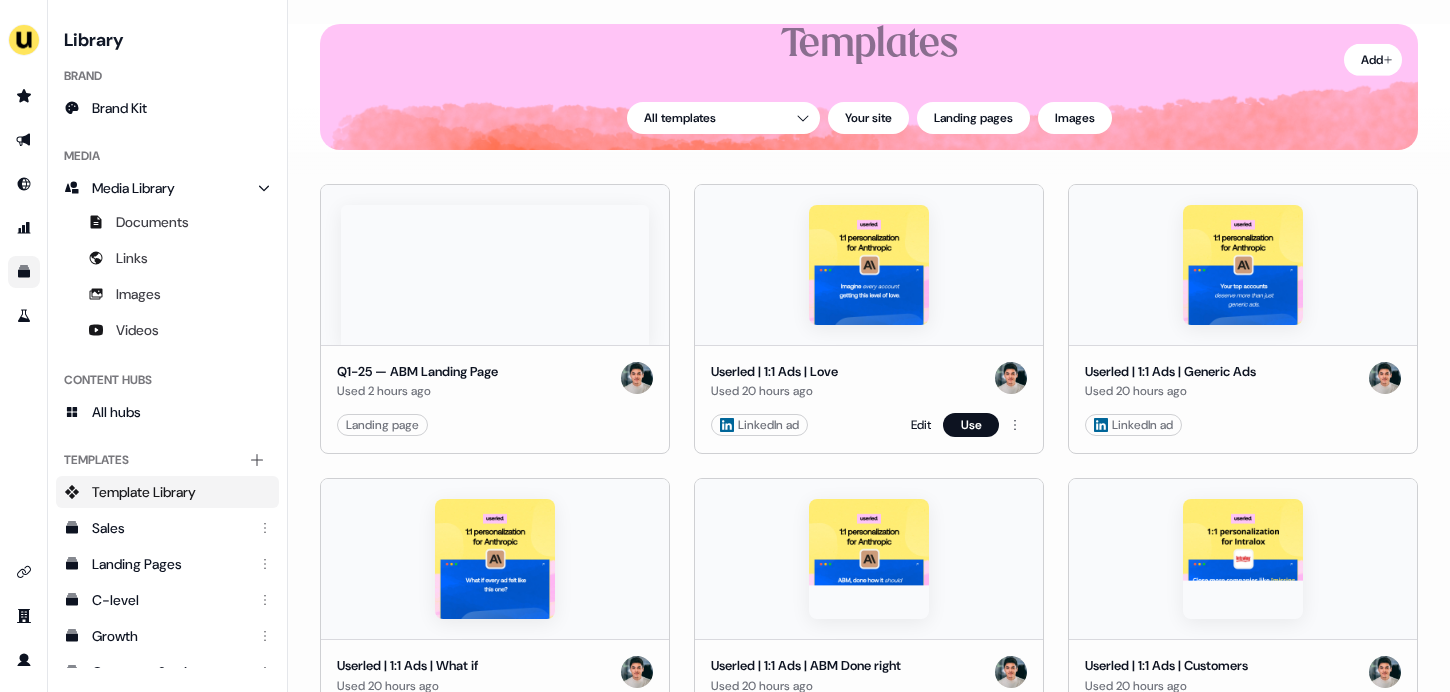 scroll, scrollTop: 106, scrollLeft: 0, axis: vertical 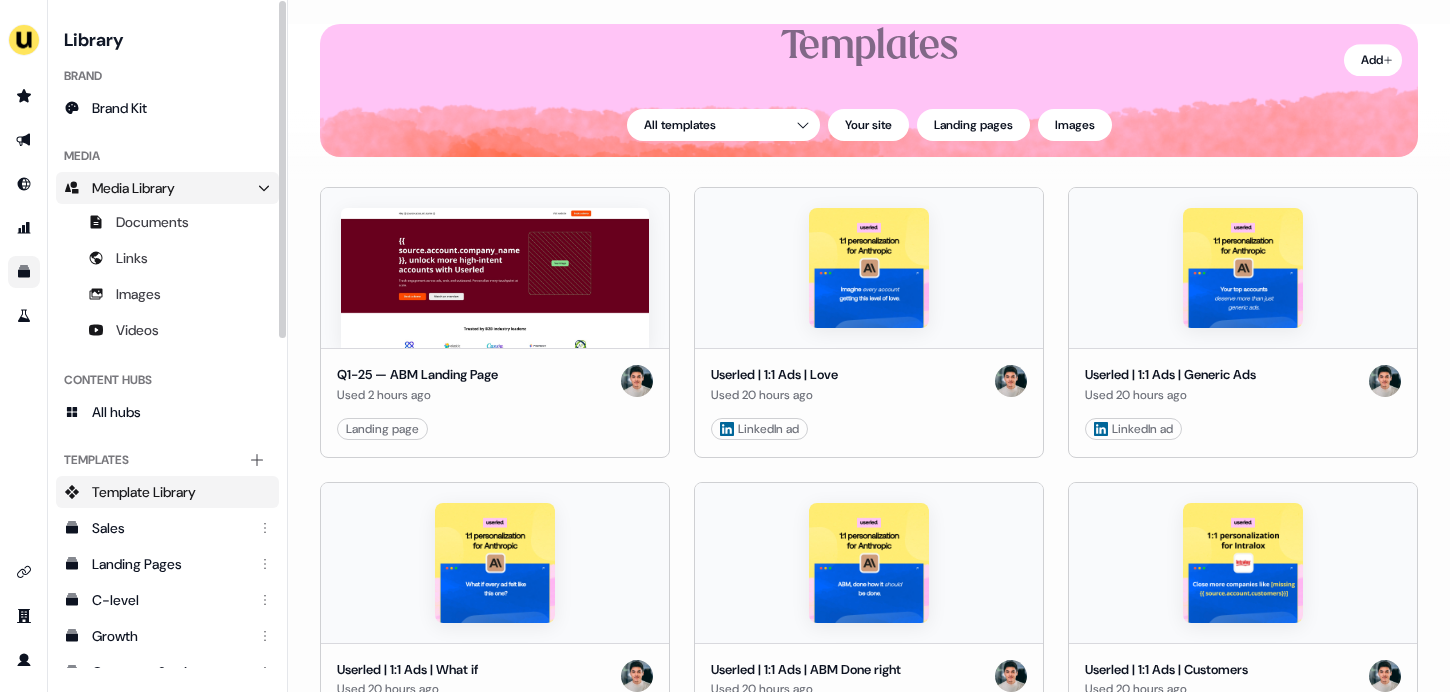 click on "Media Library" at bounding box center (133, 188) 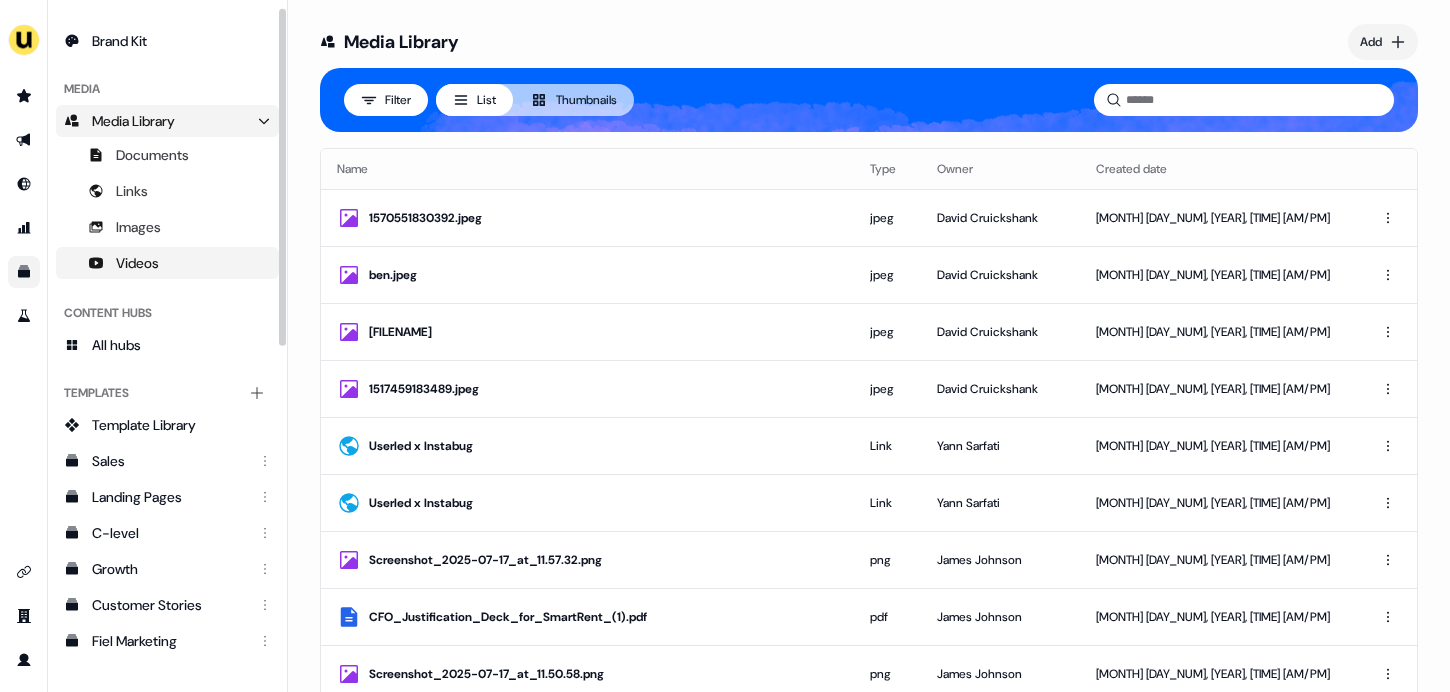 scroll, scrollTop: 0, scrollLeft: 0, axis: both 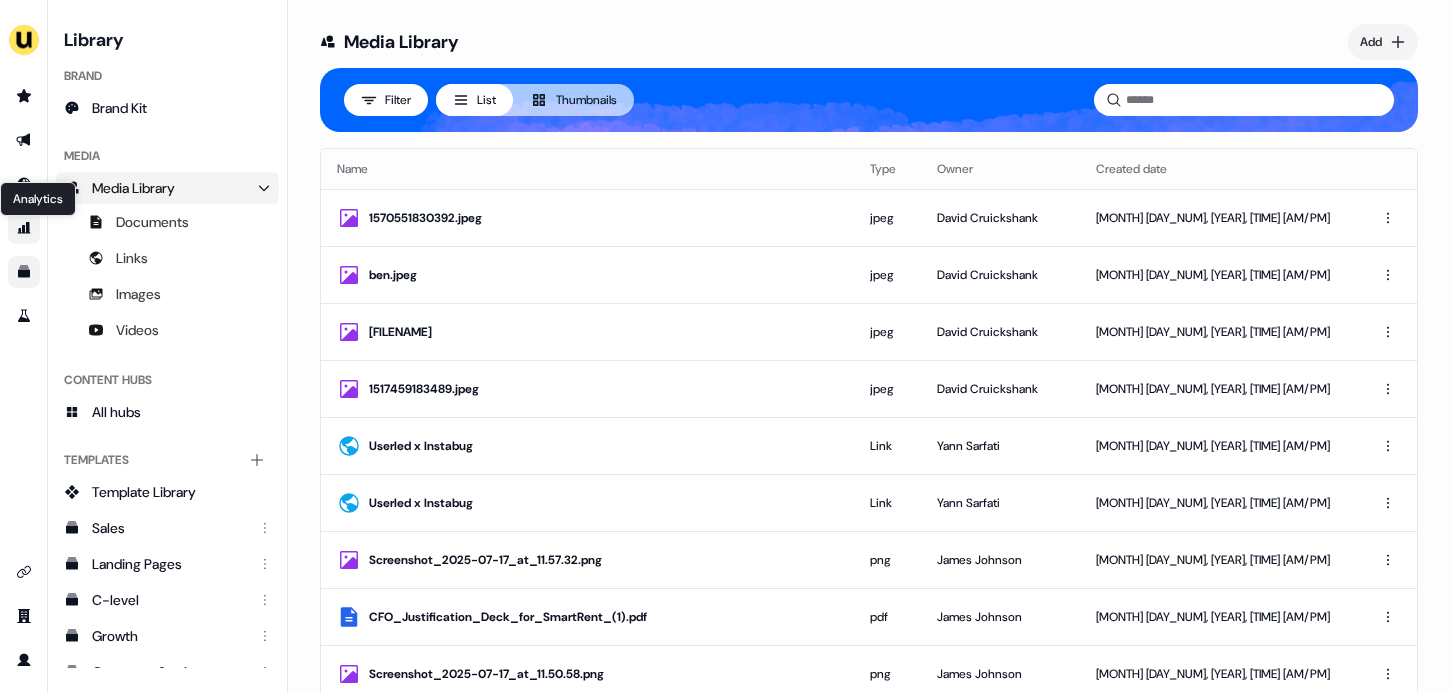 click 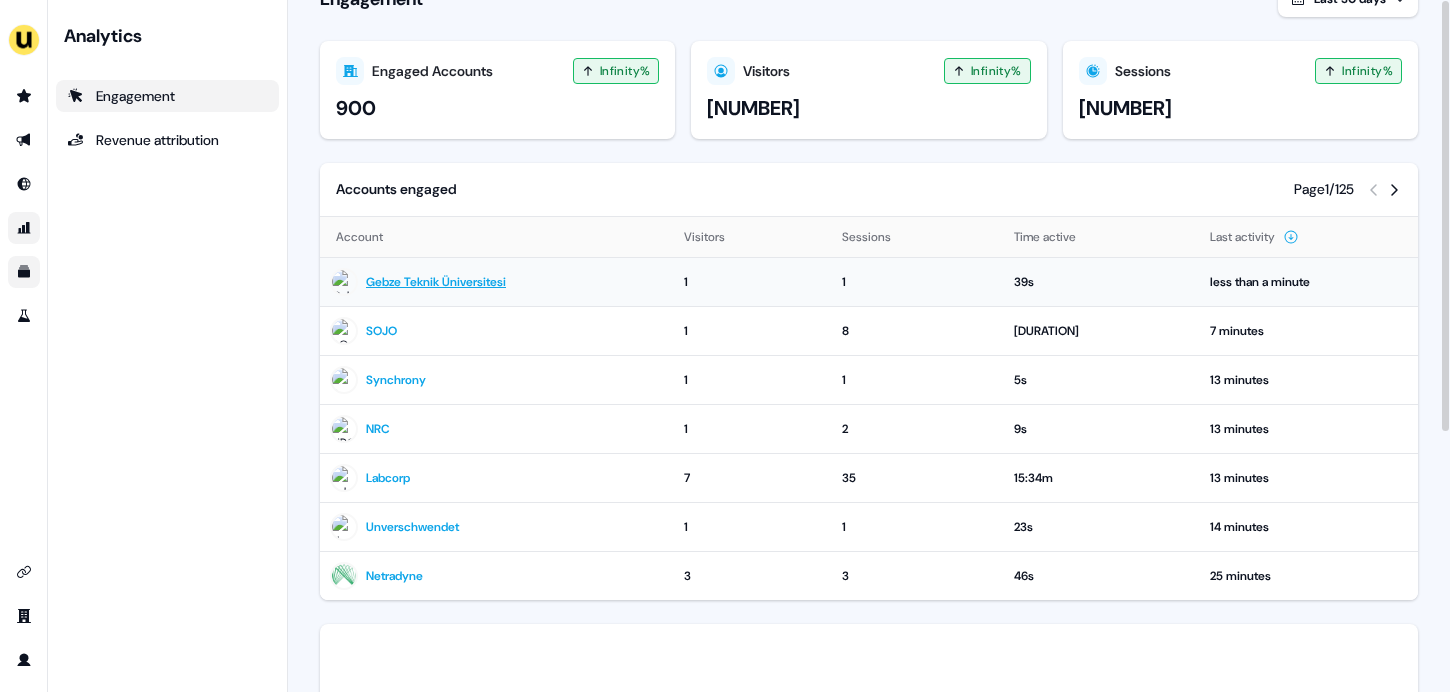 scroll, scrollTop: 0, scrollLeft: 0, axis: both 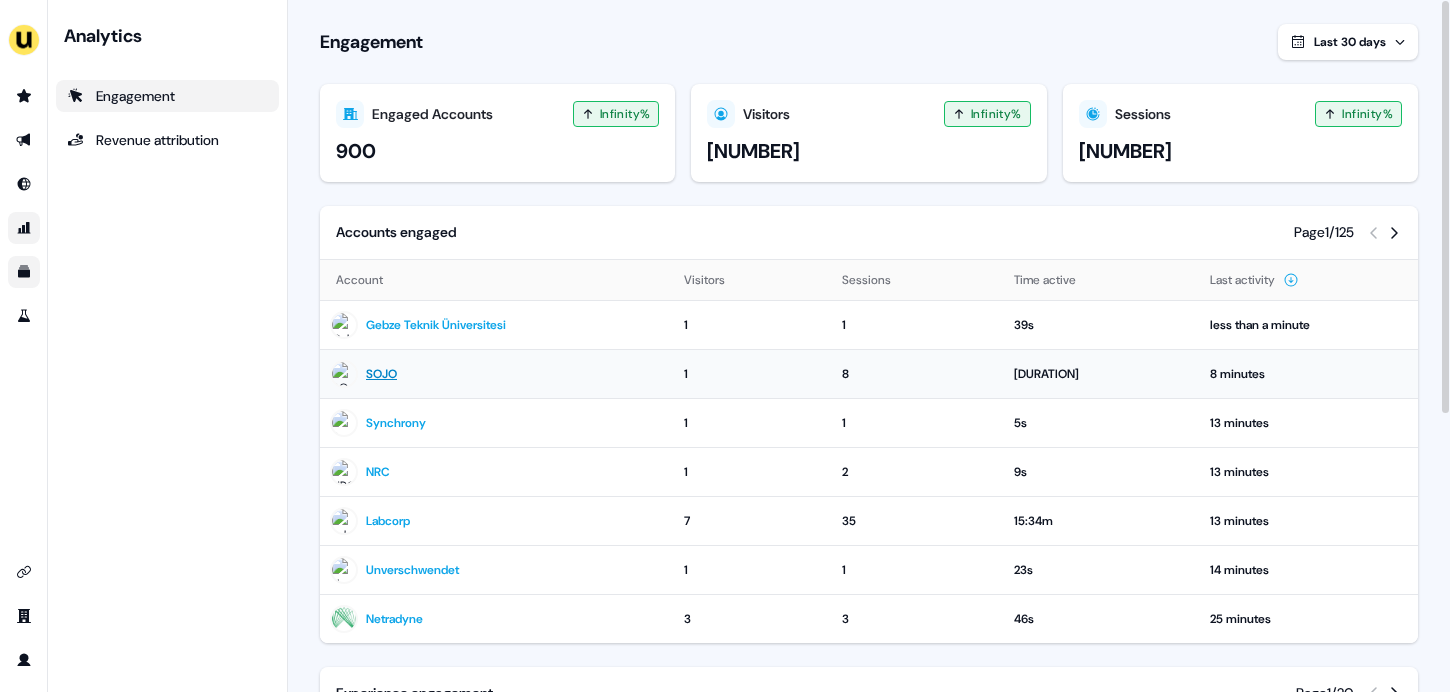 click on "SOJO" at bounding box center (381, 374) 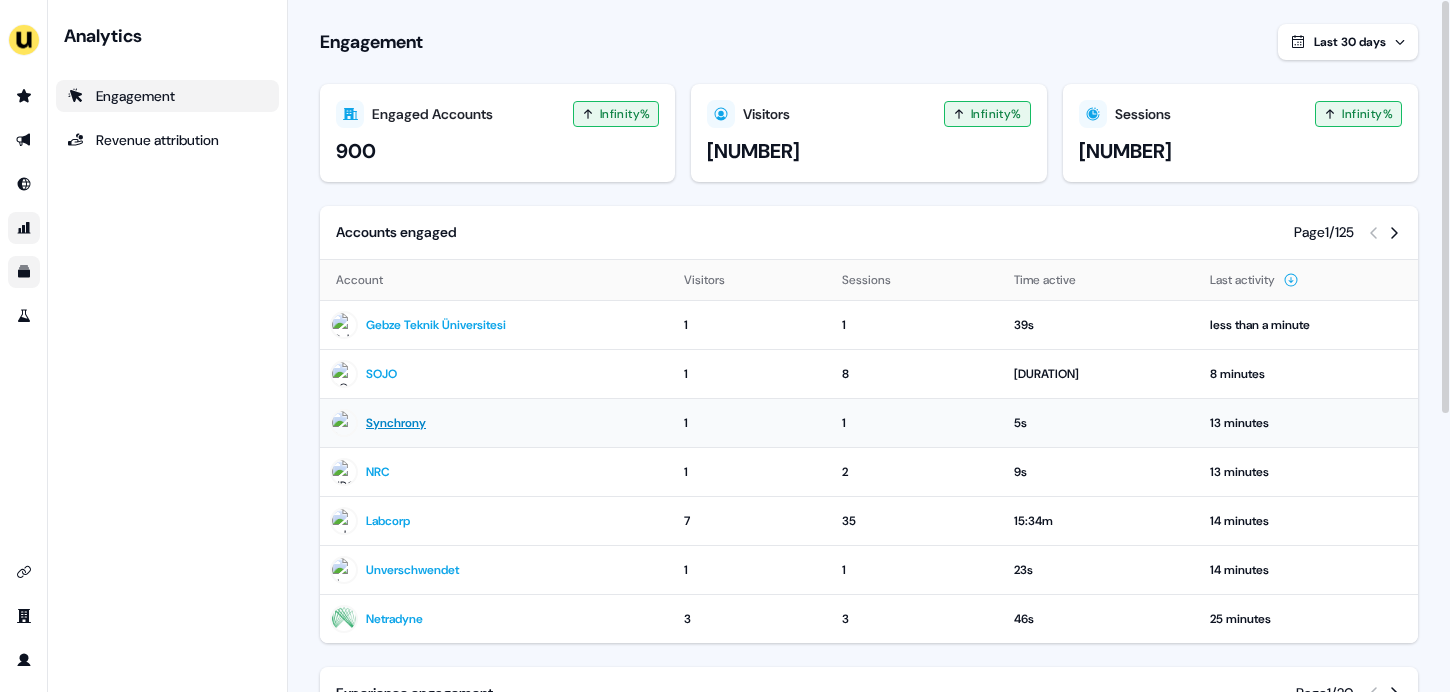 click on "Synchrony" at bounding box center (396, 423) 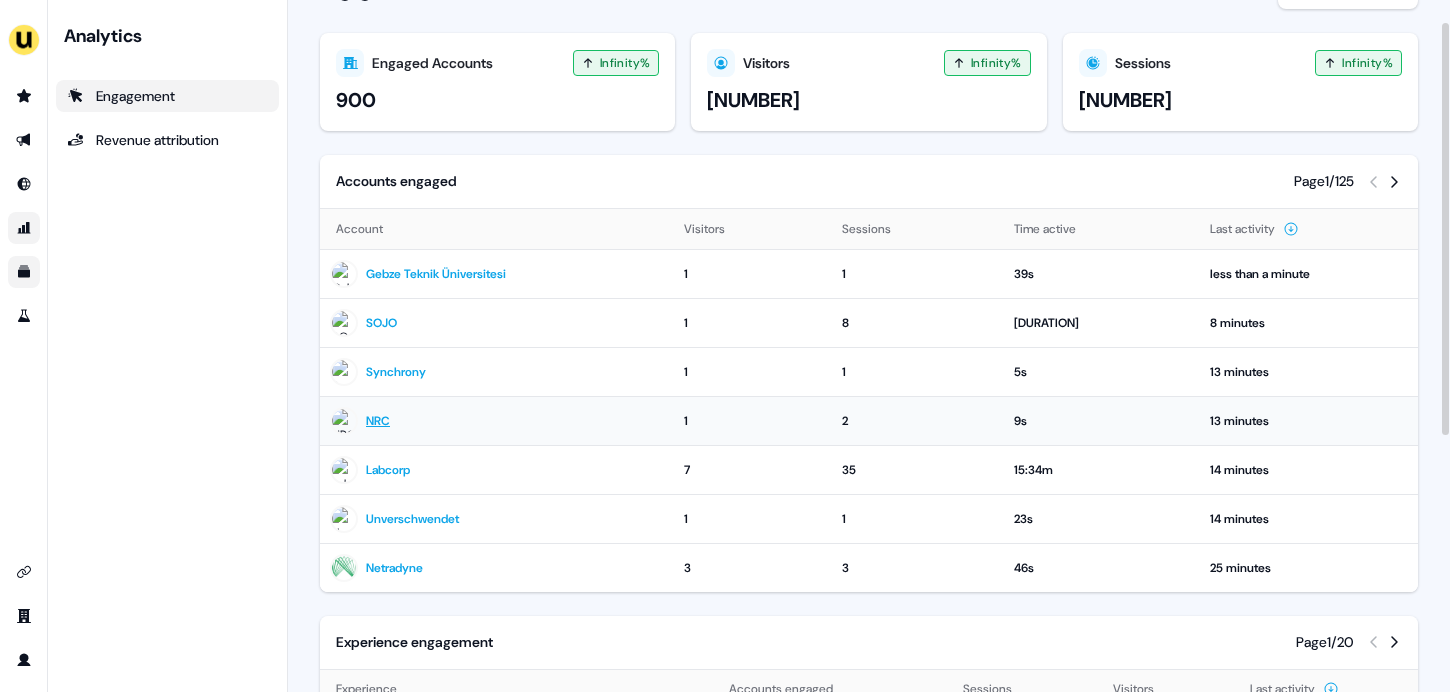 scroll, scrollTop: 35, scrollLeft: 0, axis: vertical 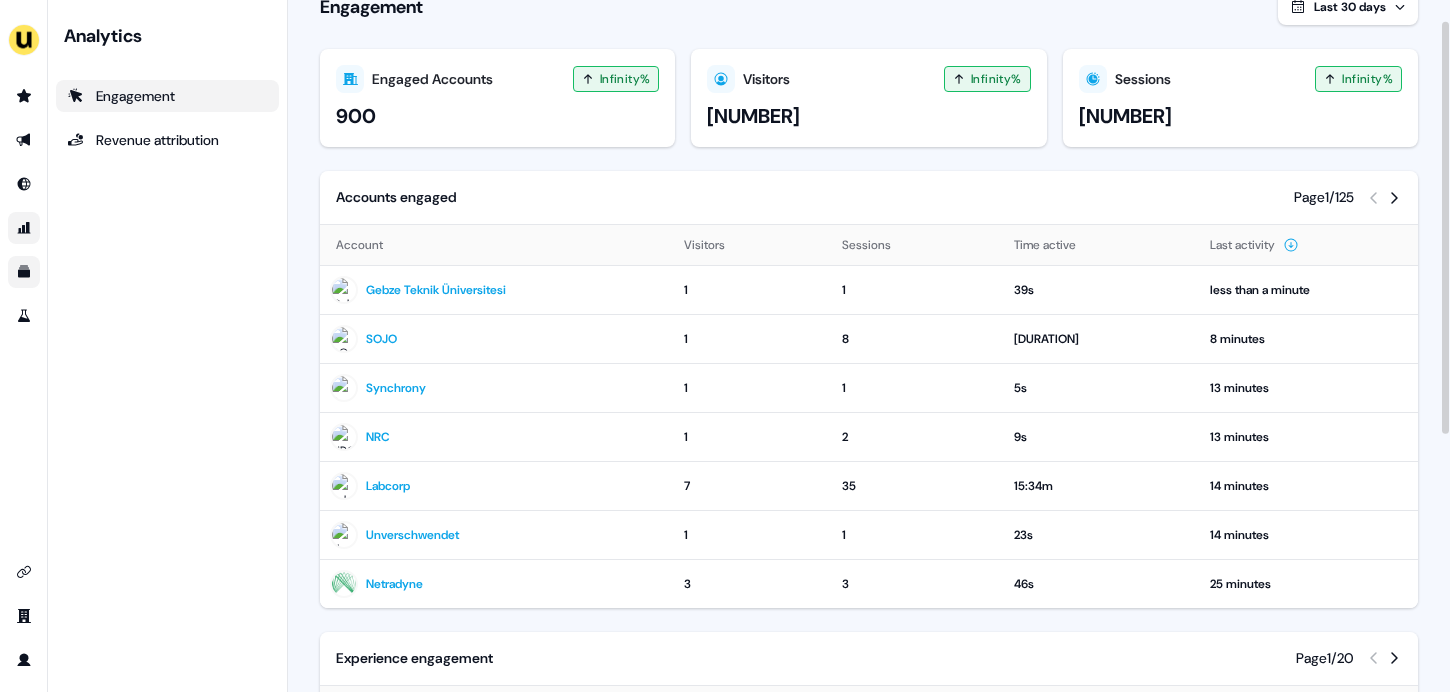 click on "Infinity%" at bounding box center (996, 79) 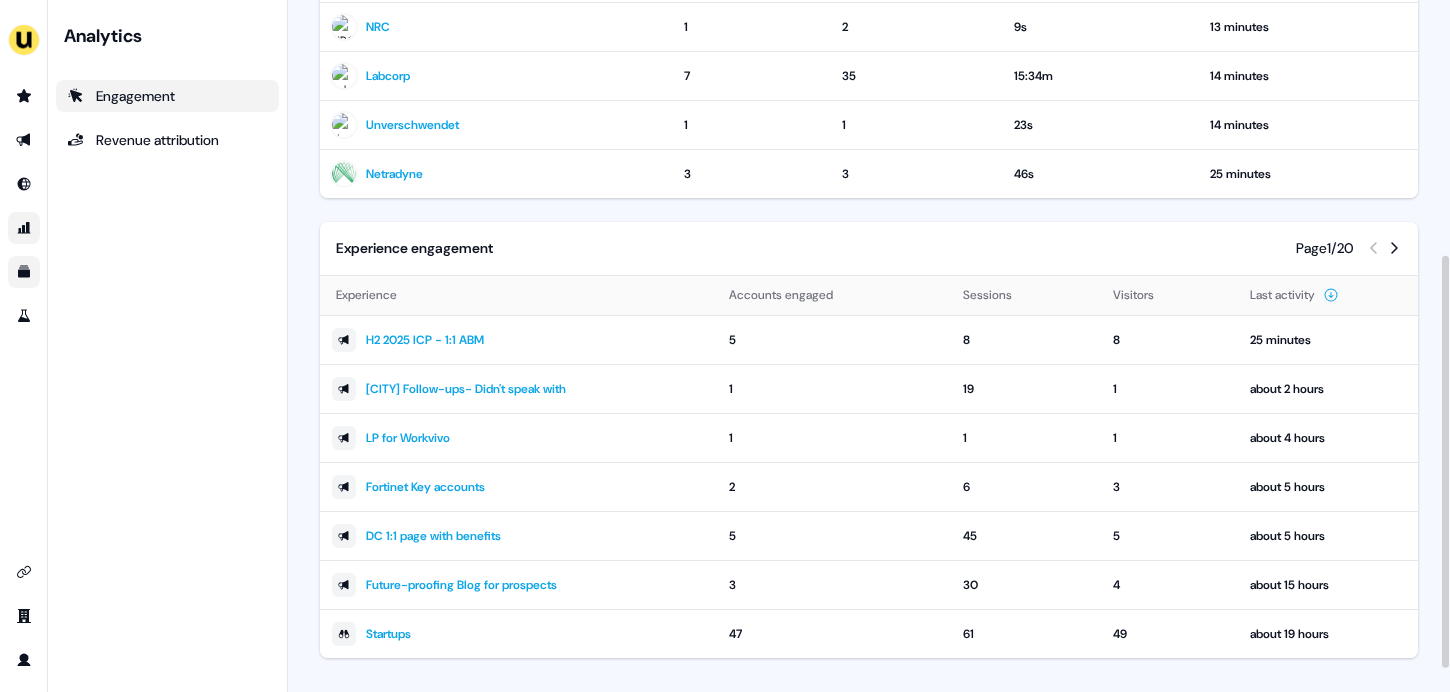 scroll, scrollTop: 467, scrollLeft: 0, axis: vertical 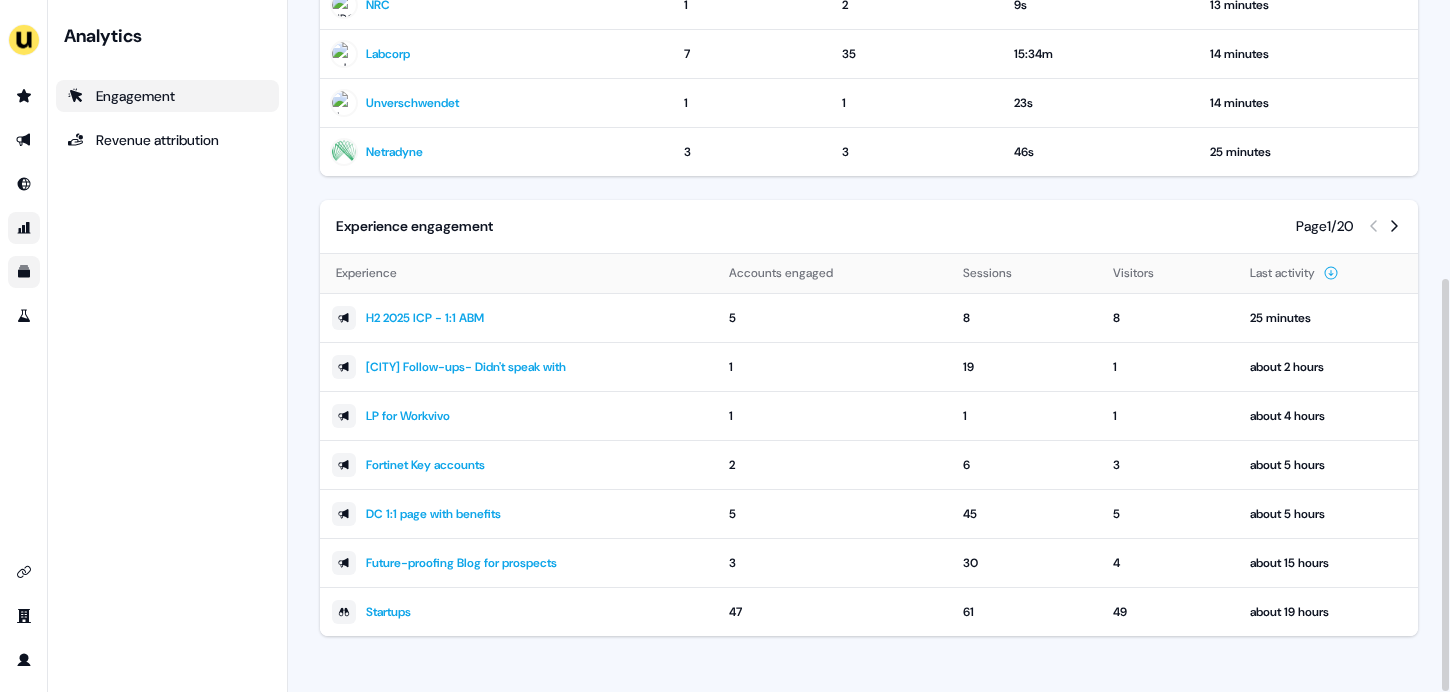 click 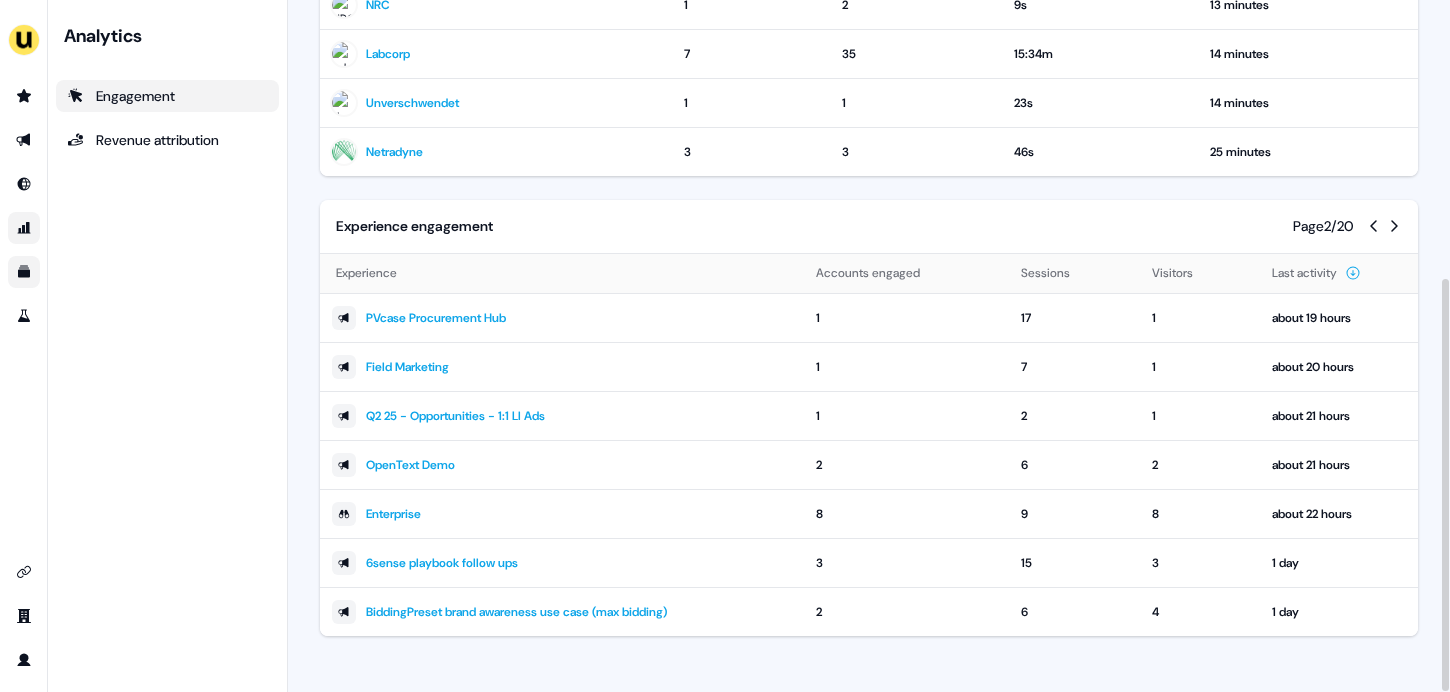 click 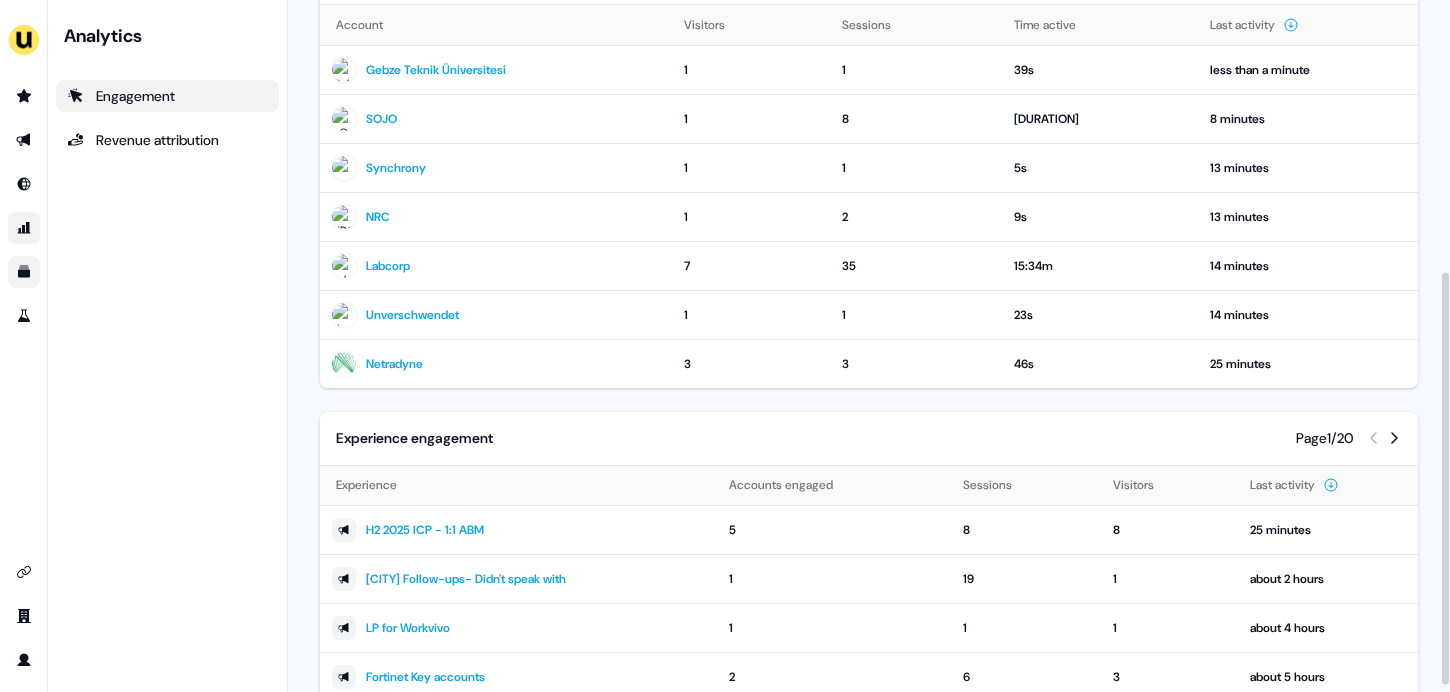scroll, scrollTop: 0, scrollLeft: 0, axis: both 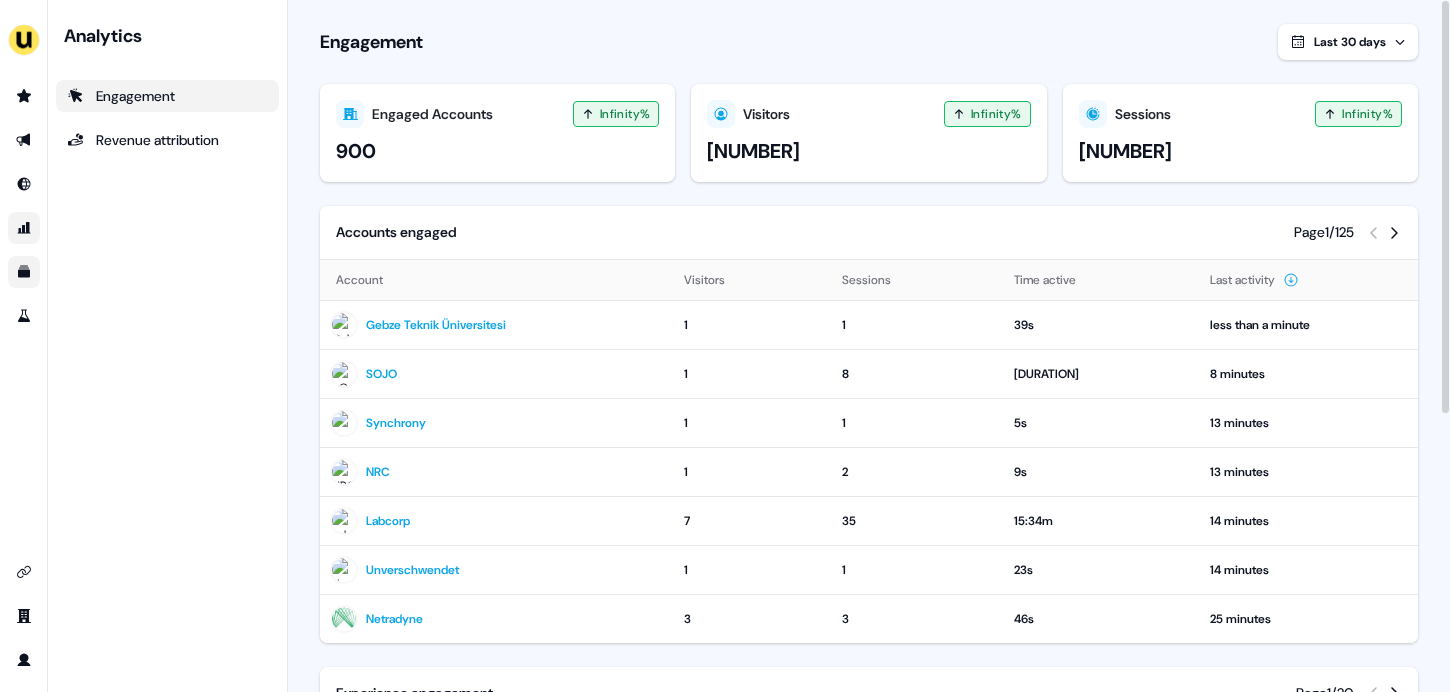 click 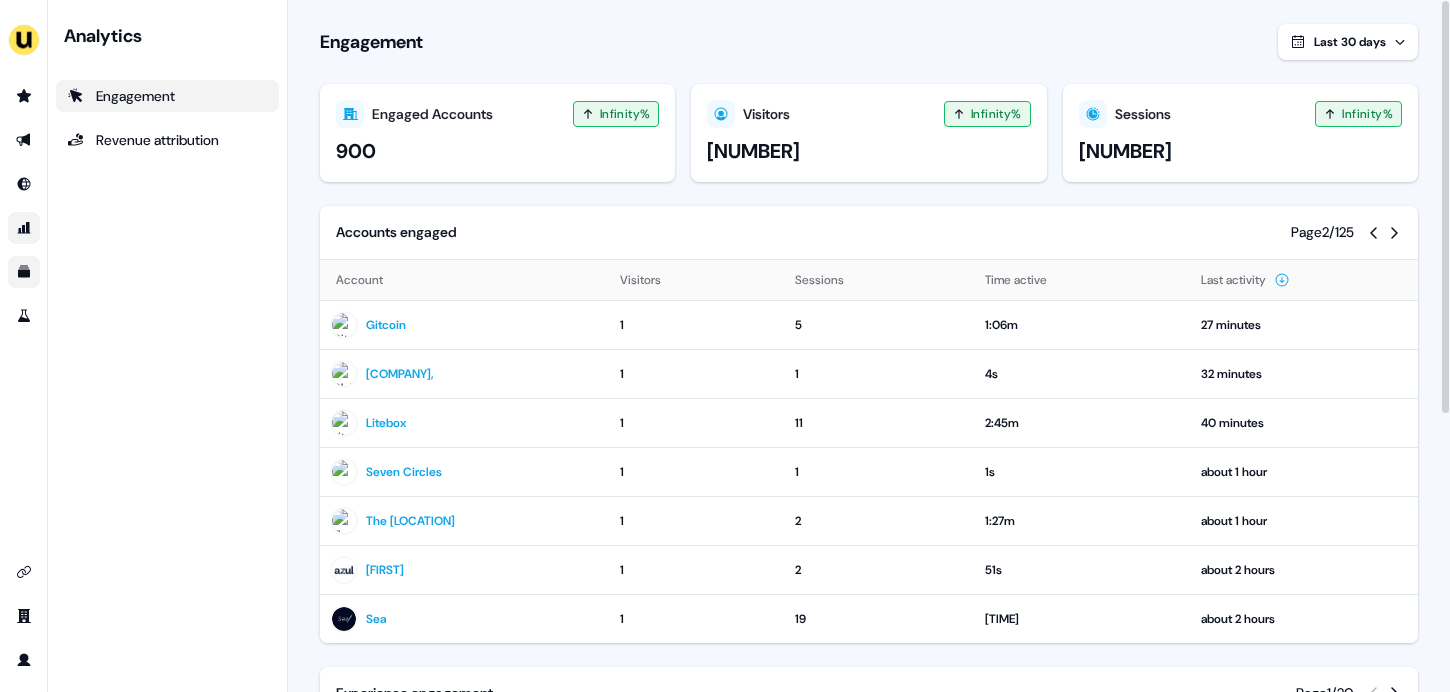 click 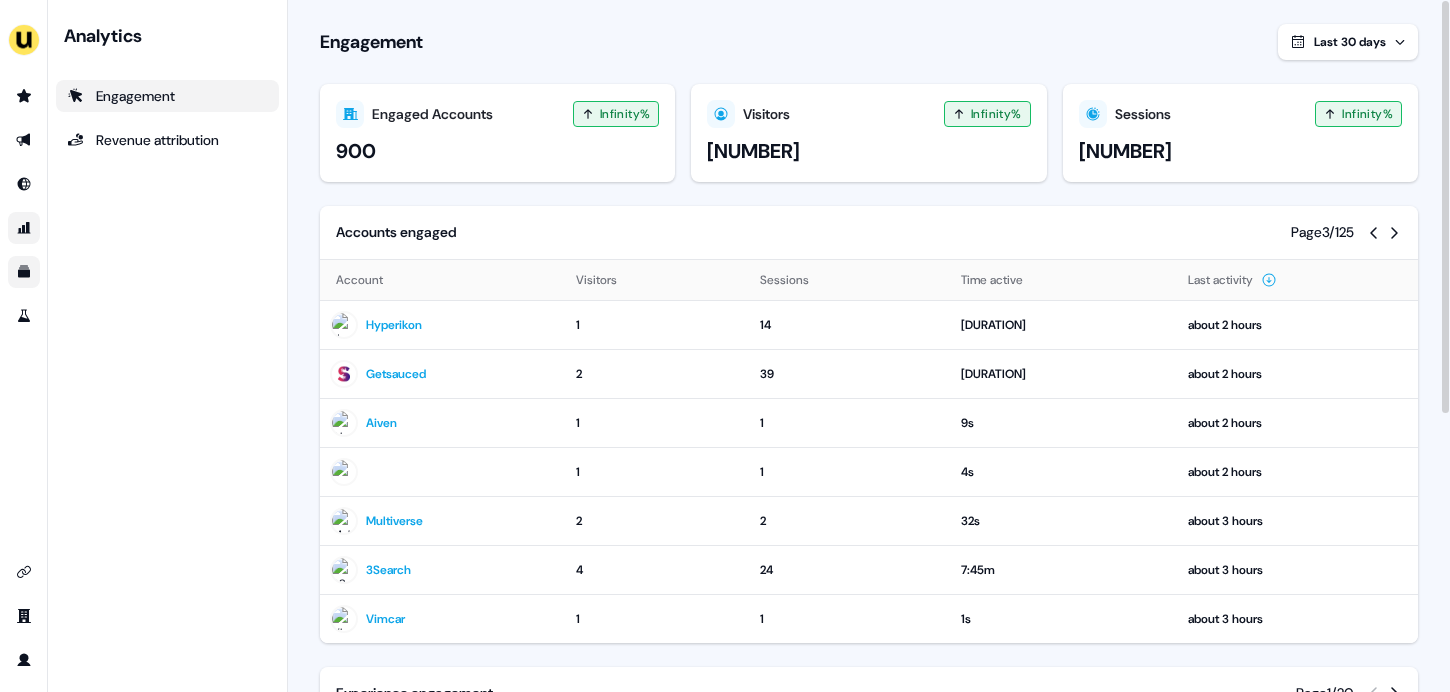 click 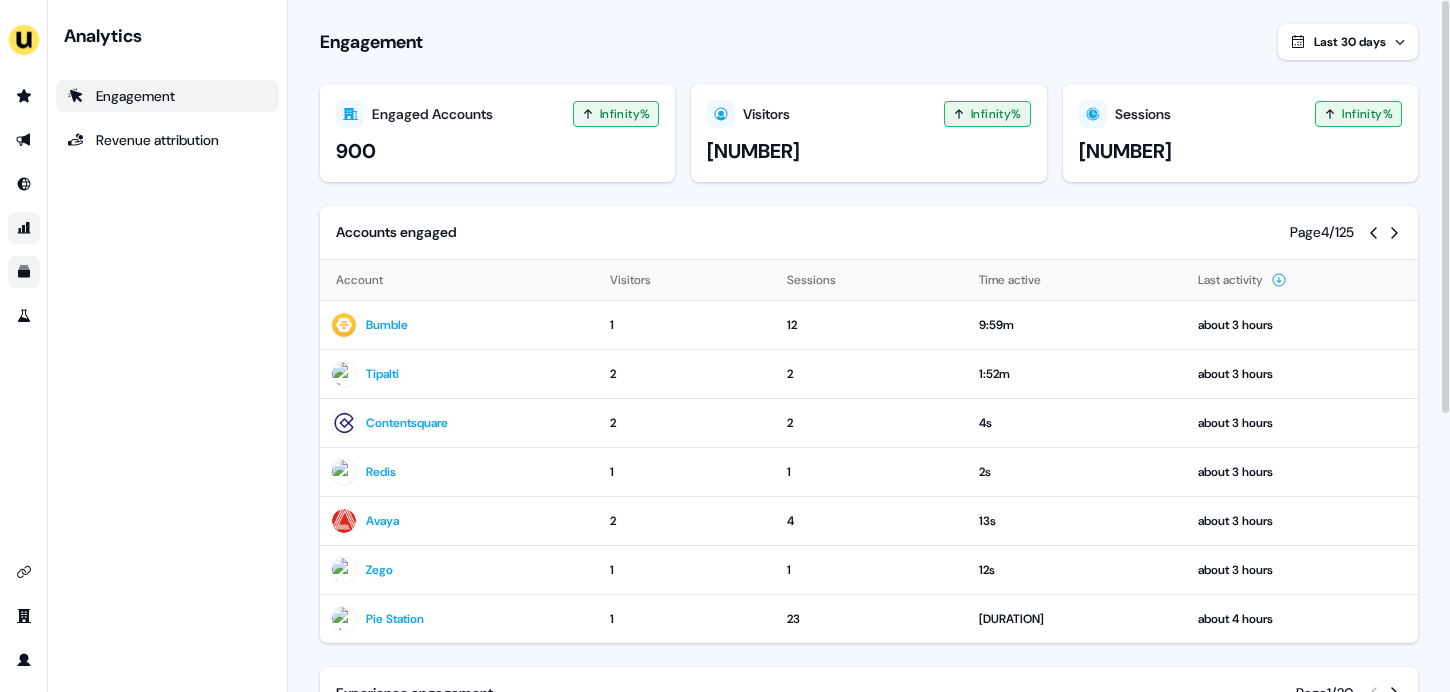 click 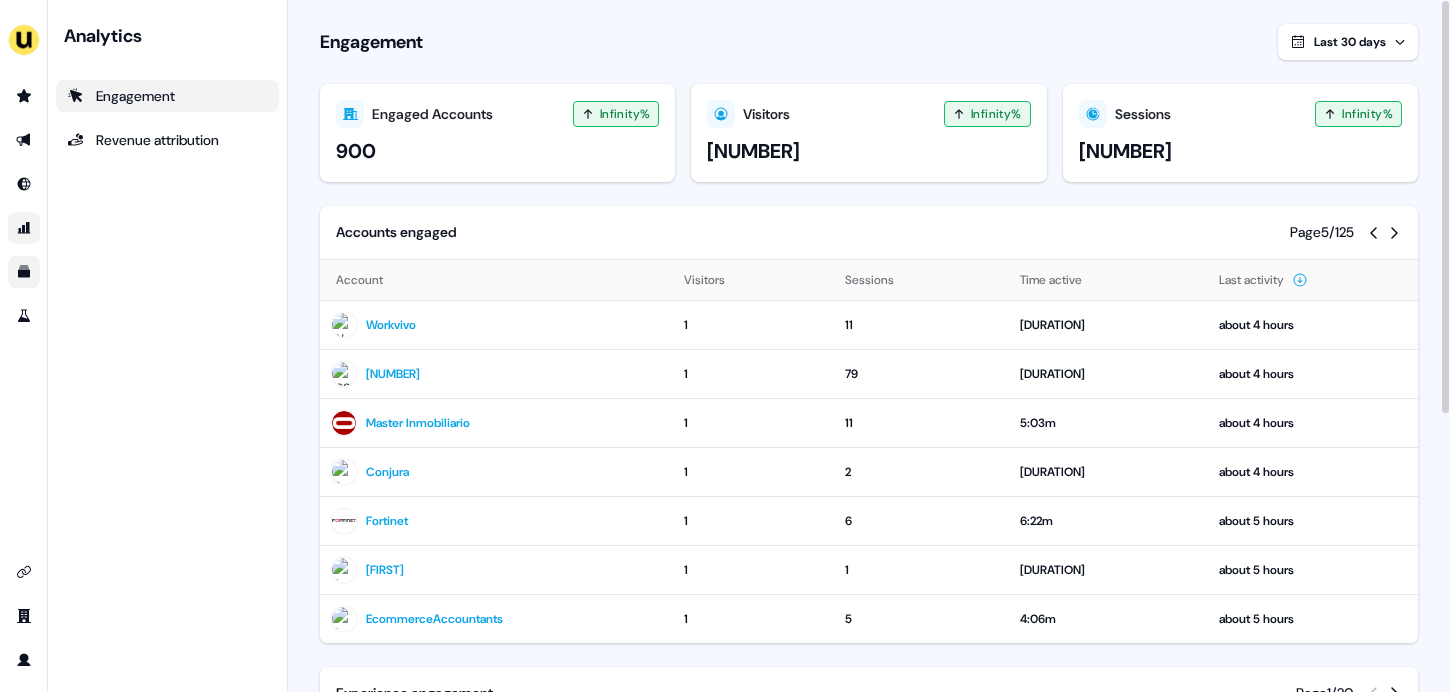 click on "Page  5 / 125" at bounding box center (1346, 232) 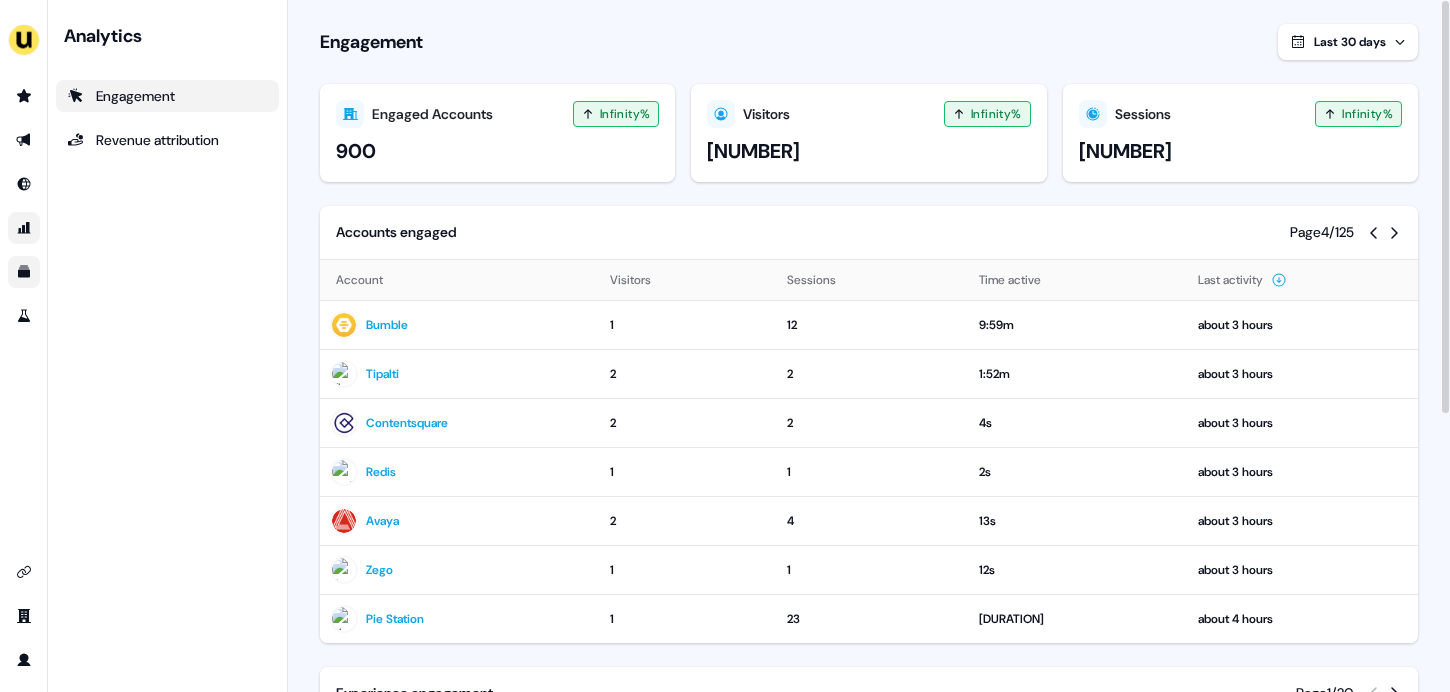 click 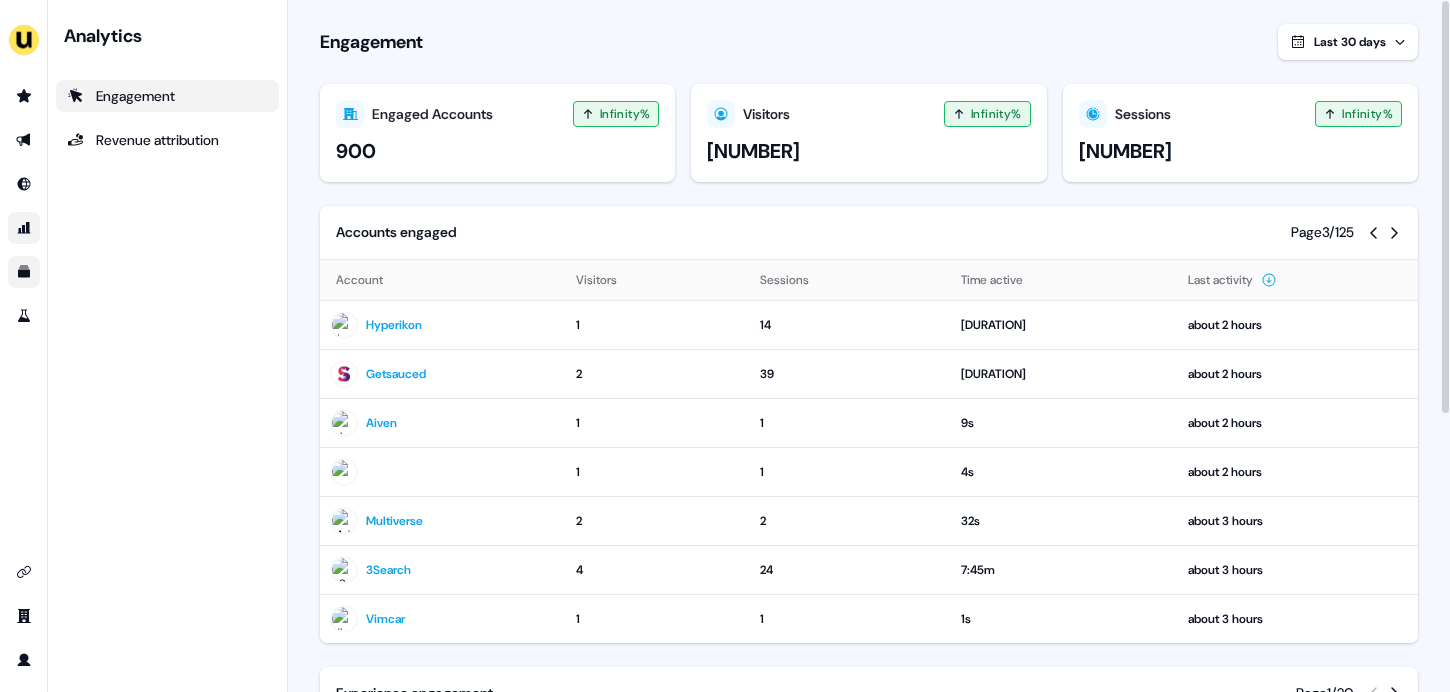 click 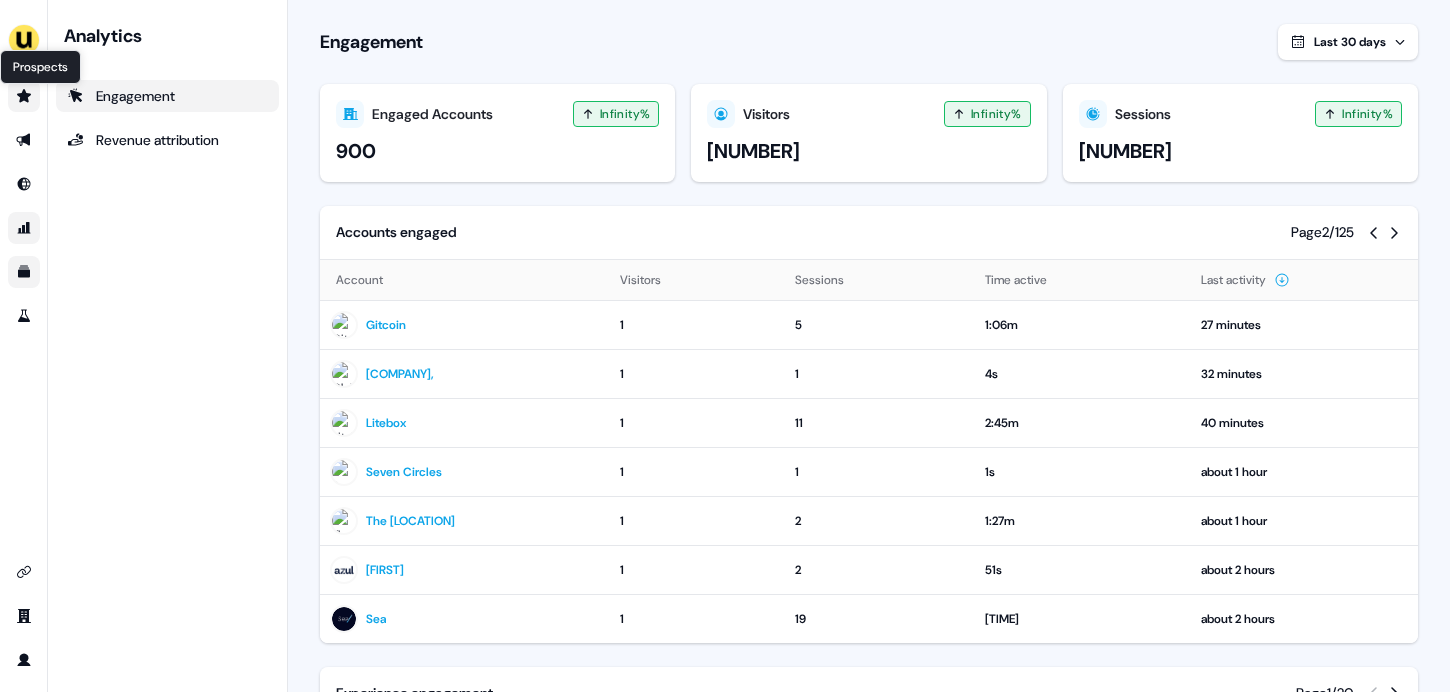 click 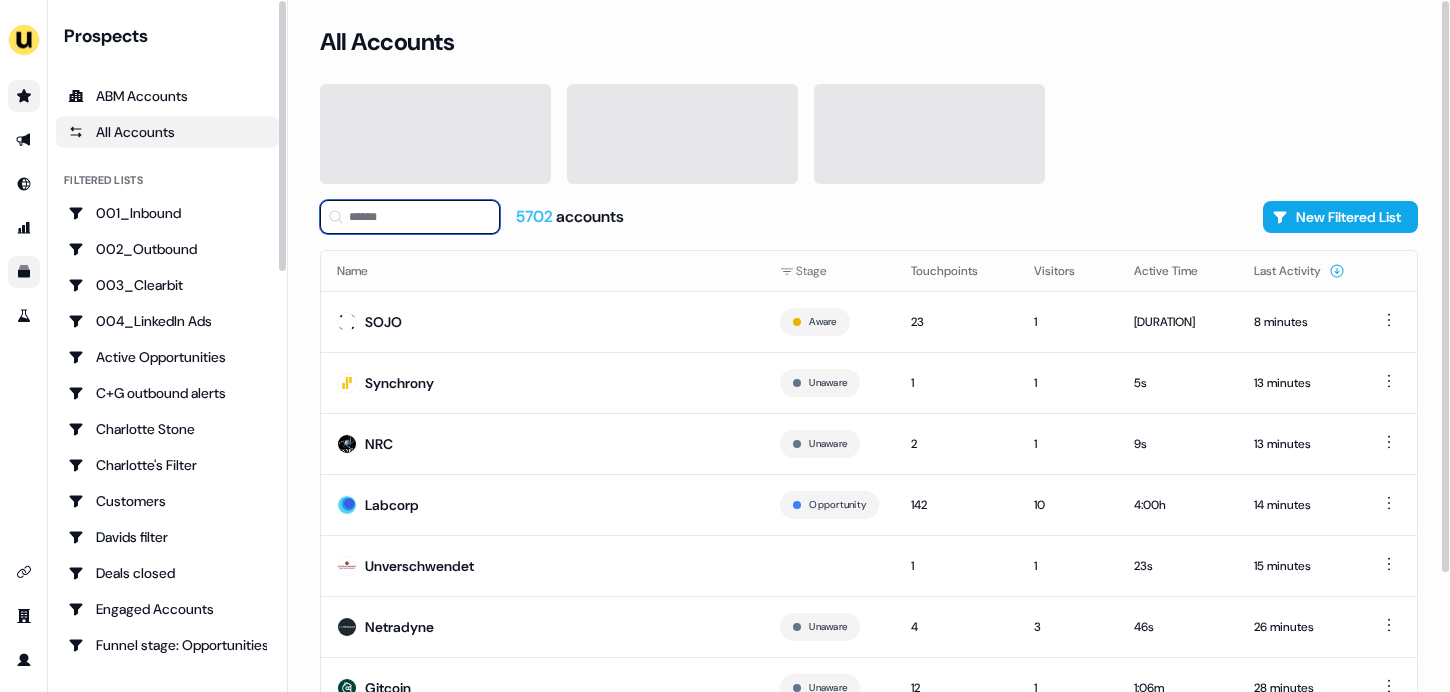 click at bounding box center [410, 217] 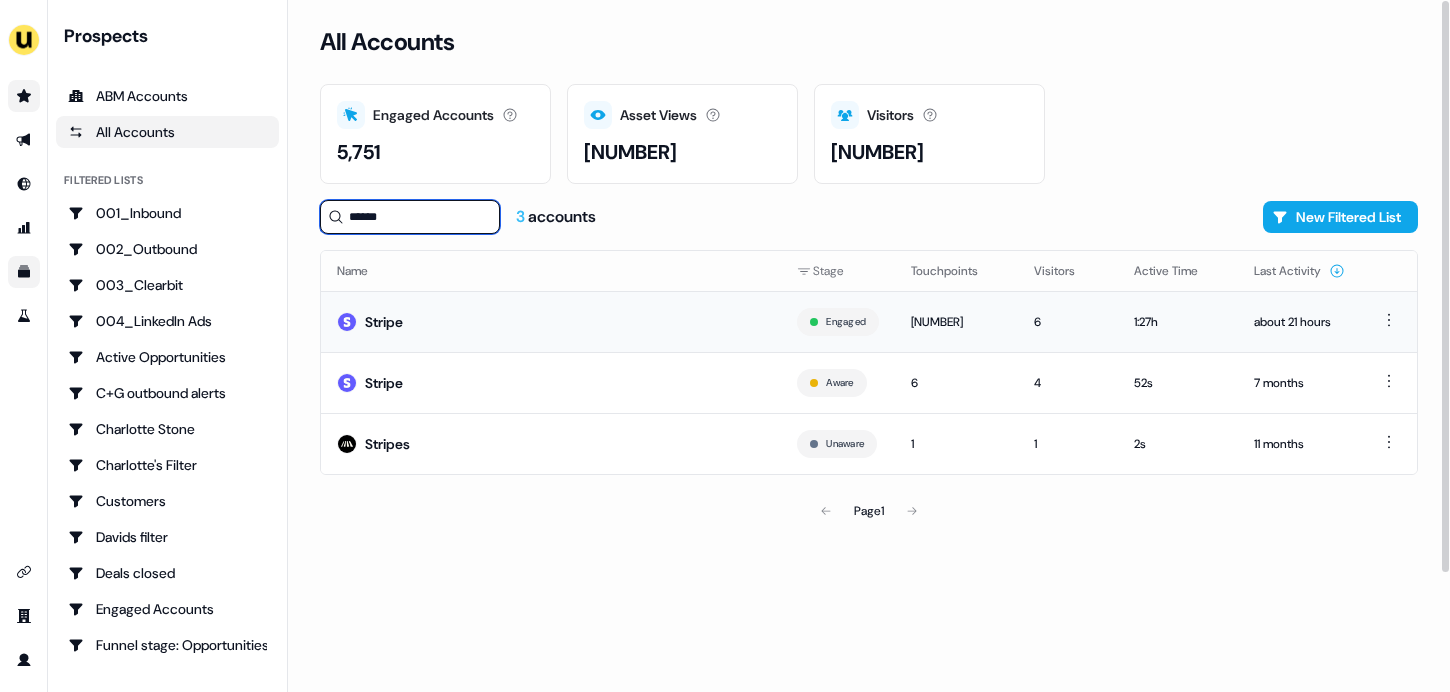 type on "******" 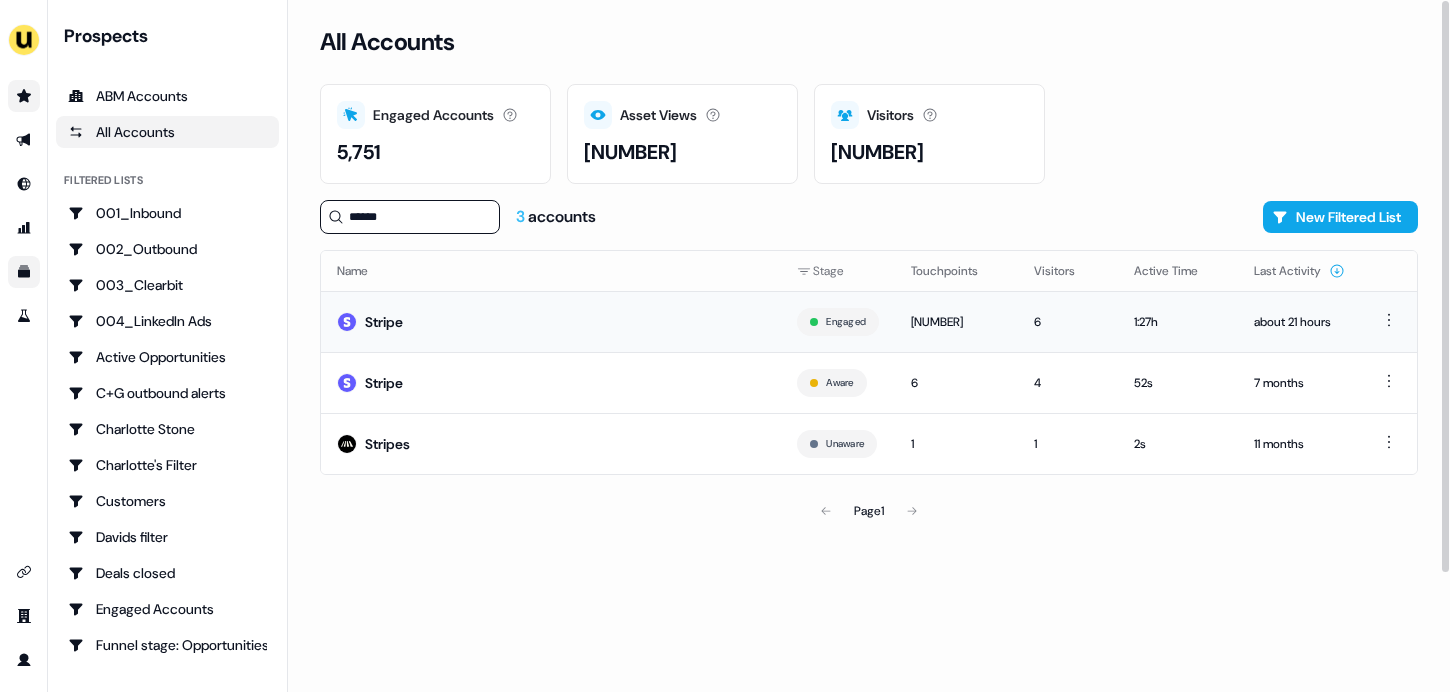 click on "Stripe" at bounding box center (551, 321) 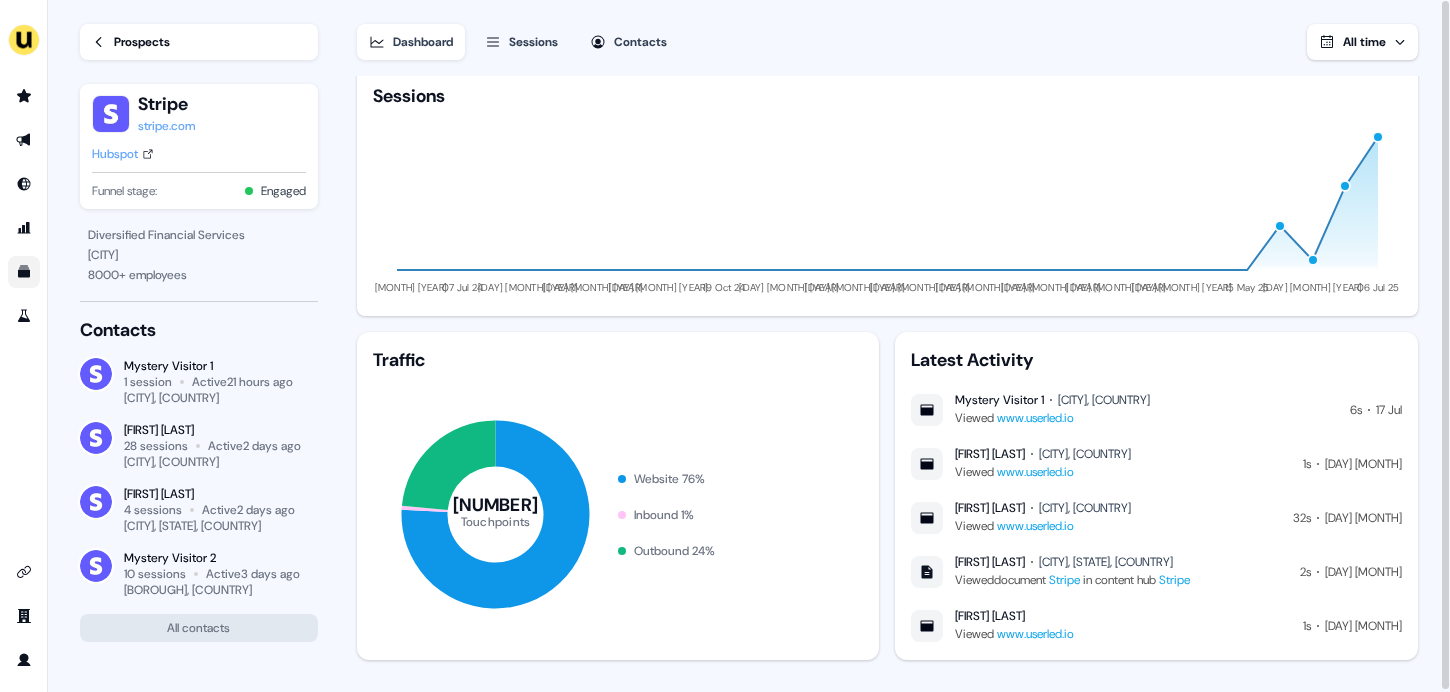 scroll, scrollTop: 130, scrollLeft: 0, axis: vertical 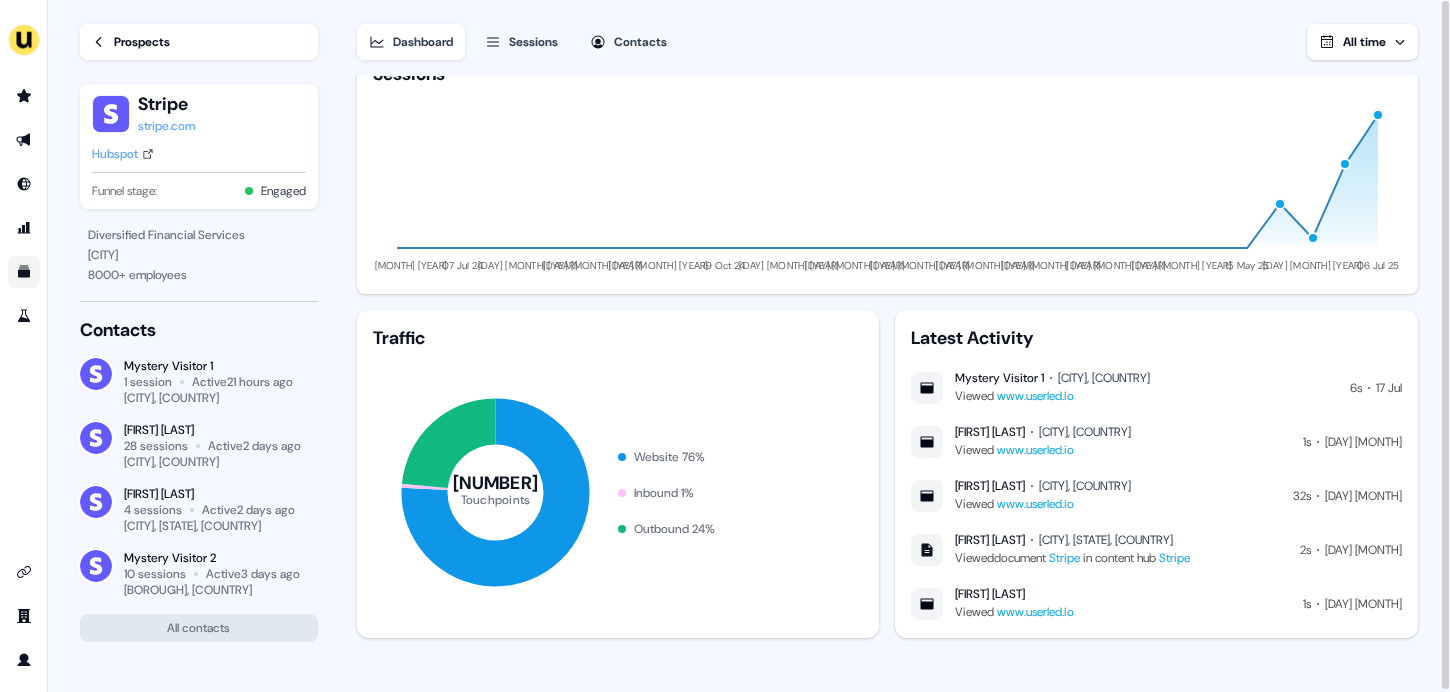 click on "Sessions" at bounding box center [521, 42] 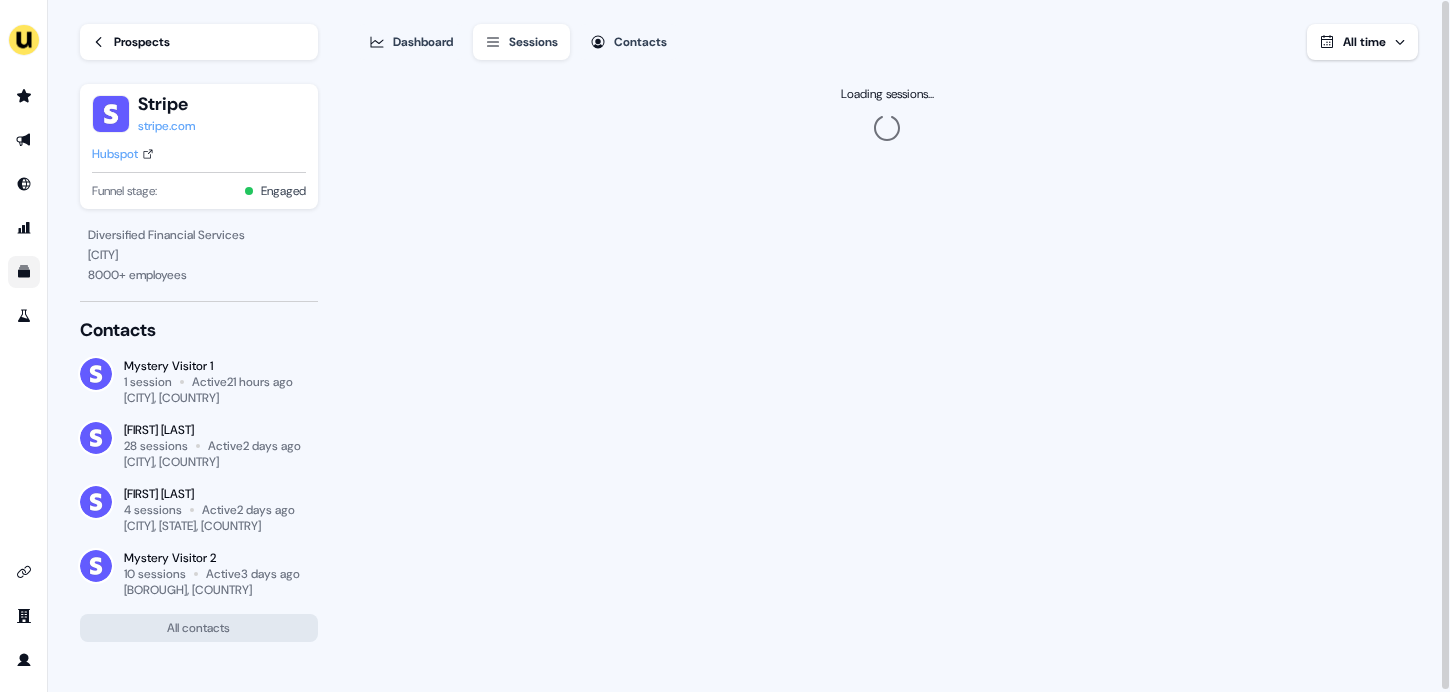 scroll, scrollTop: 0, scrollLeft: 0, axis: both 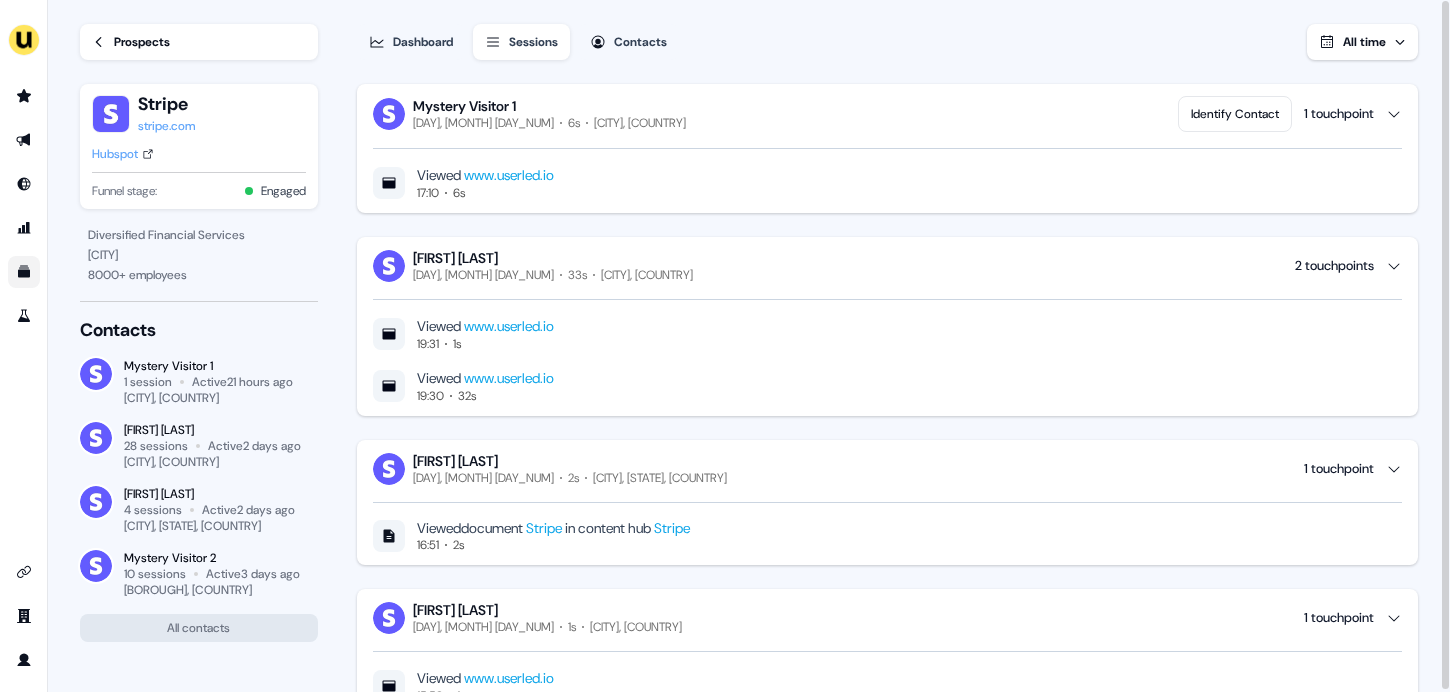 click on "Active  3 days ago" at bounding box center (253, 574) 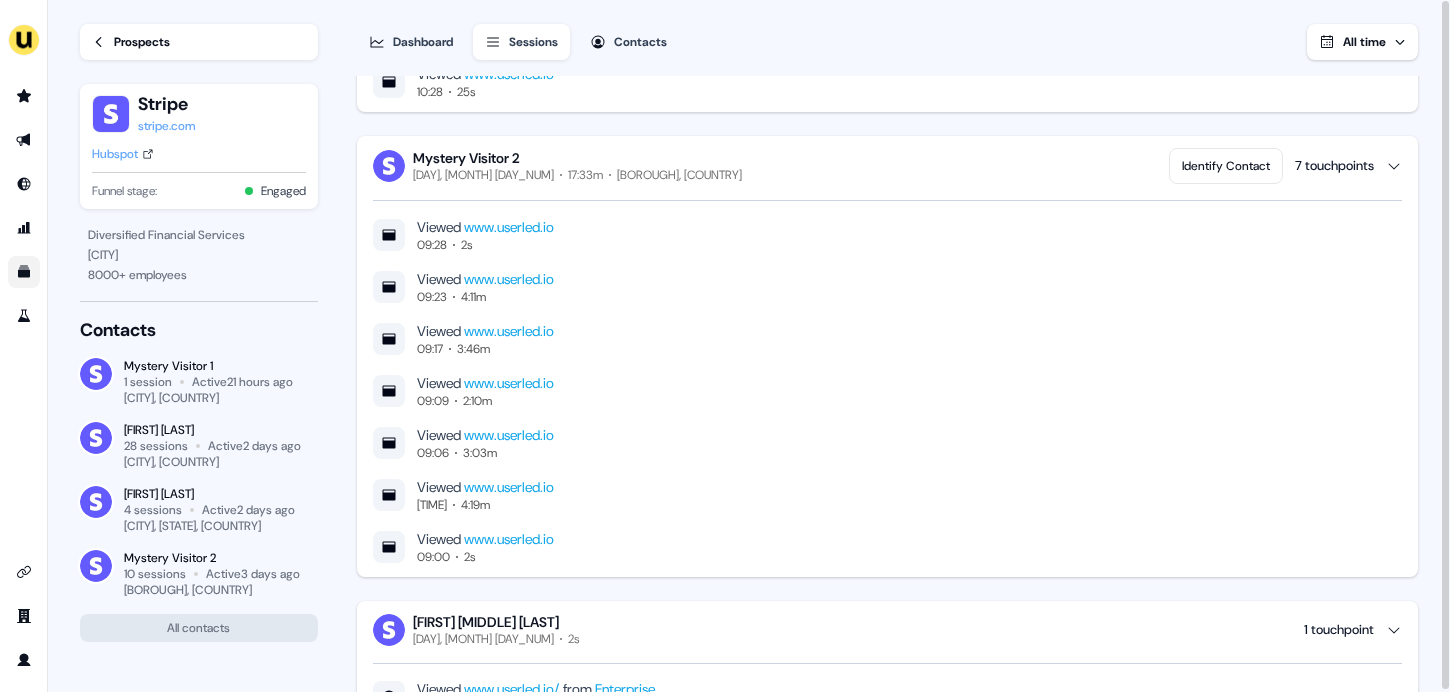 scroll, scrollTop: 3620, scrollLeft: 0, axis: vertical 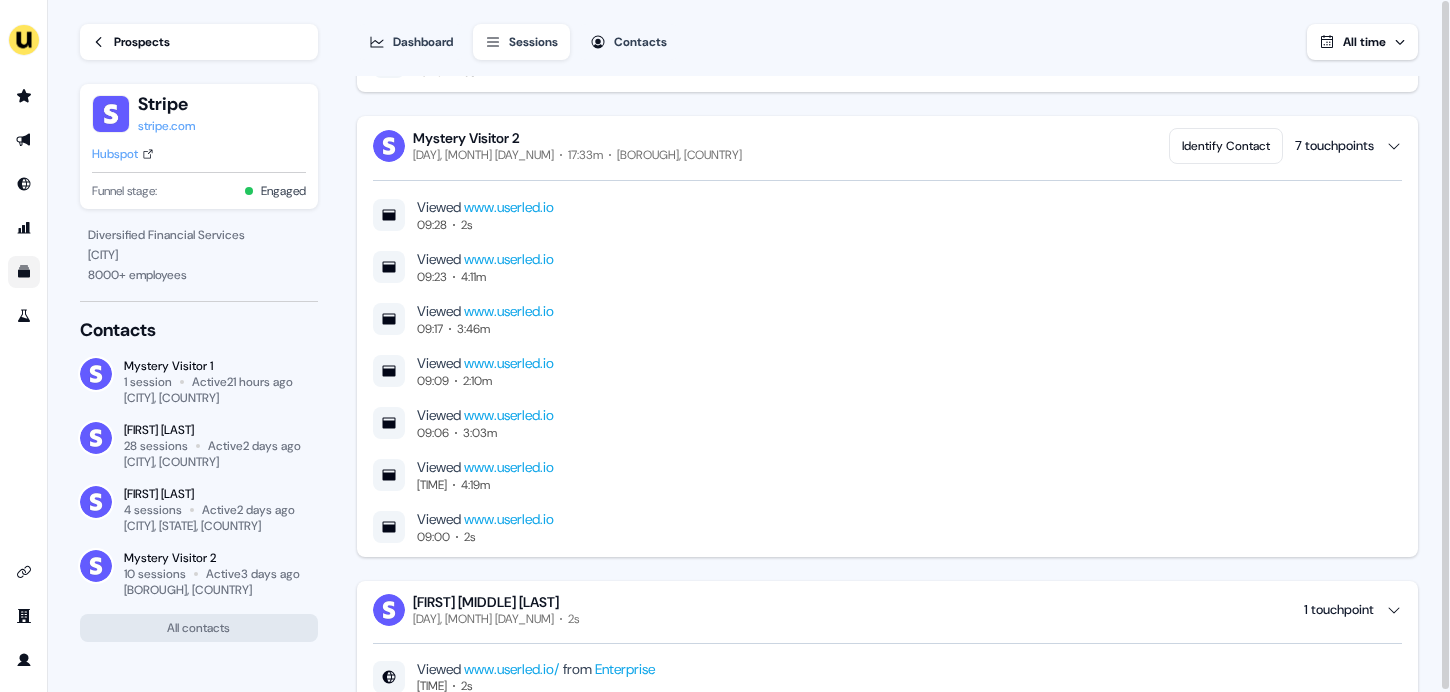 click on "Viewed   www.userled.io 09:28 2s Viewed   www.userled.io 09:23 4:11m Viewed   www.userled.io 09:17 3:46m Viewed   www.userled.io 09:09 2:10m Viewed   www.userled.io 09:06 3:03m Viewed   www.userled.io 09:01 4:19m Viewed   www.userled.io 09:00 2s" at bounding box center [887, 354] 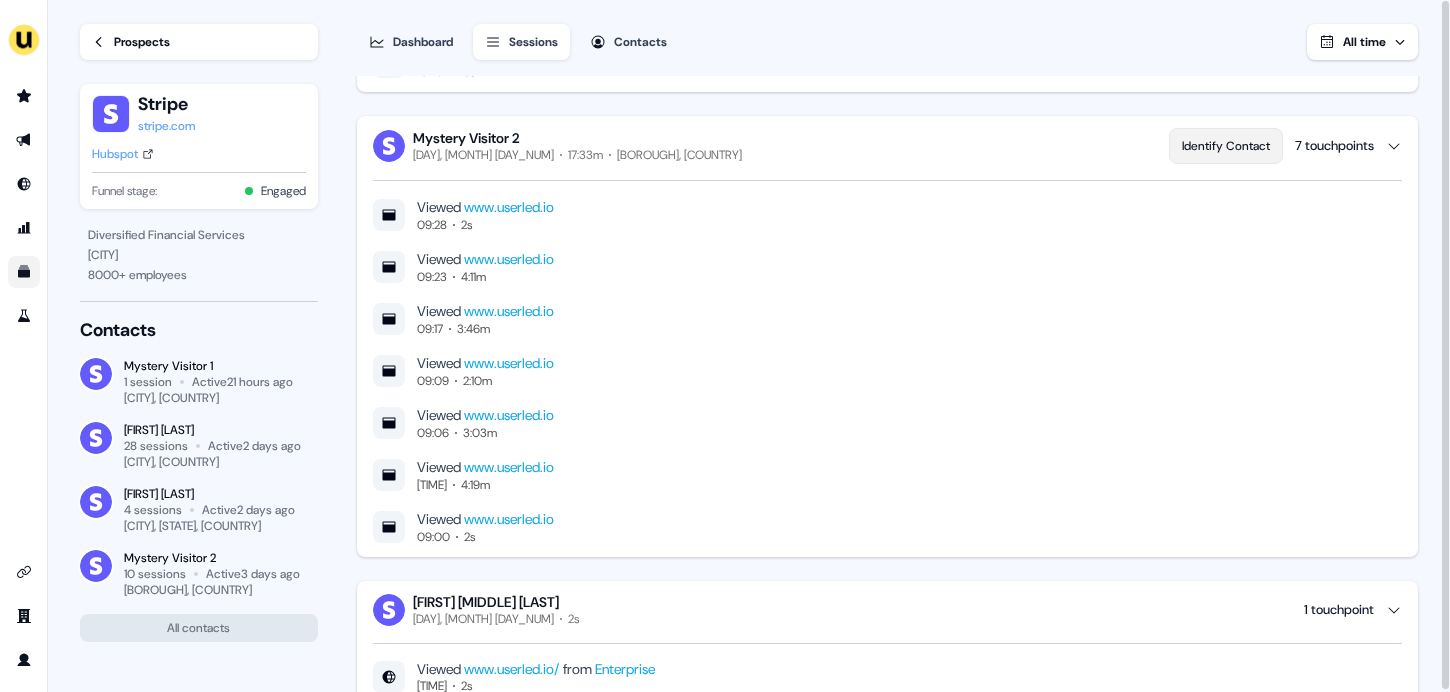 click on "Identify Contact" at bounding box center (1226, 146) 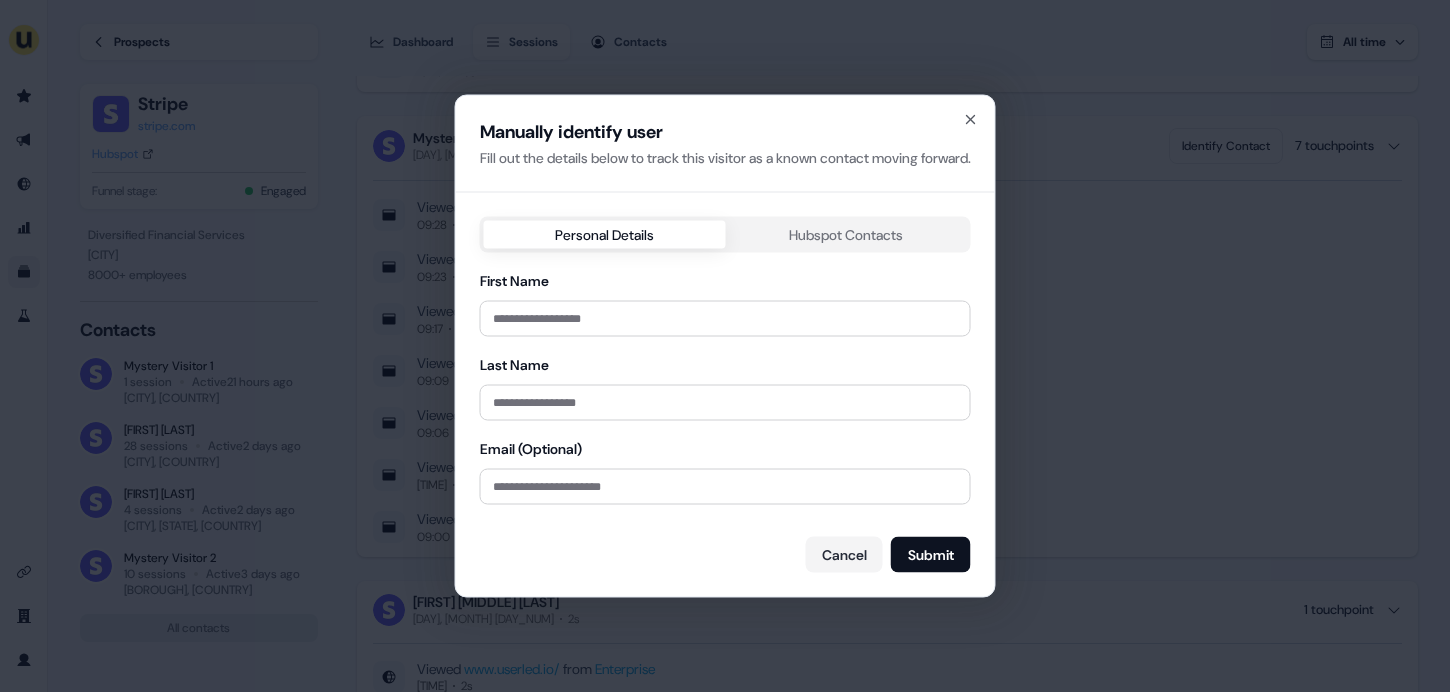 click on "First Name" at bounding box center [725, 303] 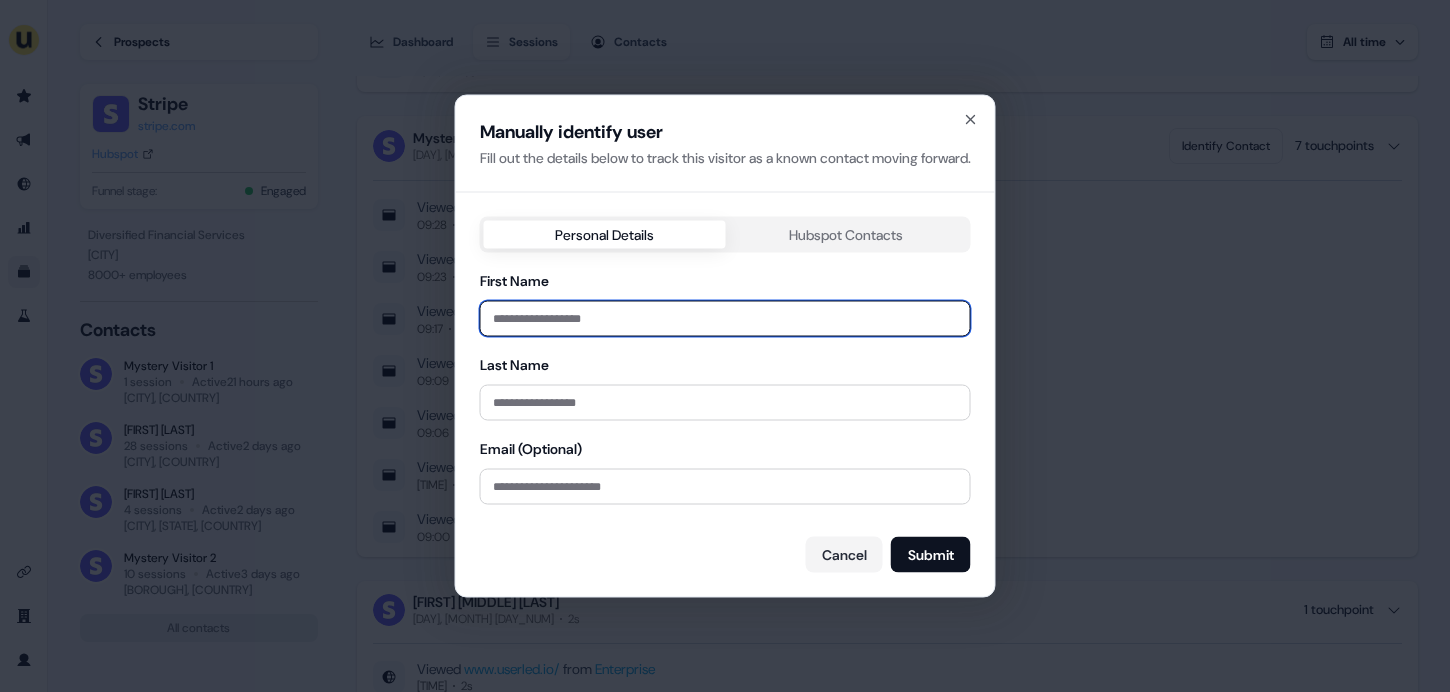 click on "First Name" at bounding box center [725, 319] 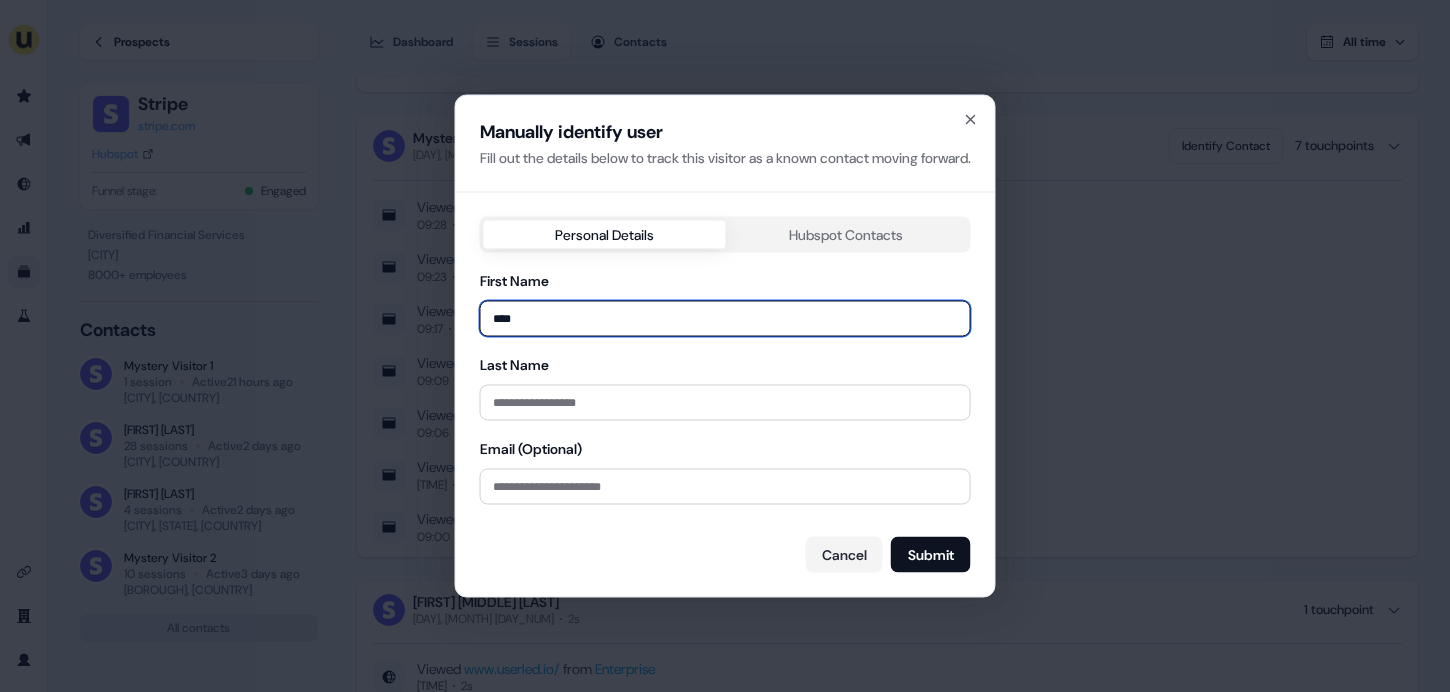 type on "*****" 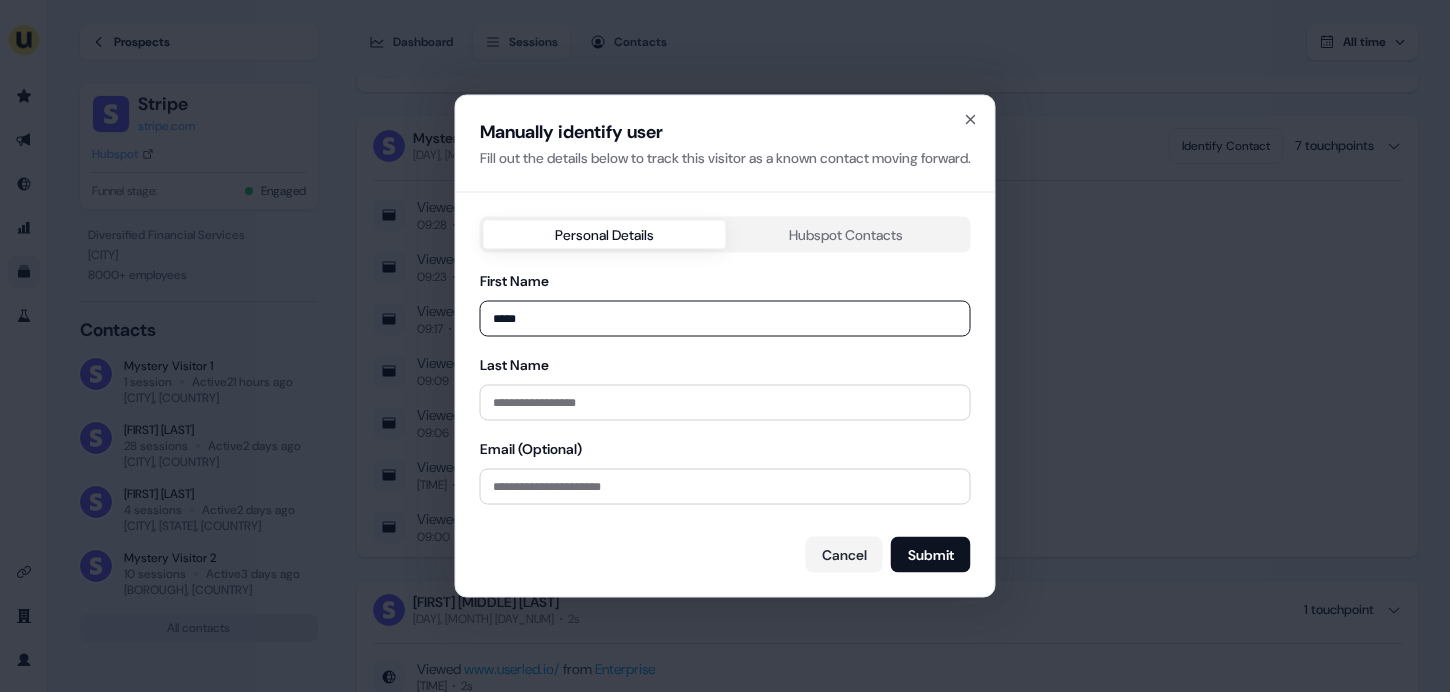 click on "Manually identify user Fill out the details below to track this visitor as a known contact moving forward. Personal Details Hubspot Contacts First Name ***** Last Name Email (Optional) Cancel Submit" at bounding box center [725, 346] 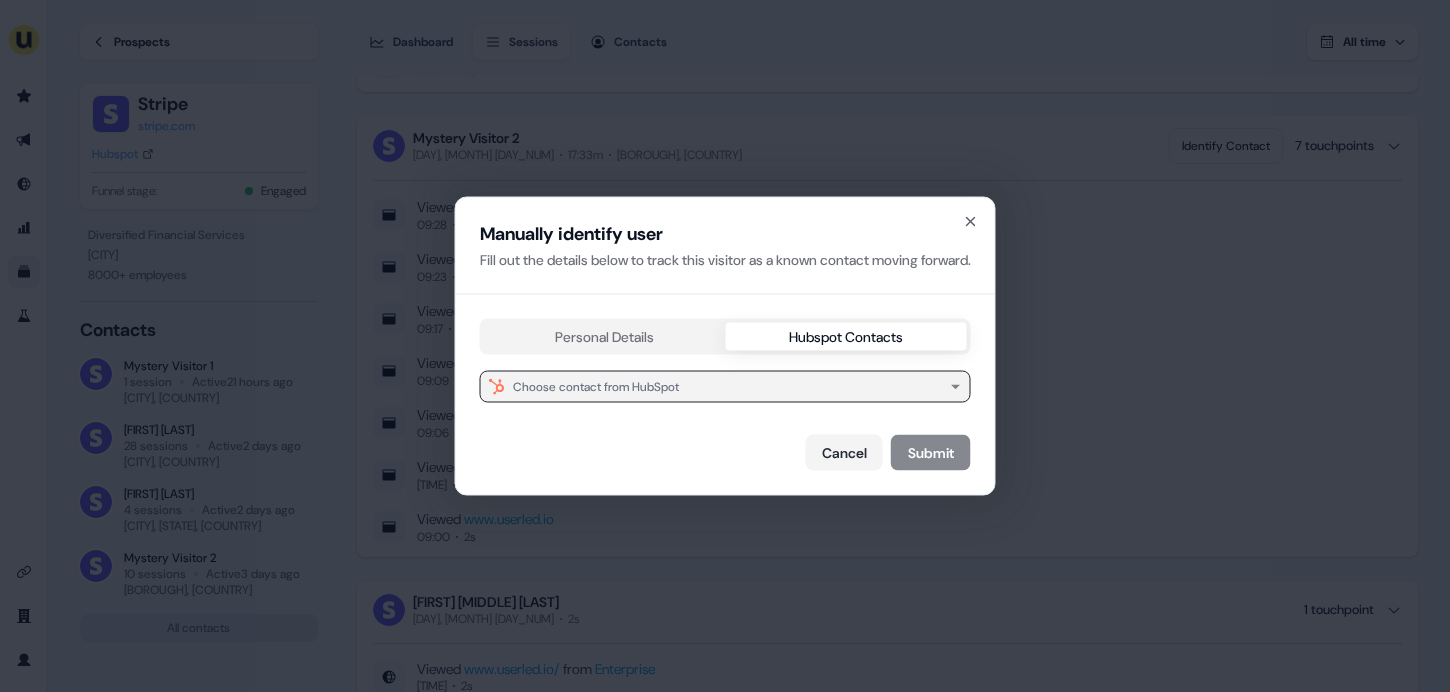 click on "Choose contact from HubSpot" at bounding box center [596, 387] 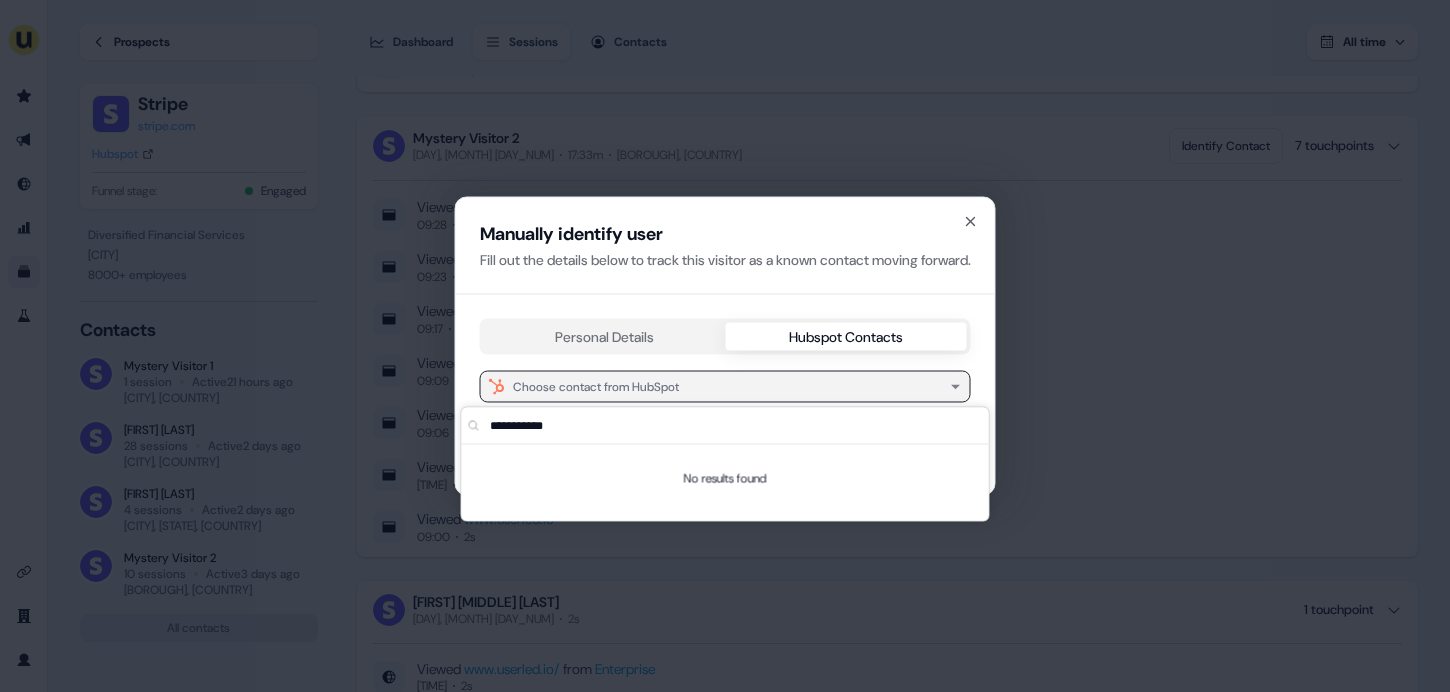 type on "**********" 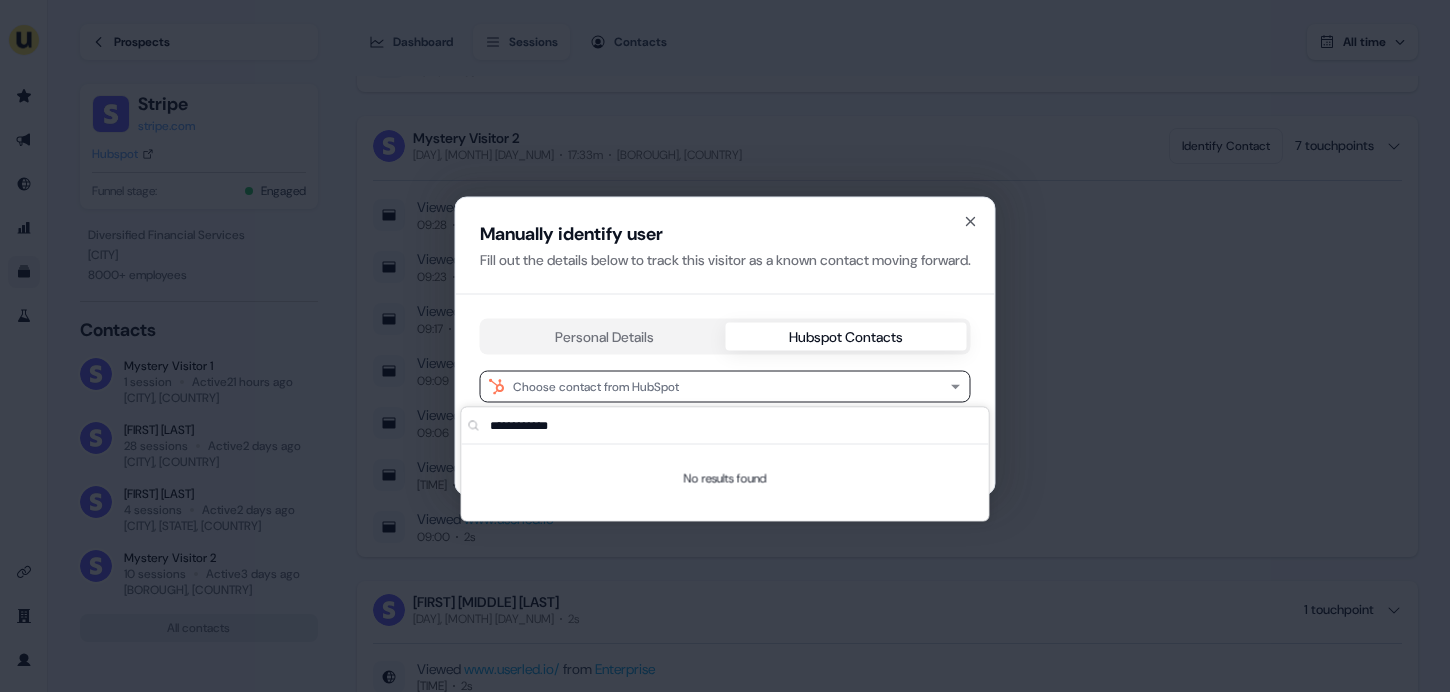 click on "Personal Details Hubspot Contacts Choose contact from HubSpot Cancel Submit" at bounding box center [725, 395] 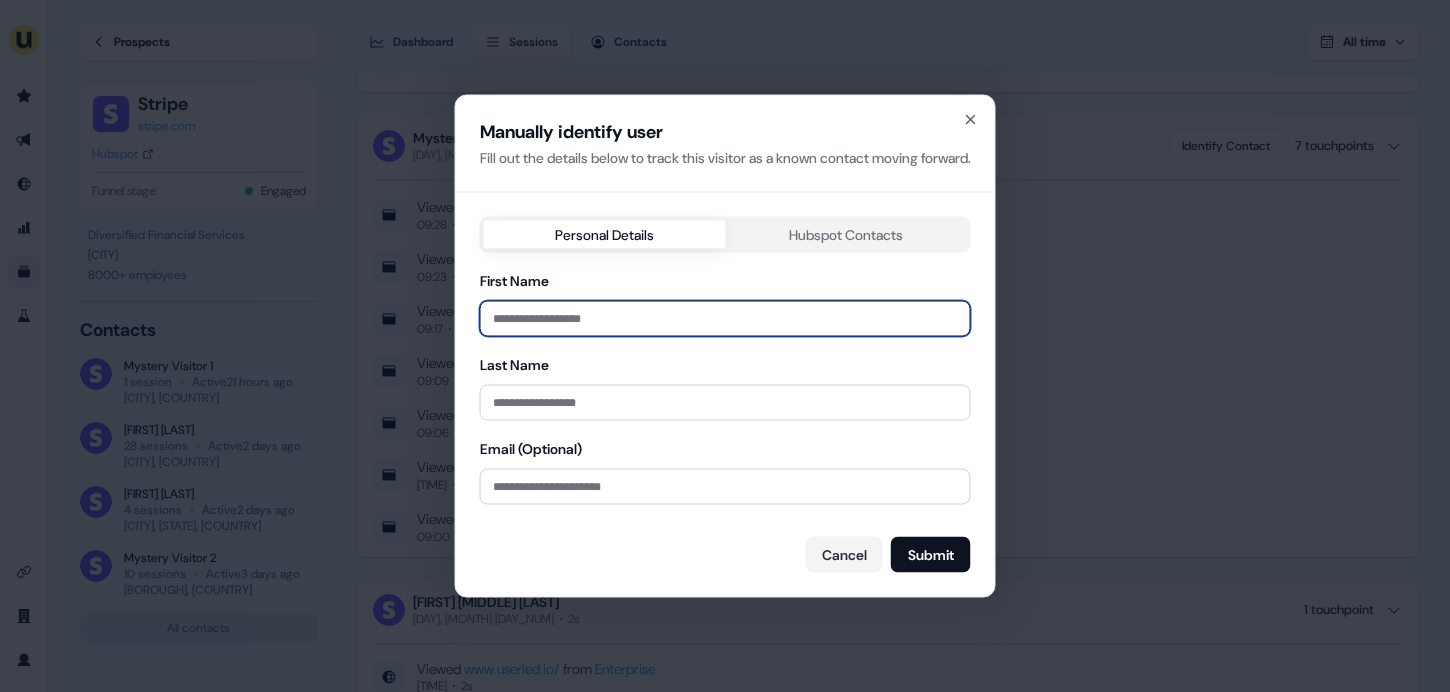 click on "First Name" at bounding box center (725, 319) 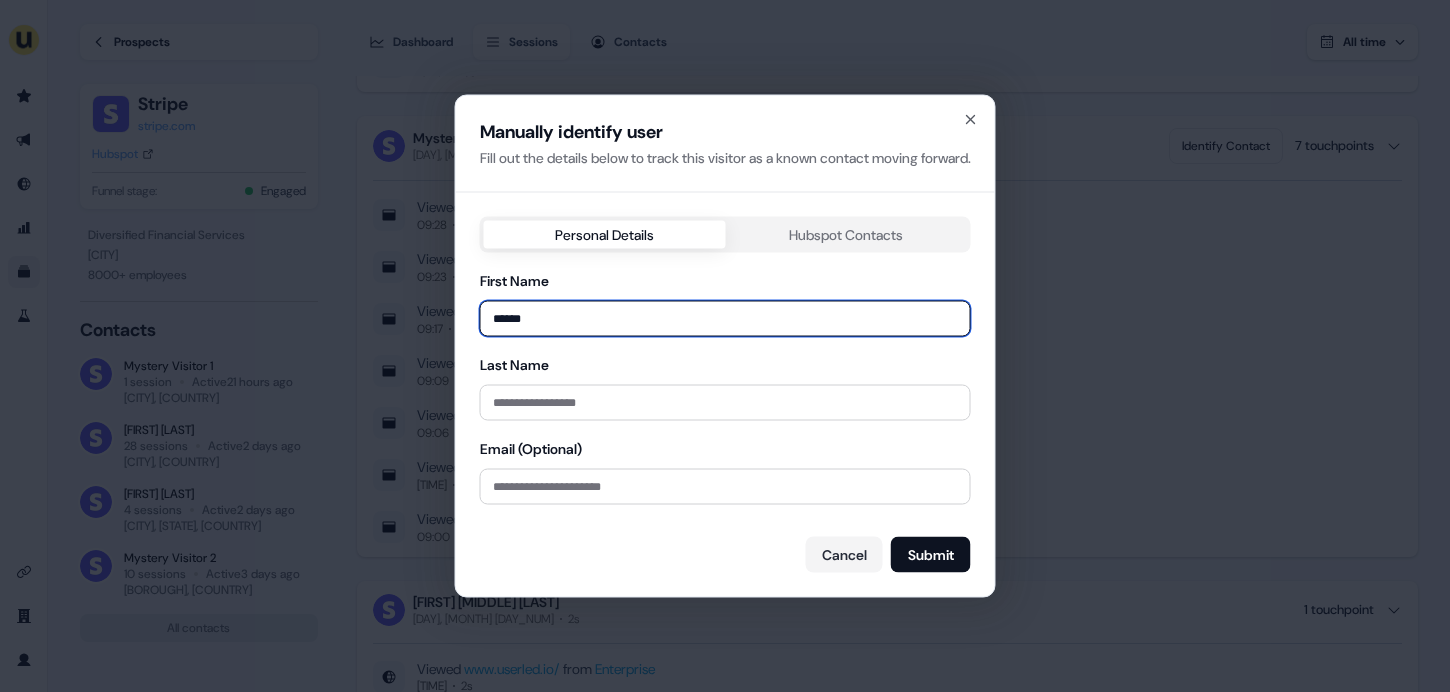 type on "*****" 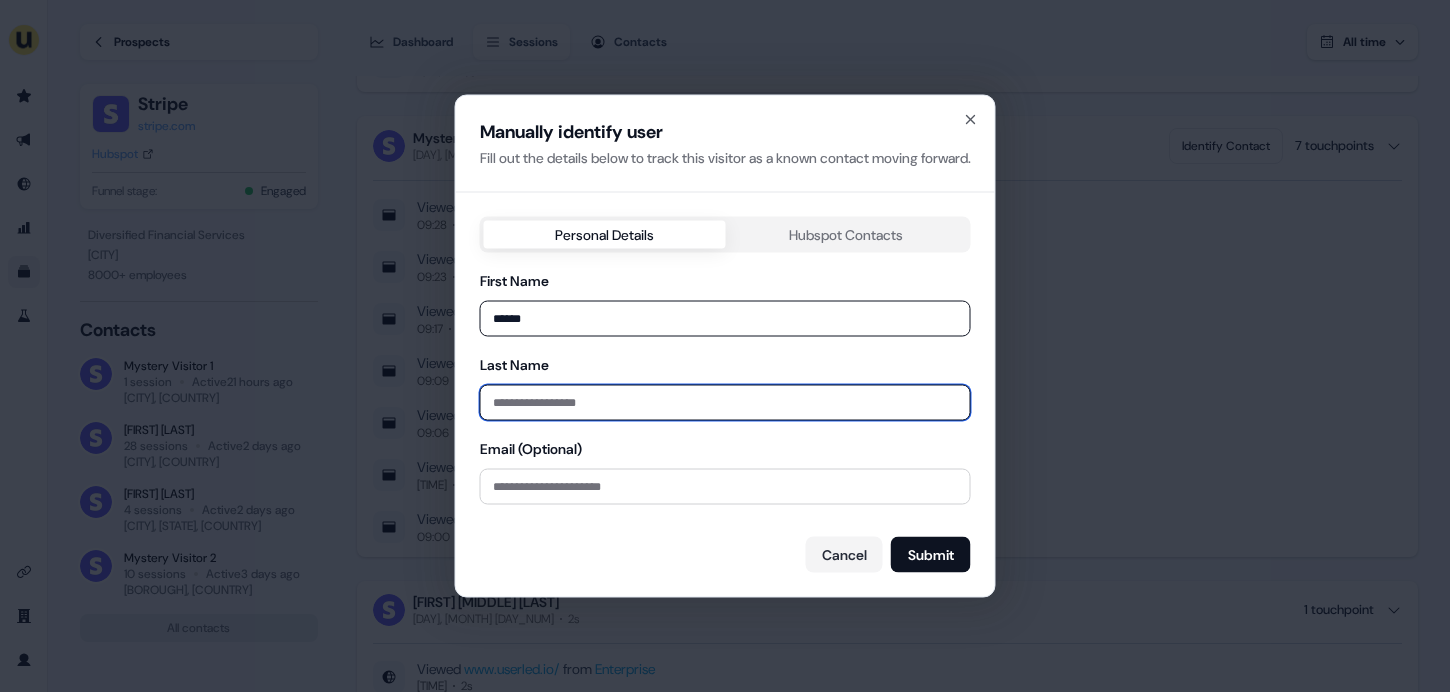 click on "Last Name" at bounding box center [725, 403] 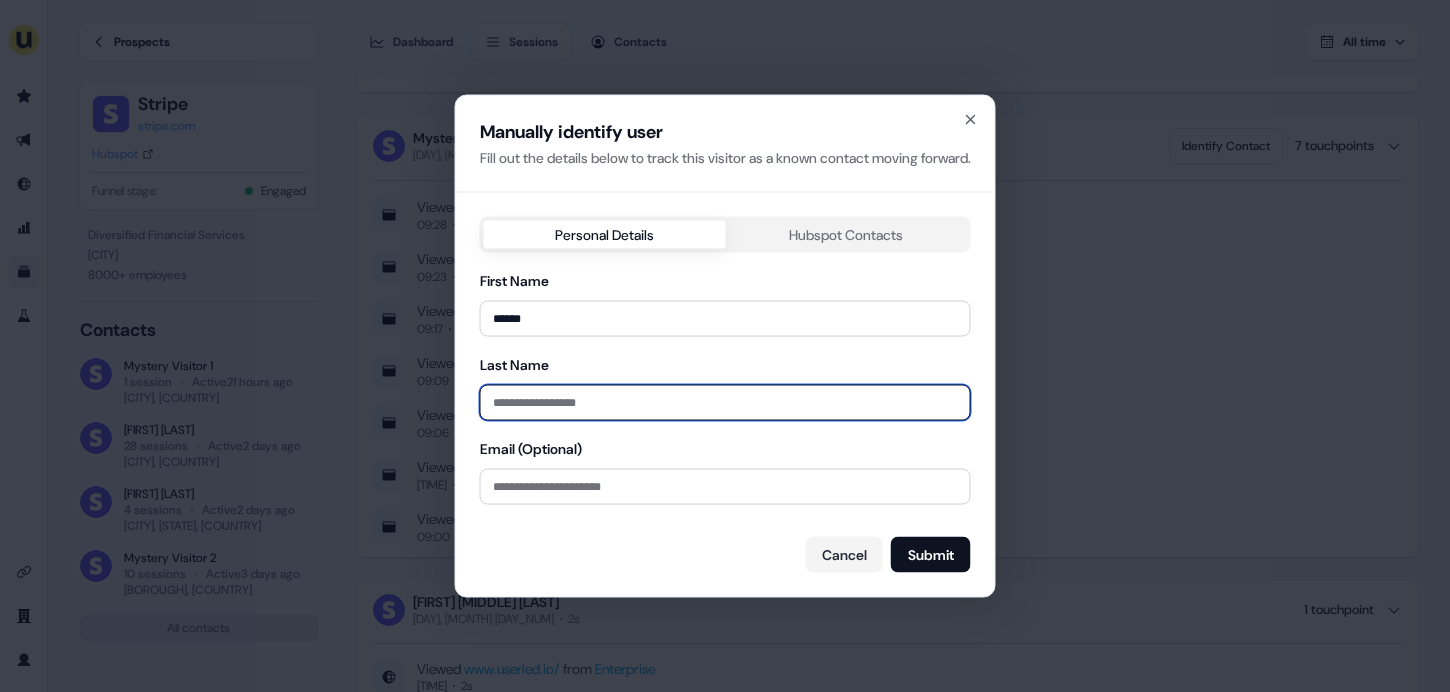 paste on "**********" 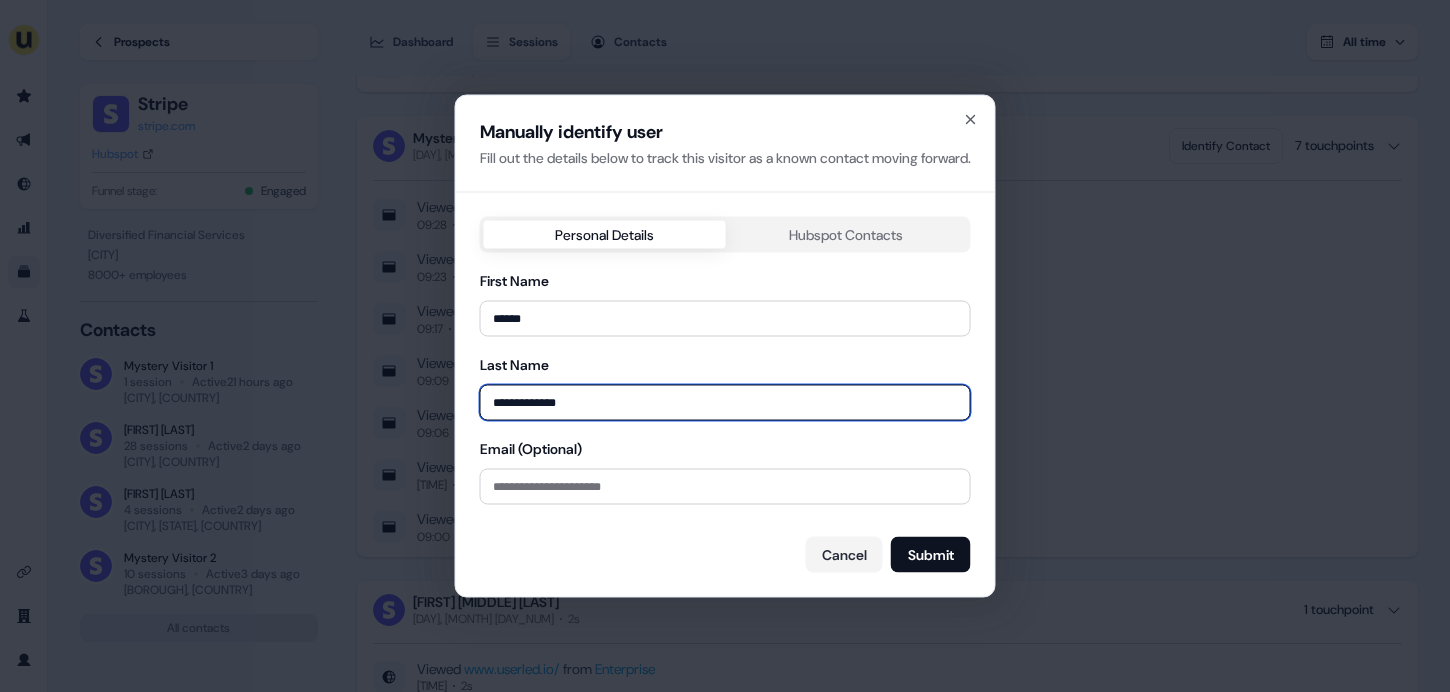 drag, startPoint x: 497, startPoint y: 401, endPoint x: 444, endPoint y: 392, distance: 53.75872 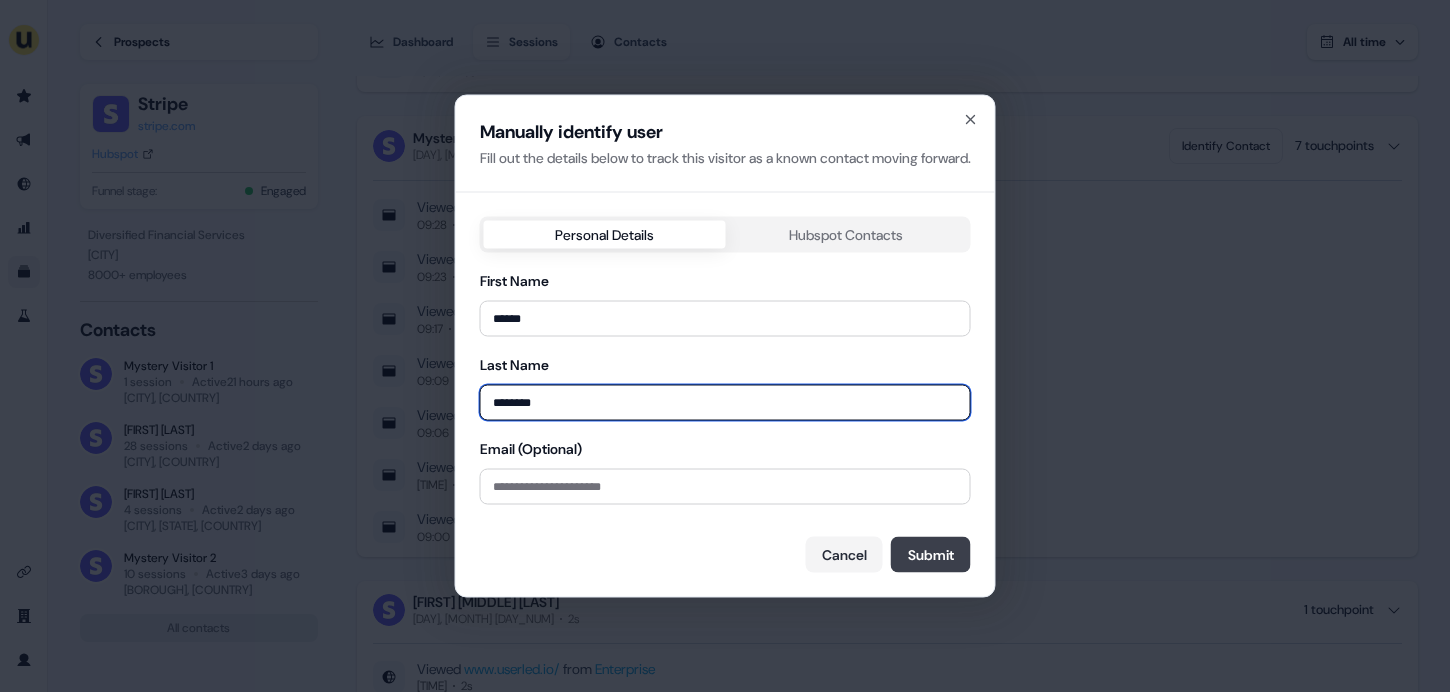 type on "*******" 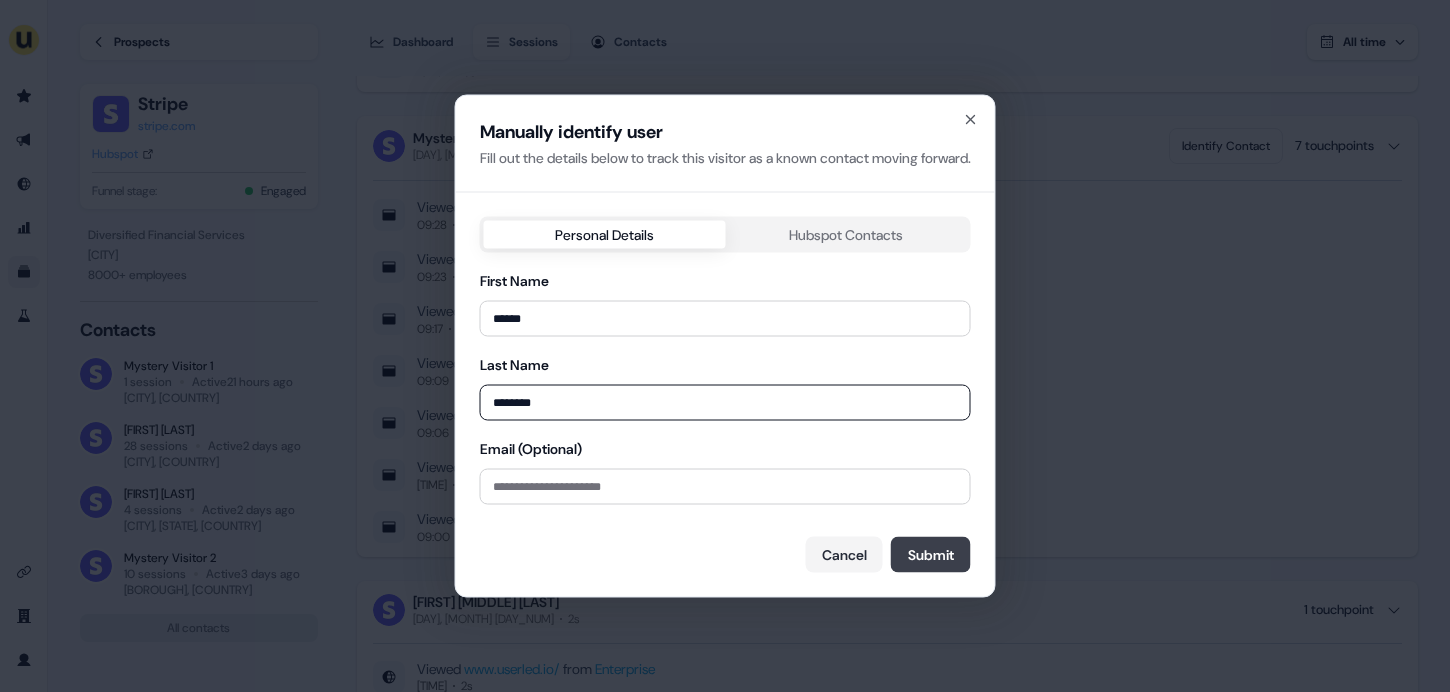 click on "Submit" at bounding box center [931, 555] 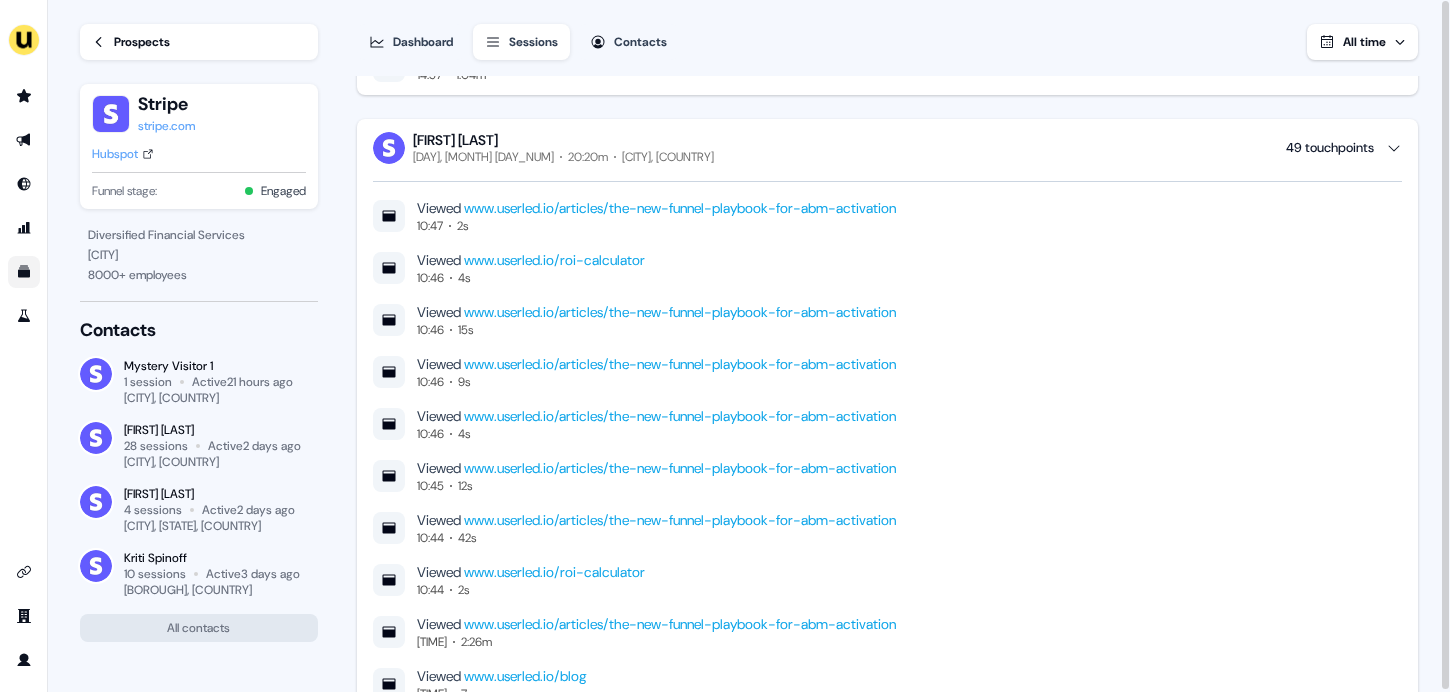 scroll, scrollTop: 0, scrollLeft: 0, axis: both 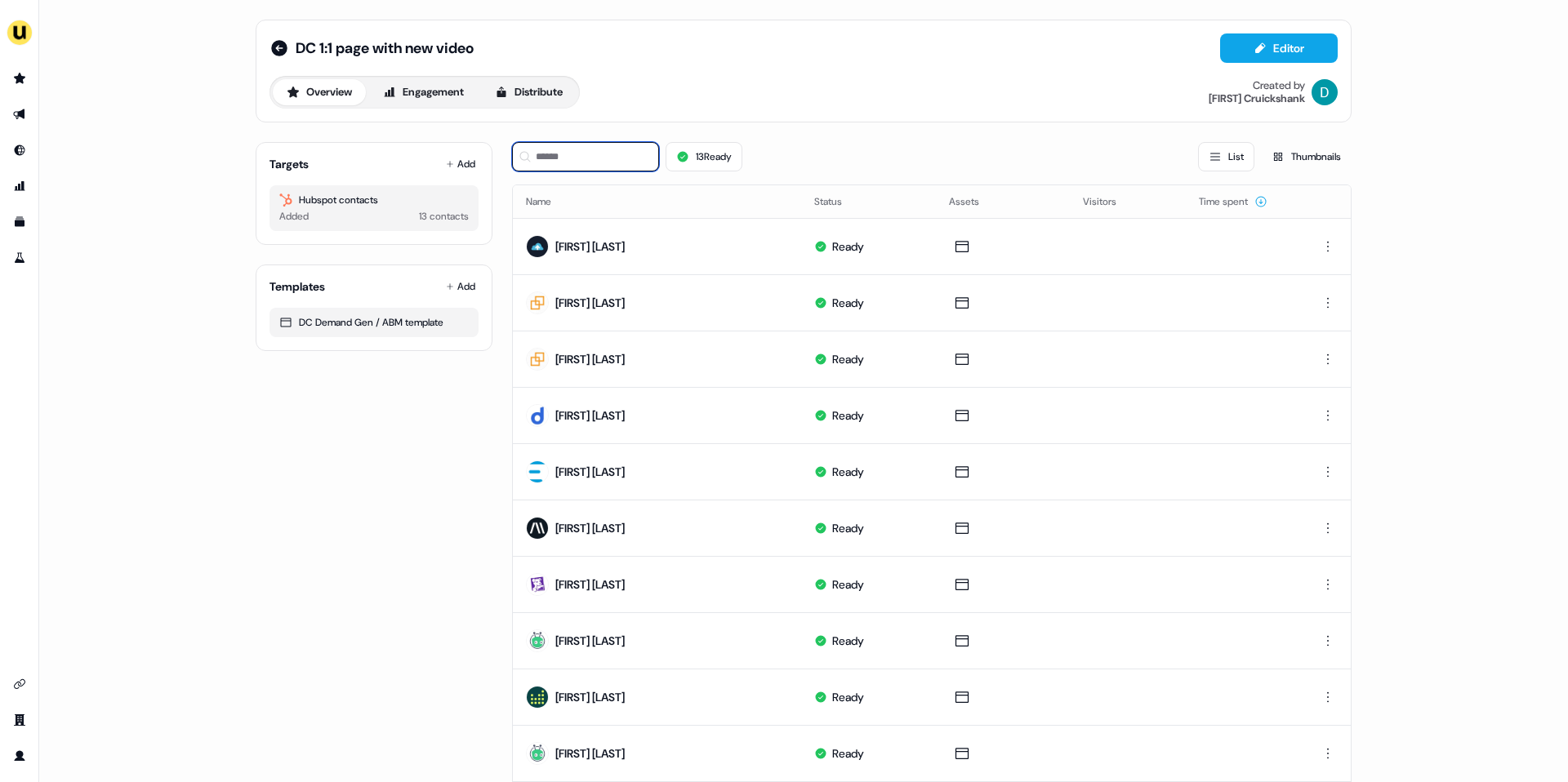 click at bounding box center [586, 157] 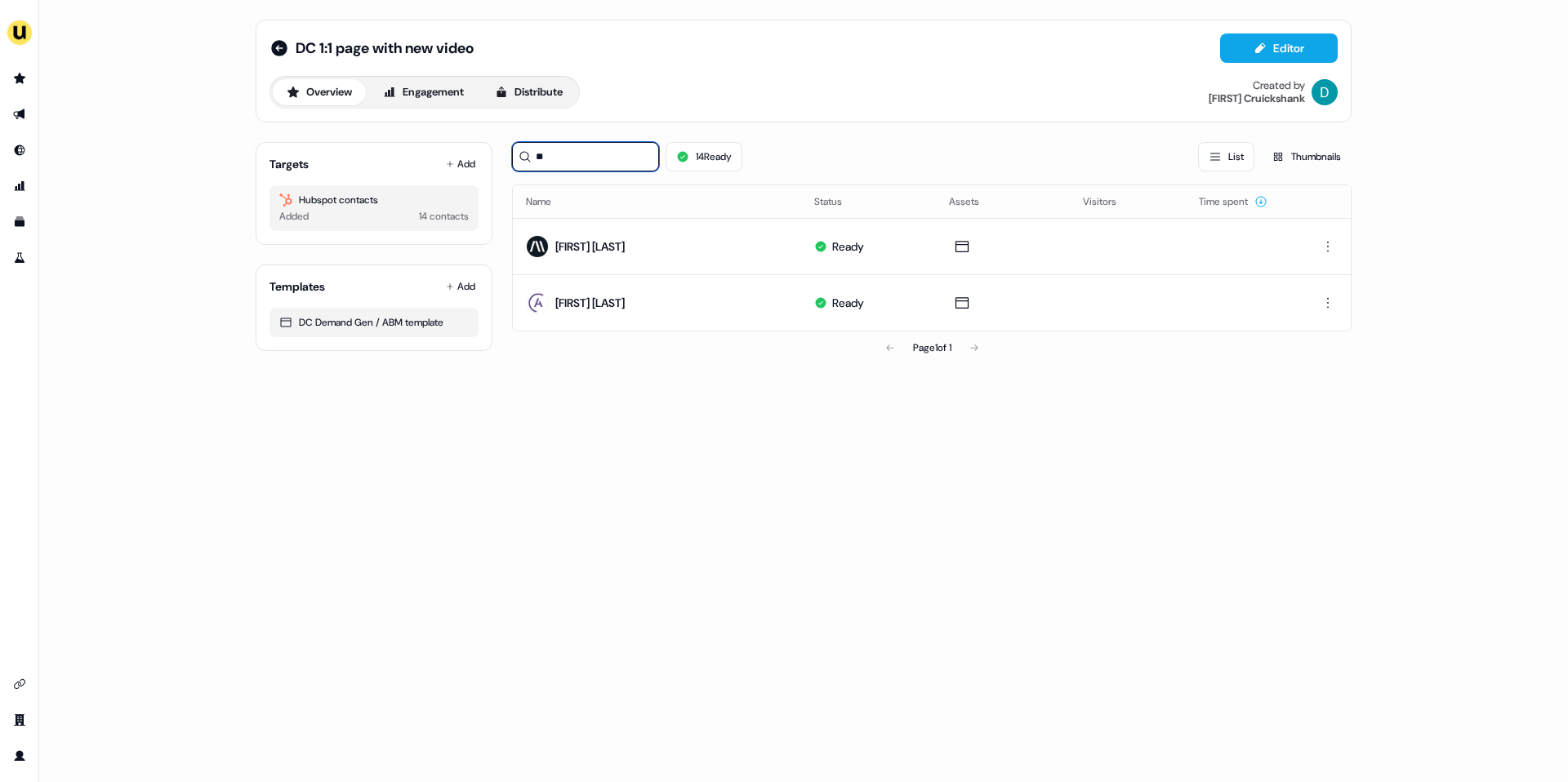 type on "*" 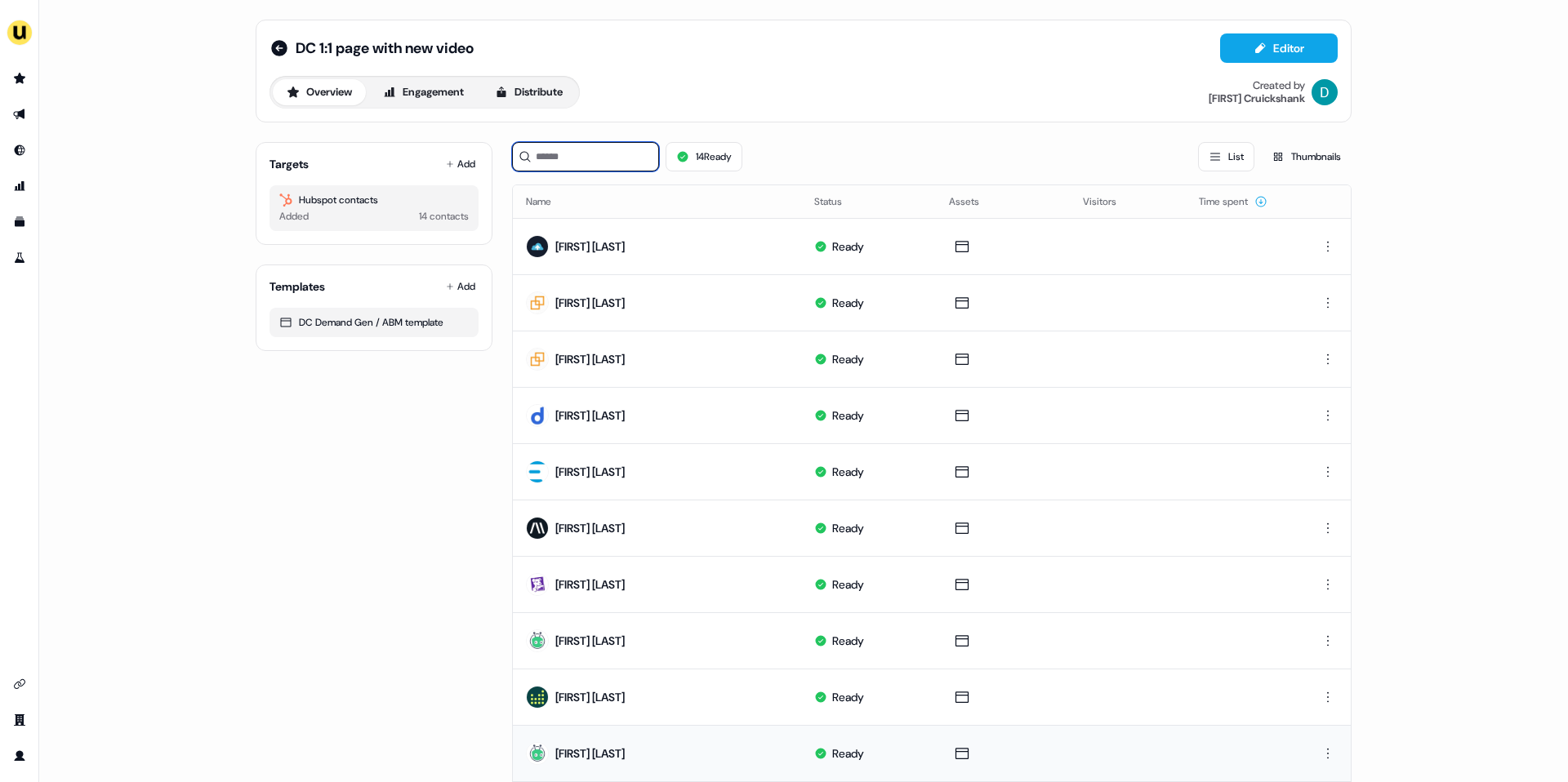 type 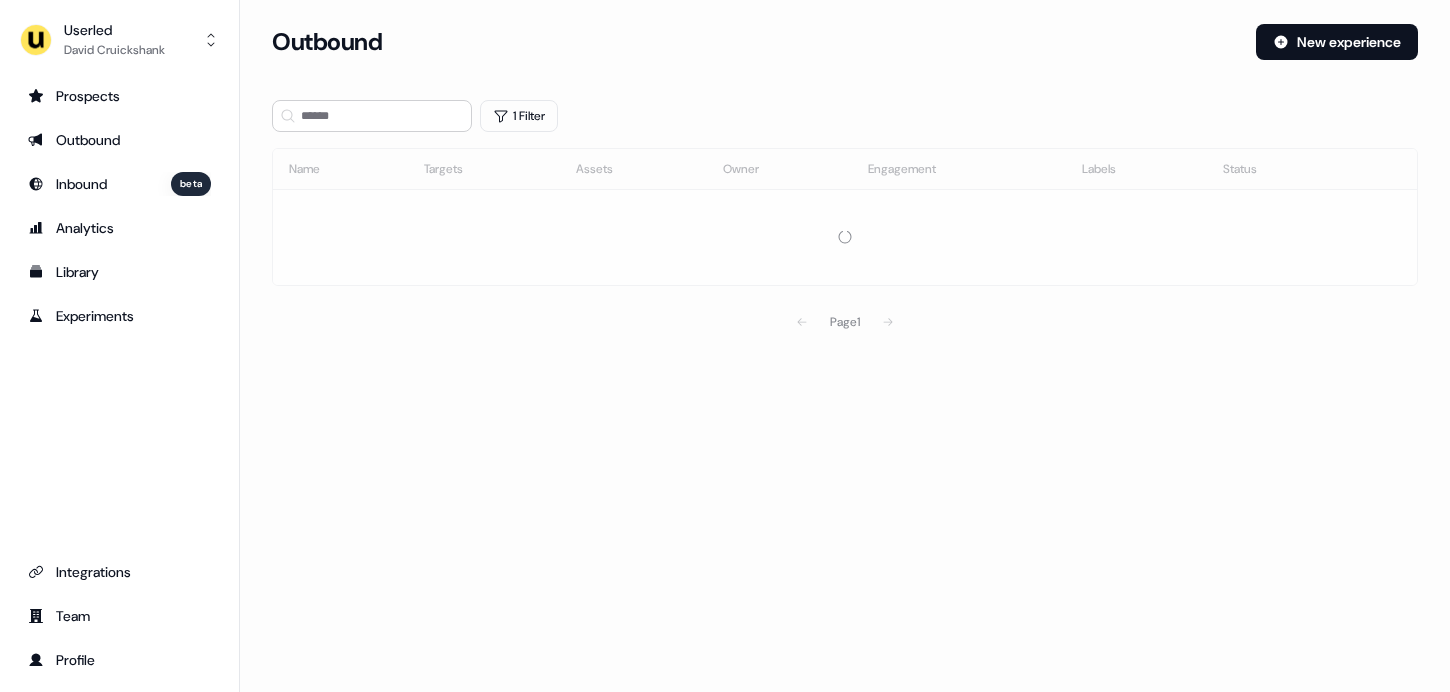 scroll, scrollTop: 0, scrollLeft: 0, axis: both 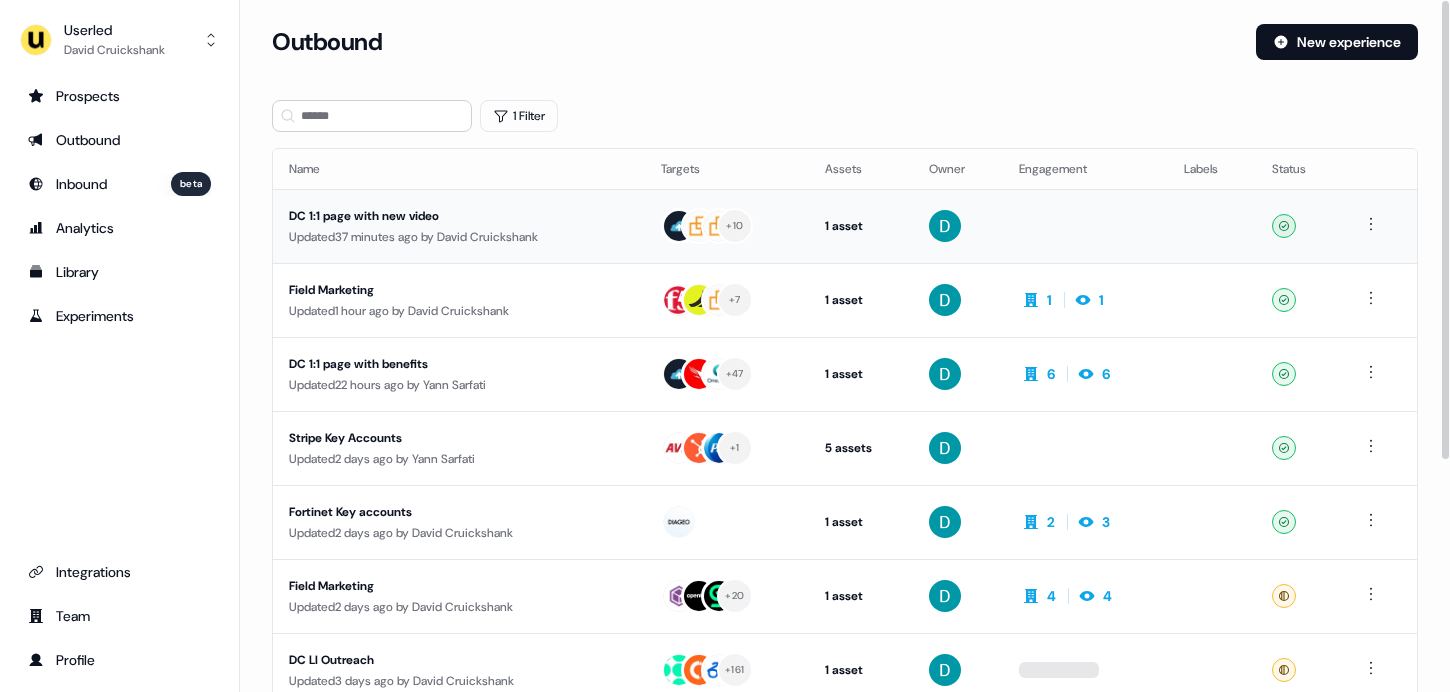 click on "Updated 37 minutes ago by [FIRST] [LAST]" at bounding box center [459, 237] 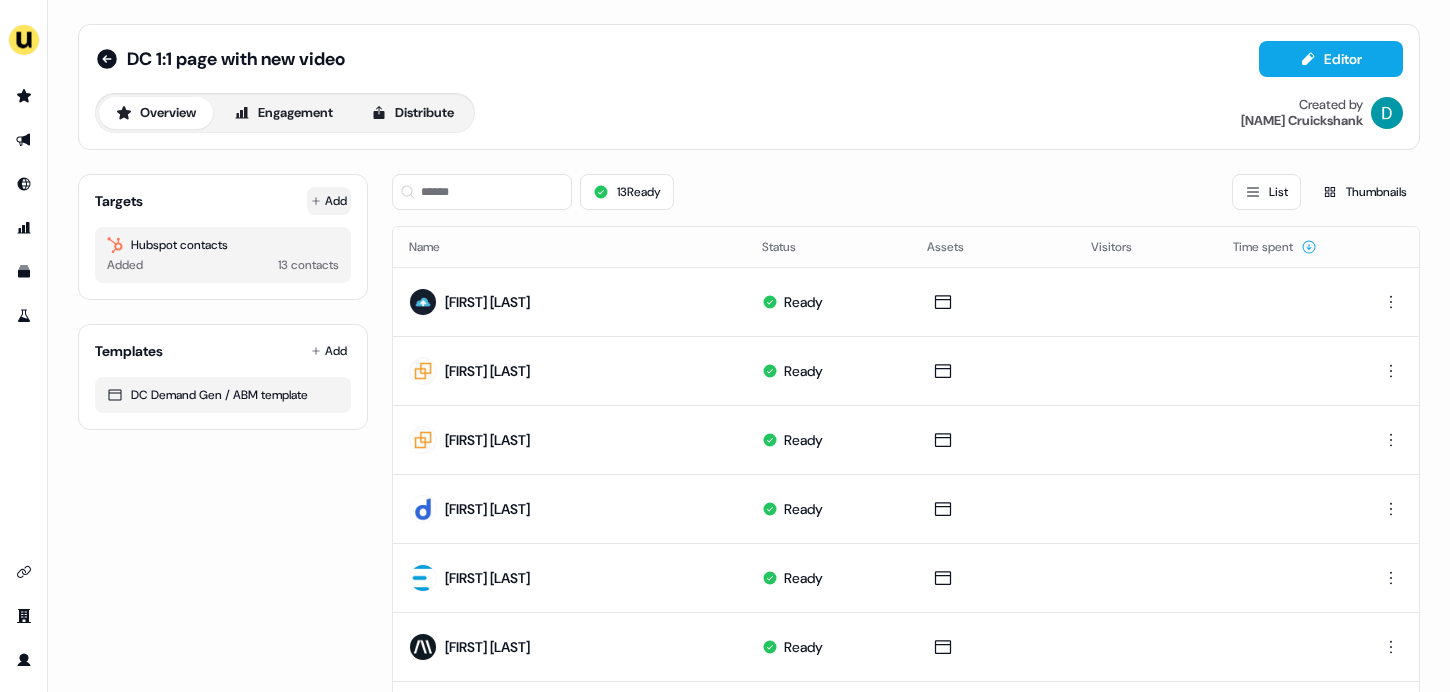 click on "Add" at bounding box center [329, 201] 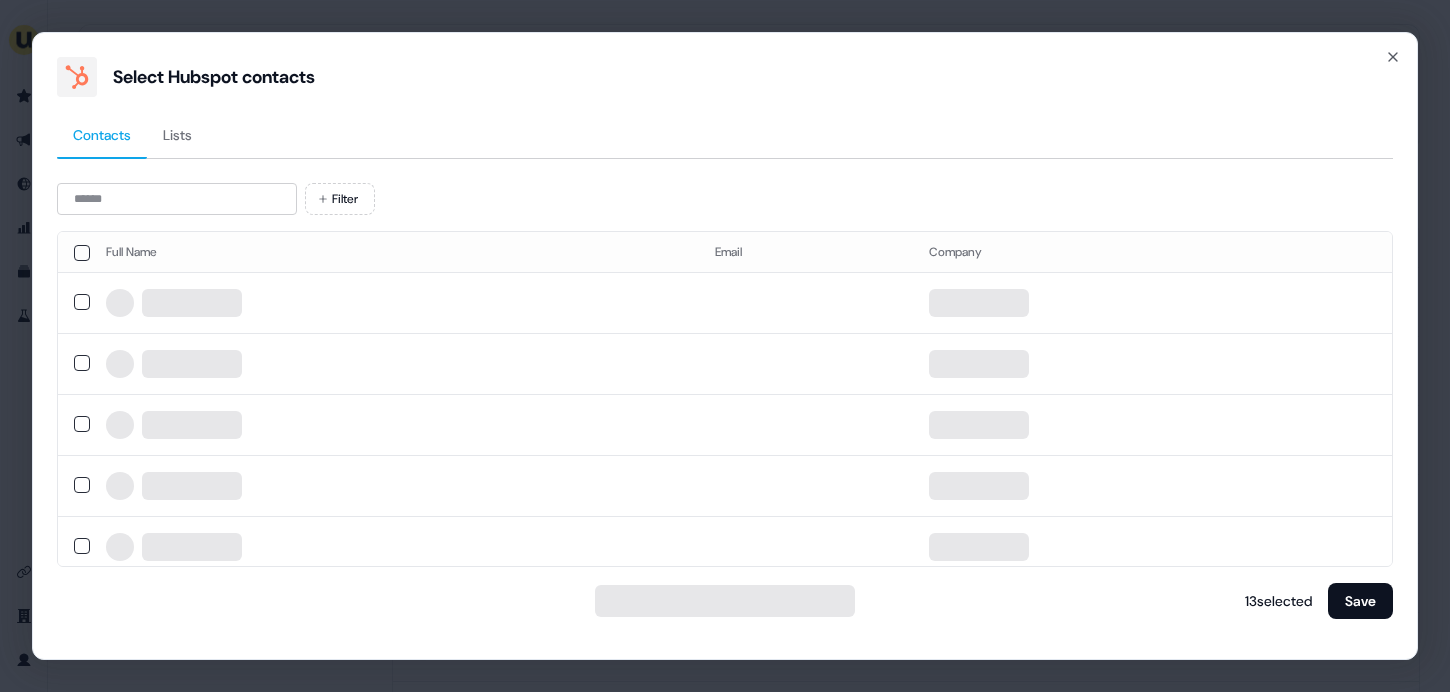 type 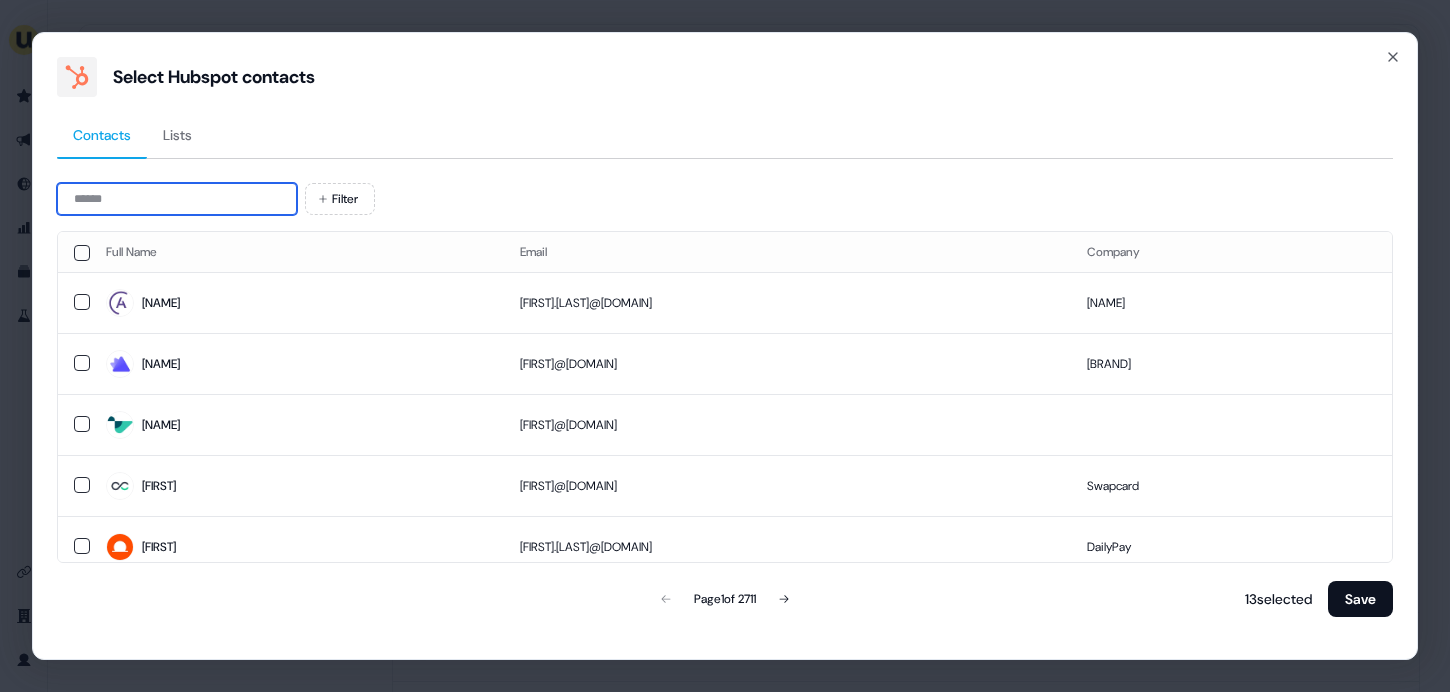 click at bounding box center [177, 199] 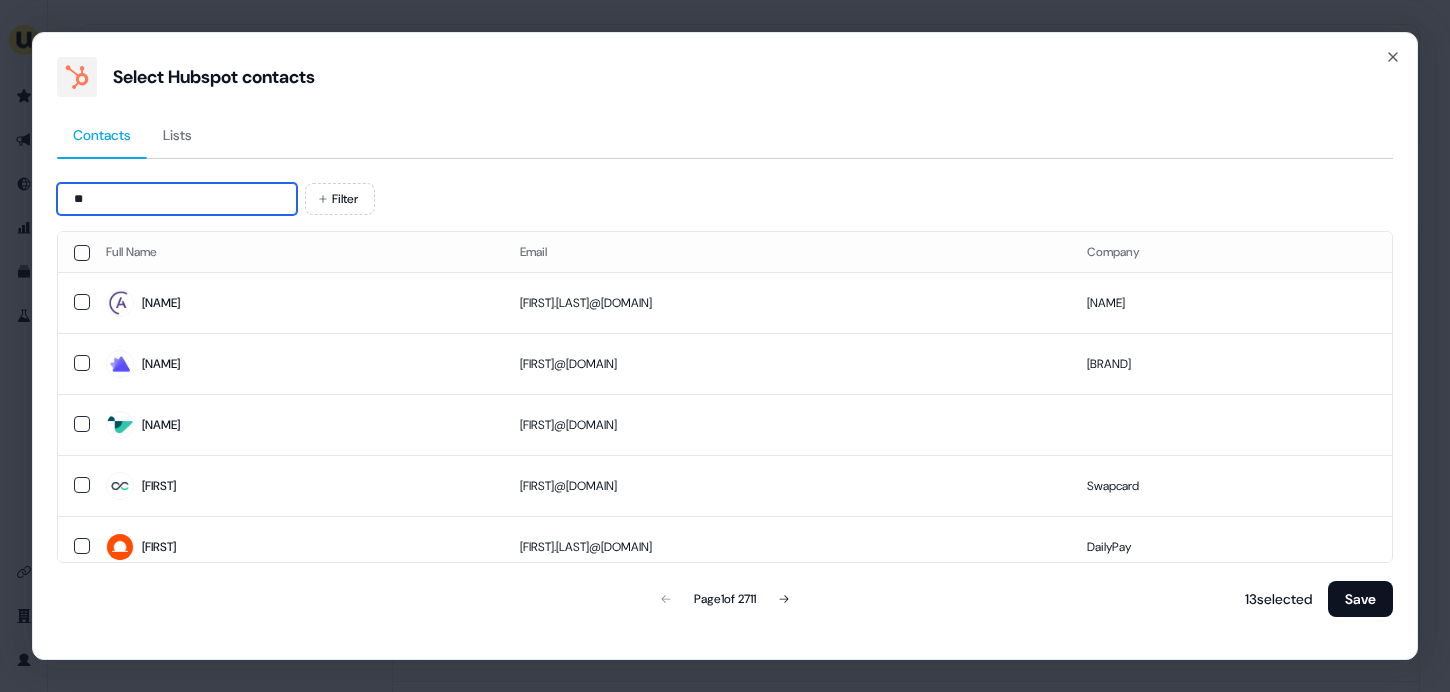 type on "*" 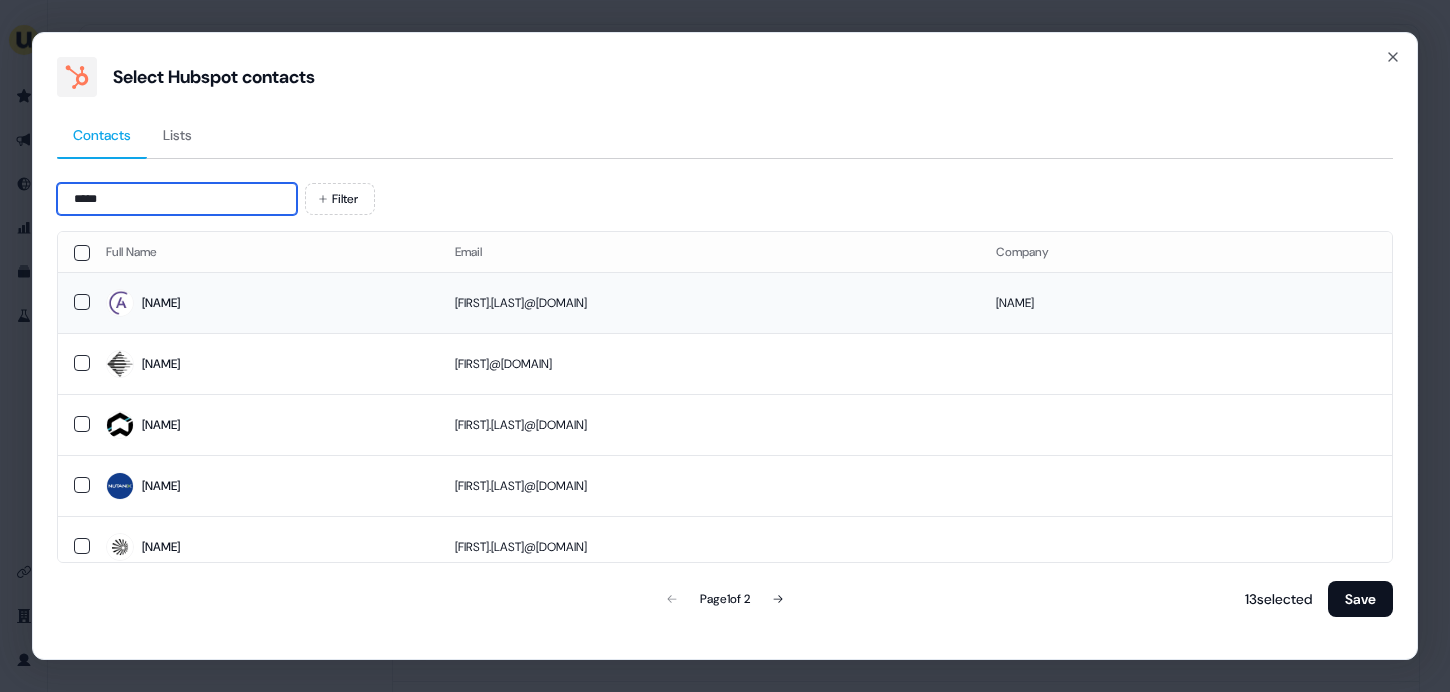 type on "*****" 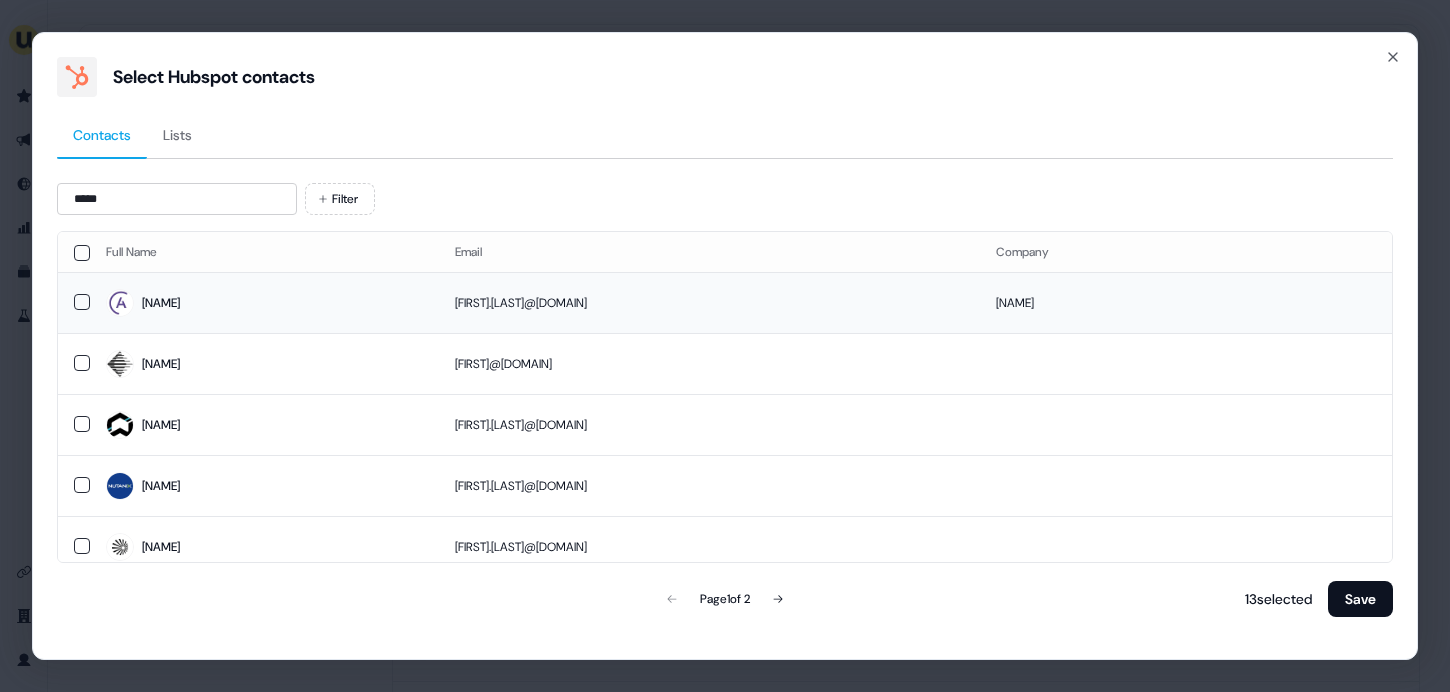 click on "Mandy" at bounding box center [264, 302] 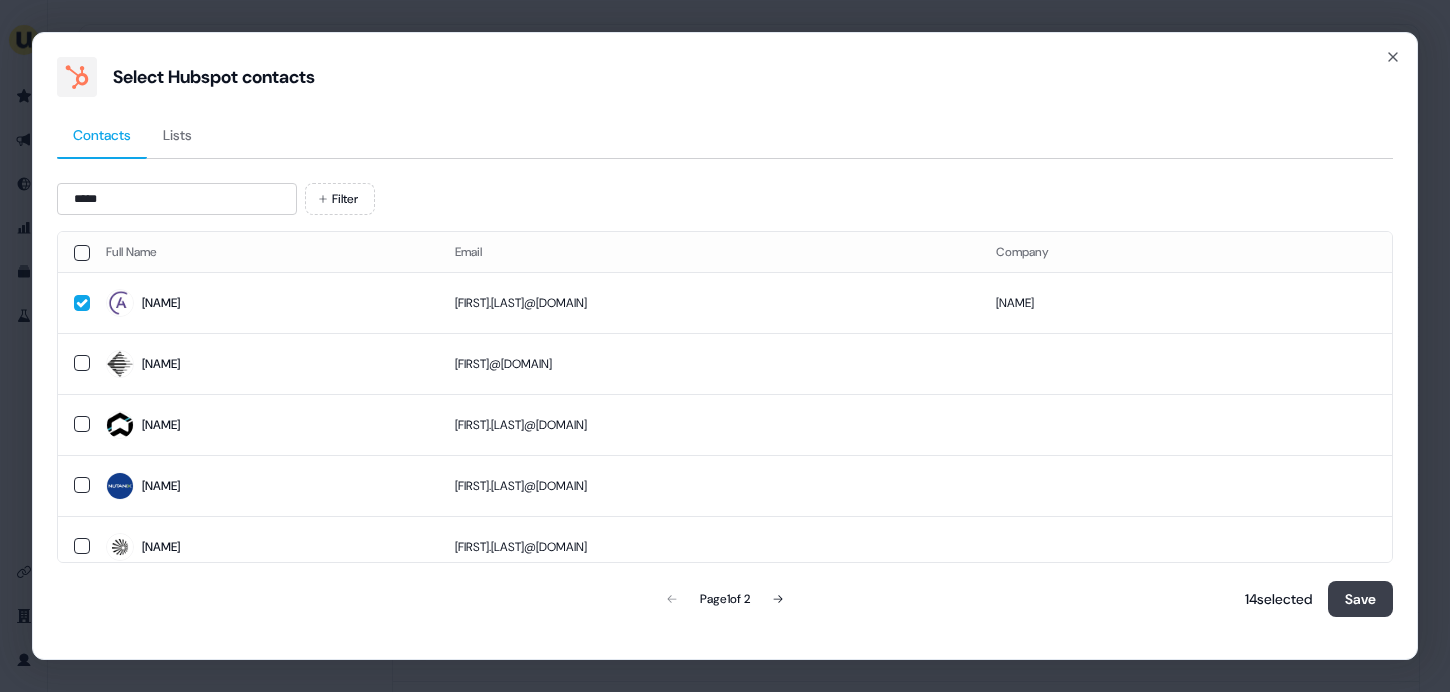 click on "Save" at bounding box center (1360, 599) 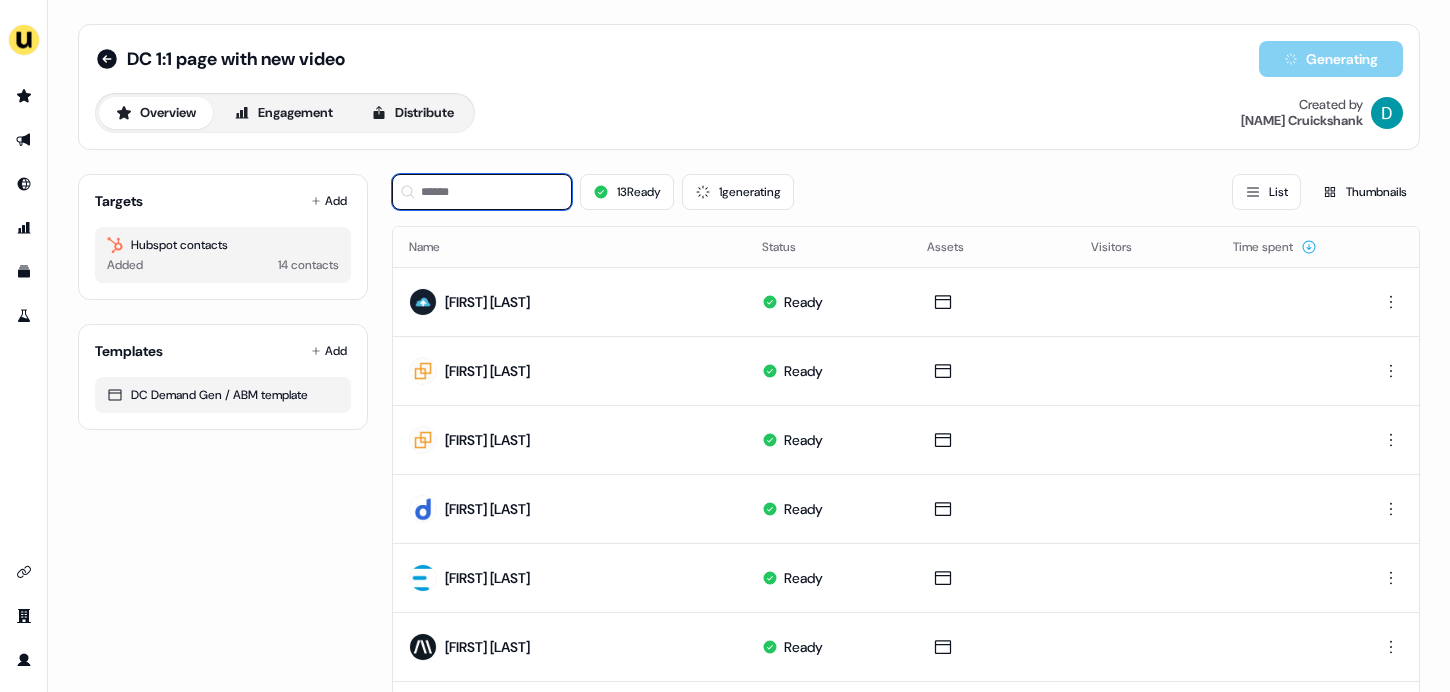 click at bounding box center [482, 192] 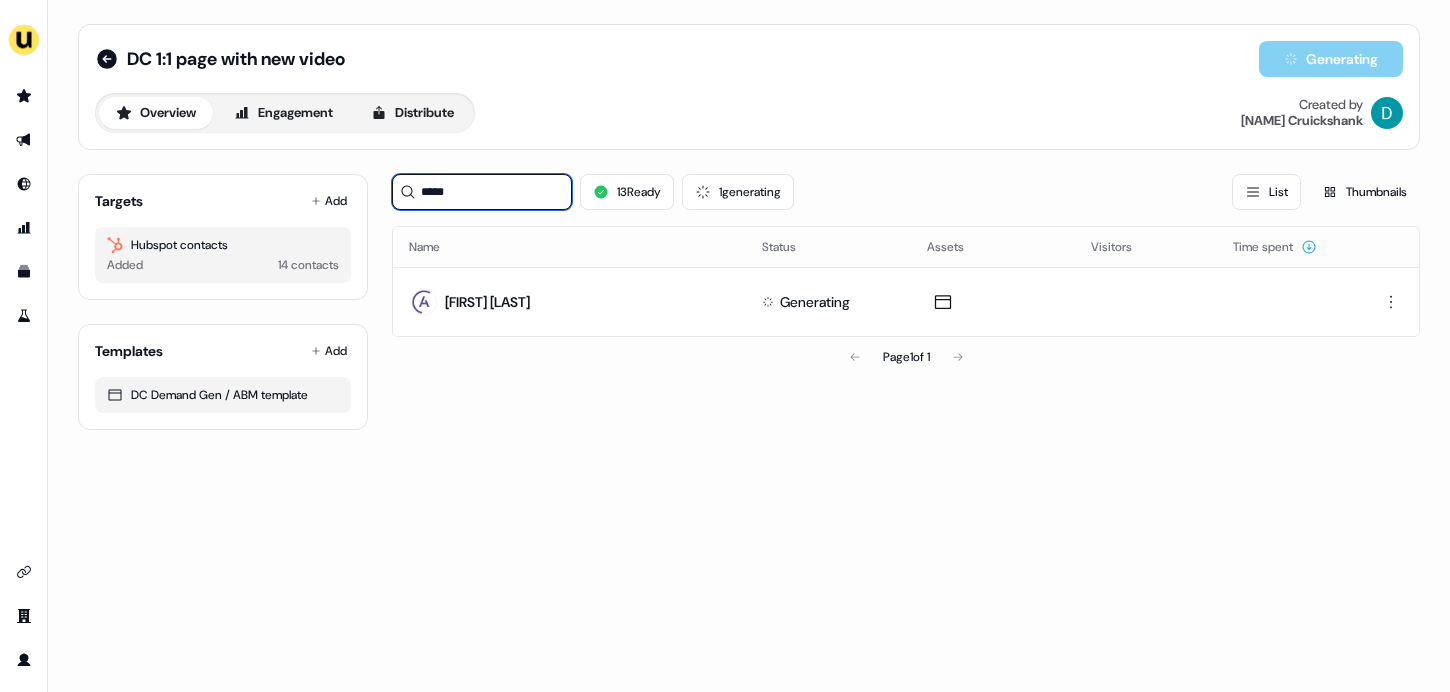 type on "*****" 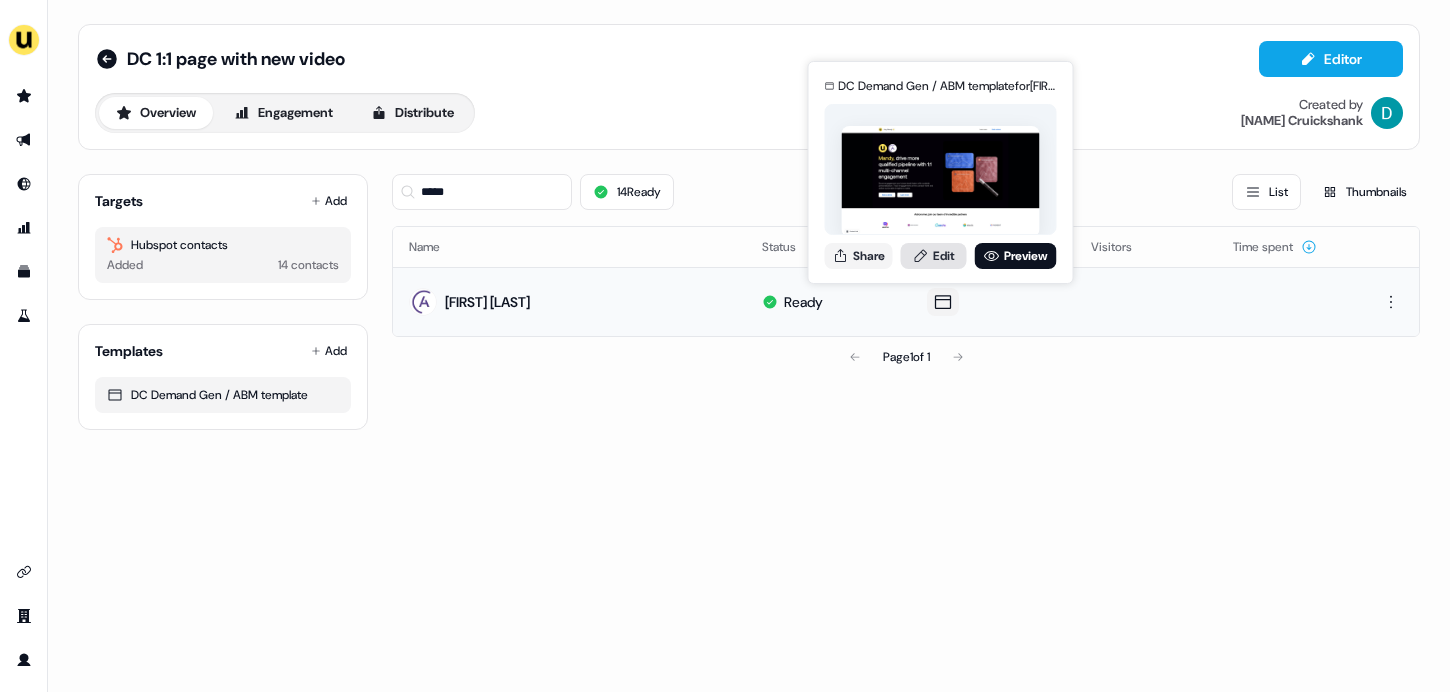 click on "Edit" at bounding box center (934, 256) 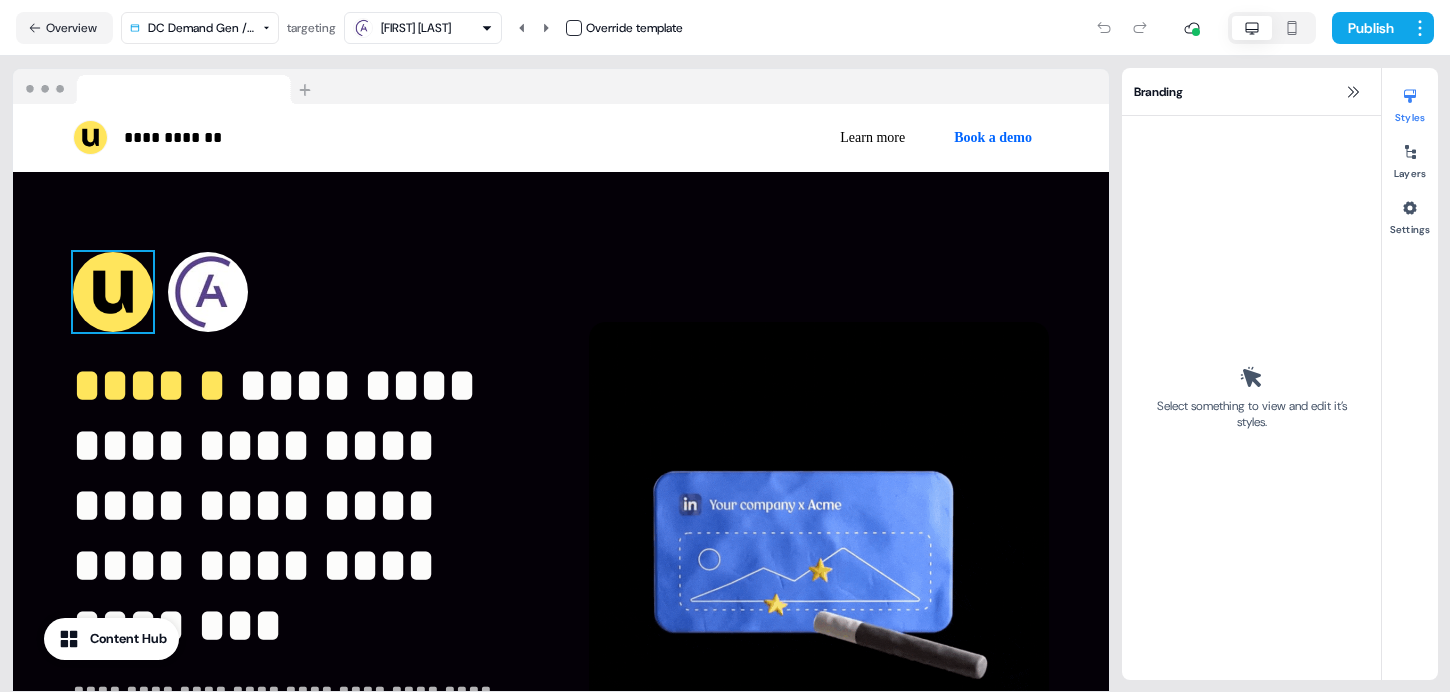 click at bounding box center (208, 292) 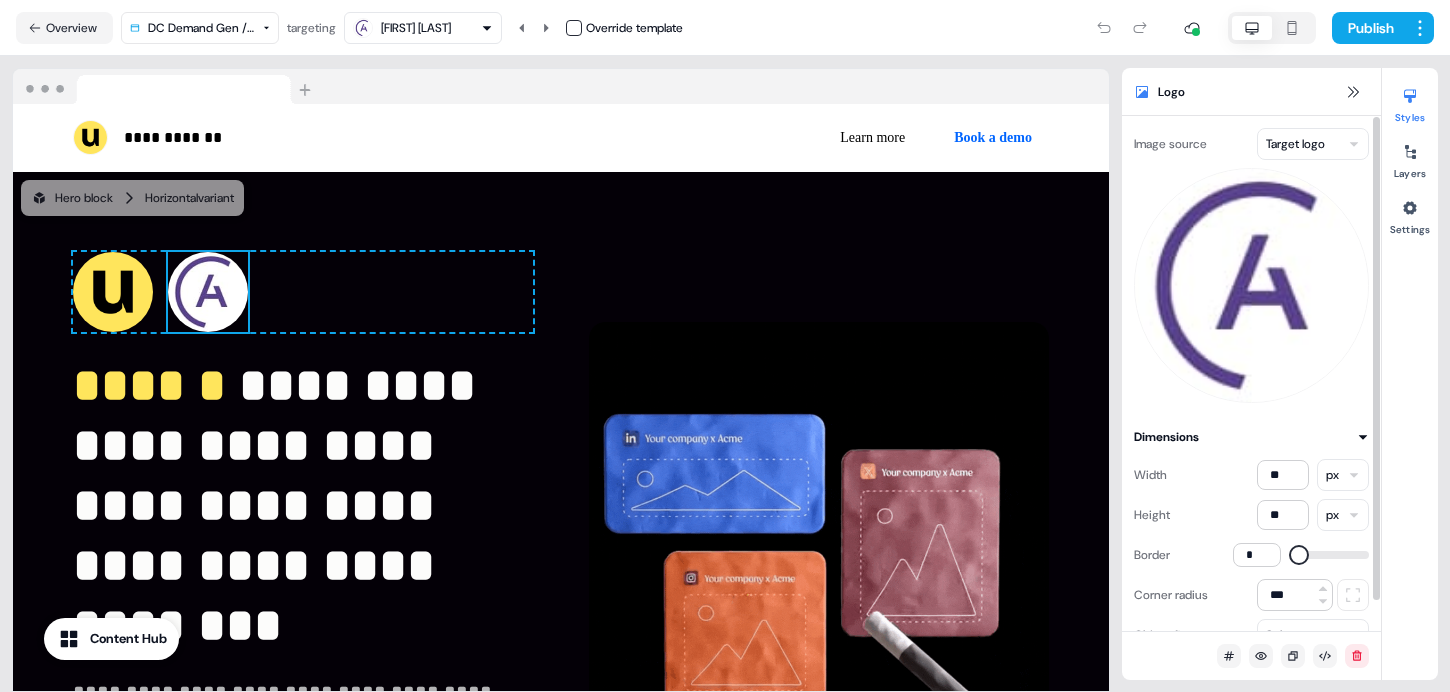 click on "**********" at bounding box center (725, 346) 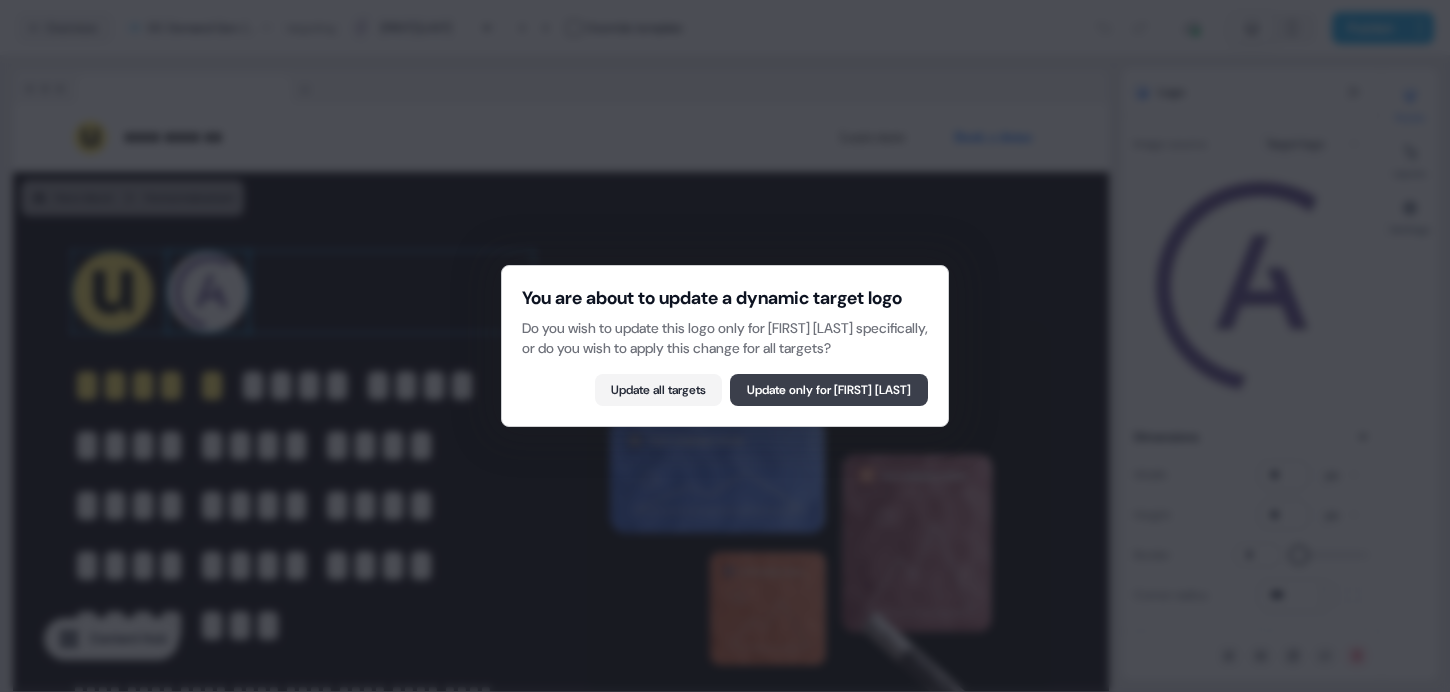 click on "Update only for Mandy Hanson" at bounding box center [829, 390] 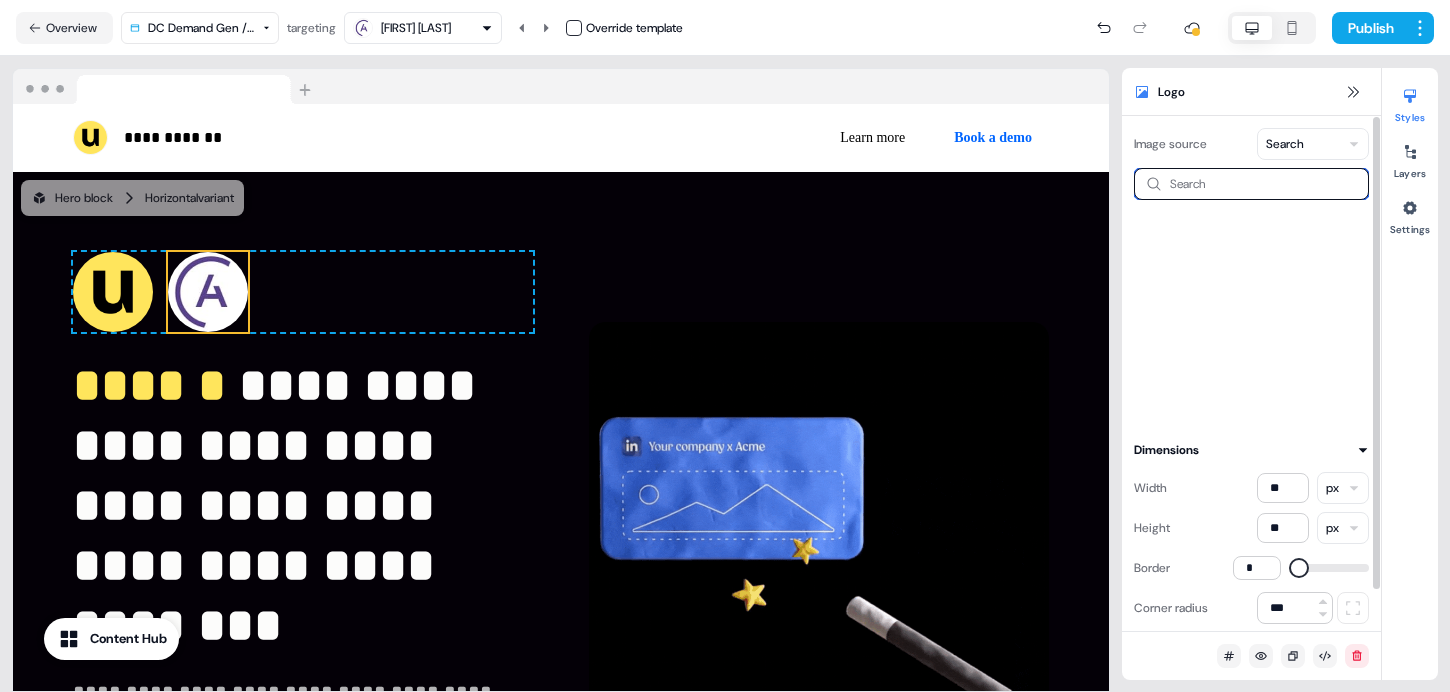 click at bounding box center (1251, 184) 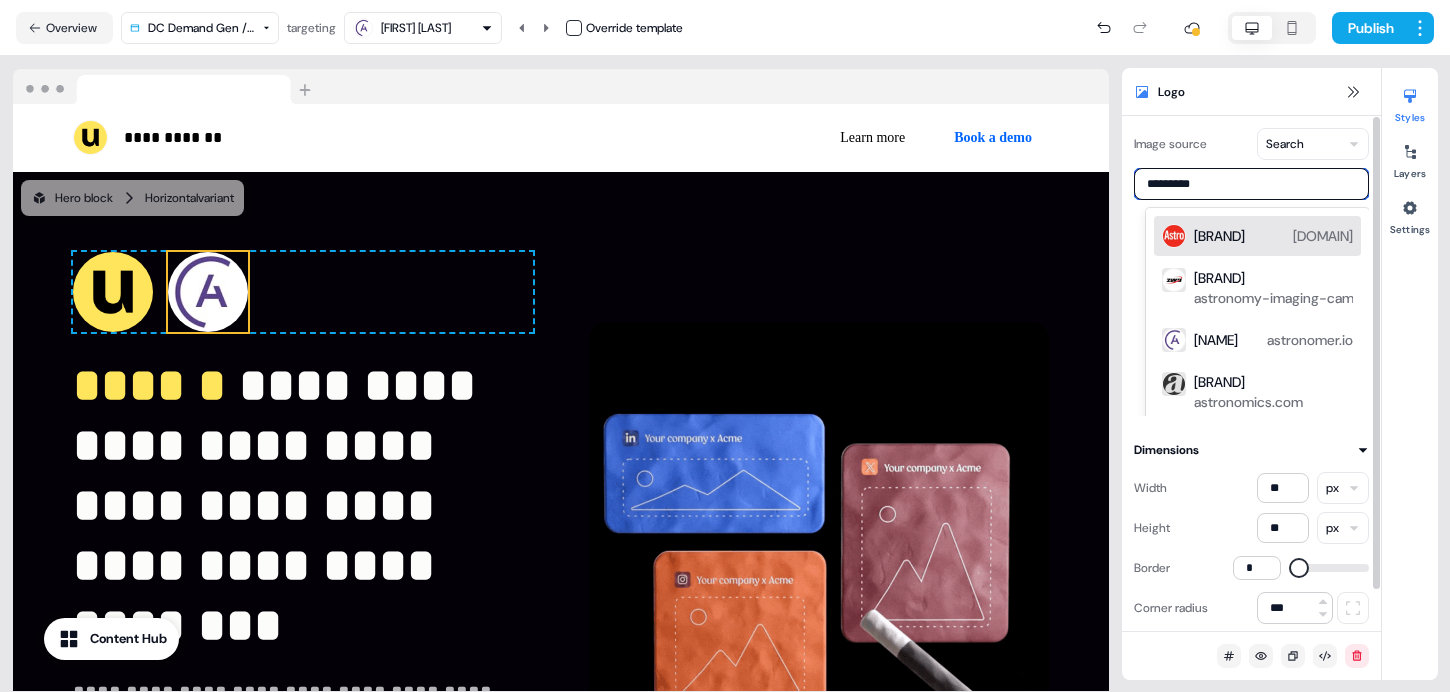 type on "**********" 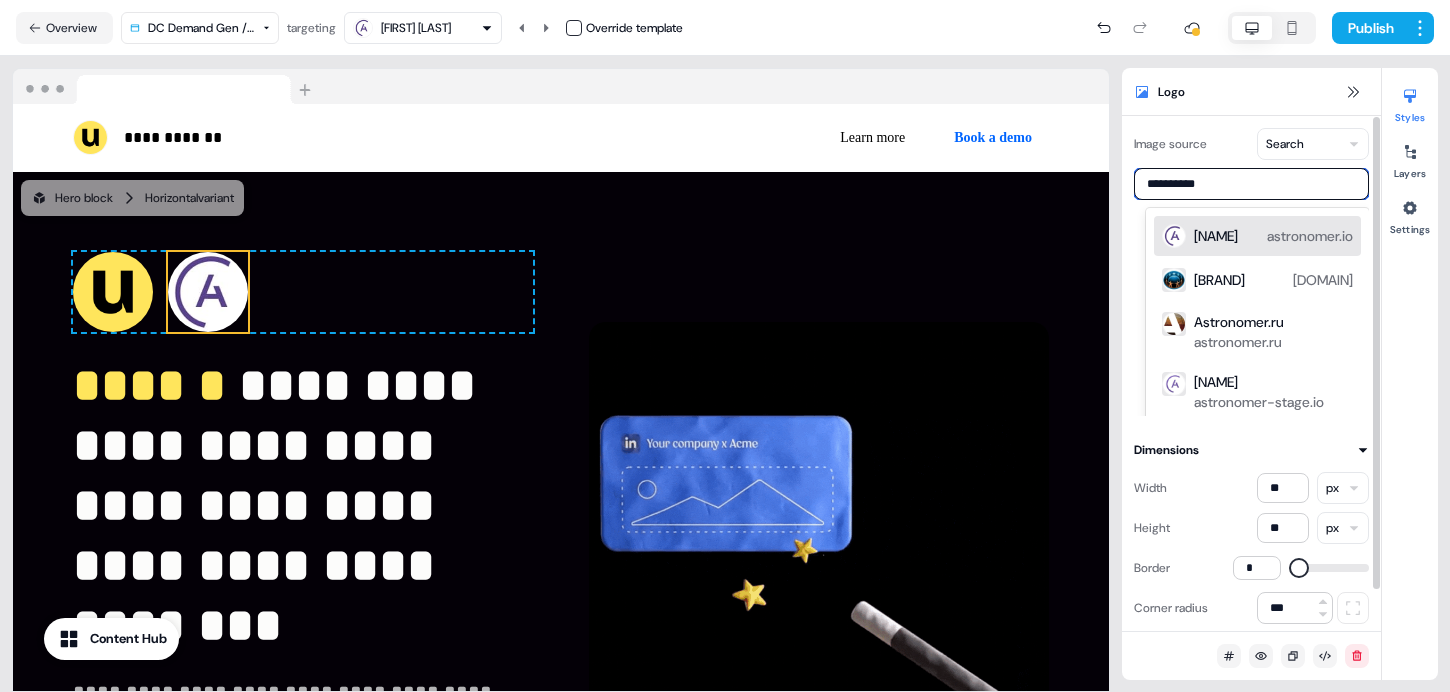 click on "astronomer.io" at bounding box center [1310, 236] 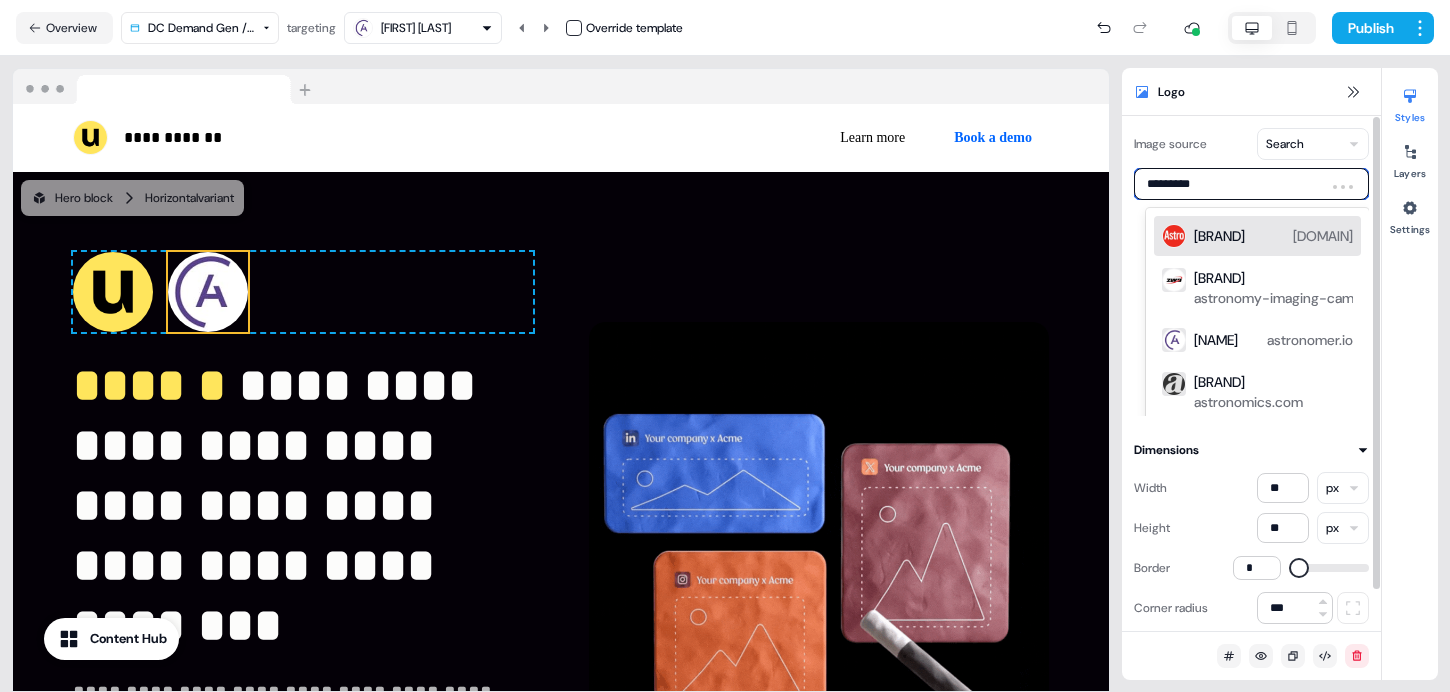 type on "**********" 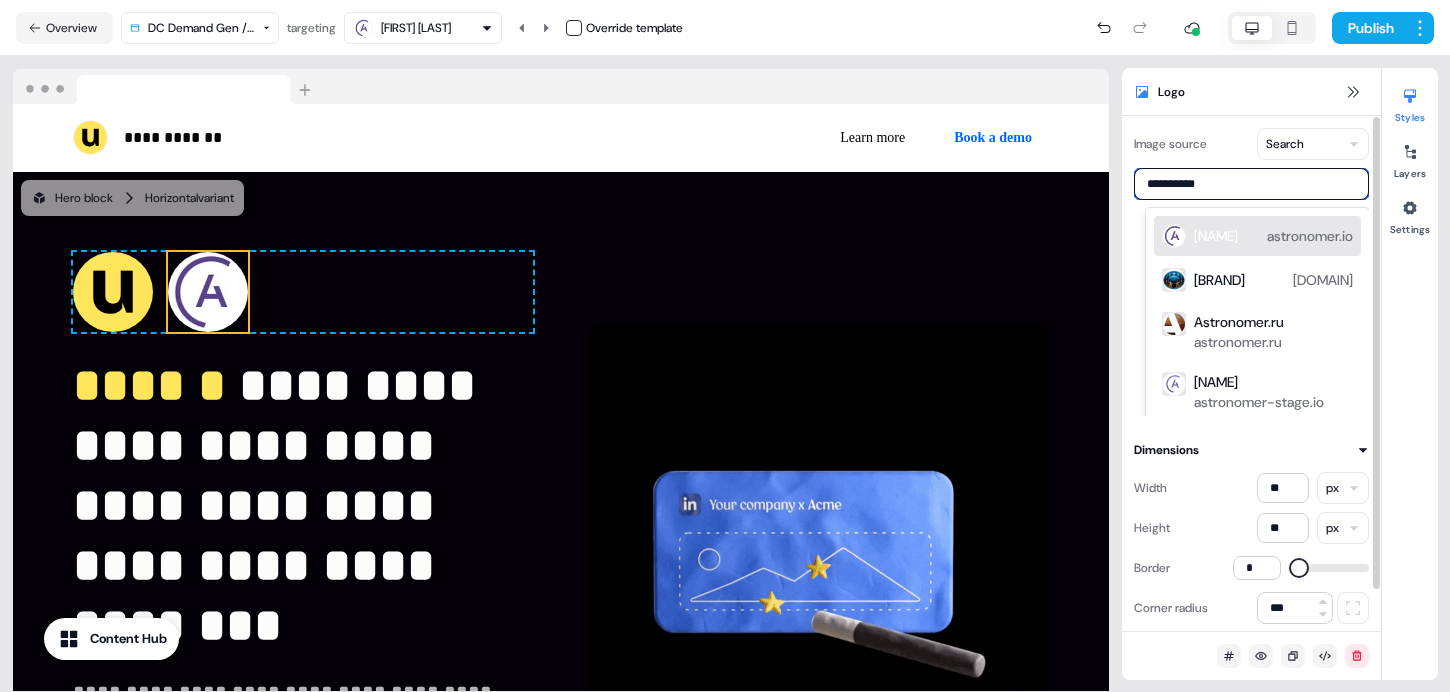 click on "astronomer.io" at bounding box center [1310, 236] 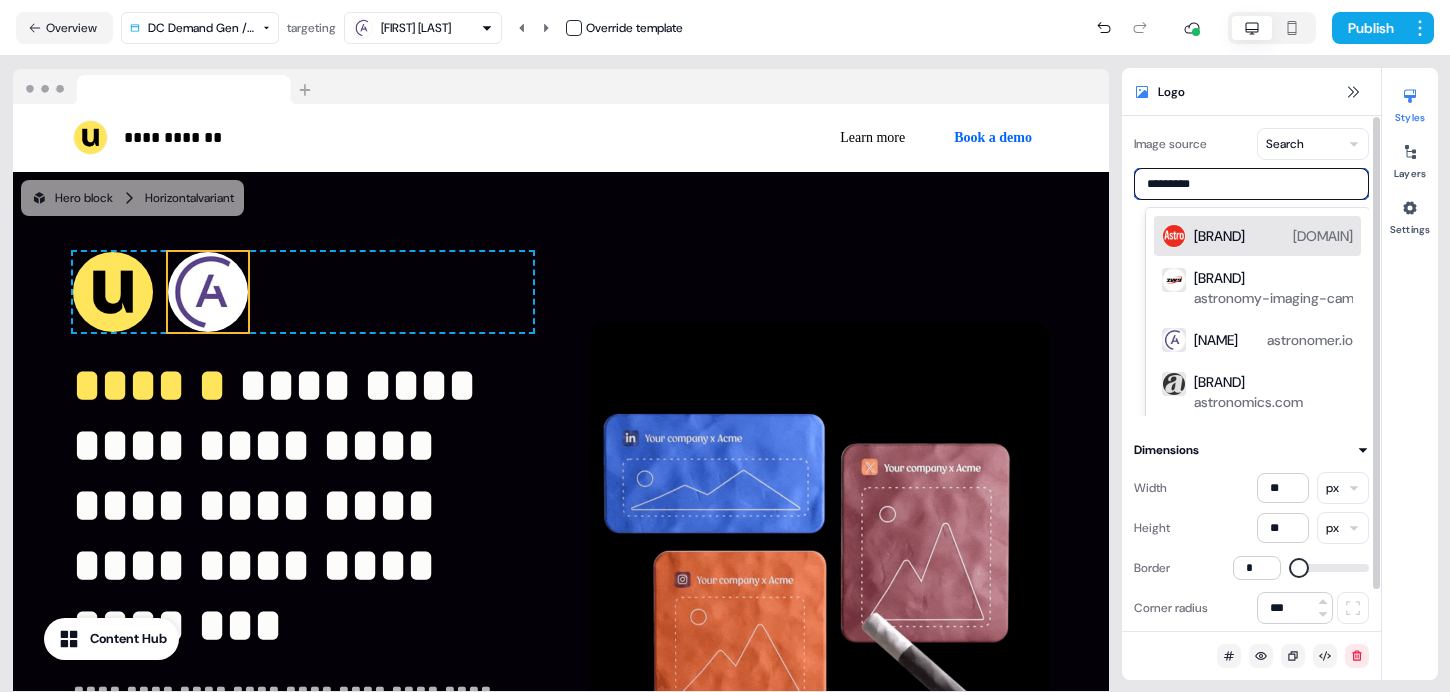 type on "**********" 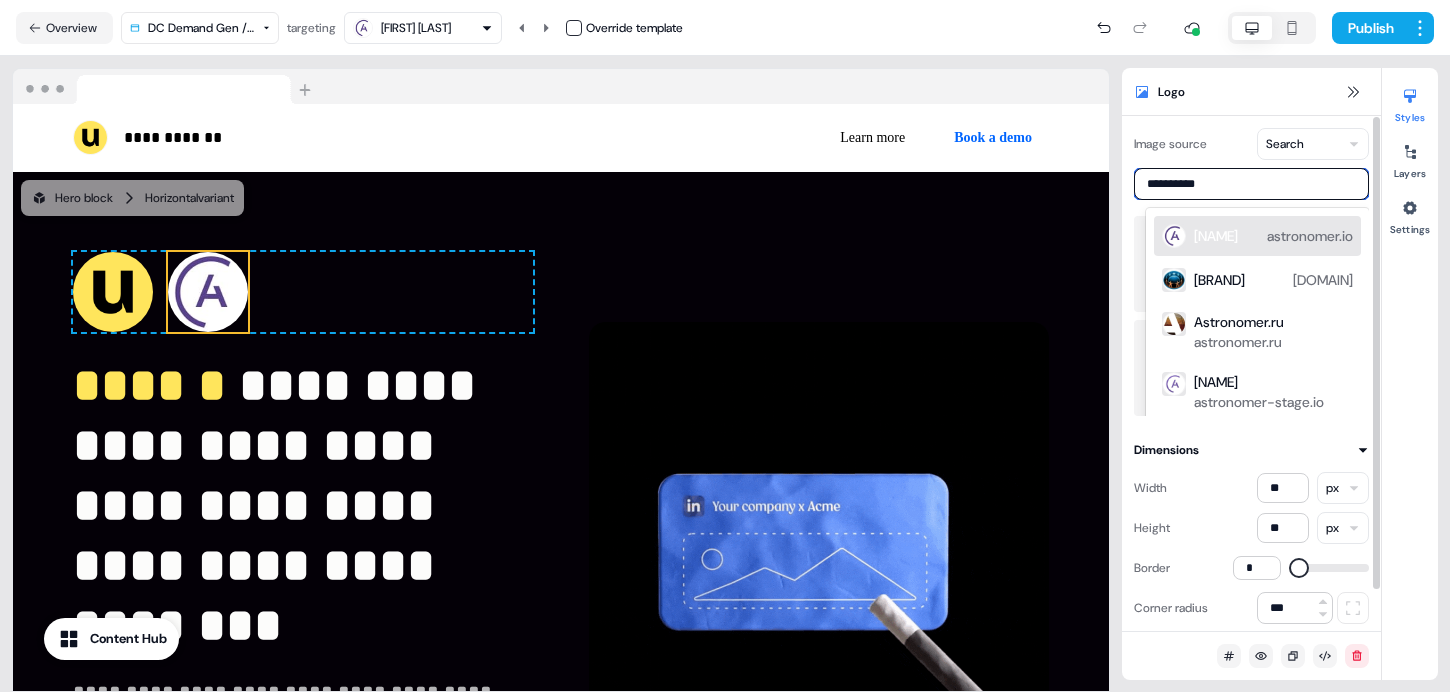 click at bounding box center [1174, 236] 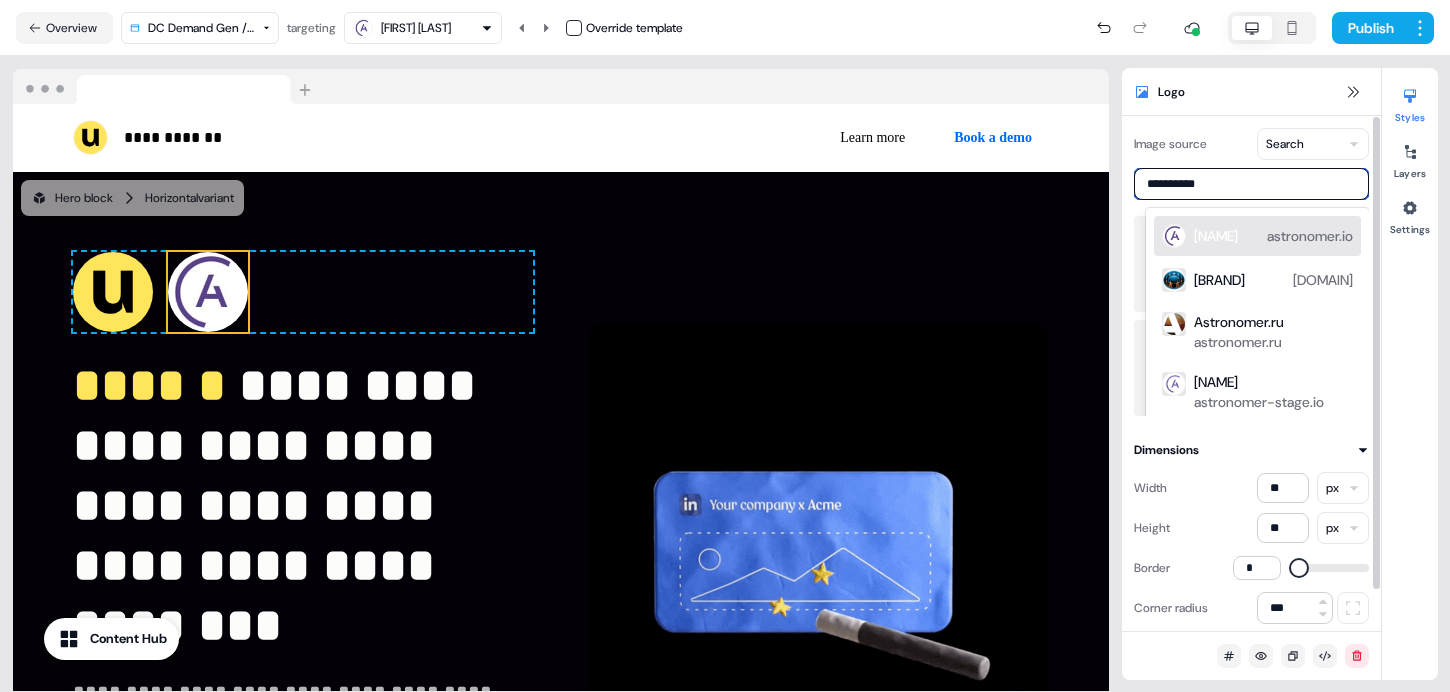 type 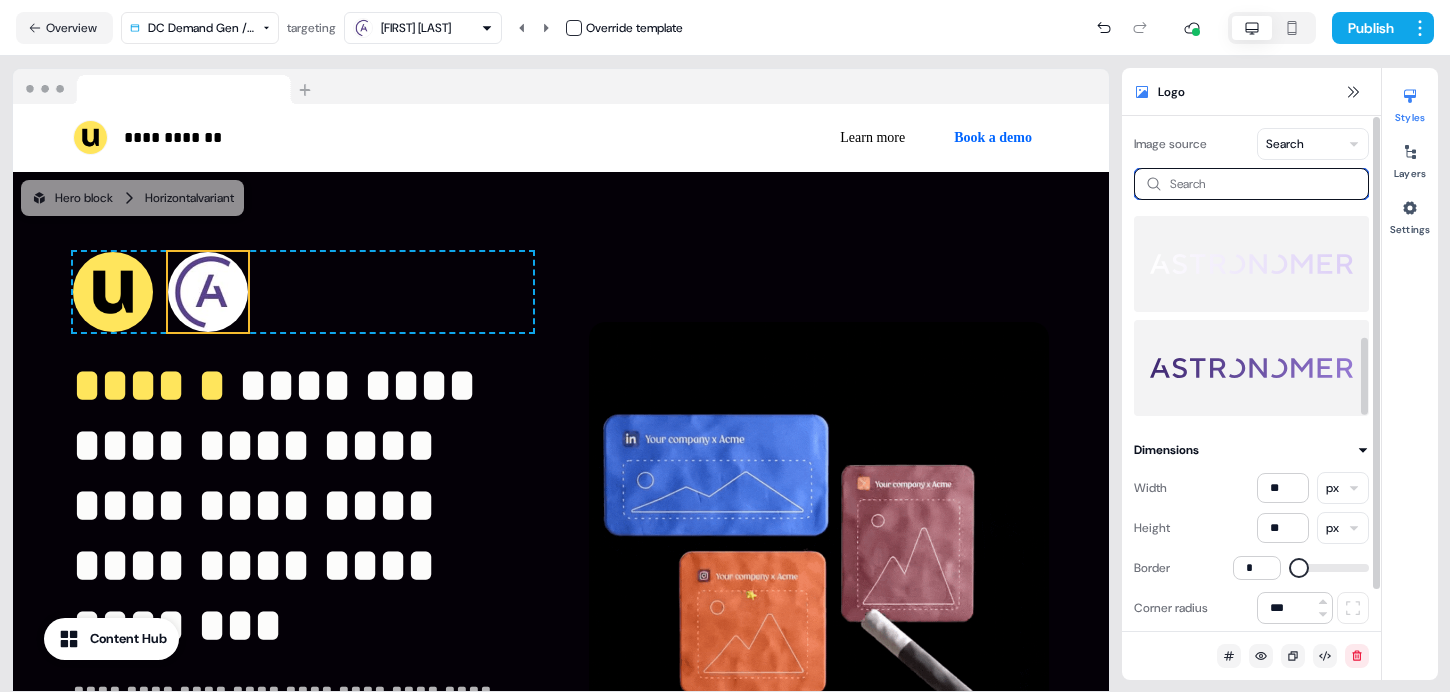 scroll, scrollTop: 312, scrollLeft: 0, axis: vertical 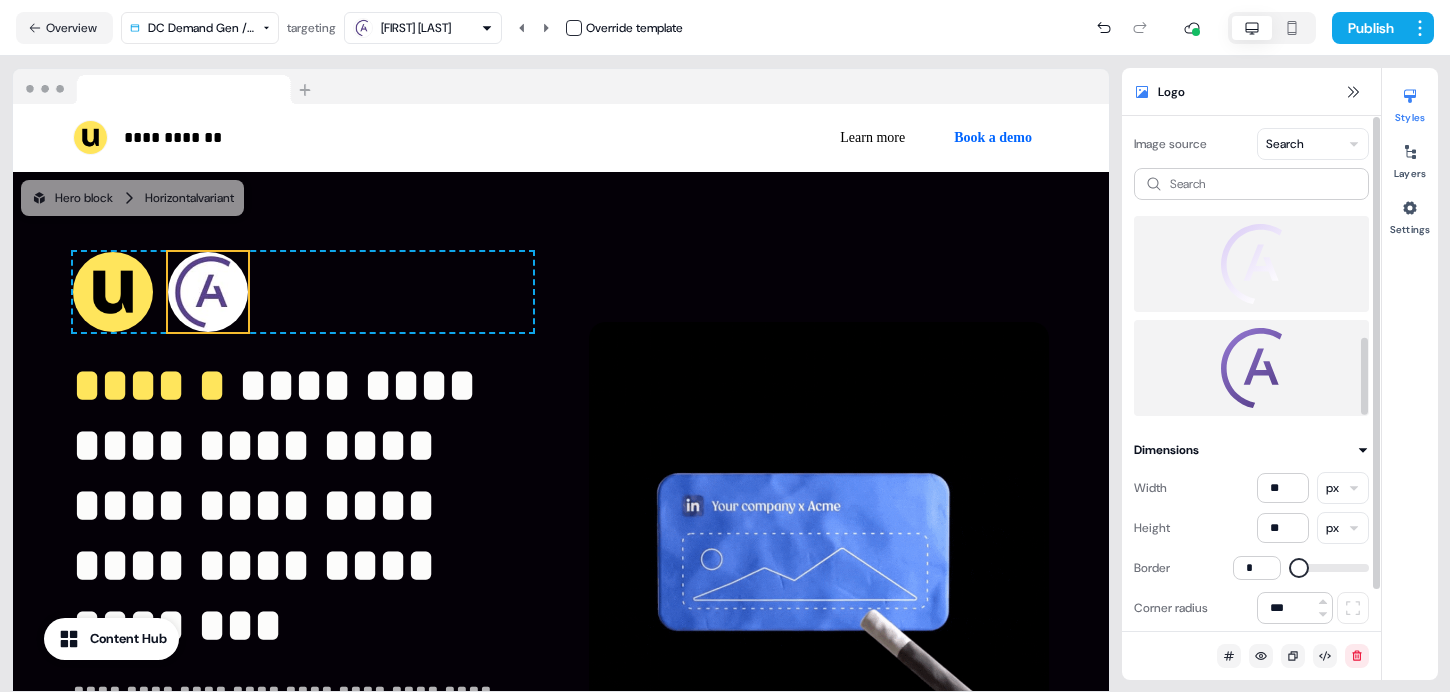 click at bounding box center (1251, 368) 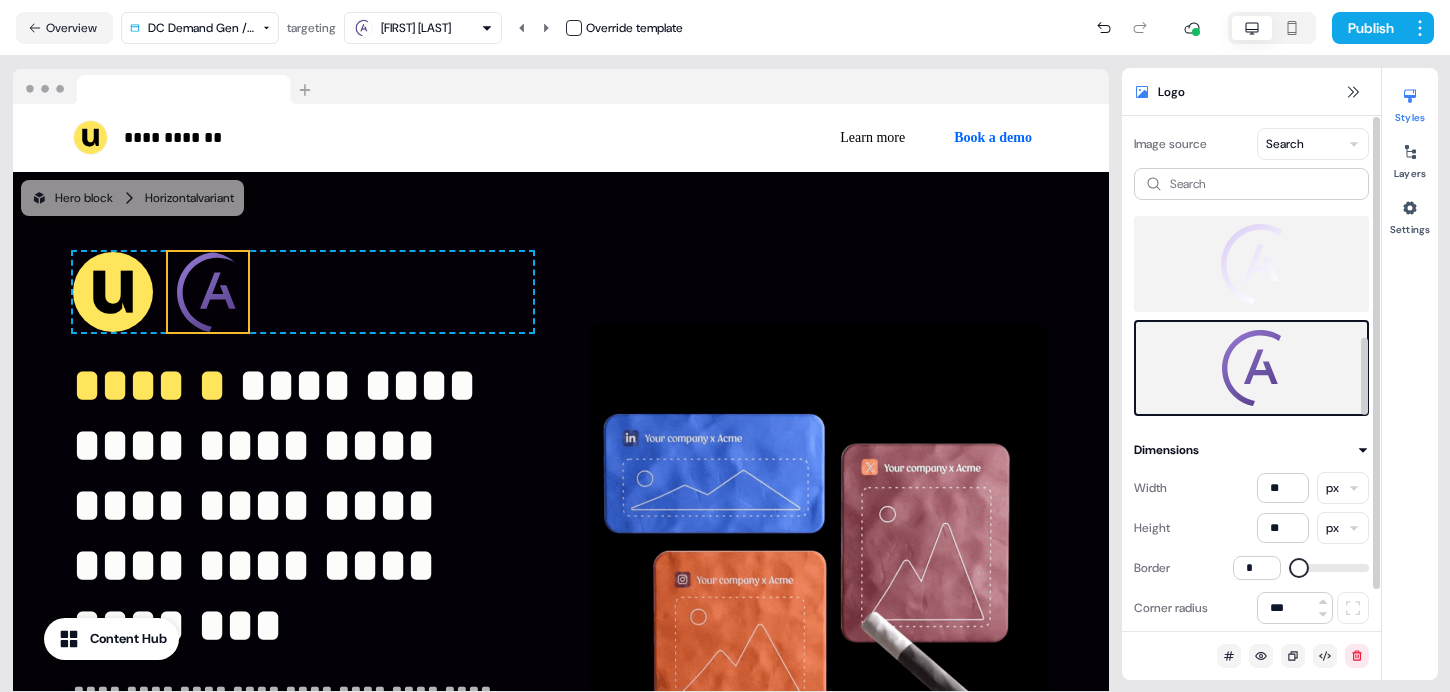 click at bounding box center (1251, 264) 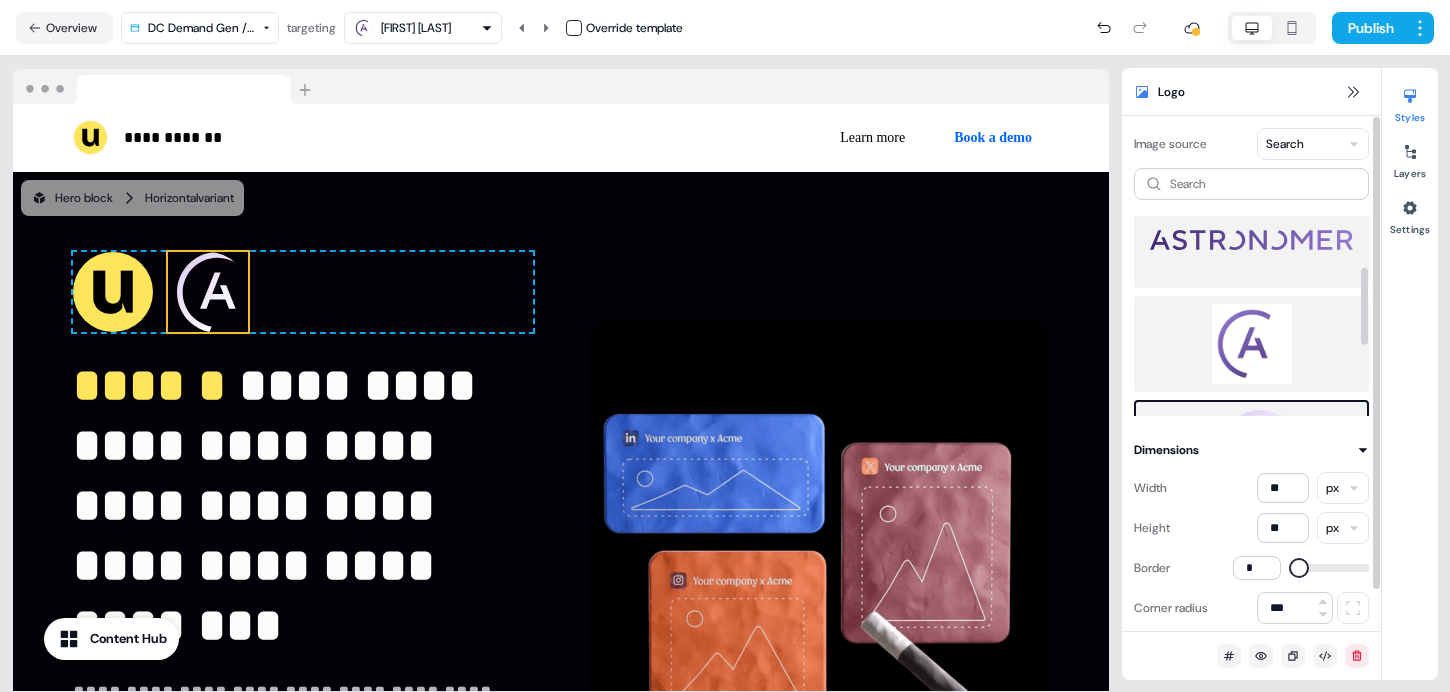 scroll, scrollTop: 133, scrollLeft: 0, axis: vertical 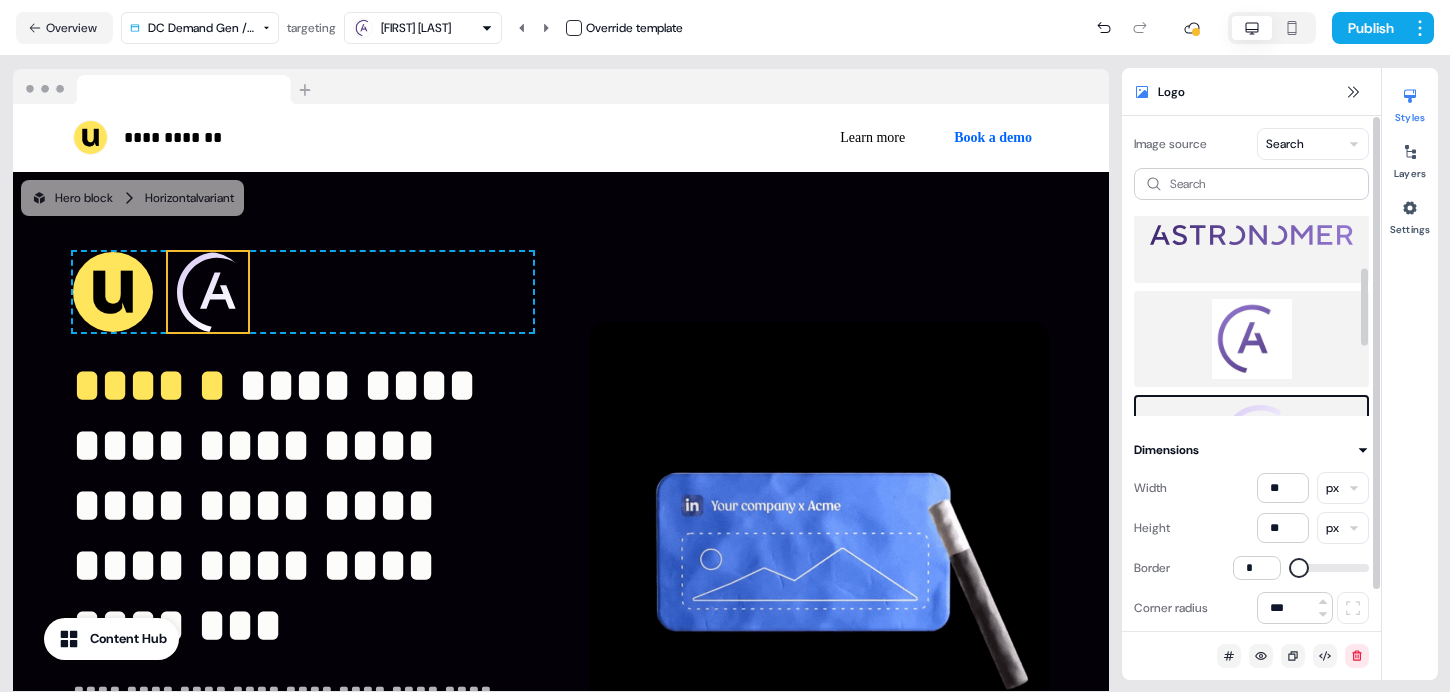 click at bounding box center (1251, 339) 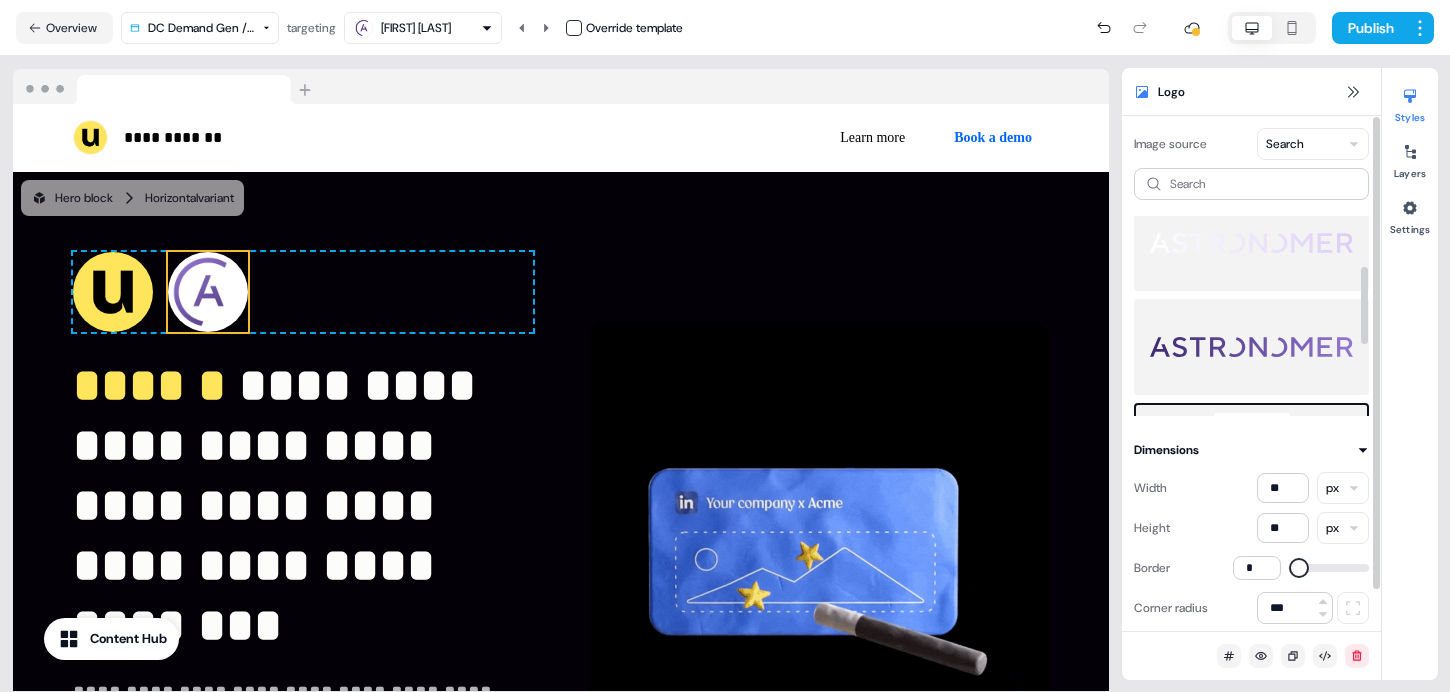 scroll, scrollTop: 312, scrollLeft: 0, axis: vertical 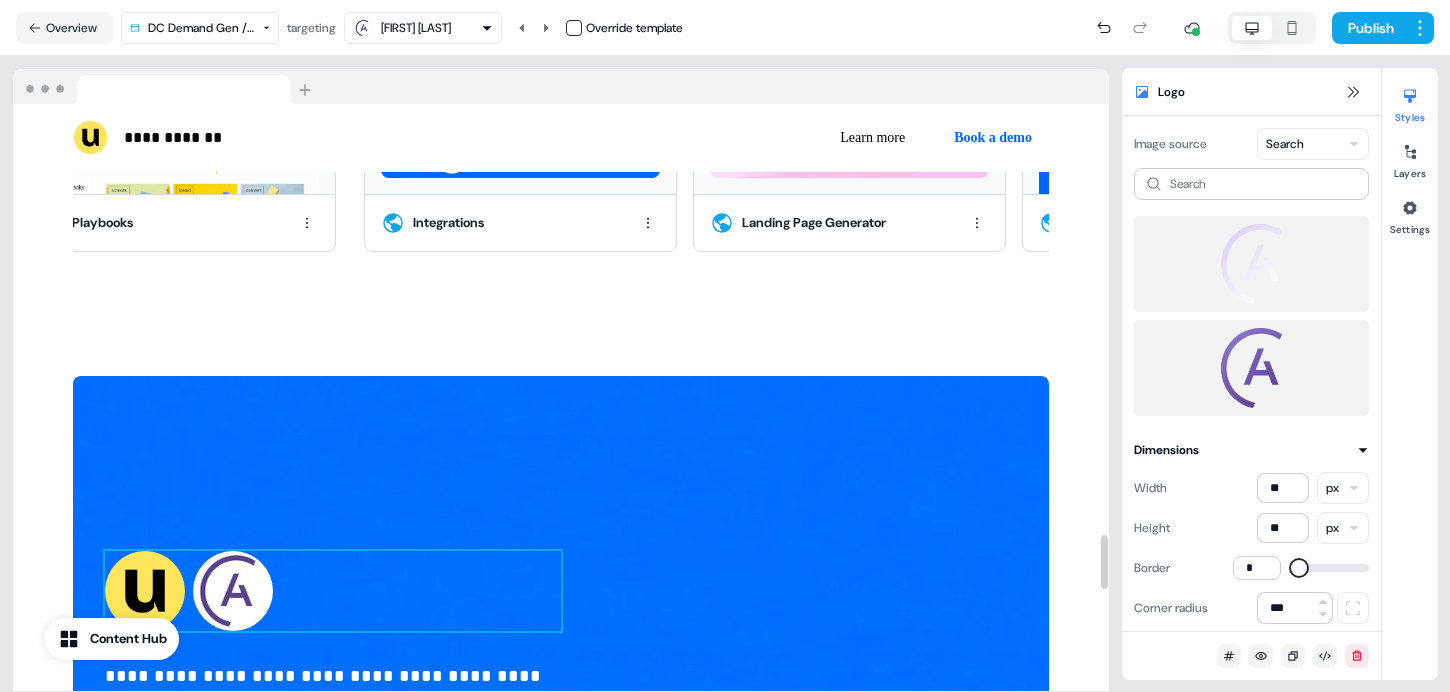 click at bounding box center (233, 591) 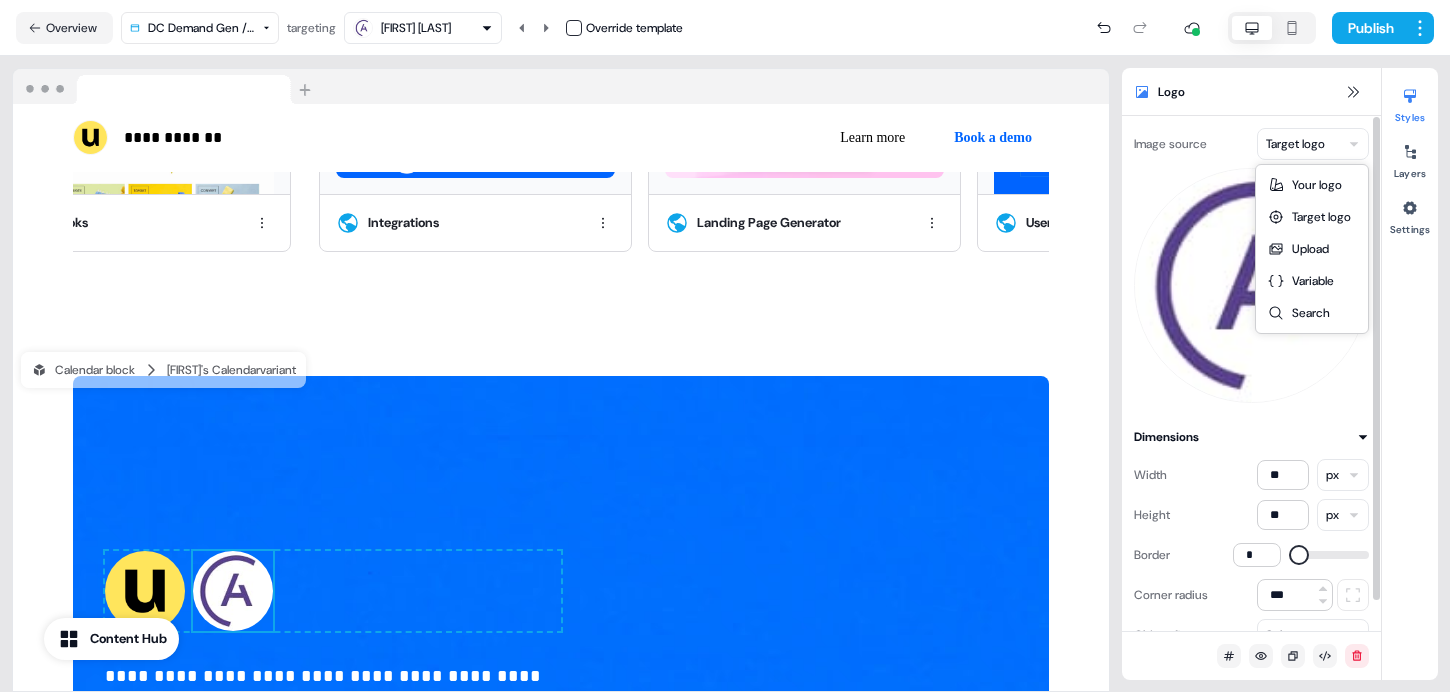 click on "**********" at bounding box center [725, 346] 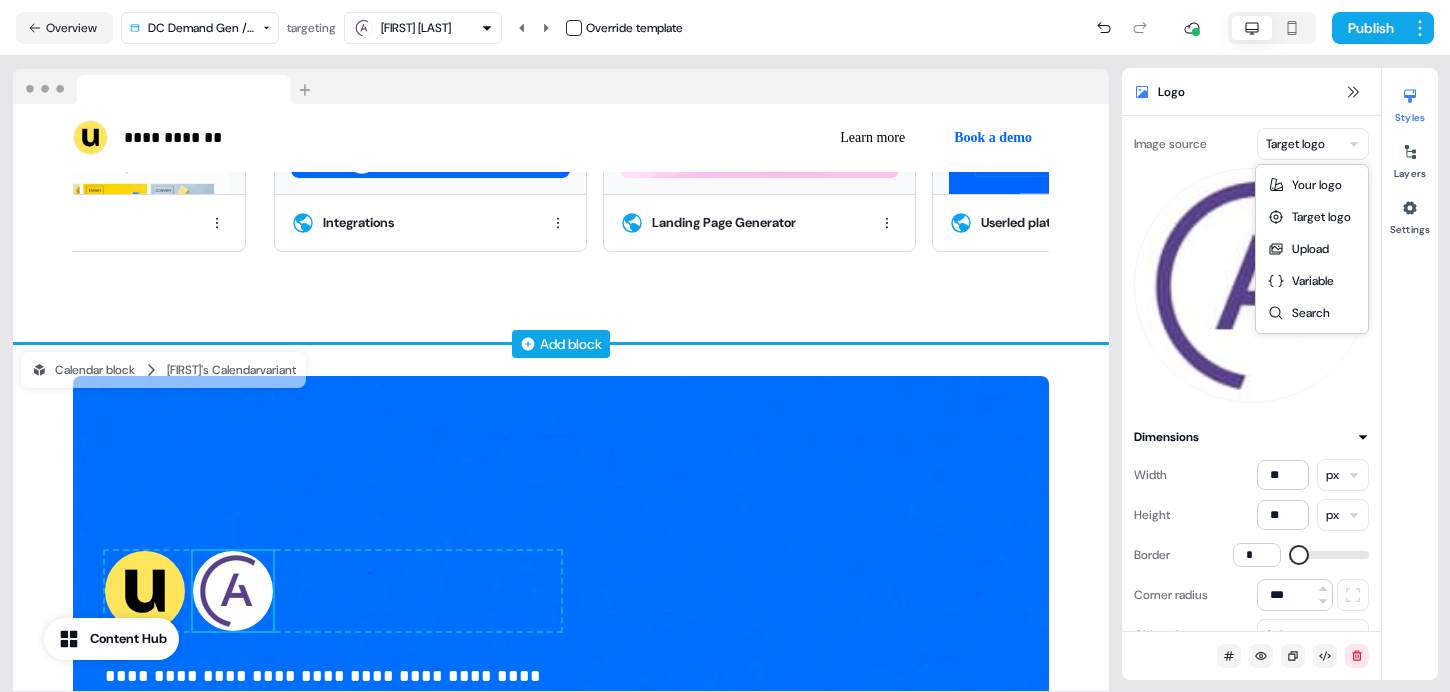 click on "**********" at bounding box center (725, 346) 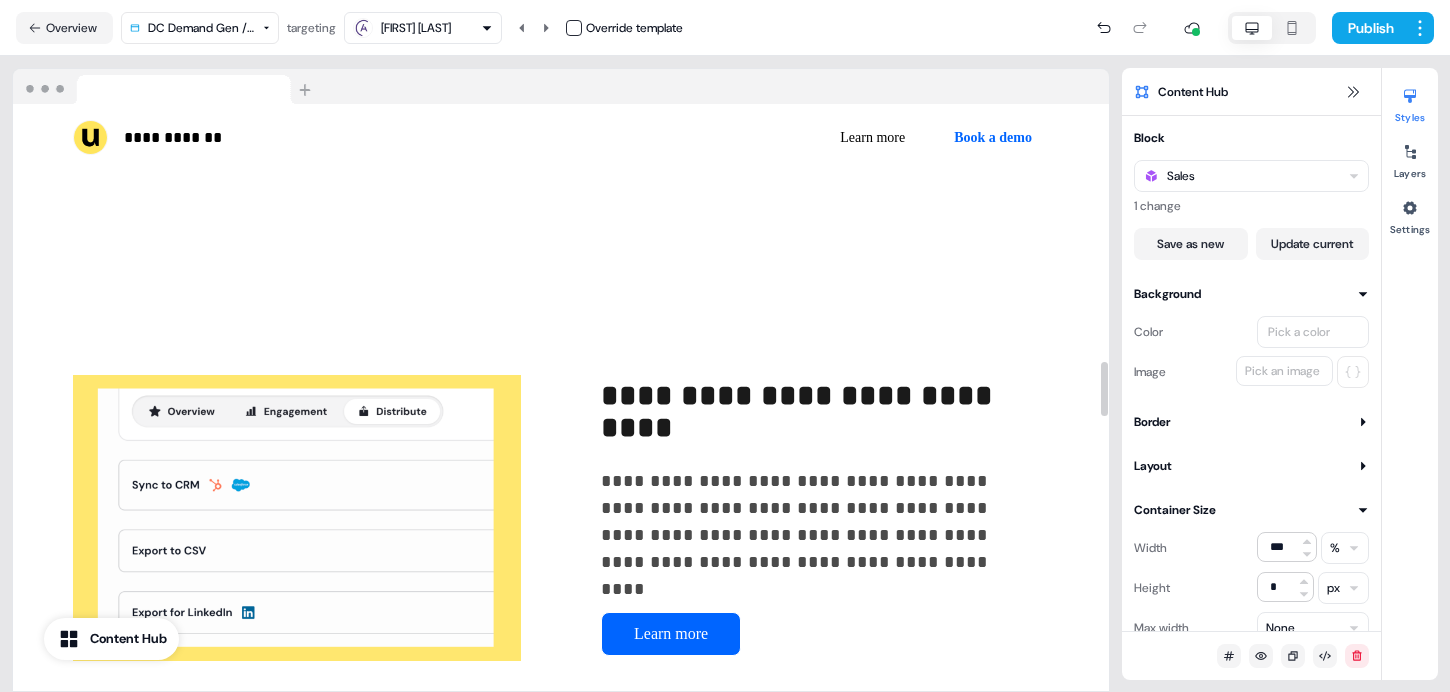 scroll, scrollTop: 3269, scrollLeft: 0, axis: vertical 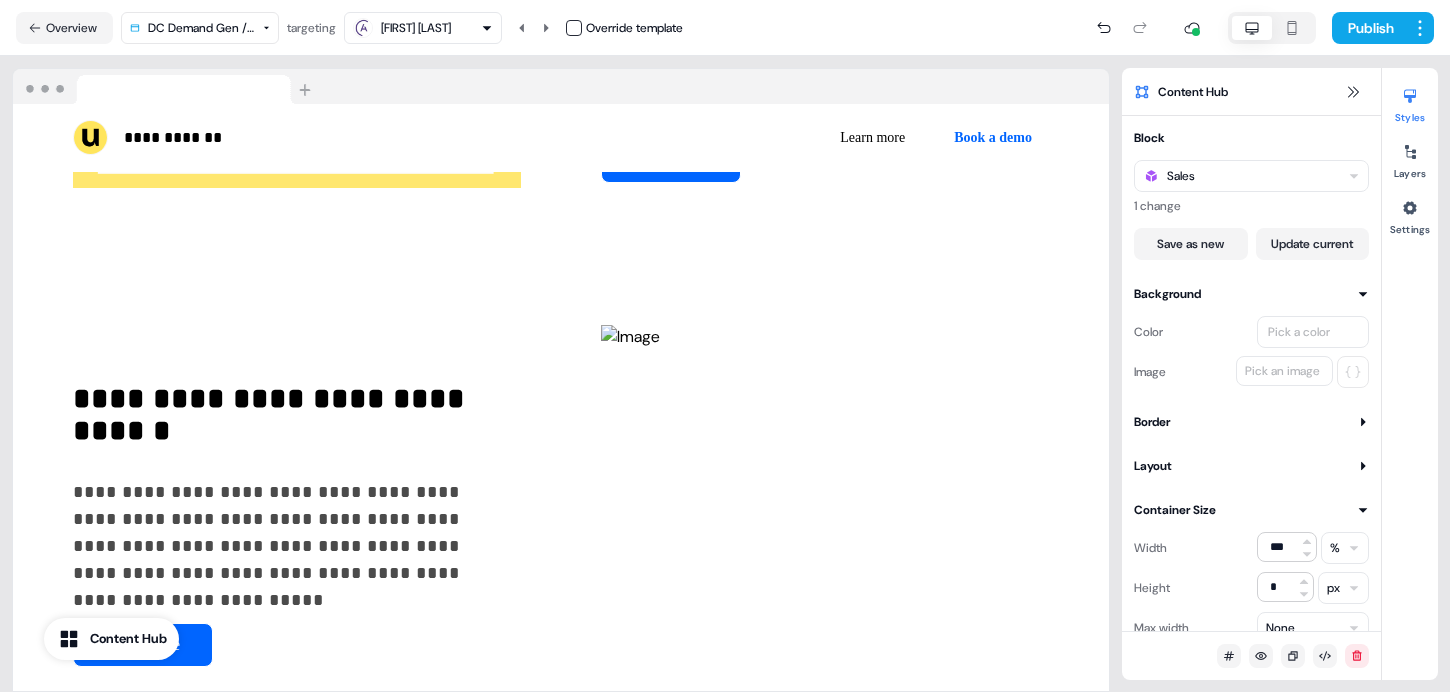 click on "Publish" at bounding box center [1058, 28] 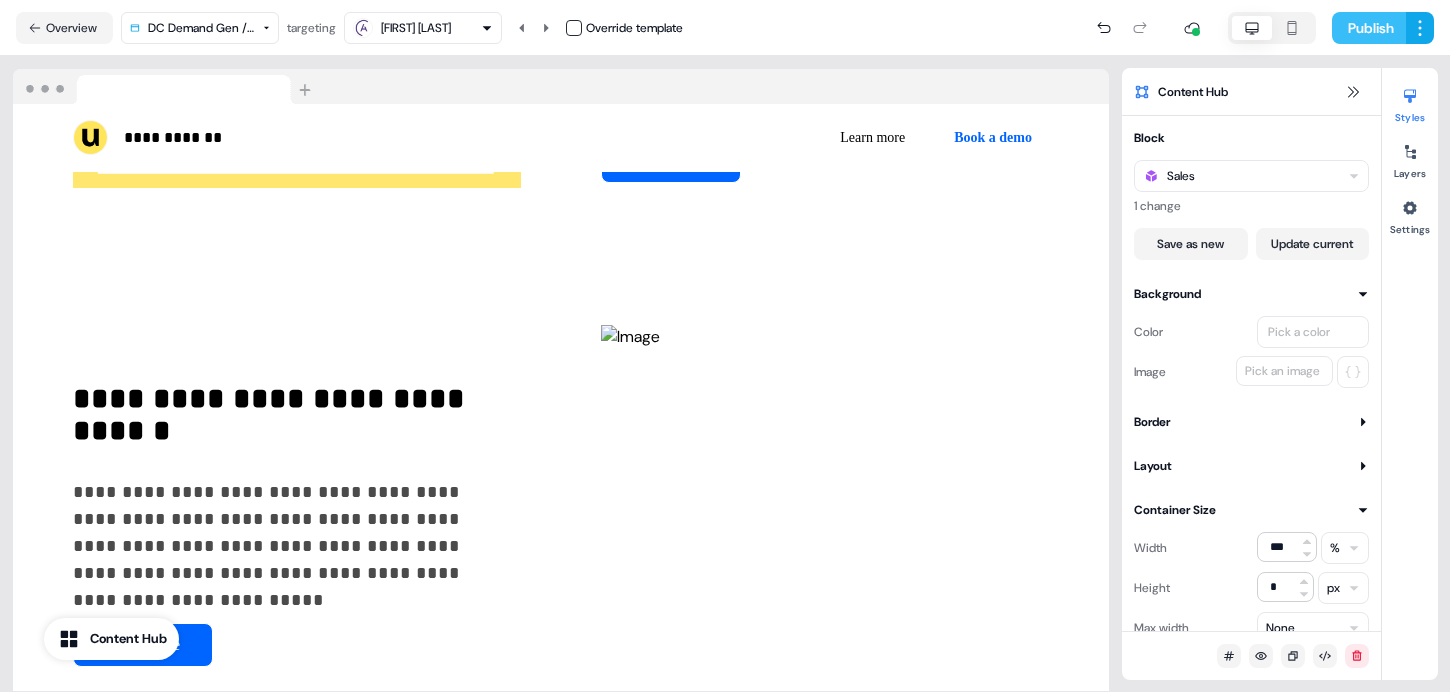 click on "Publish" at bounding box center [1369, 28] 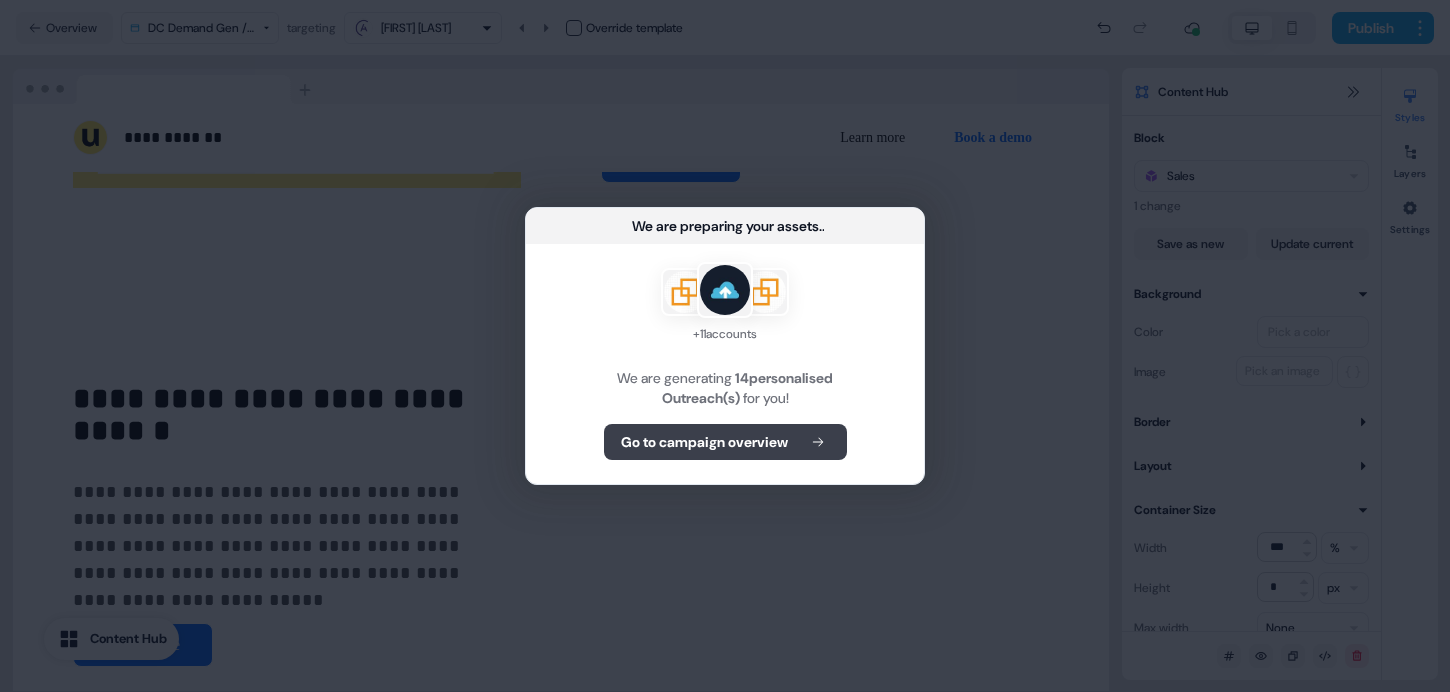 click on "Go to campaign overview" at bounding box center [725, 442] 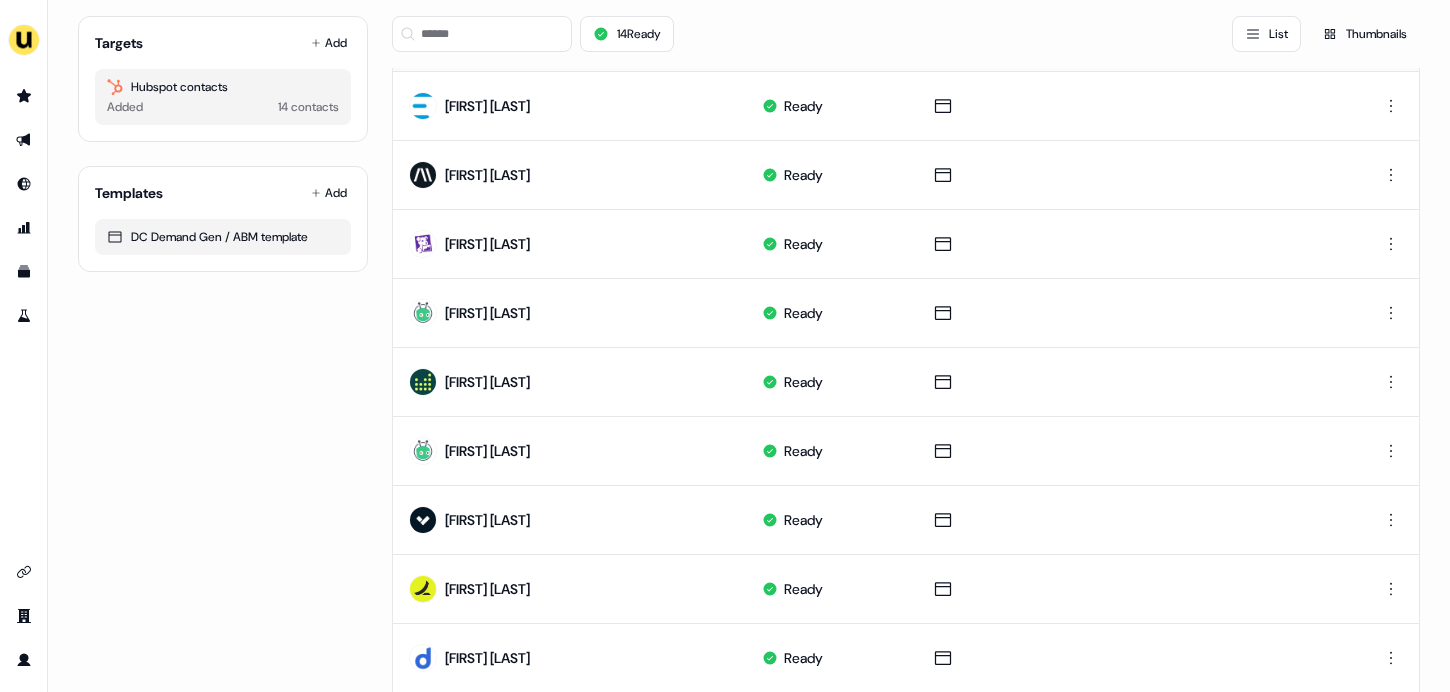 scroll, scrollTop: 605, scrollLeft: 0, axis: vertical 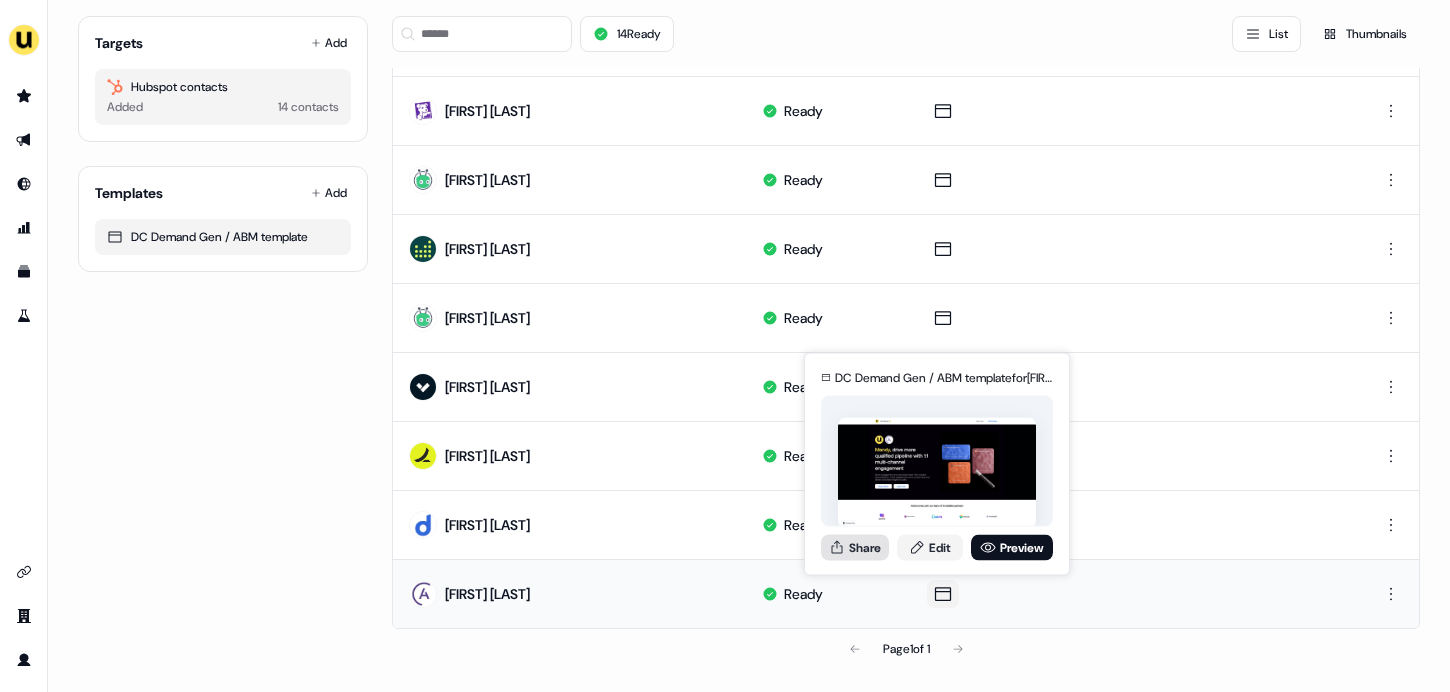 click on "Share" at bounding box center (855, 547) 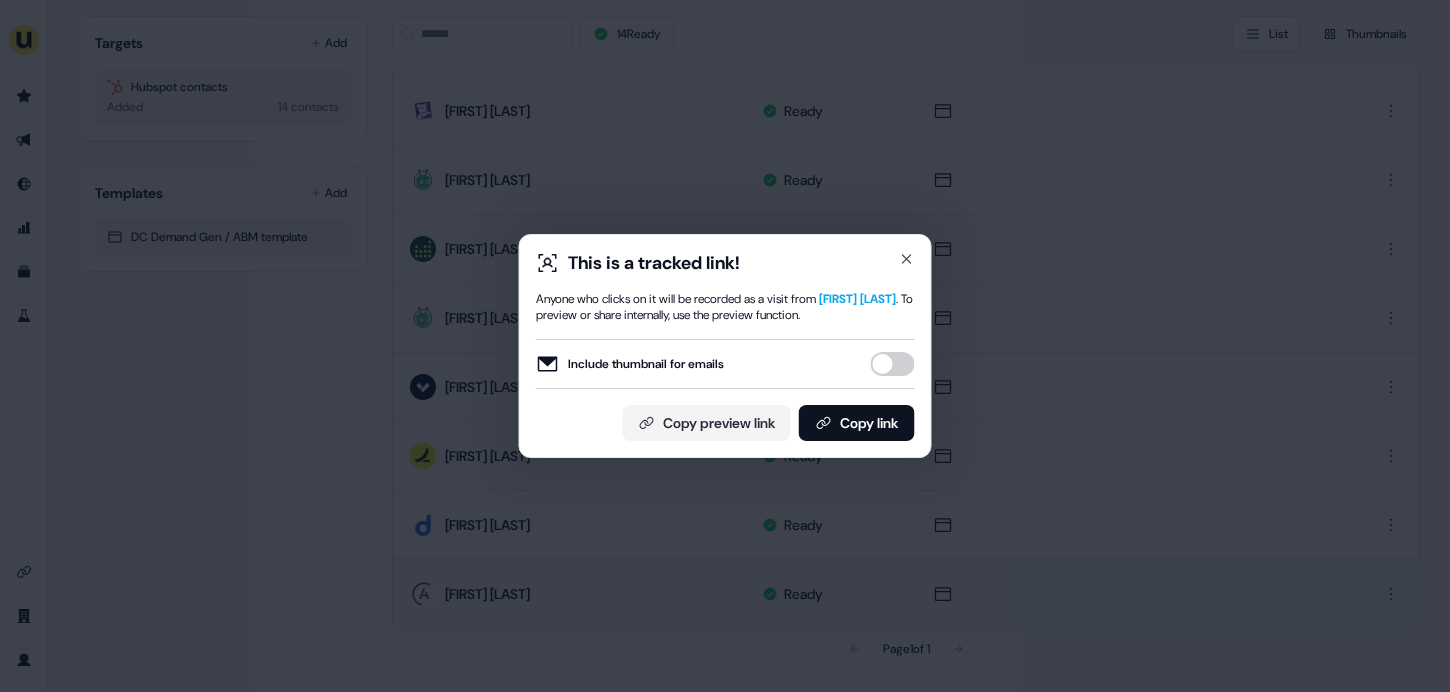 click on "Include thumbnail for emails" at bounding box center (893, 364) 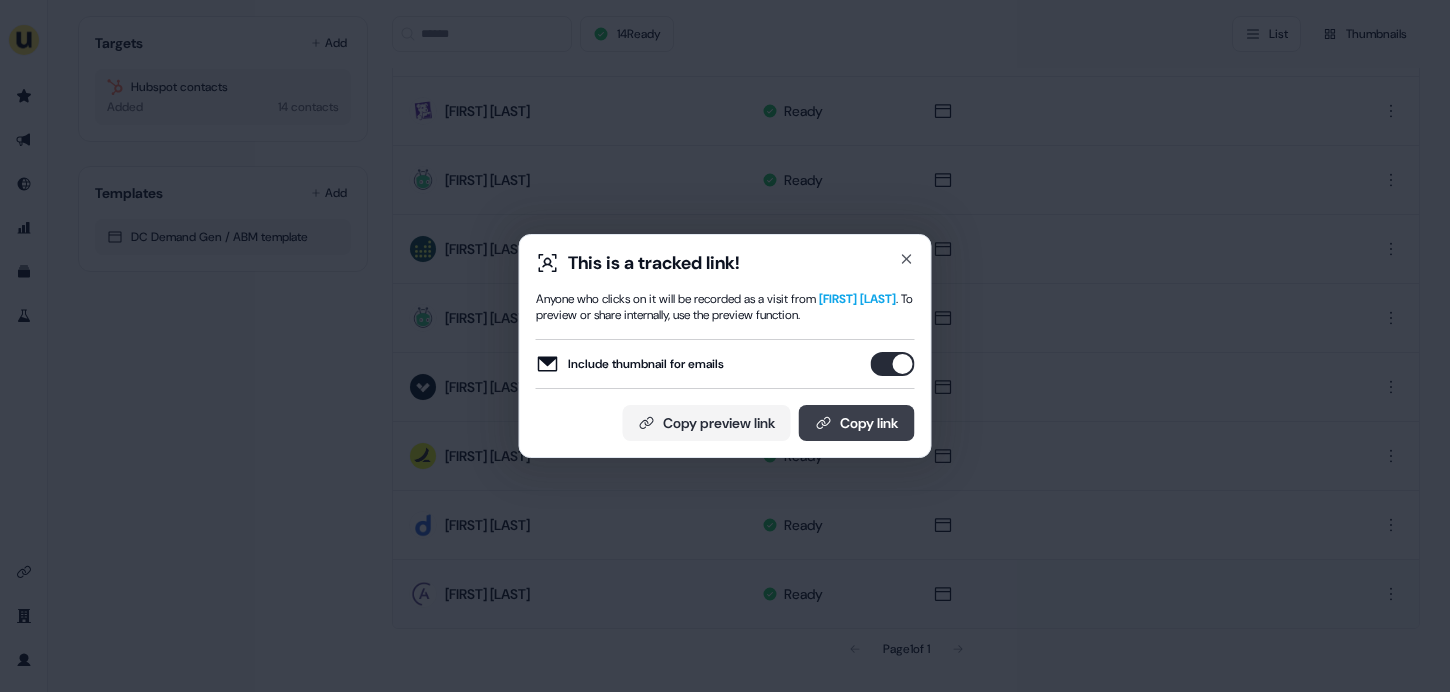 click on "Copy link" at bounding box center [857, 423] 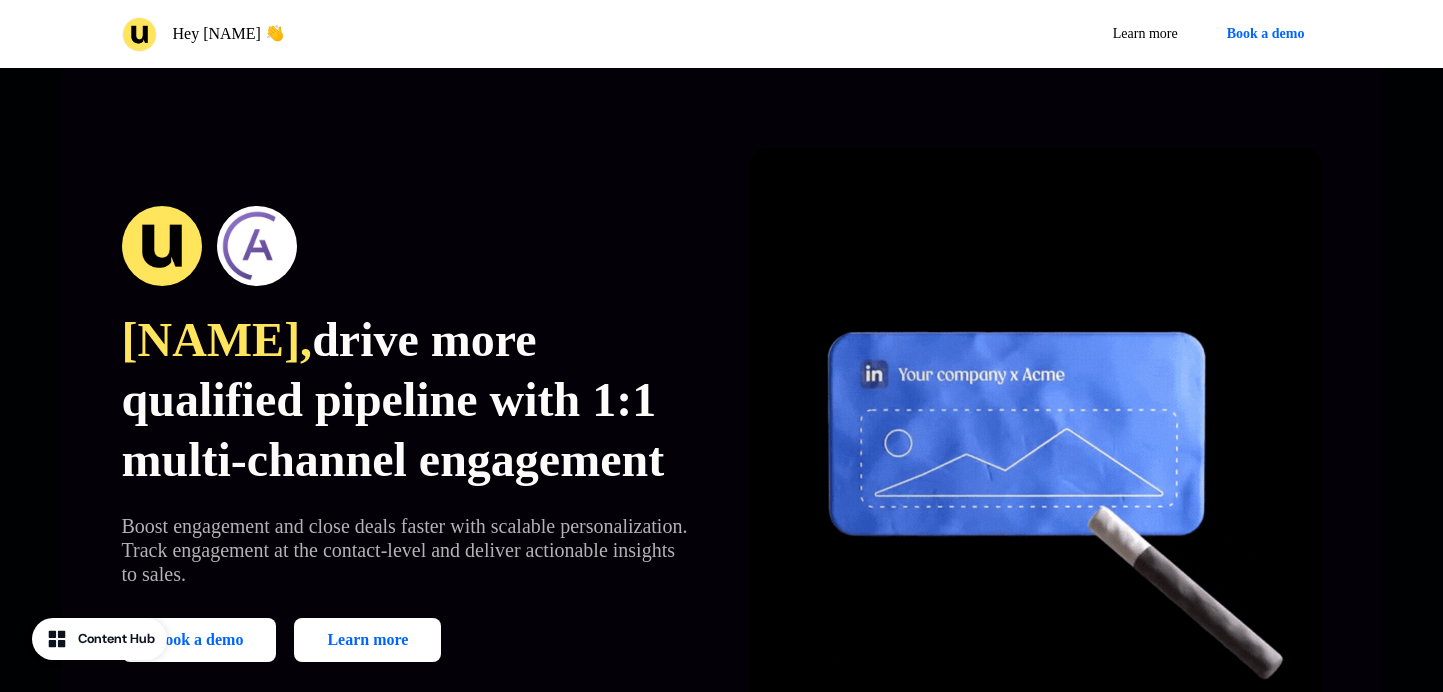 scroll, scrollTop: 0, scrollLeft: 0, axis: both 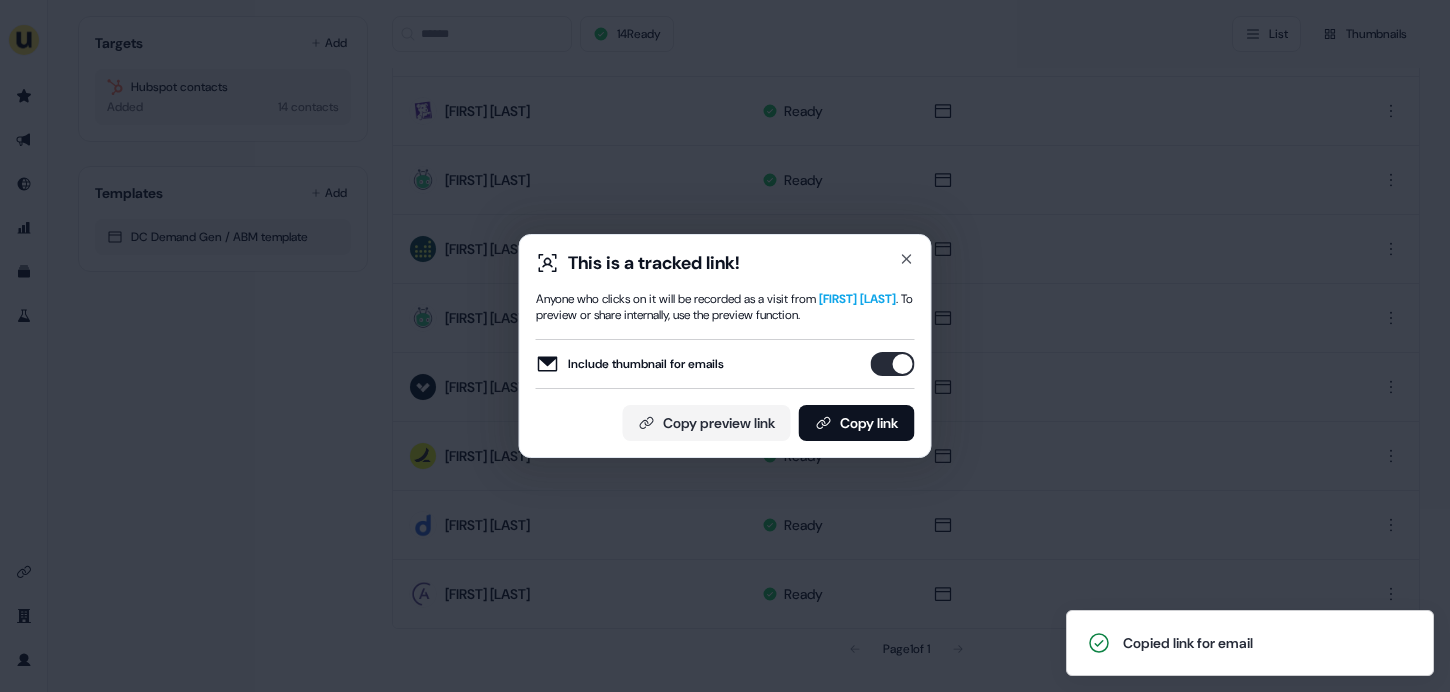 click on "This is a tracked link! Anyone who clicks on it will be recorded as a visit from   [NAME] . To preview or share internally, use the preview function. Include thumbnail for emails Copy preview link Copy link Close" at bounding box center [725, 346] 